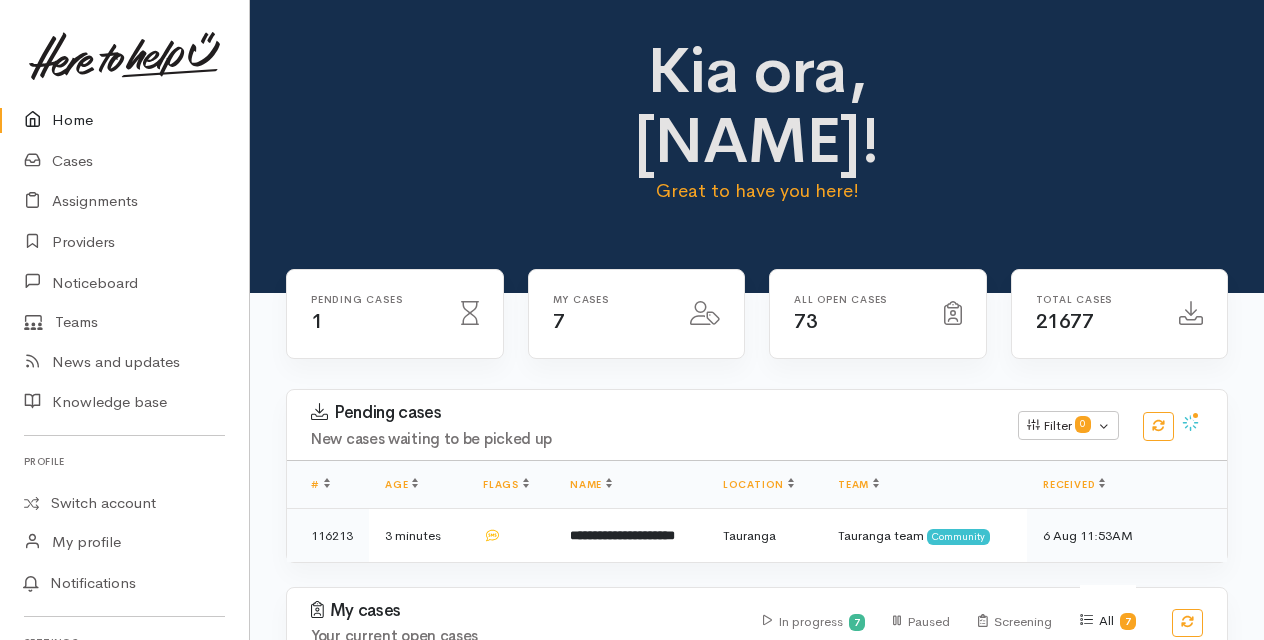 scroll, scrollTop: 0, scrollLeft: 0, axis: both 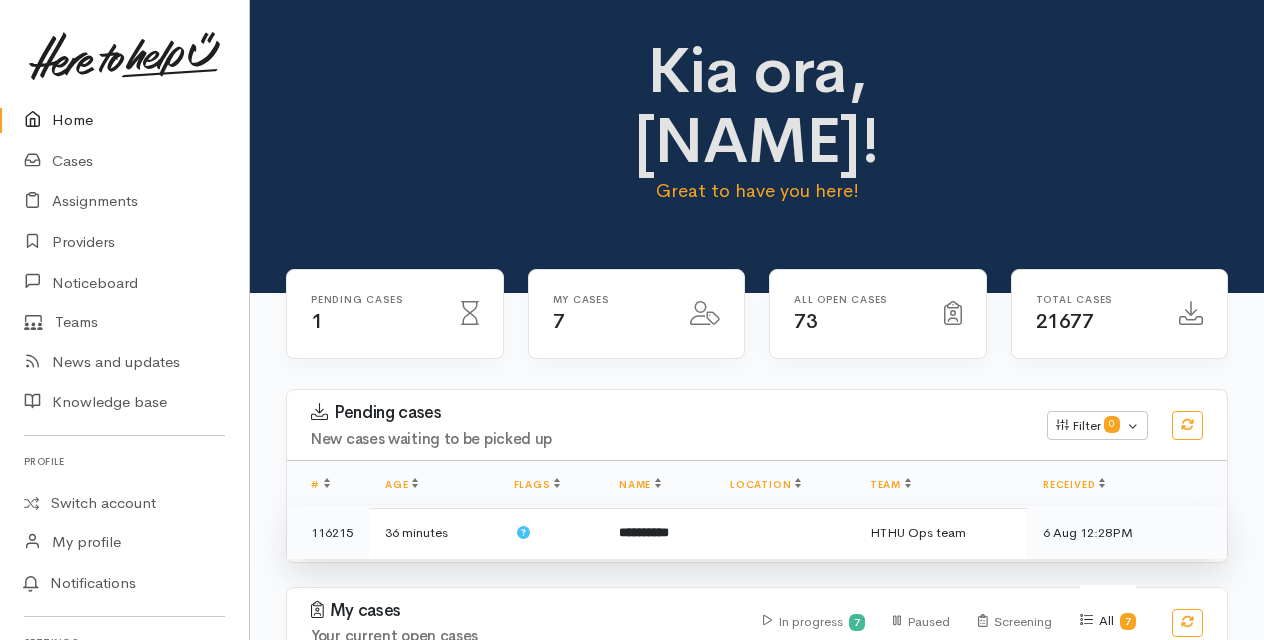 click on "**********" at bounding box center [644, 532] 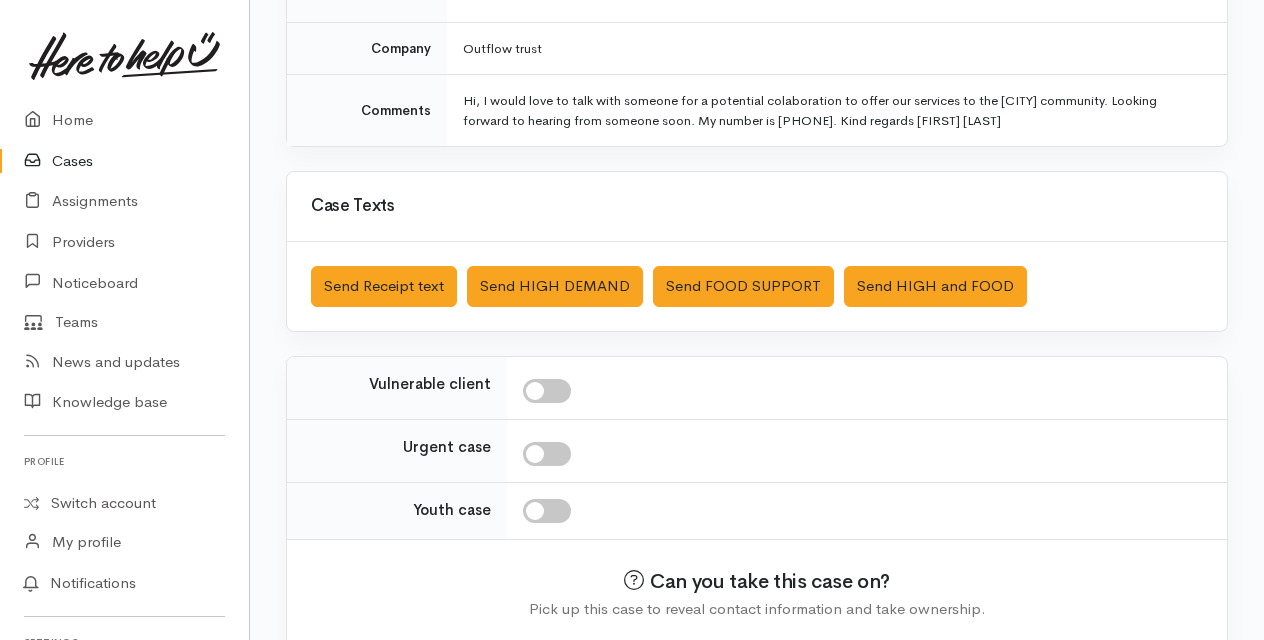 scroll, scrollTop: 456, scrollLeft: 0, axis: vertical 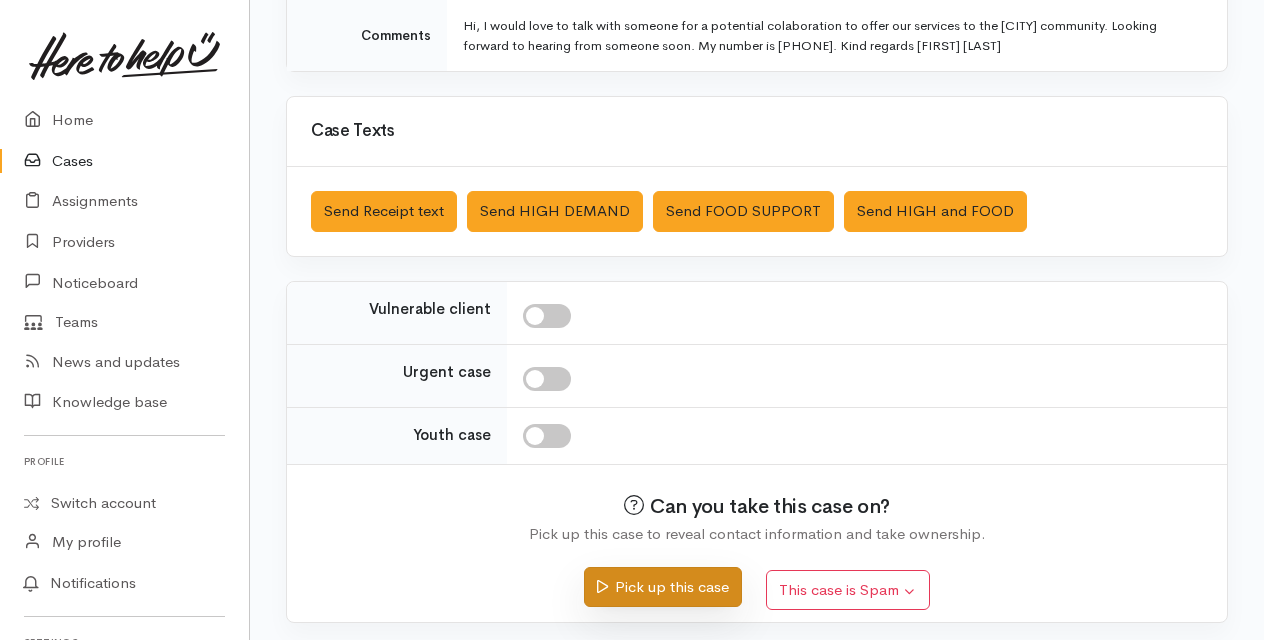 click on "Pick up this case" at bounding box center [662, 587] 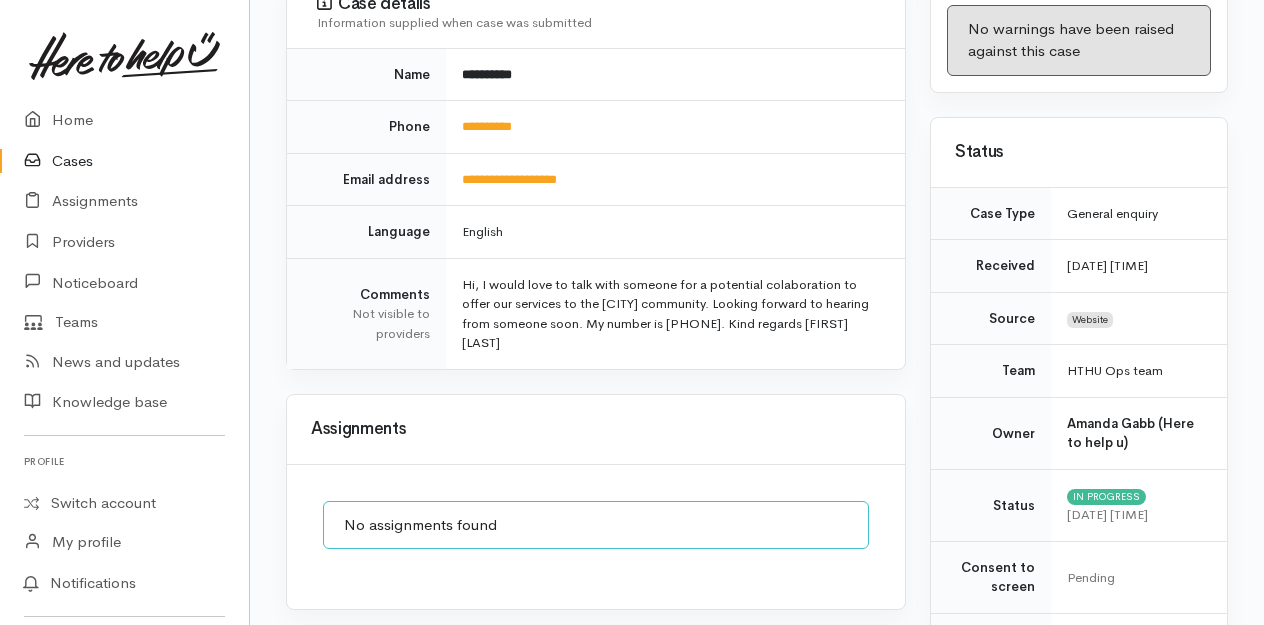 scroll, scrollTop: 0, scrollLeft: 0, axis: both 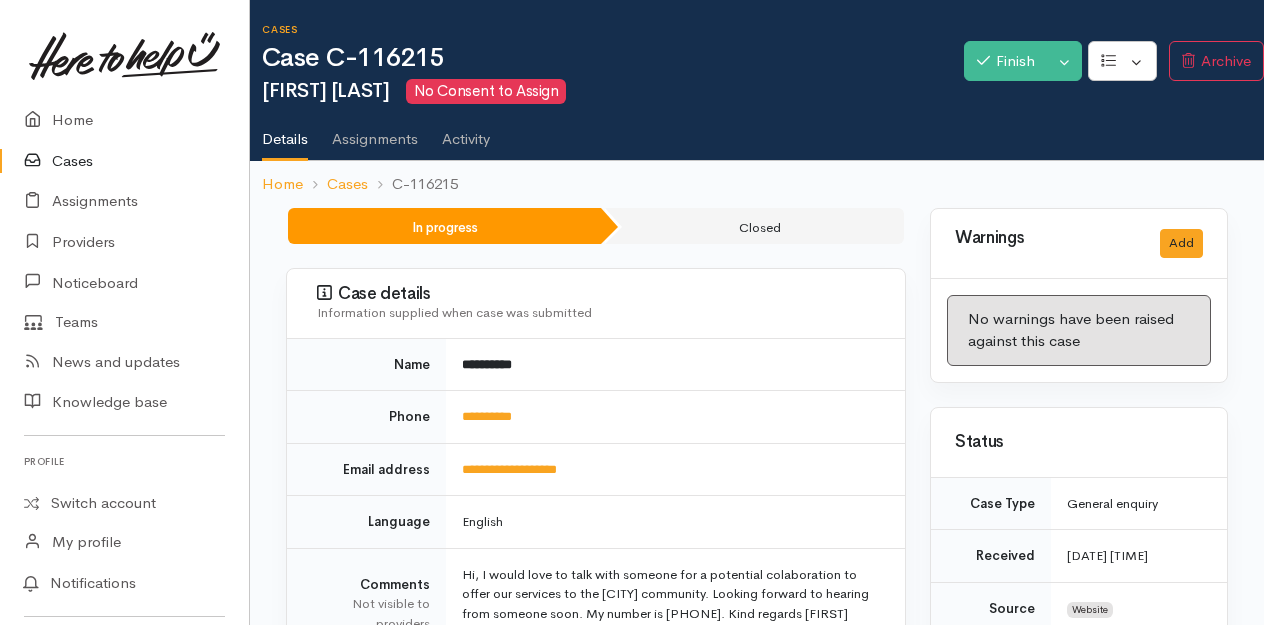 click on "Cases" at bounding box center [124, 161] 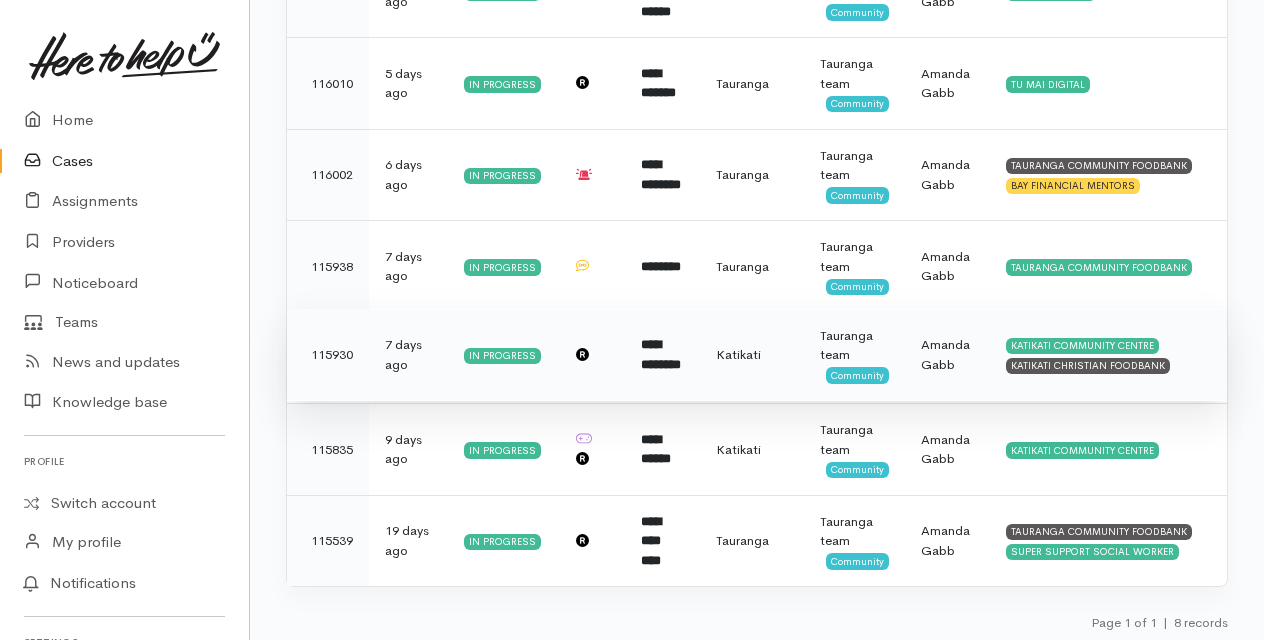 scroll, scrollTop: 0, scrollLeft: 0, axis: both 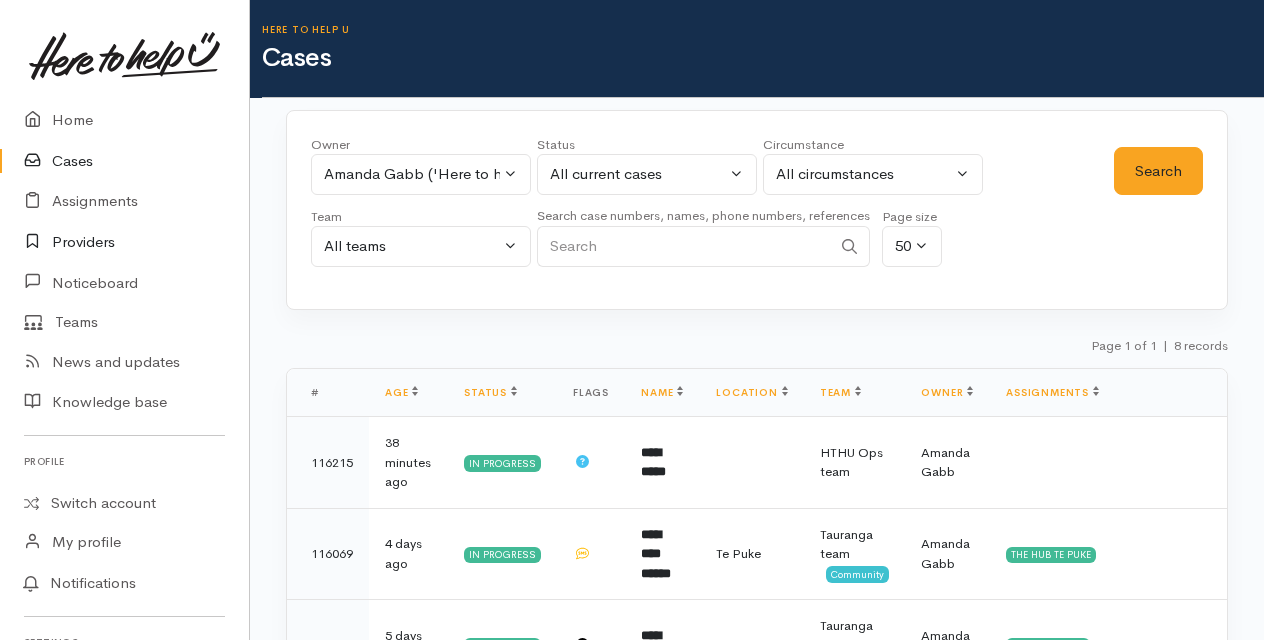 click on "Providers" at bounding box center [124, 242] 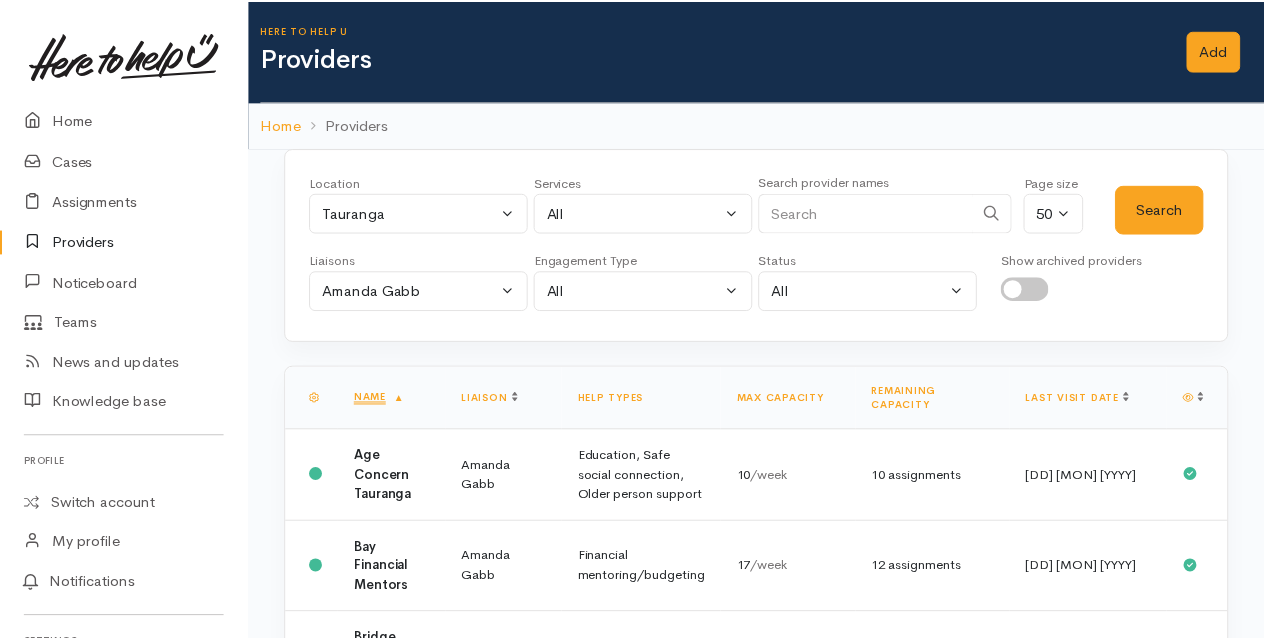 scroll, scrollTop: 0, scrollLeft: 0, axis: both 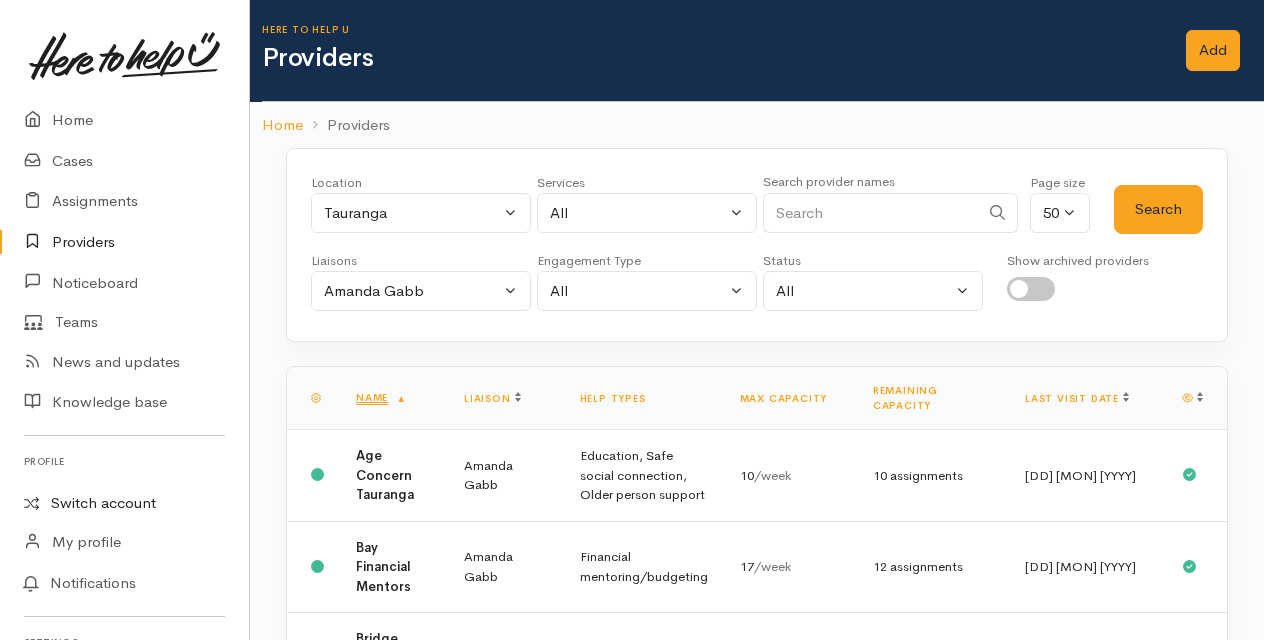 click on "Switch account" at bounding box center (124, 503) 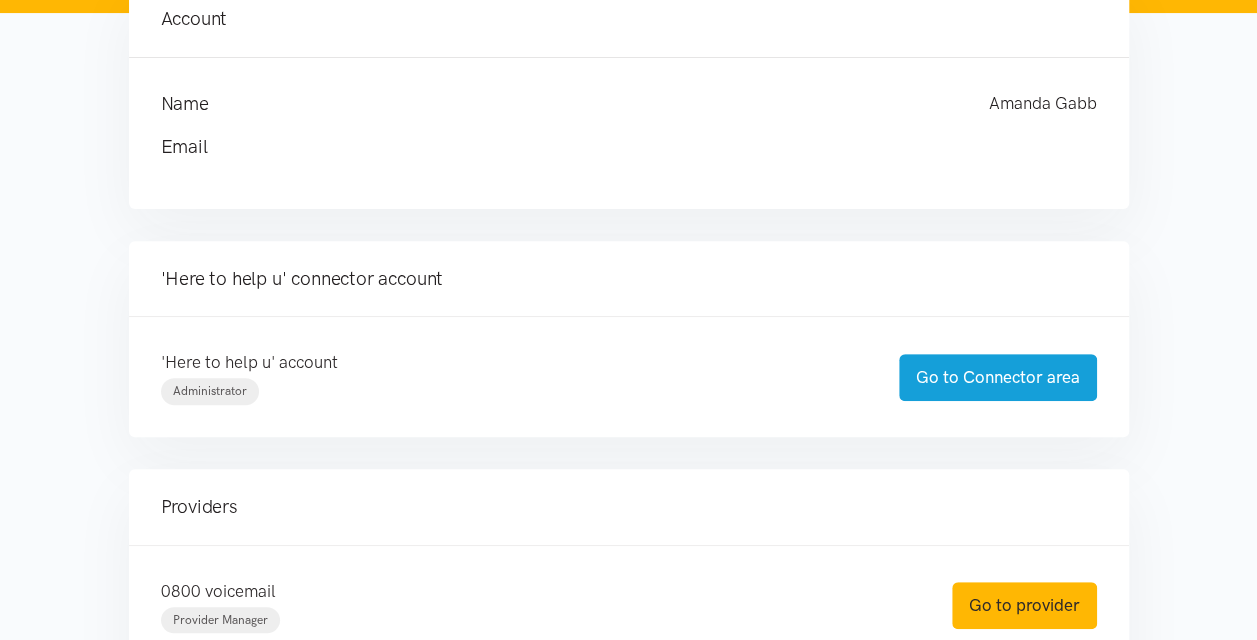 scroll, scrollTop: 308, scrollLeft: 0, axis: vertical 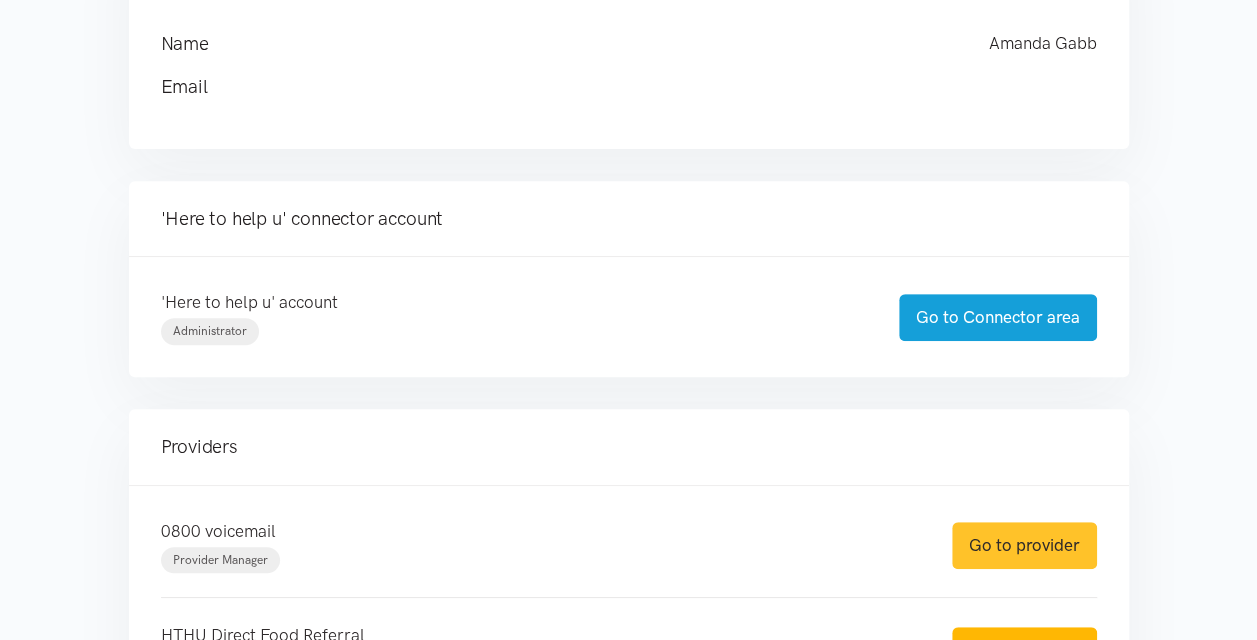 click on "Go to provider" at bounding box center [1024, 545] 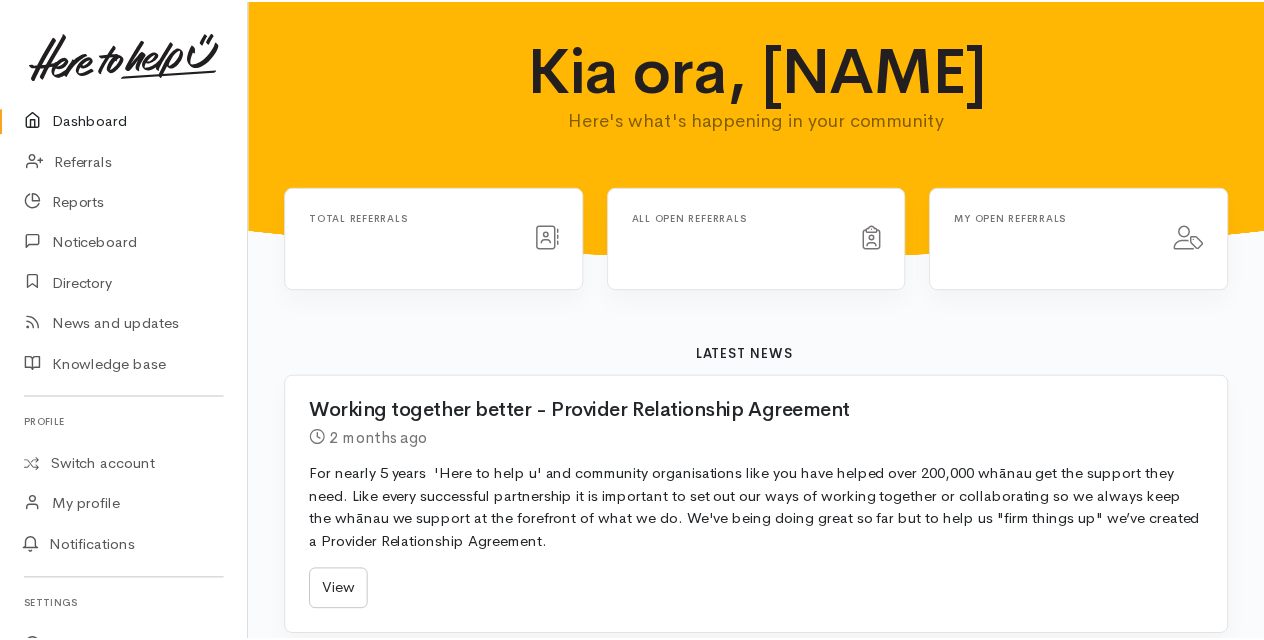 scroll, scrollTop: 0, scrollLeft: 0, axis: both 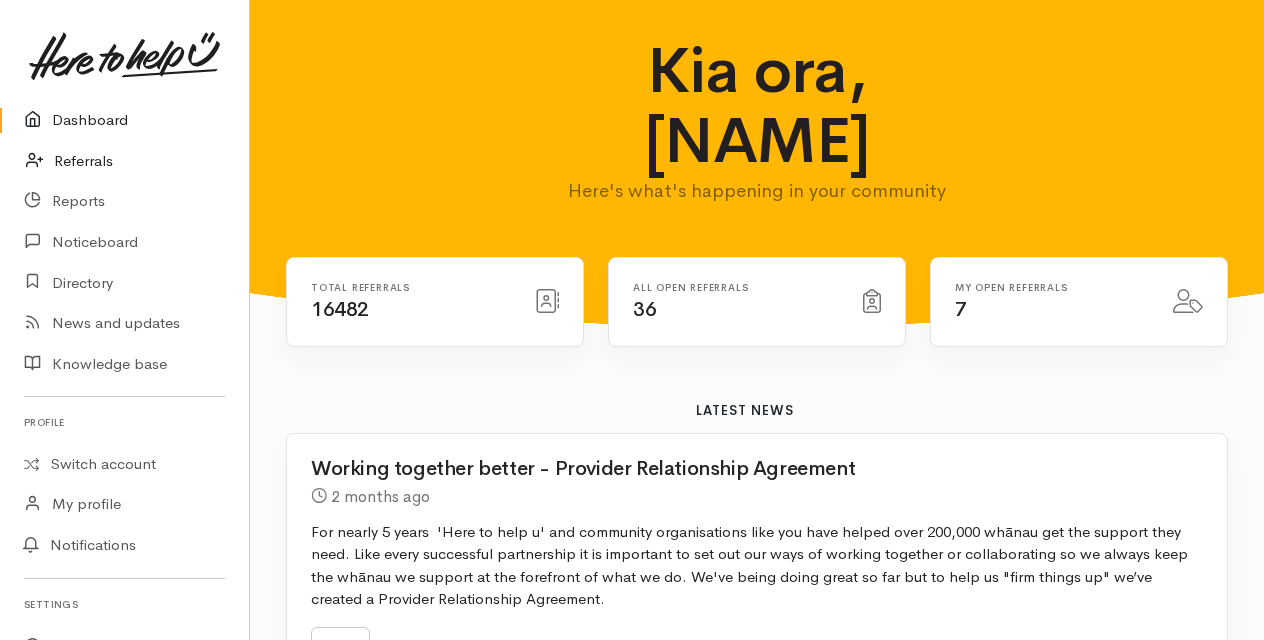 click on "Referrals" at bounding box center [124, 161] 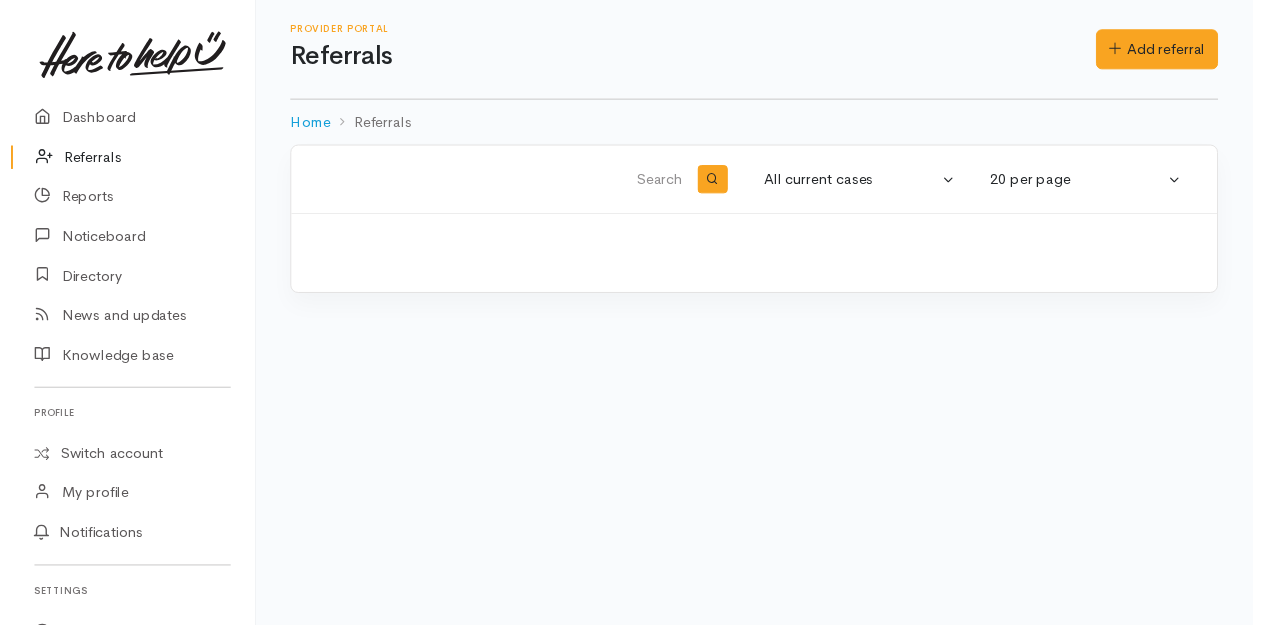 scroll, scrollTop: 0, scrollLeft: 0, axis: both 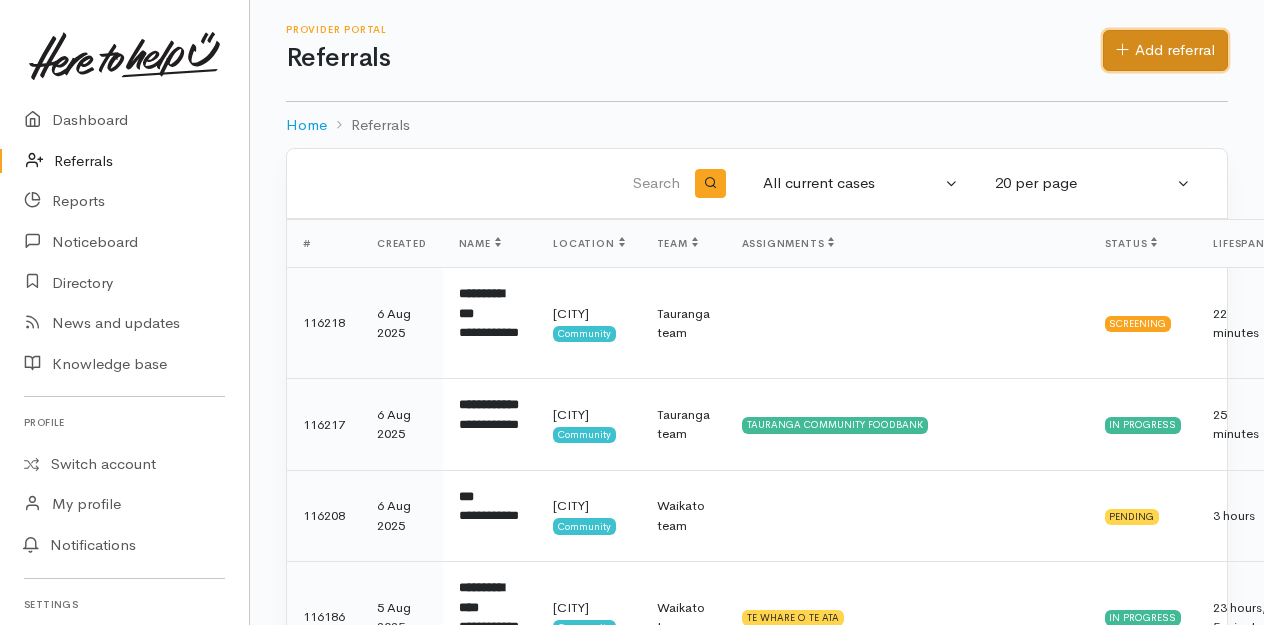 click on "Add referral" at bounding box center (1165, 50) 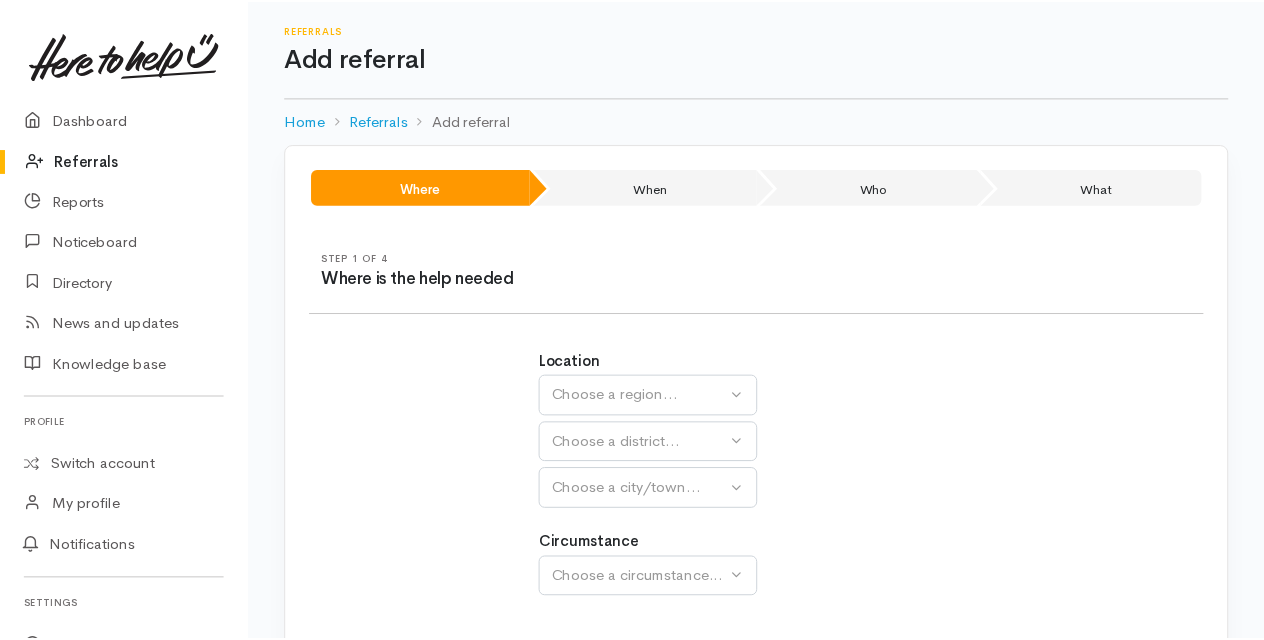 scroll, scrollTop: 0, scrollLeft: 0, axis: both 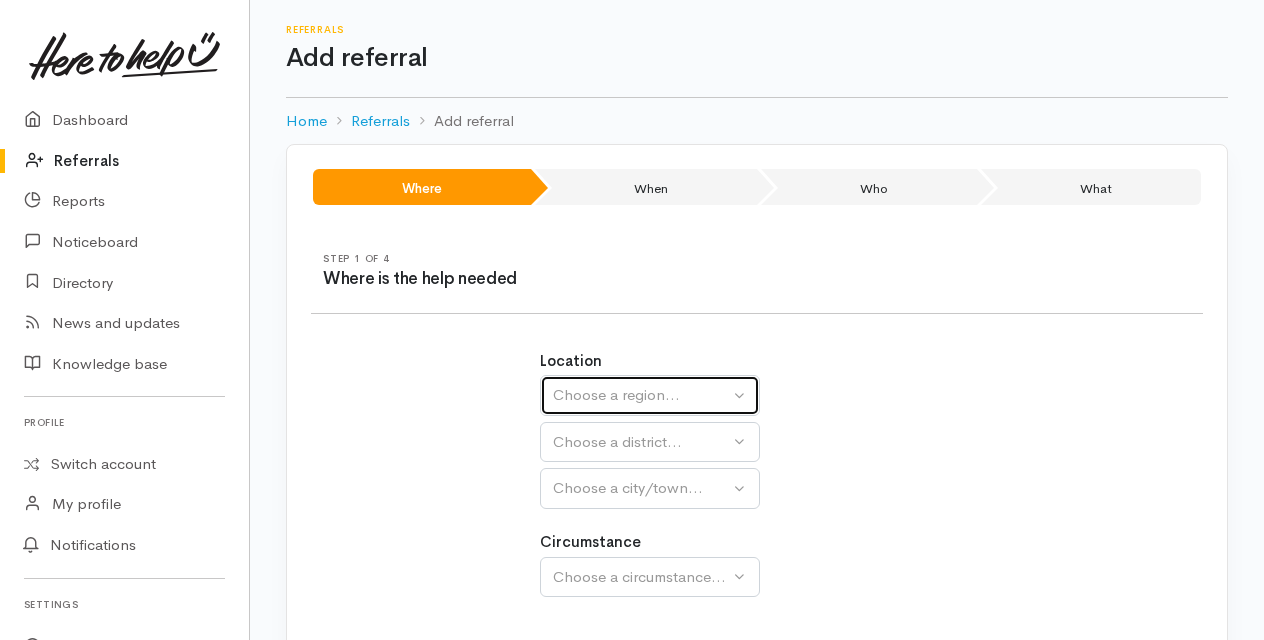 click on "Choose a region..." at bounding box center (641, 395) 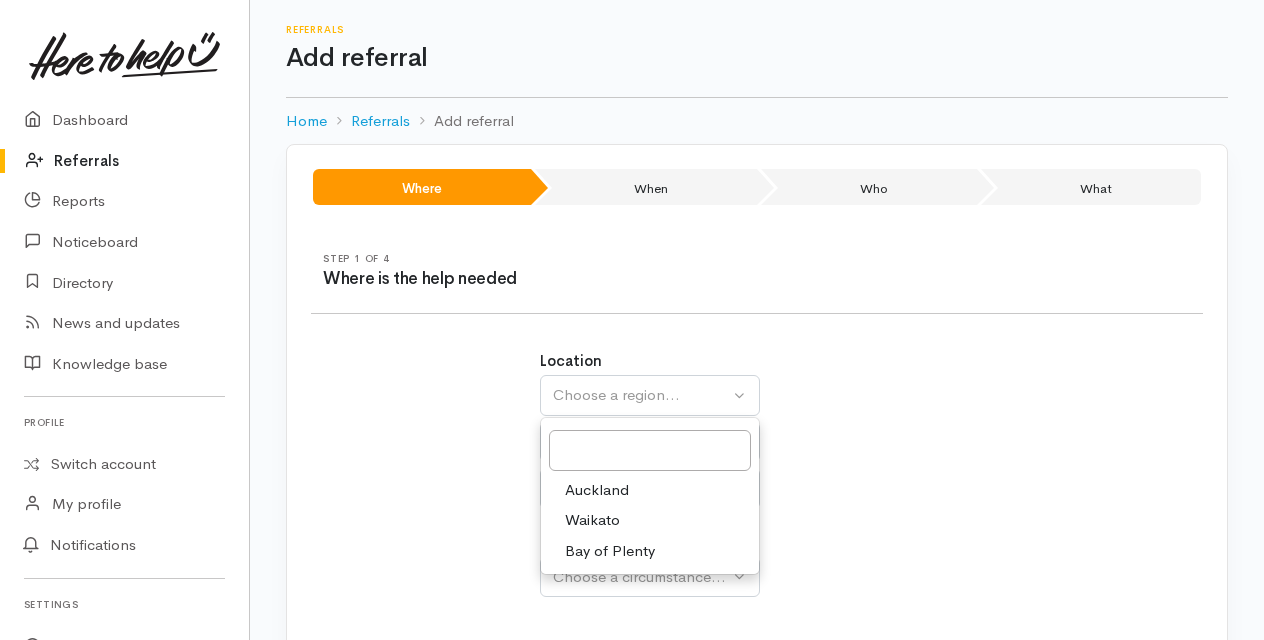 click on "Bay of Plenty" at bounding box center (610, 551) 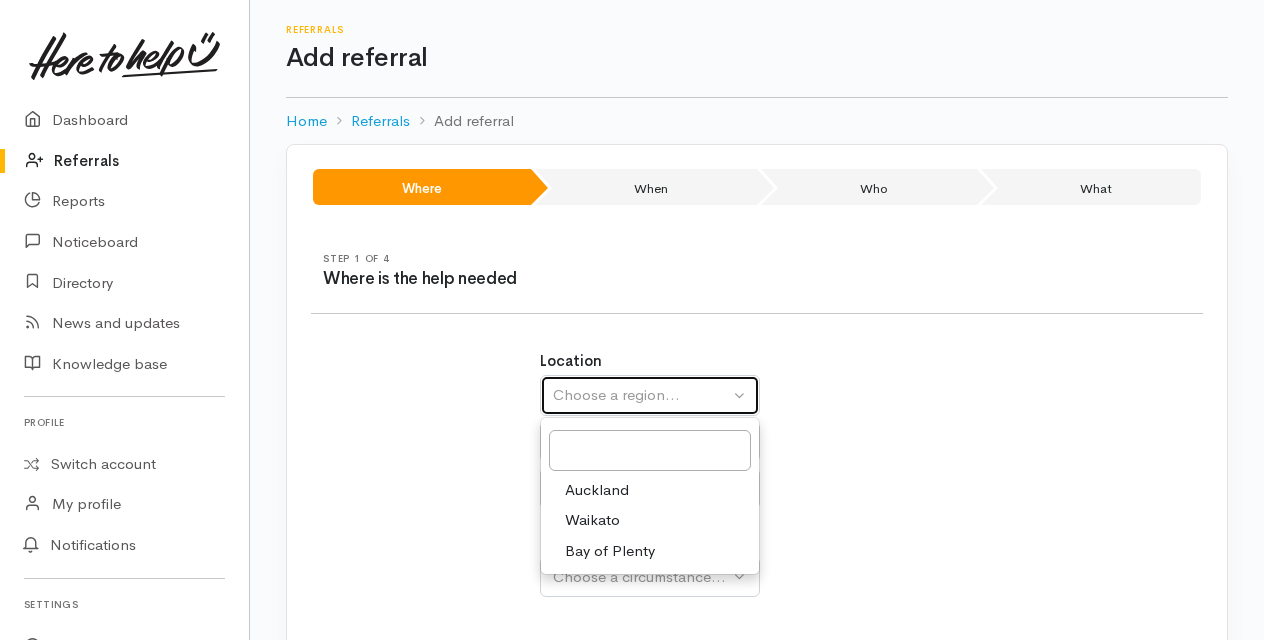 select on "4" 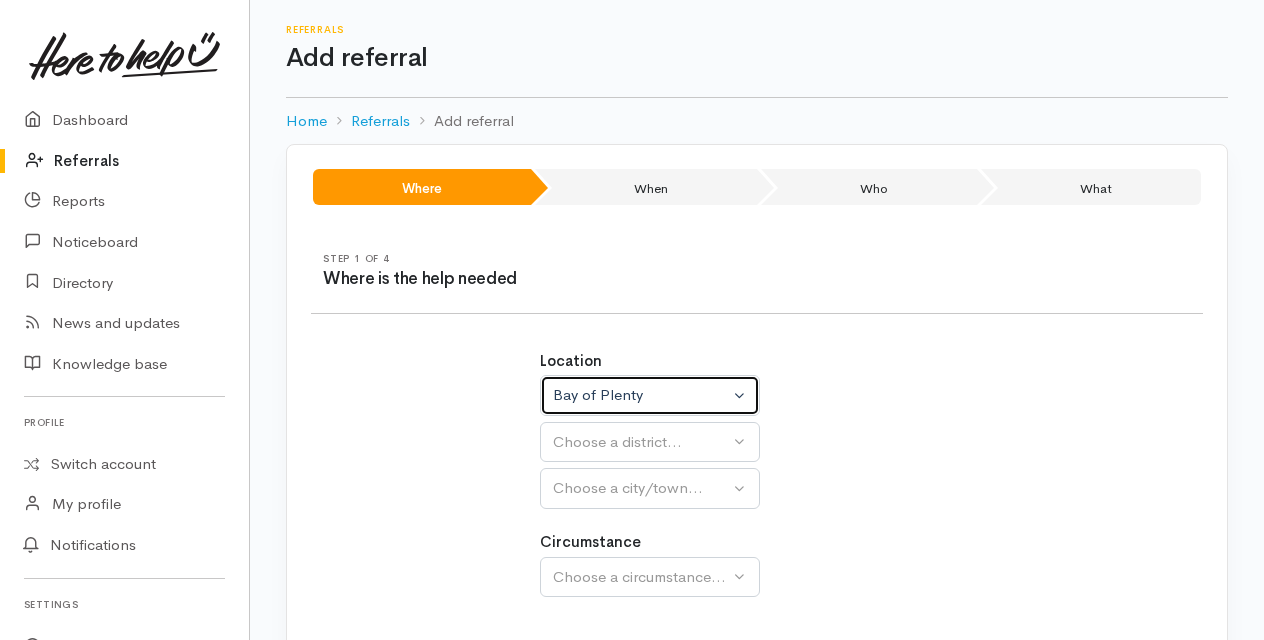 select 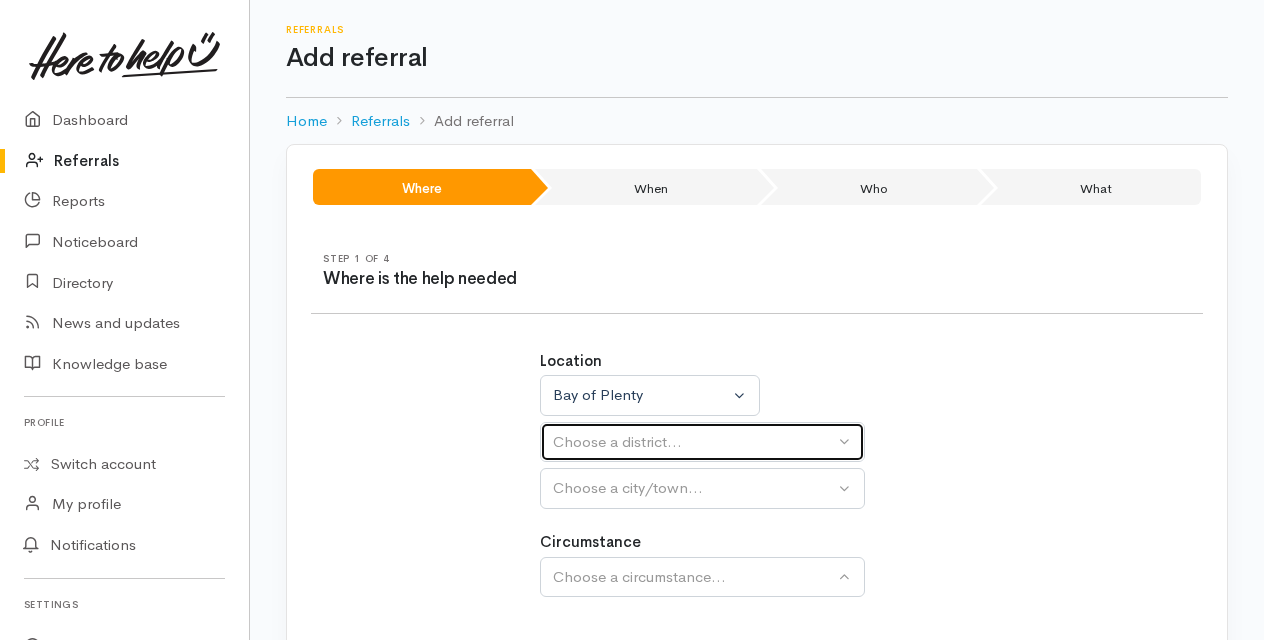 click on "Choose a district..." at bounding box center [693, 442] 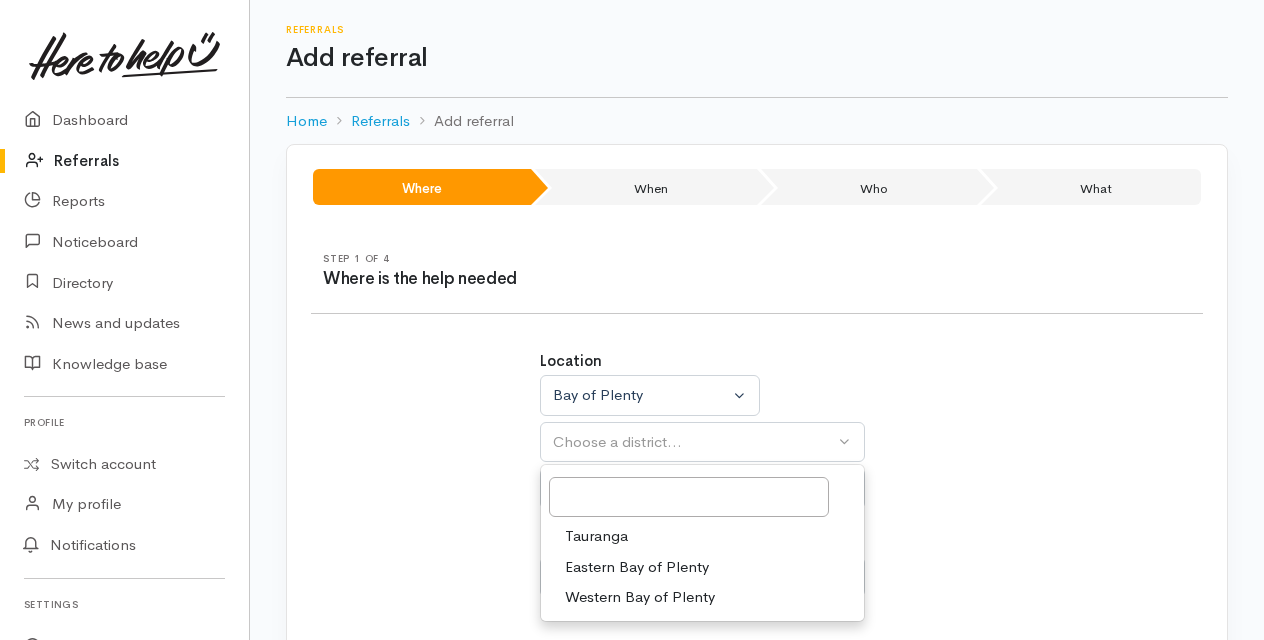 click on "Tauranga" at bounding box center [596, 536] 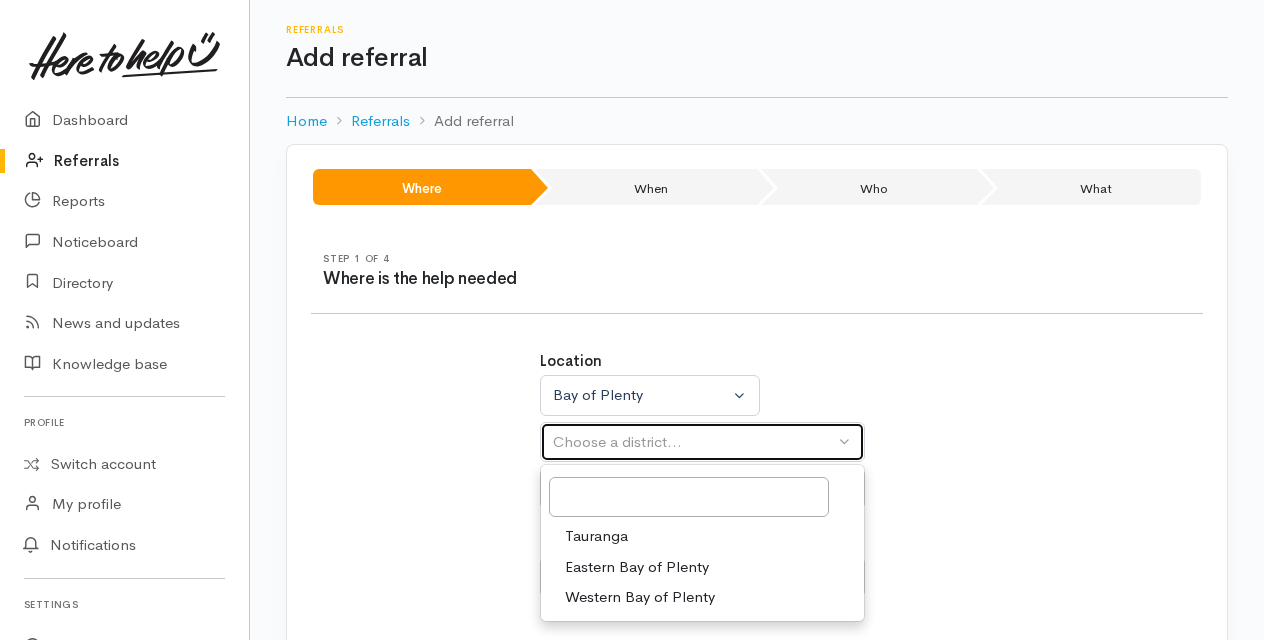 select on "6" 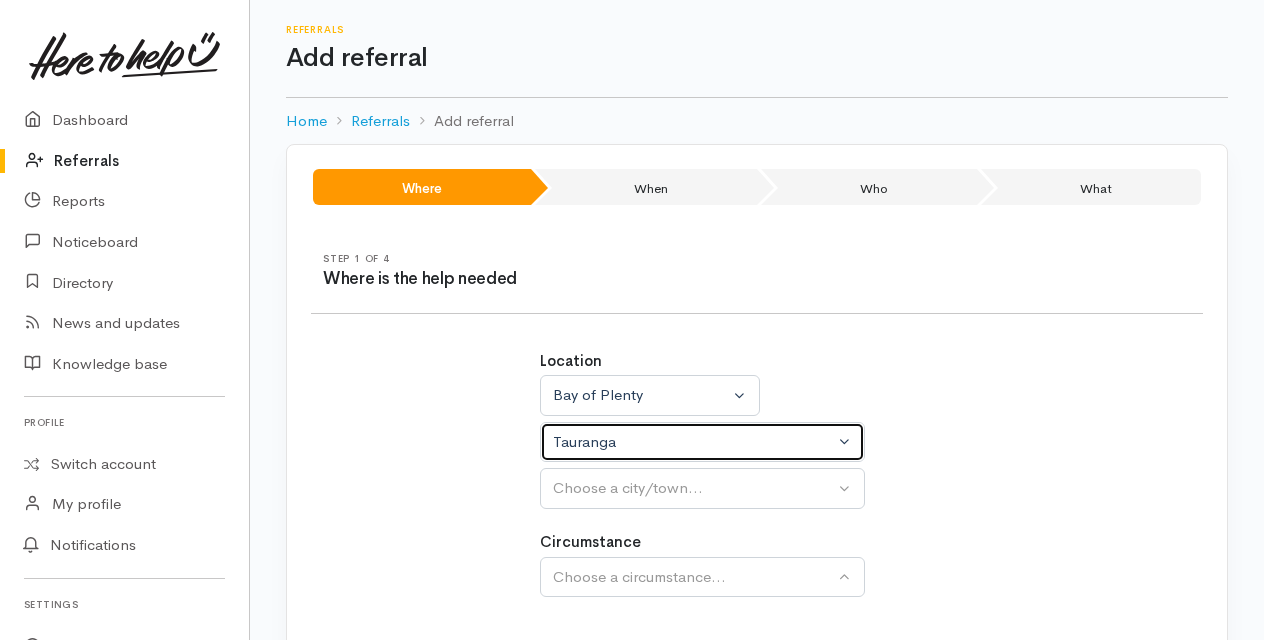 select 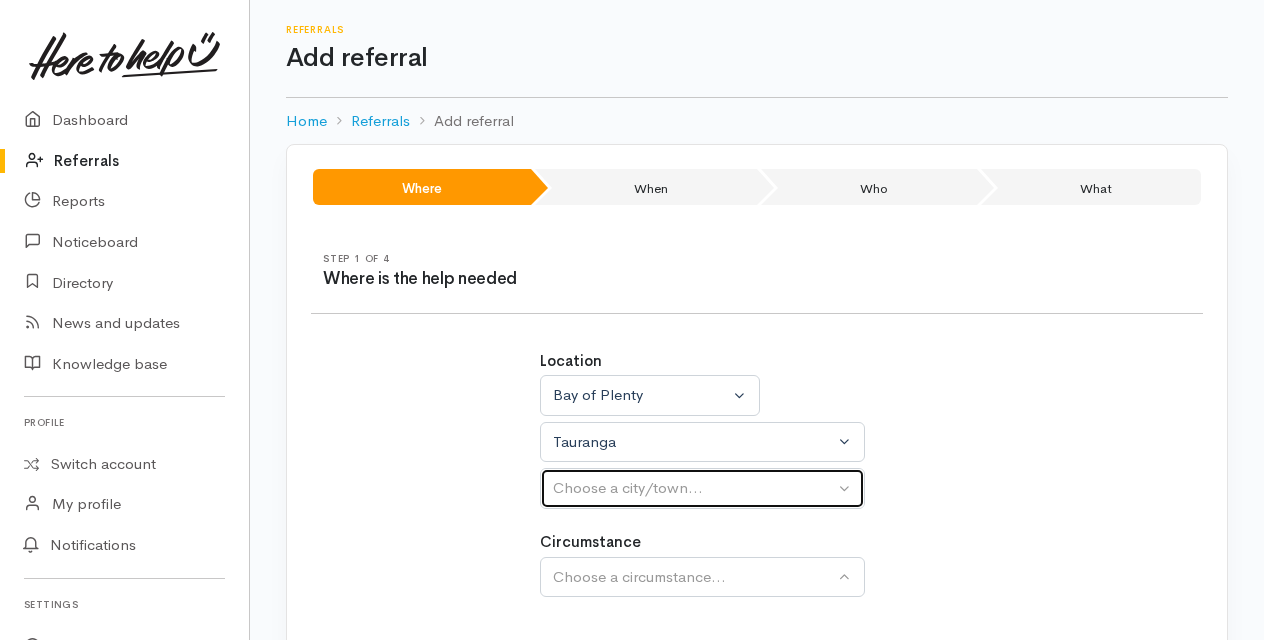 click on "Choose a city/town..." at bounding box center [693, 488] 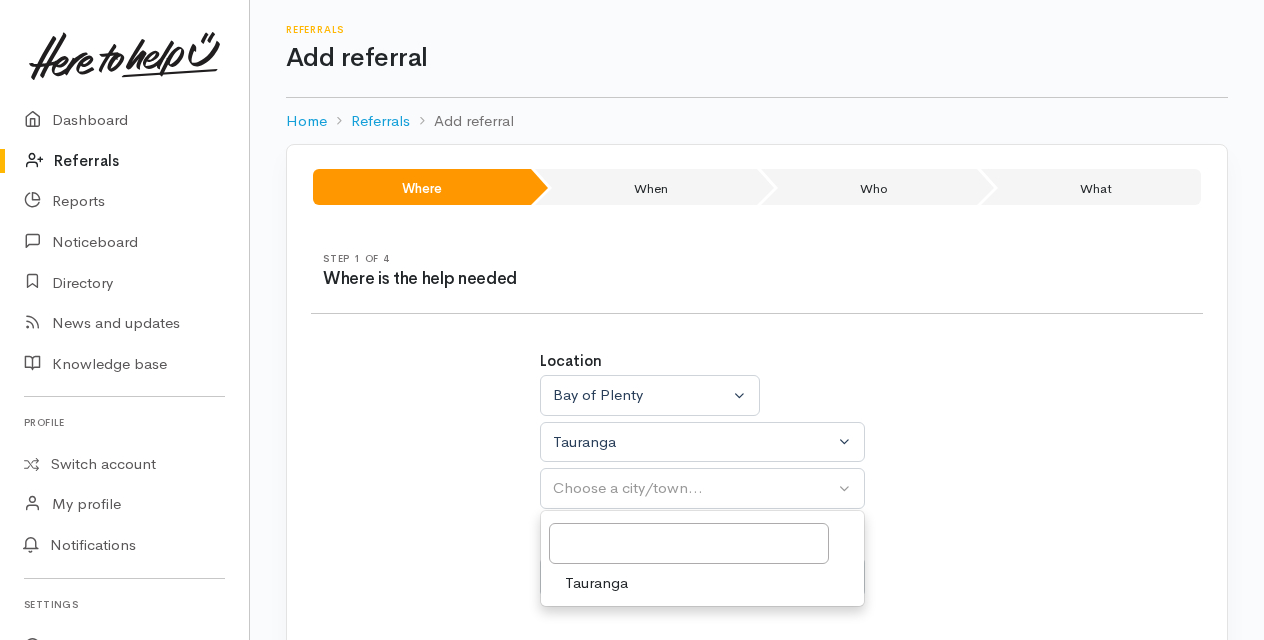 click on "Tauranga" at bounding box center (596, 583) 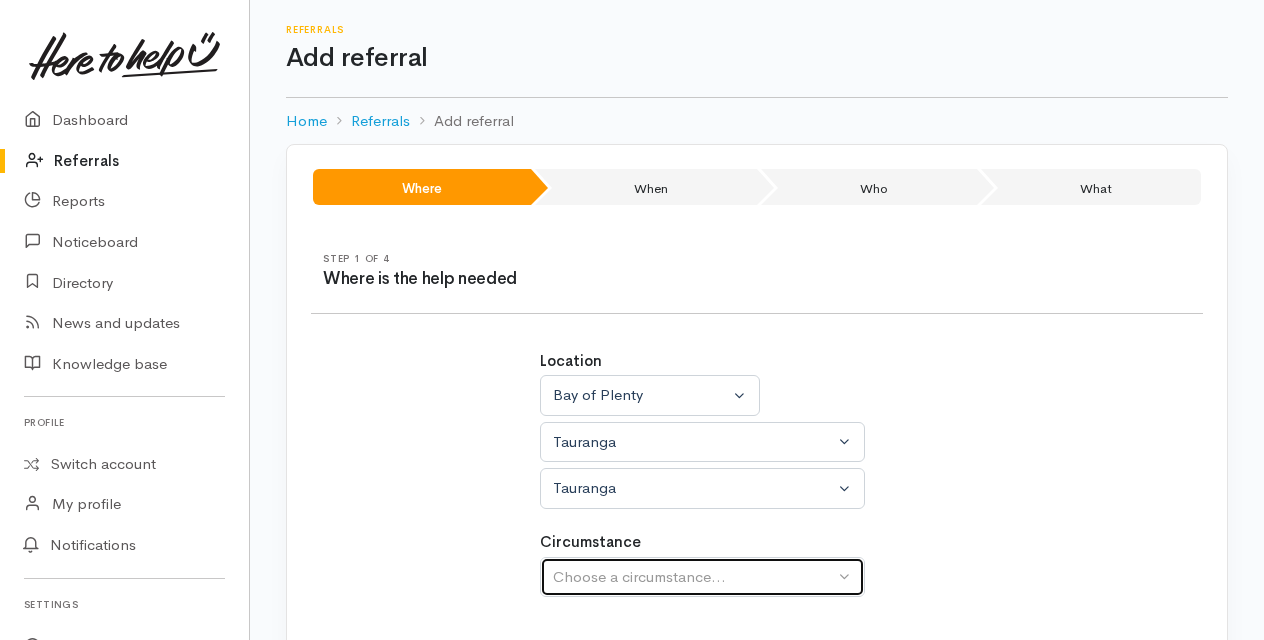 click on "Choose a circumstance..." at bounding box center (693, 577) 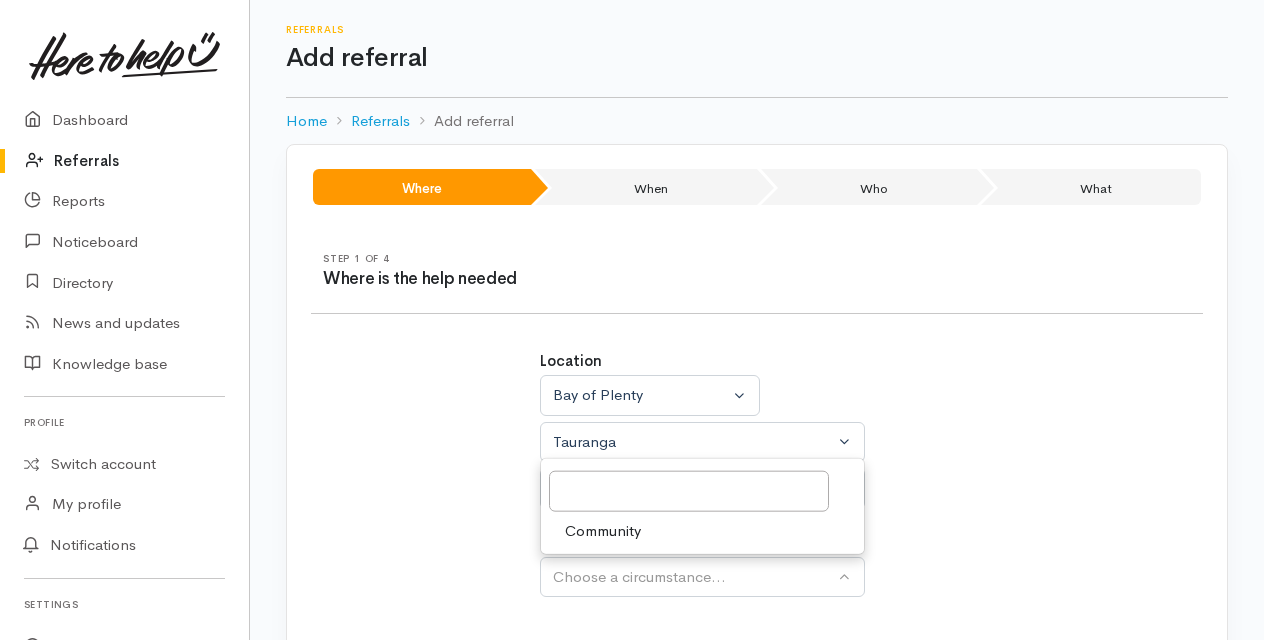 click on "Community" at bounding box center (603, 530) 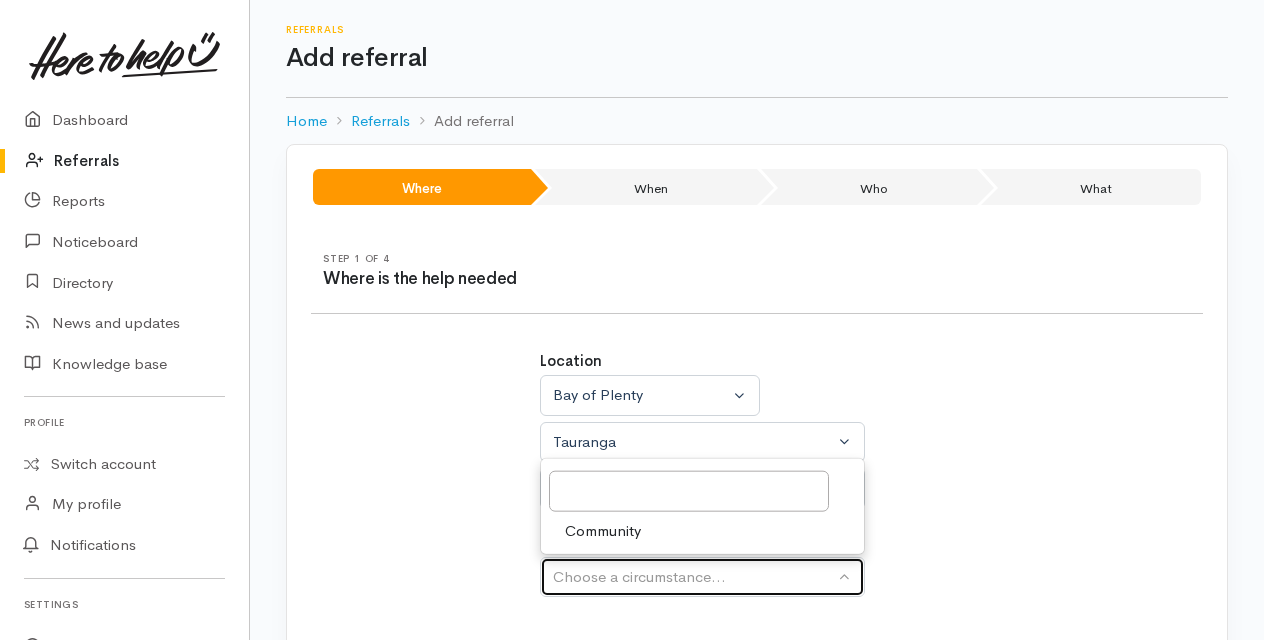 select on "2" 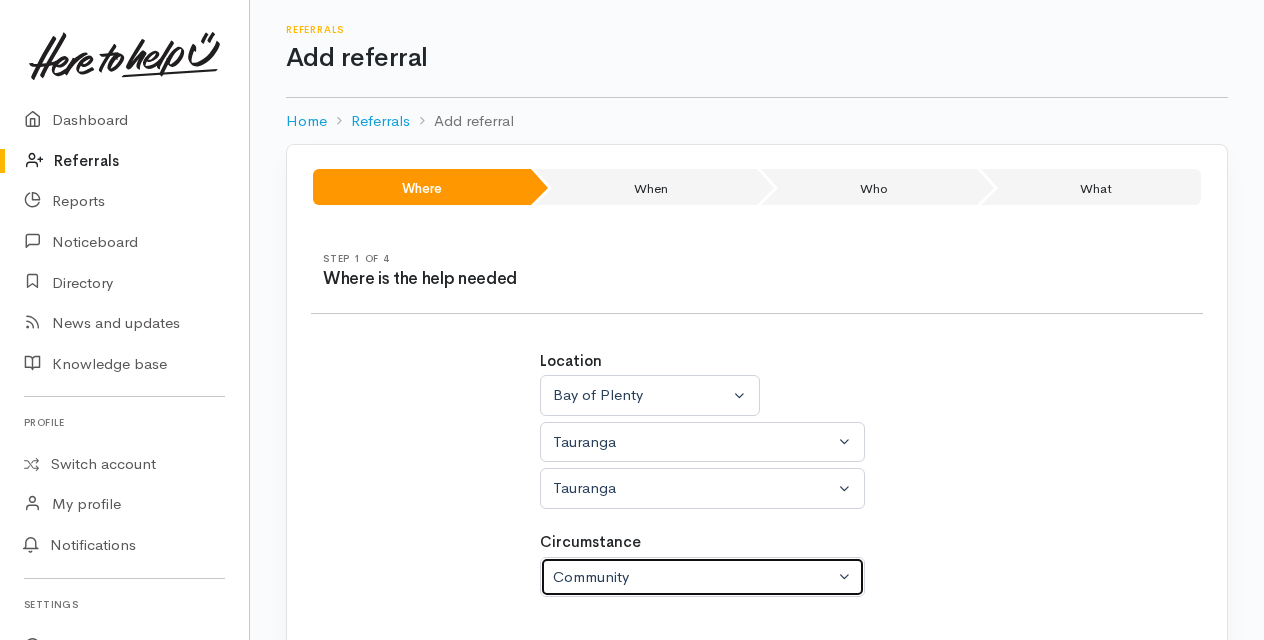 scroll, scrollTop: 99, scrollLeft: 0, axis: vertical 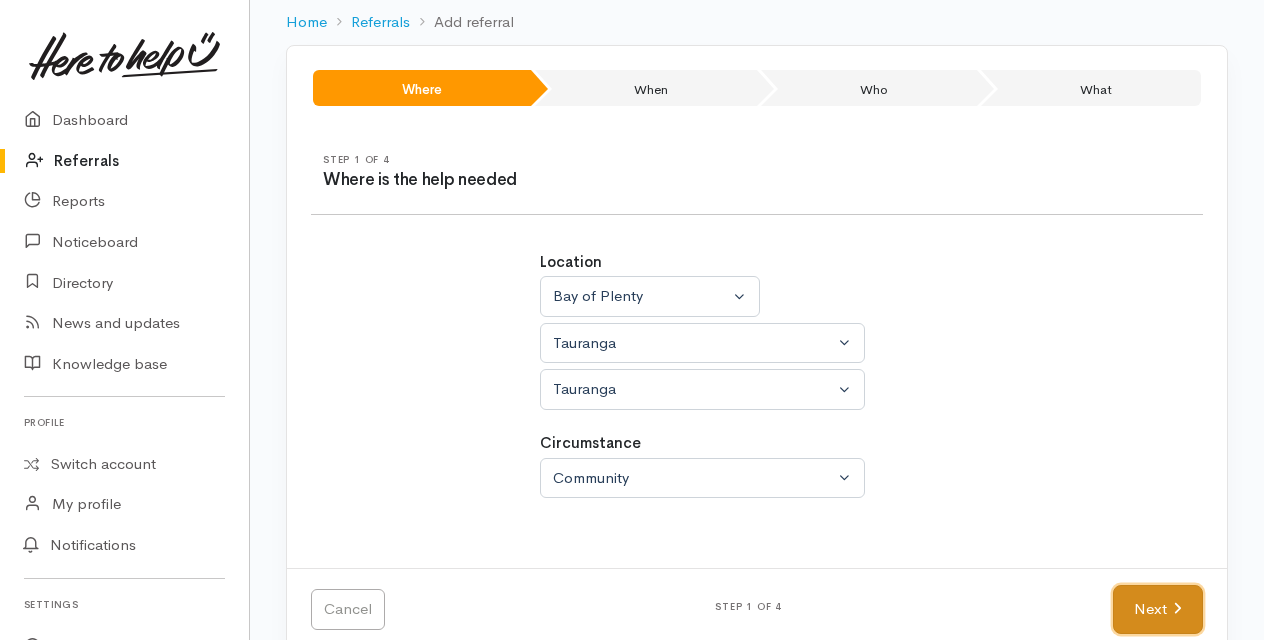 click 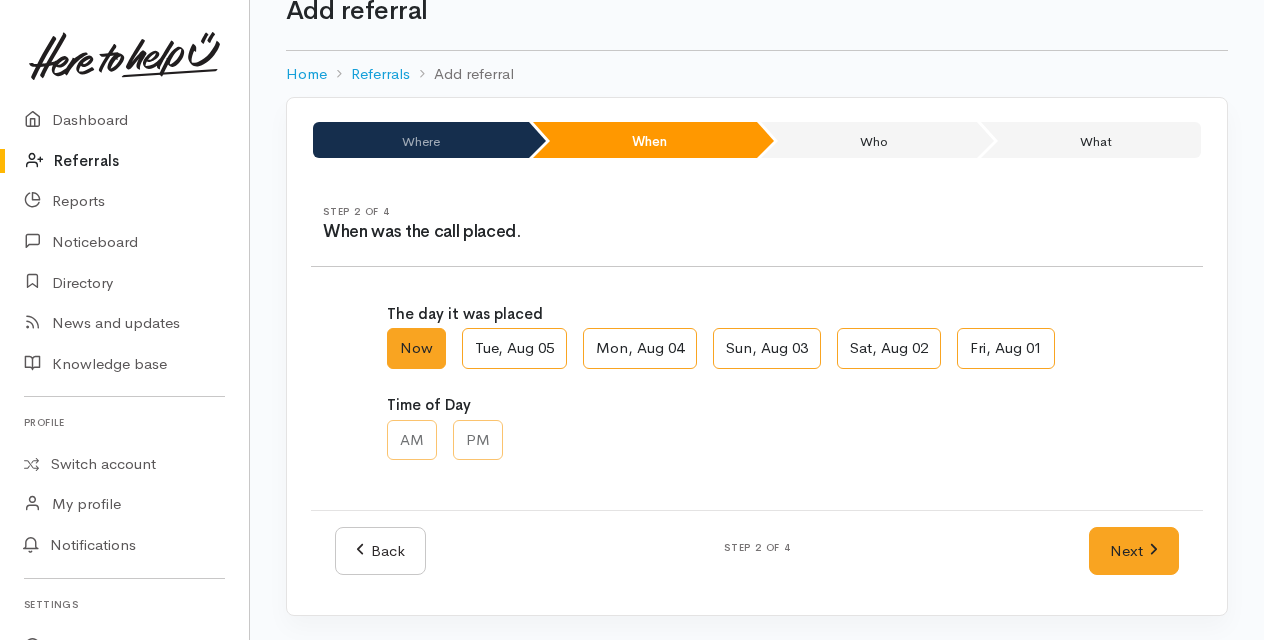 scroll, scrollTop: 44, scrollLeft: 0, axis: vertical 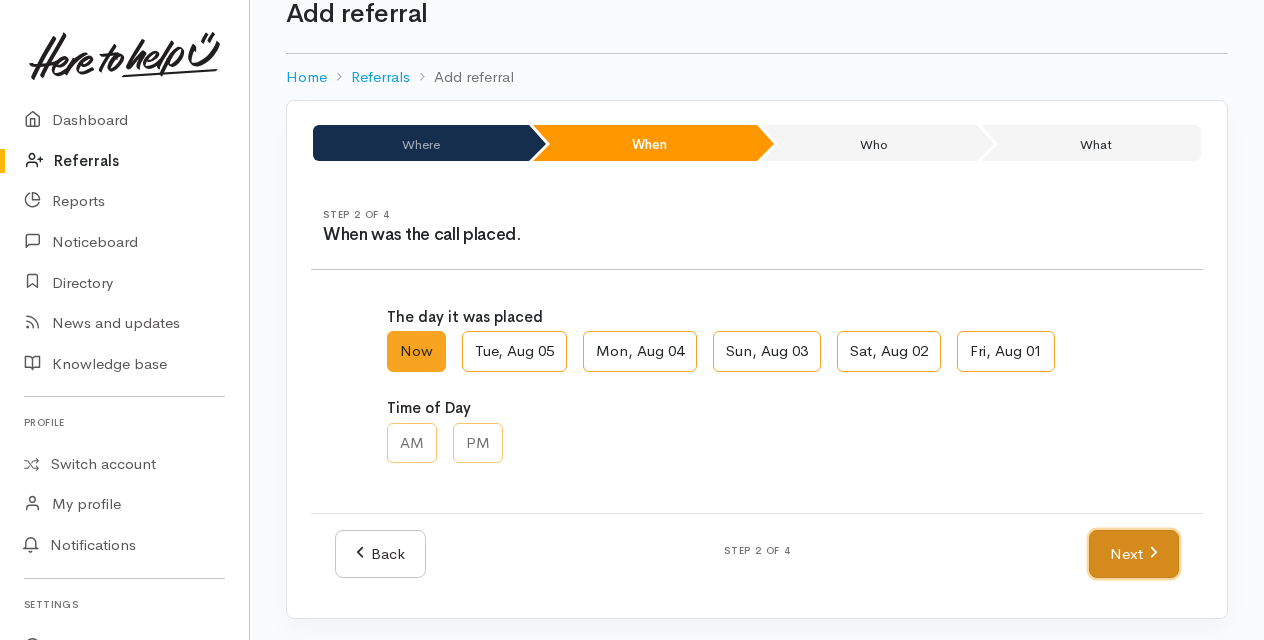 click on "Next" at bounding box center [1134, 554] 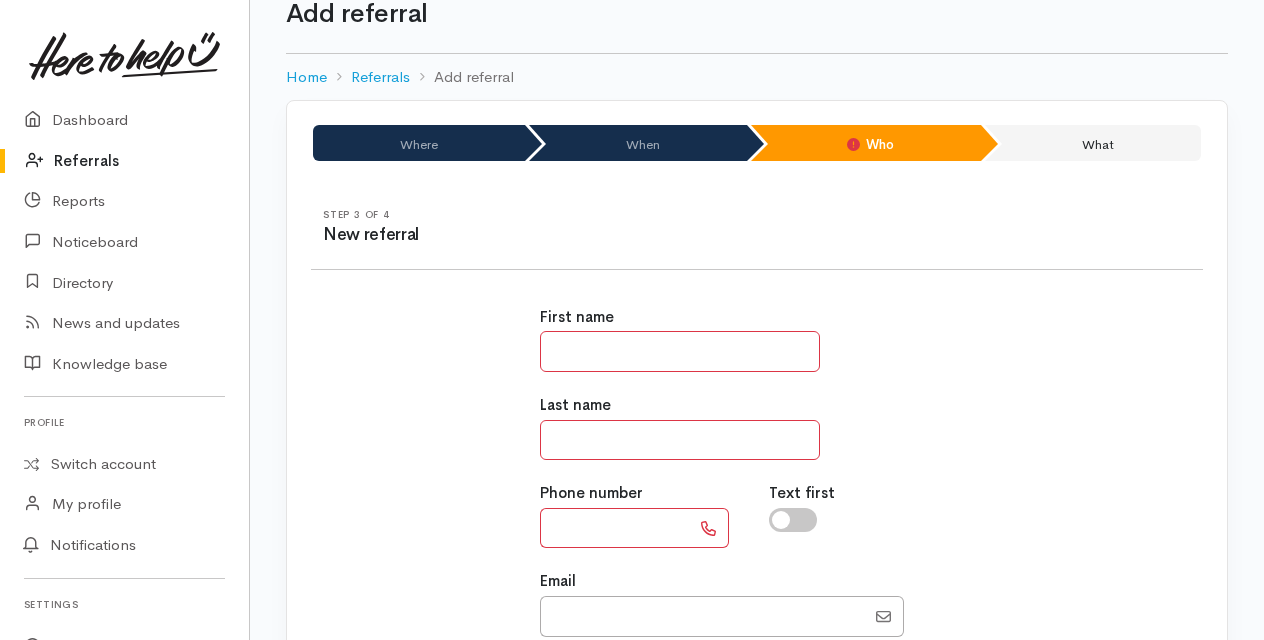 click at bounding box center [680, 351] 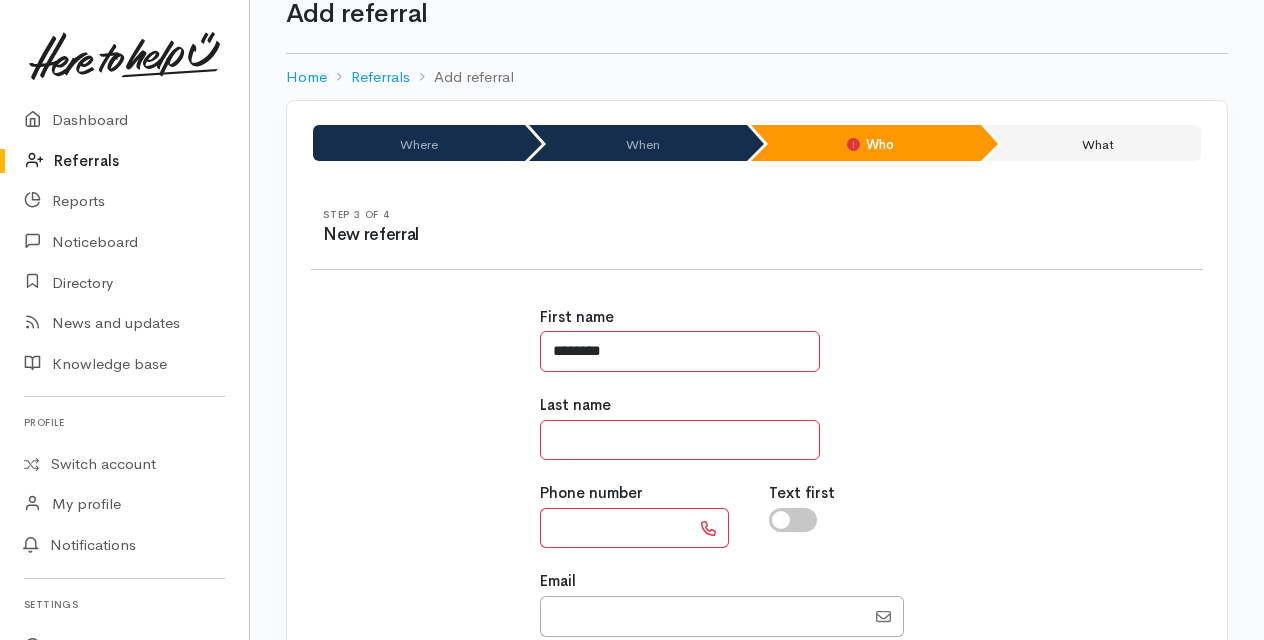 type on "********" 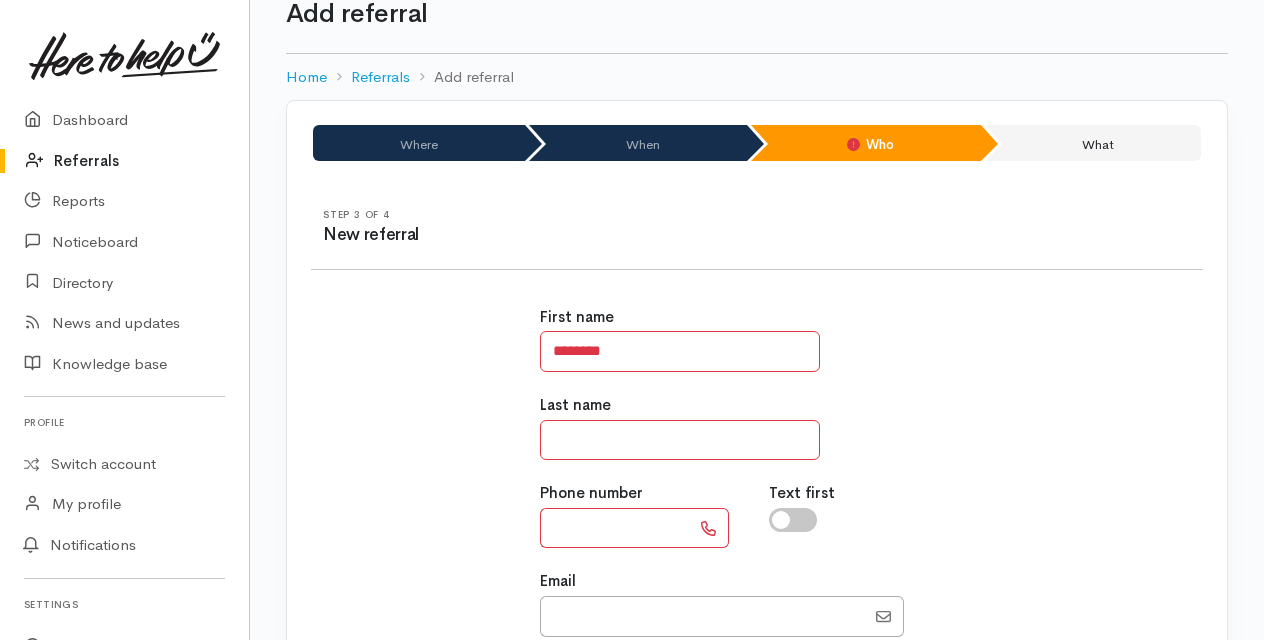 click at bounding box center (680, 440) 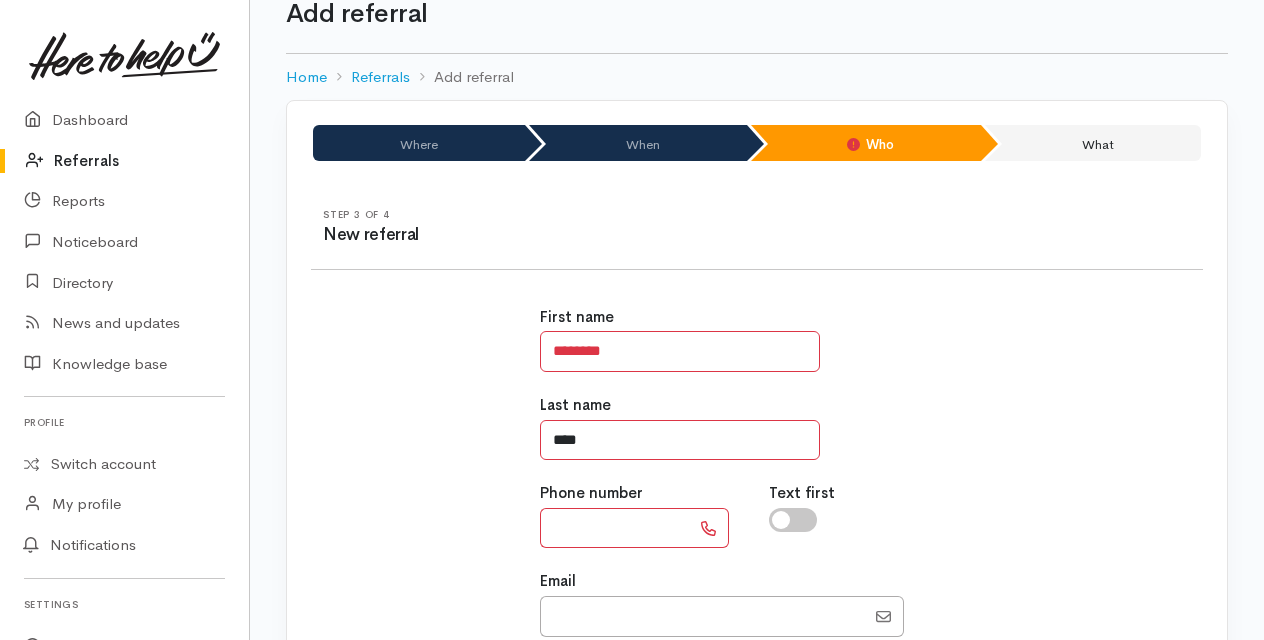 type on "****" 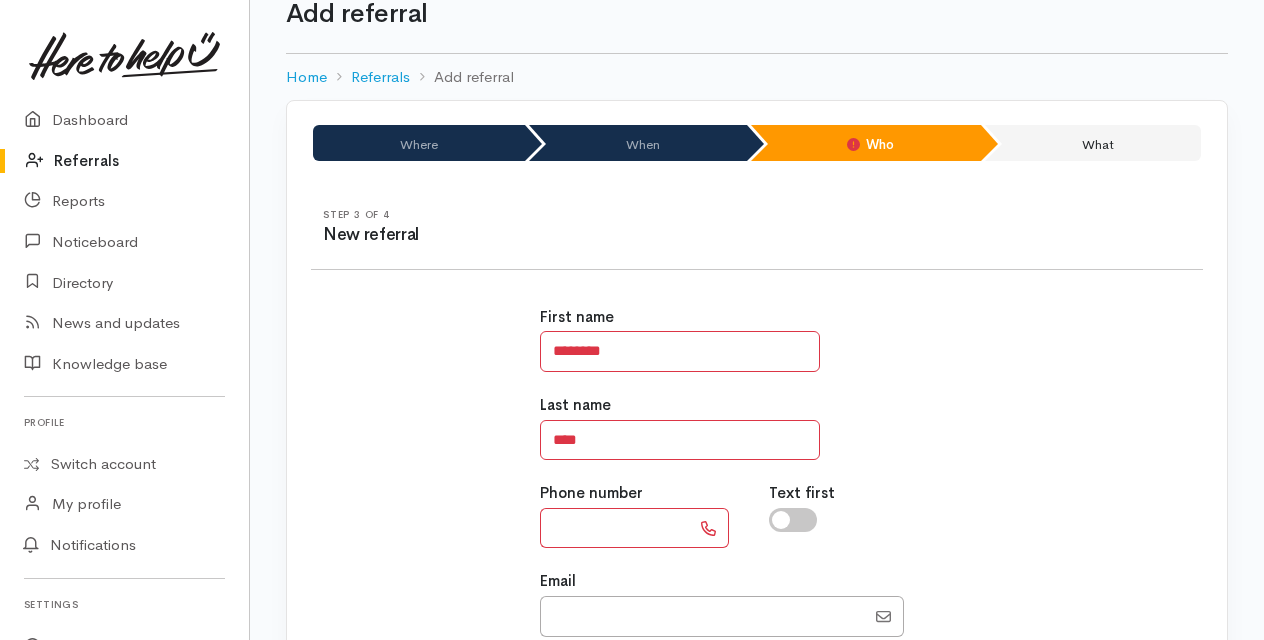 click at bounding box center [615, 528] 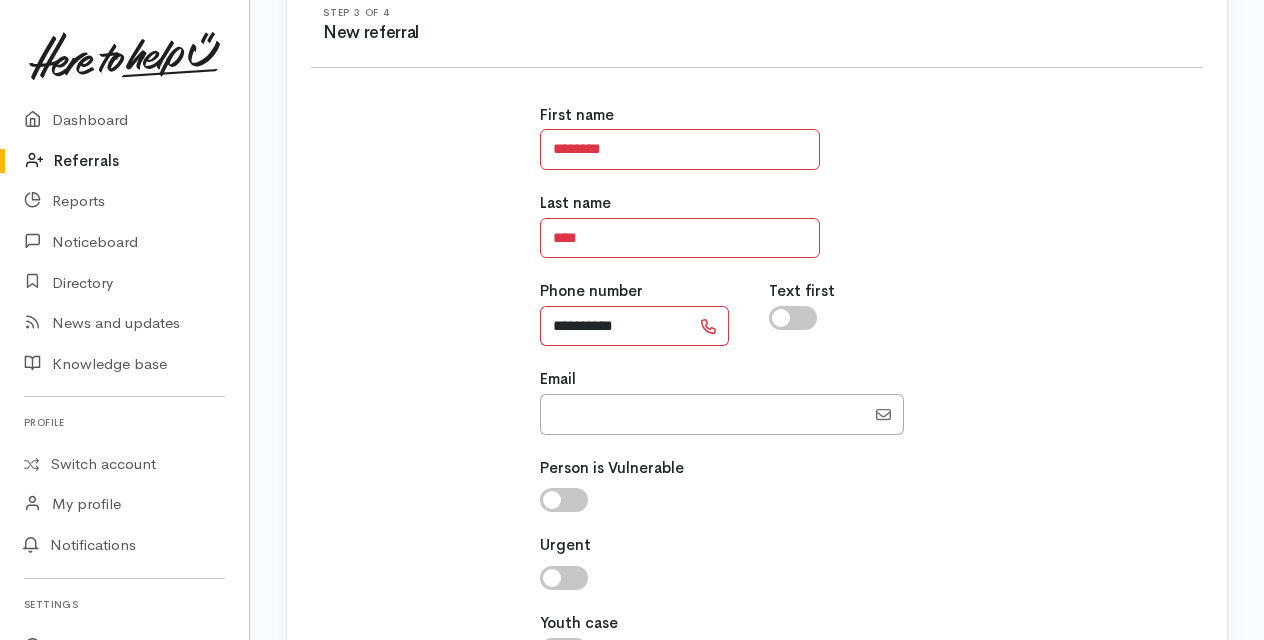 scroll, scrollTop: 439, scrollLeft: 0, axis: vertical 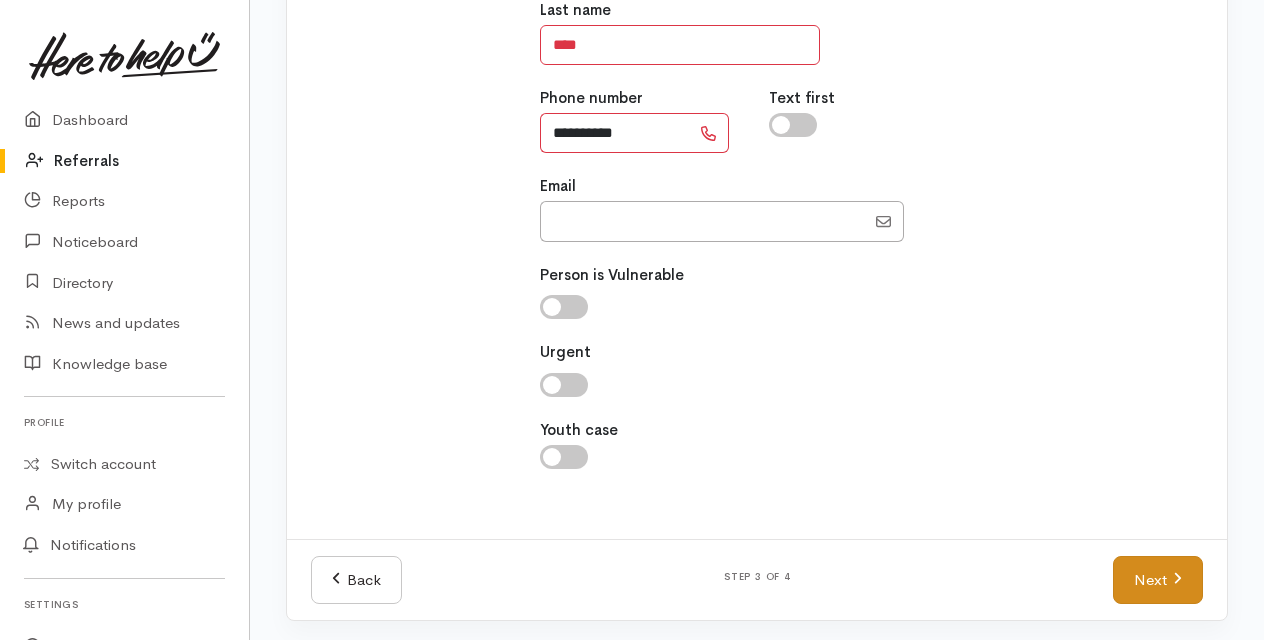 type on "**********" 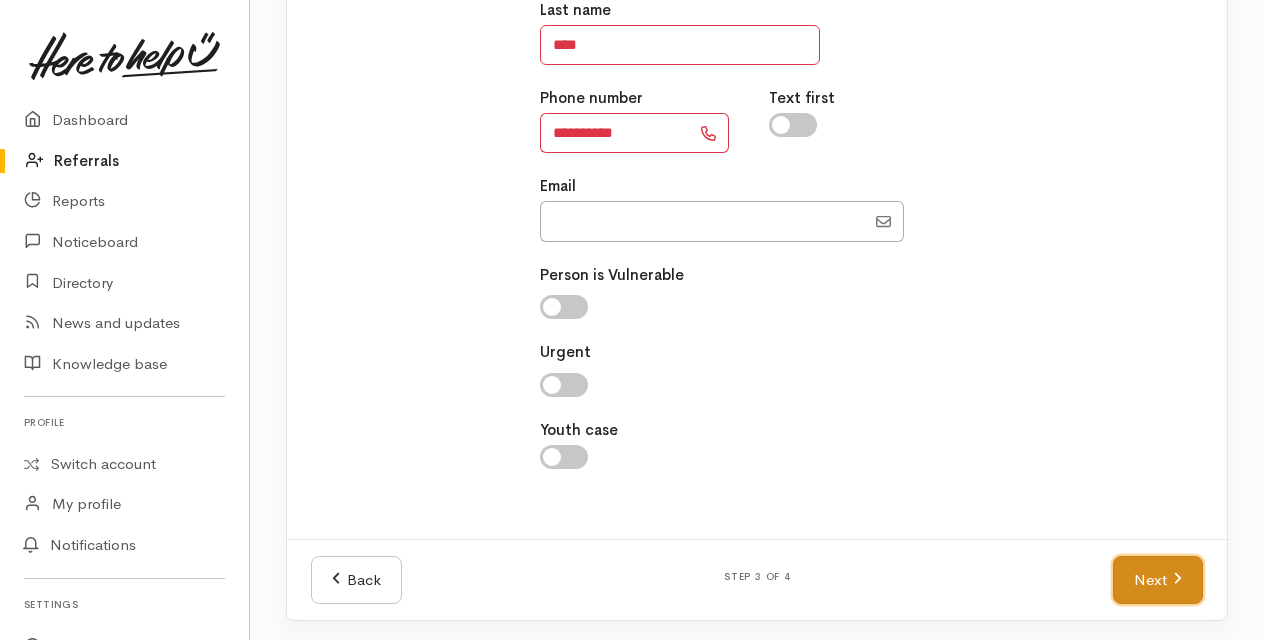 click on "Next" at bounding box center (1158, 580) 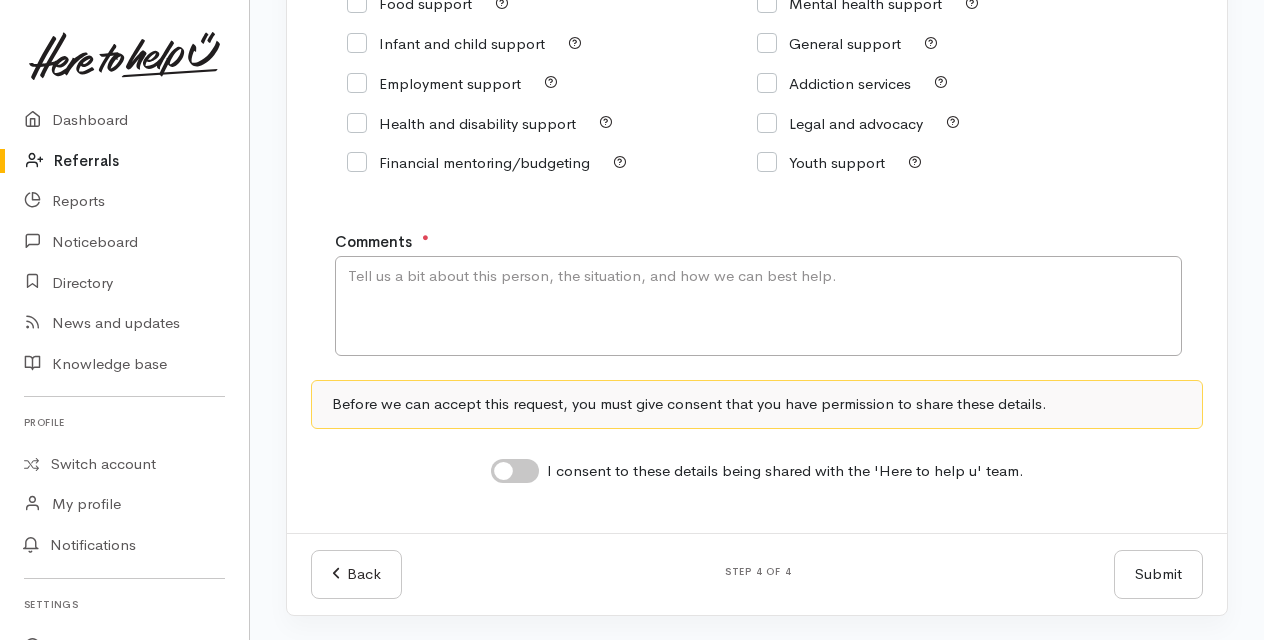 scroll, scrollTop: 388, scrollLeft: 0, axis: vertical 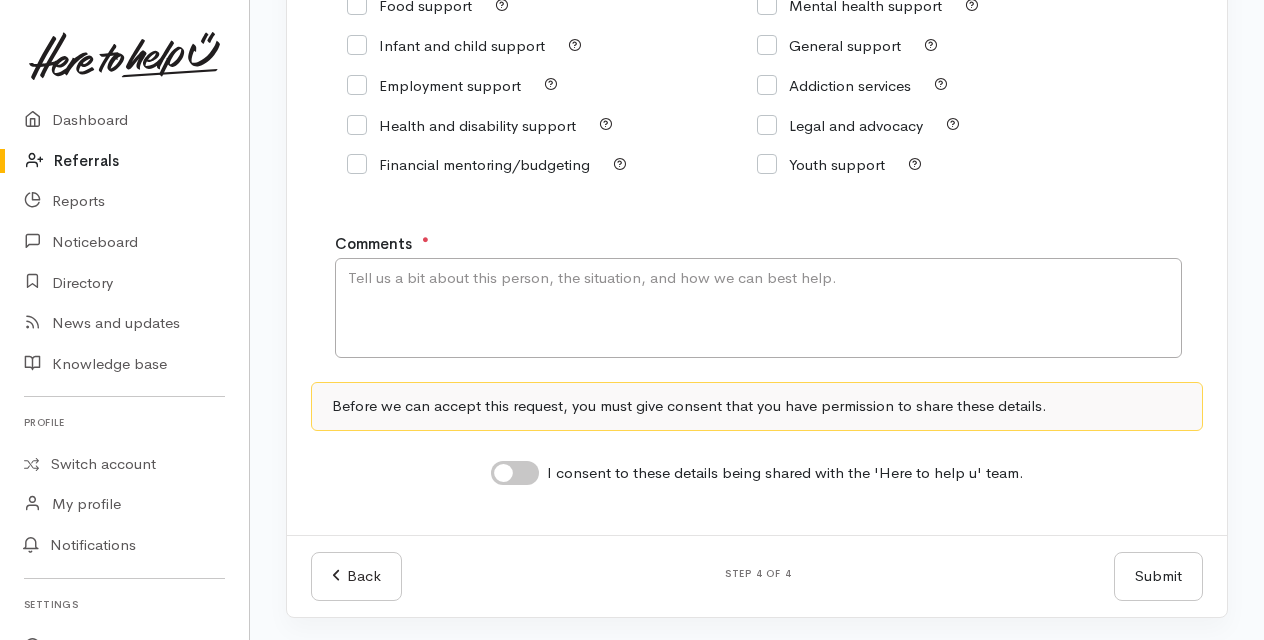 click on "Food support" at bounding box center [409, 5] 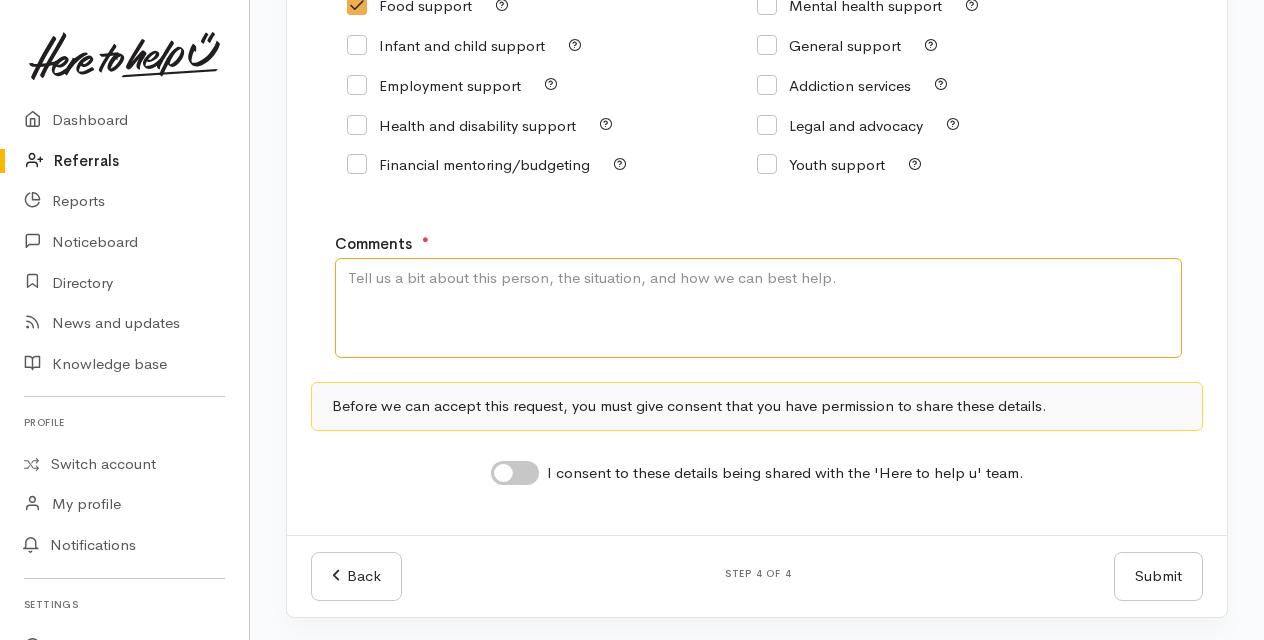 click on "Comments" at bounding box center (758, 308) 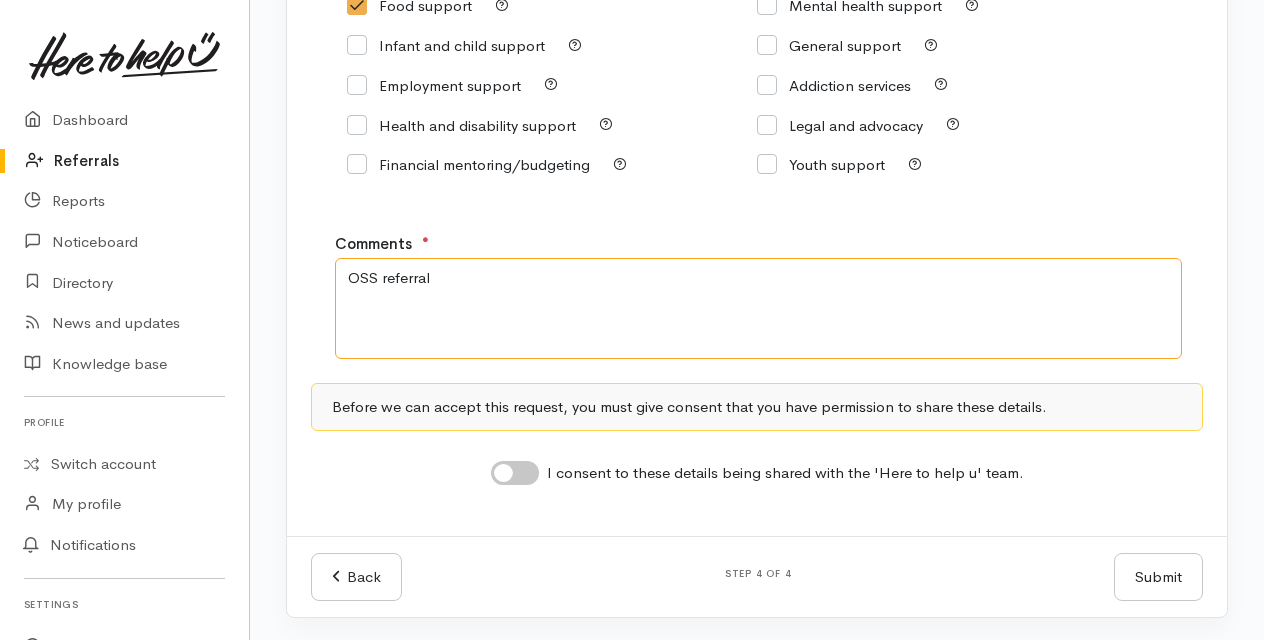 type on "OSS referral" 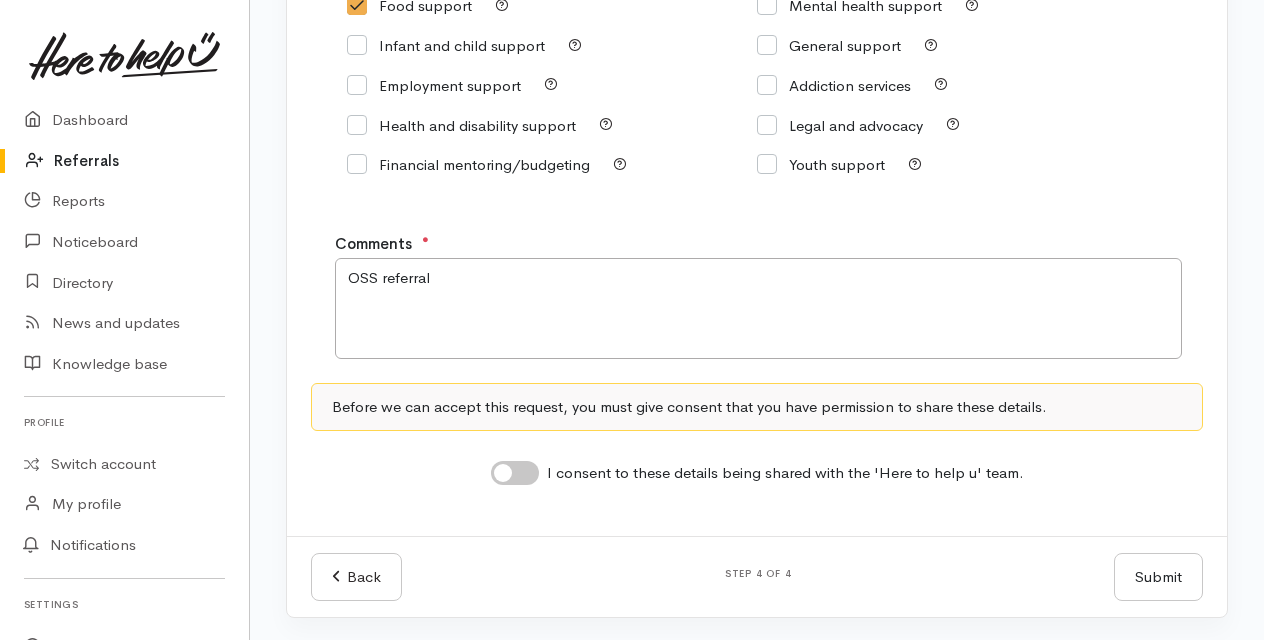 click on "I consent to these details being shared with the 'Here to help u' team." at bounding box center [515, 473] 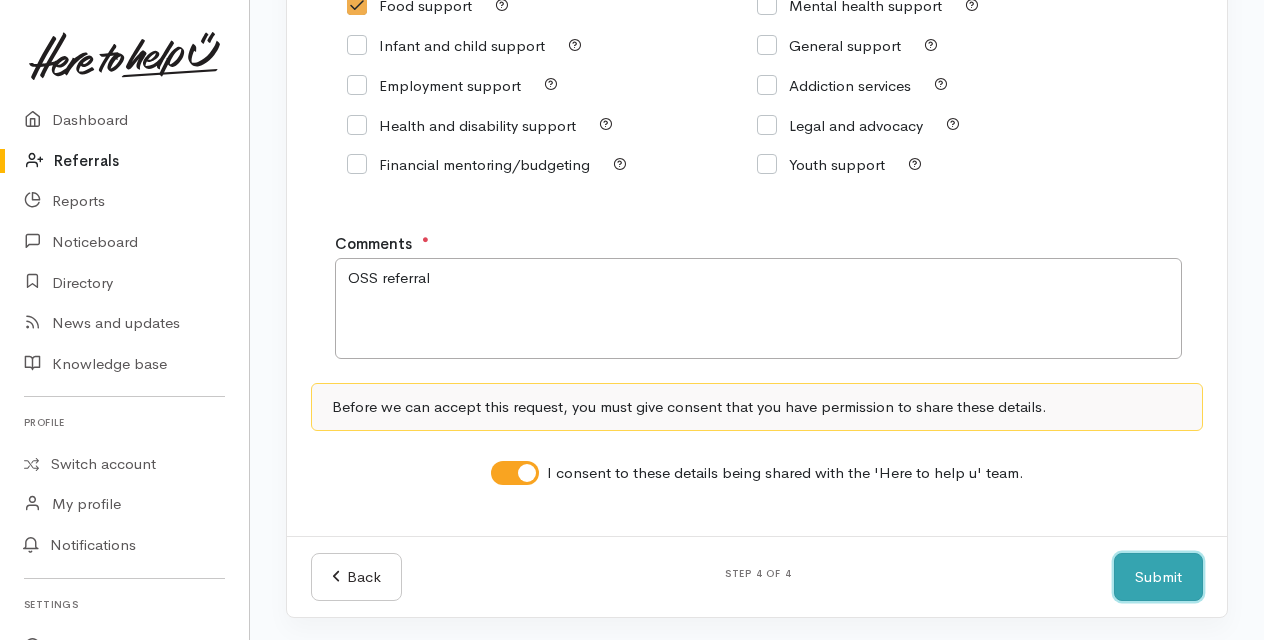 click on "Submit" at bounding box center (1158, 577) 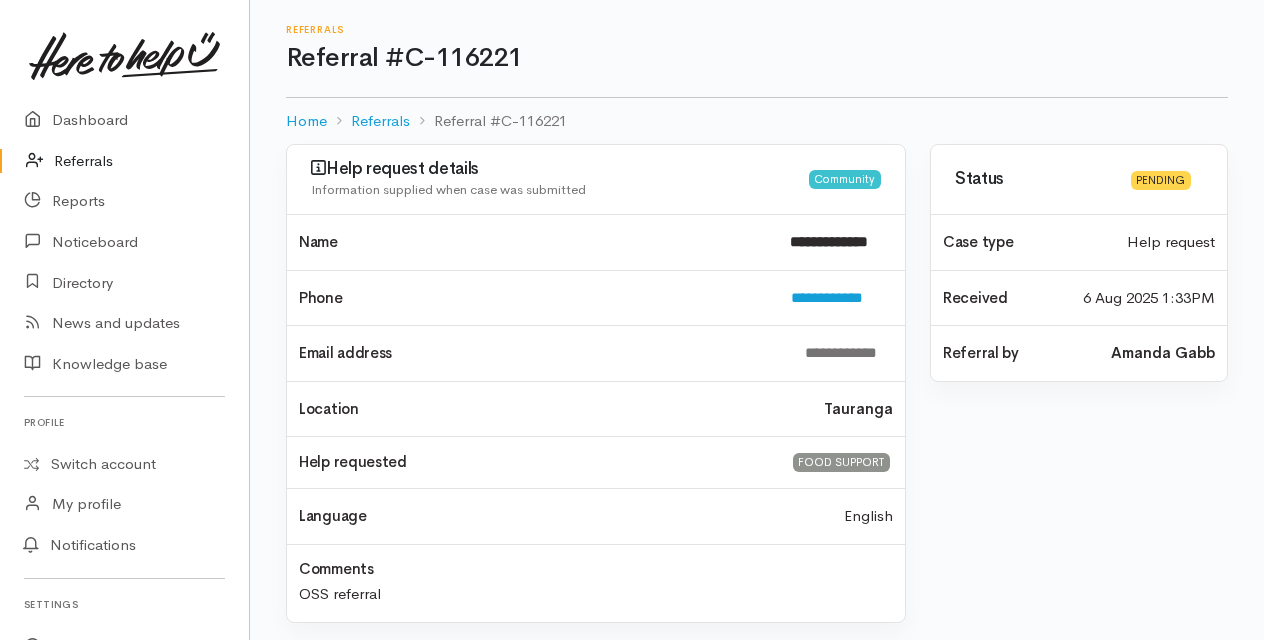 scroll, scrollTop: 0, scrollLeft: 0, axis: both 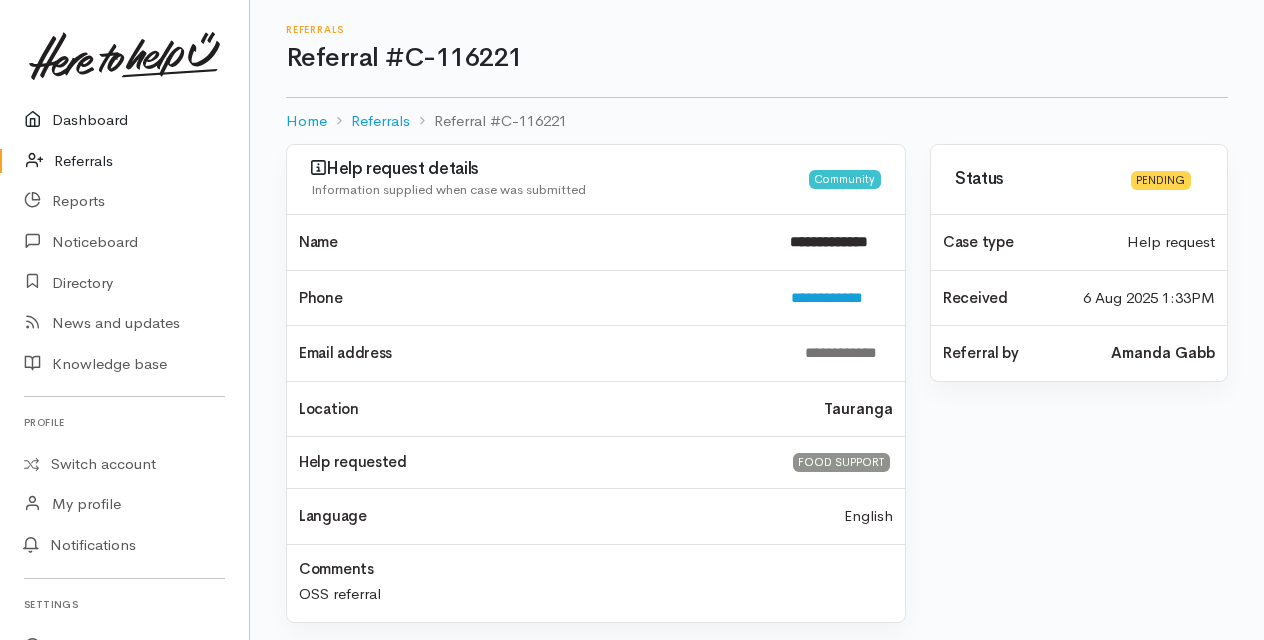 click on "Dashboard" at bounding box center [124, 120] 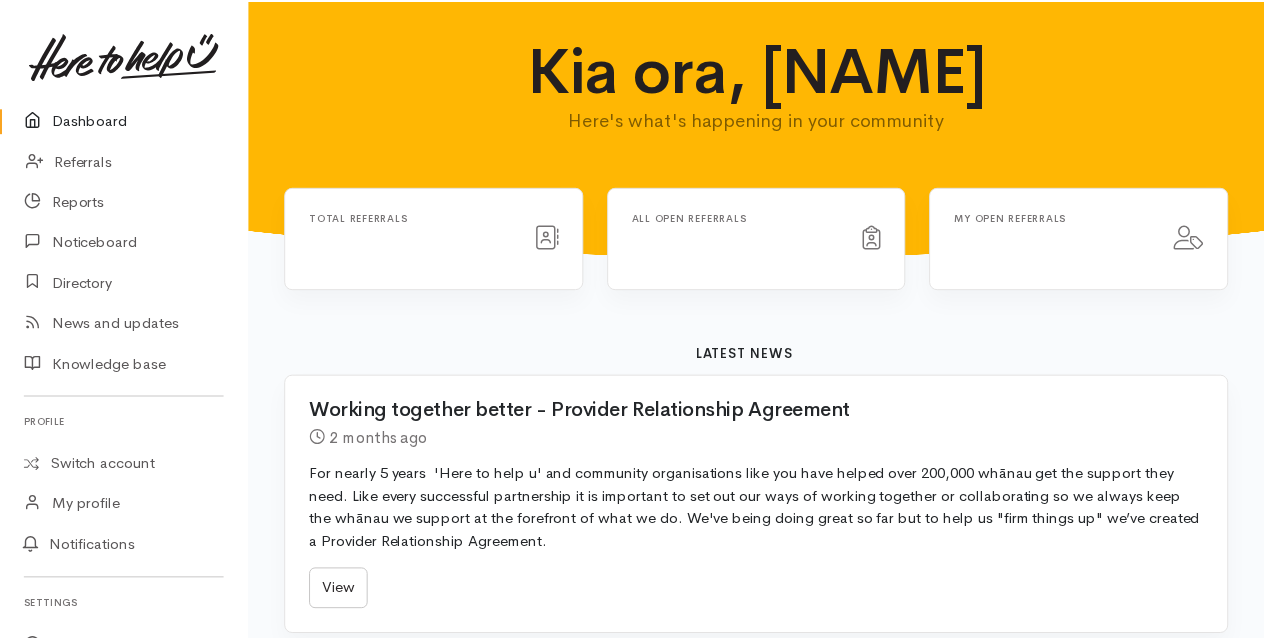 scroll, scrollTop: 0, scrollLeft: 0, axis: both 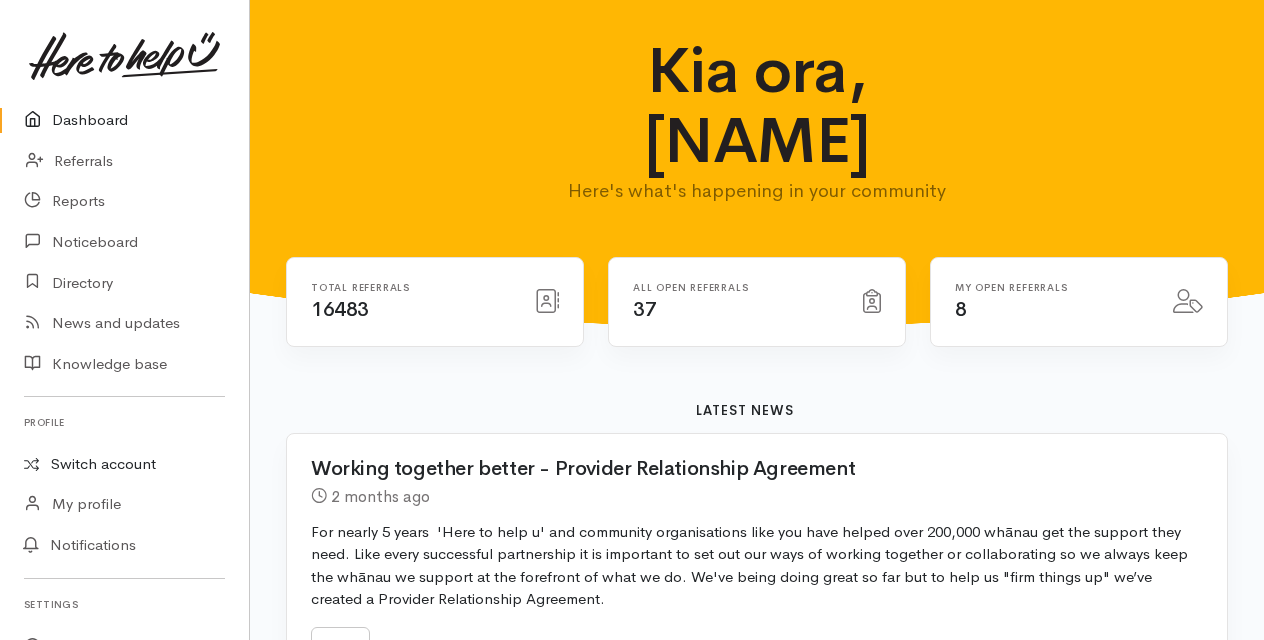 click on "Switch account" at bounding box center (124, 464) 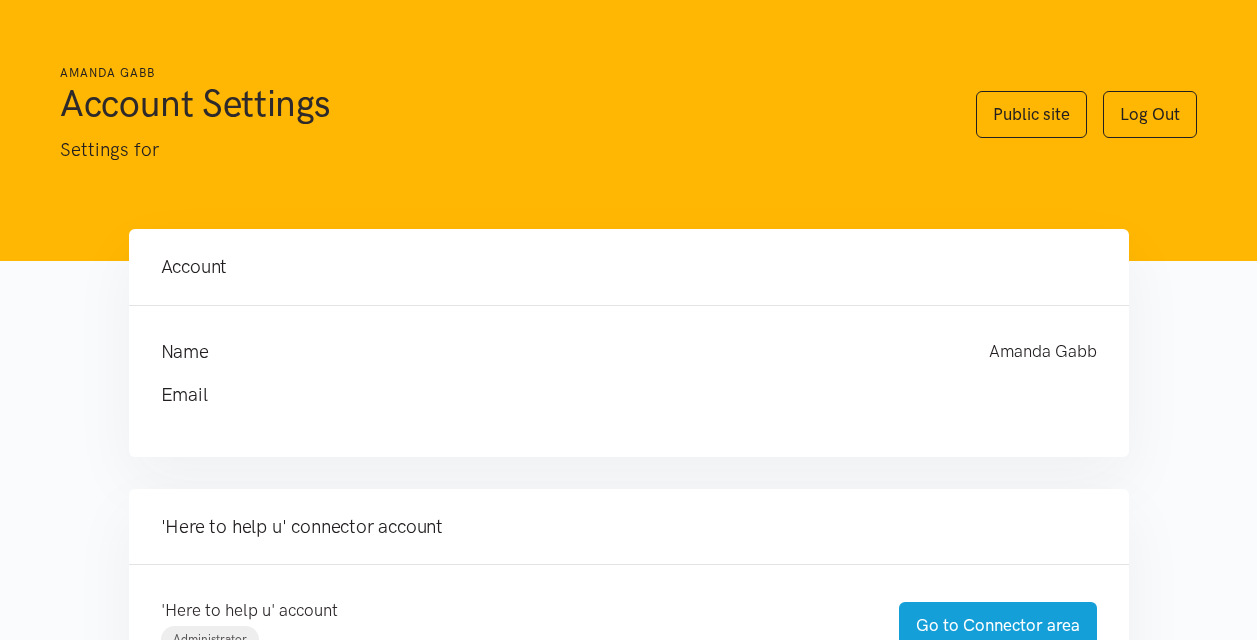 scroll, scrollTop: 0, scrollLeft: 0, axis: both 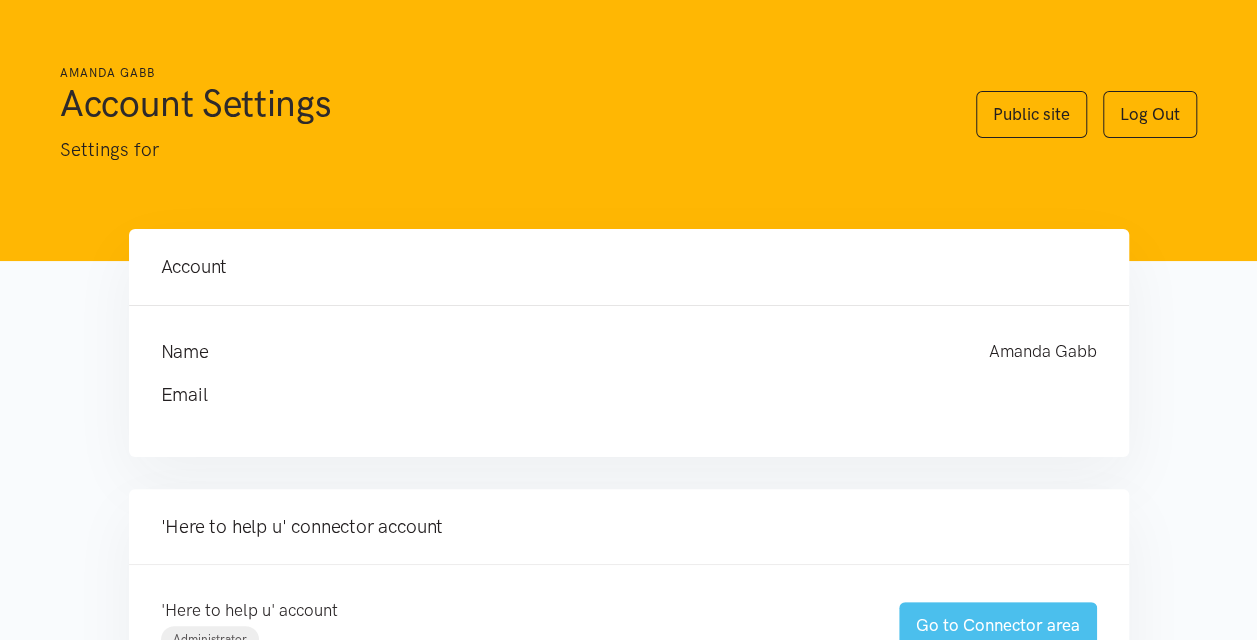 click on "Go to Connector area" at bounding box center [998, 625] 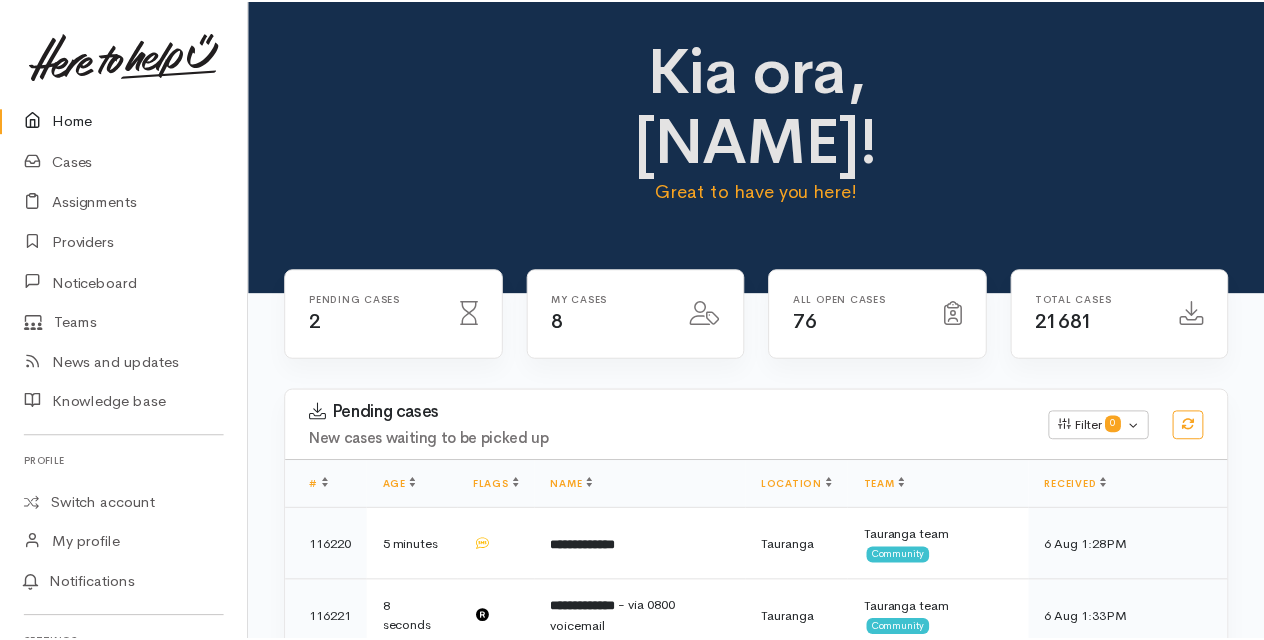scroll, scrollTop: 0, scrollLeft: 0, axis: both 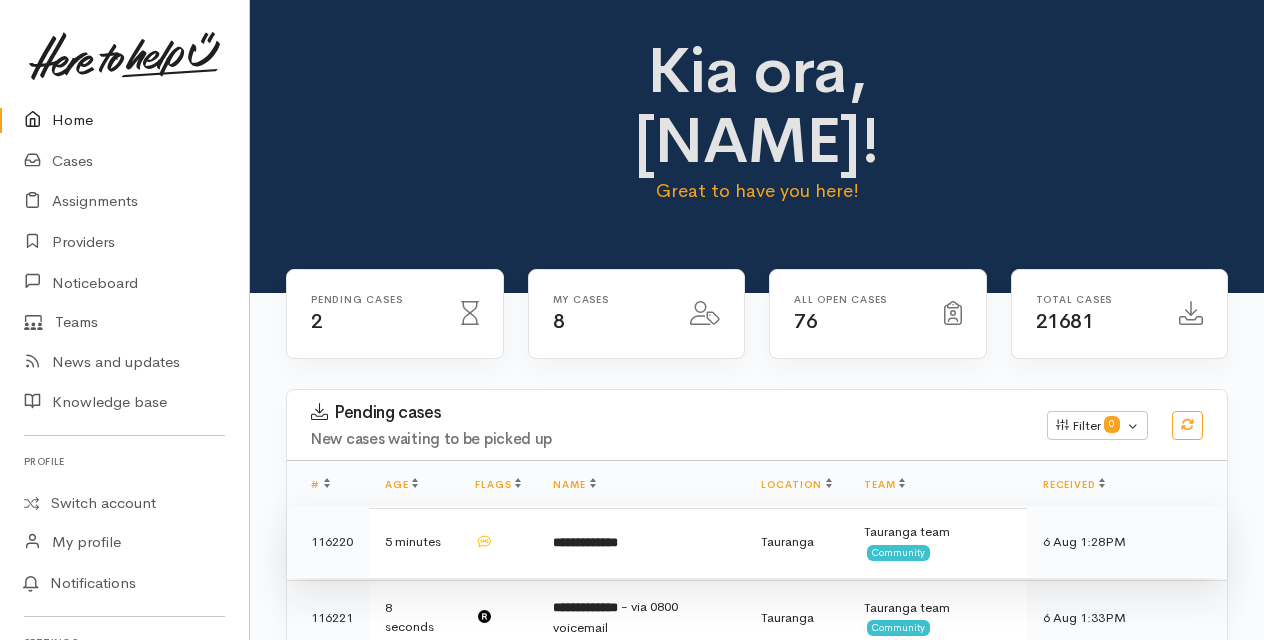 click on "**********" at bounding box center [585, 542] 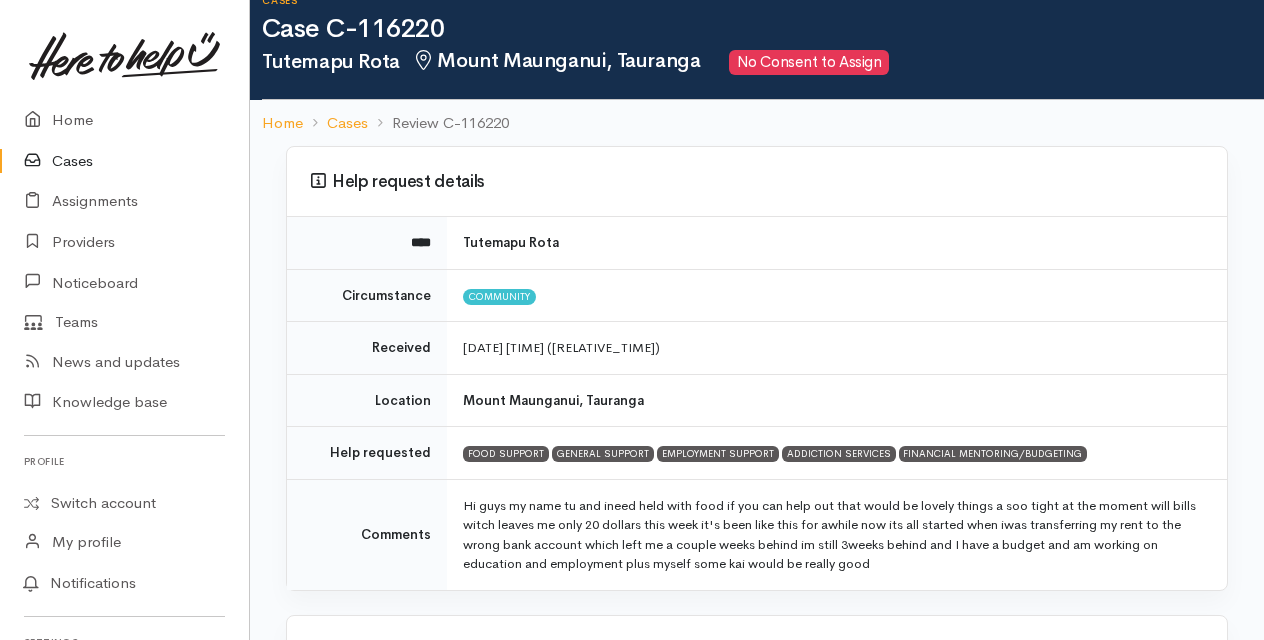 scroll, scrollTop: 31, scrollLeft: 0, axis: vertical 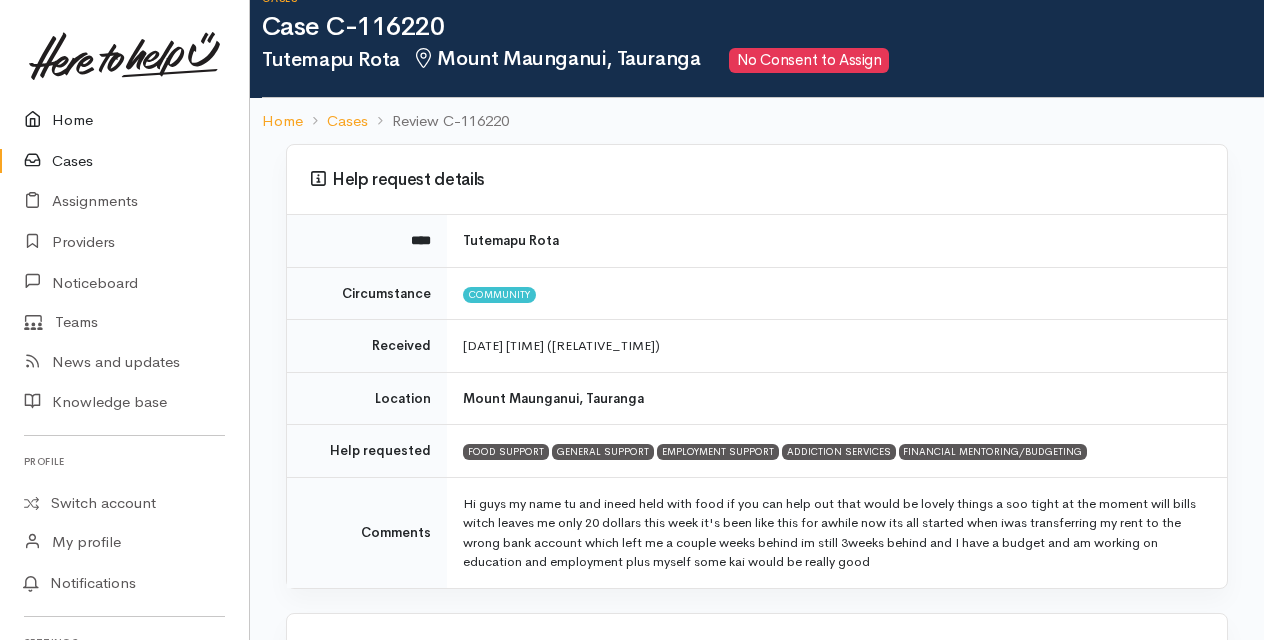 click on "Home" at bounding box center (124, 120) 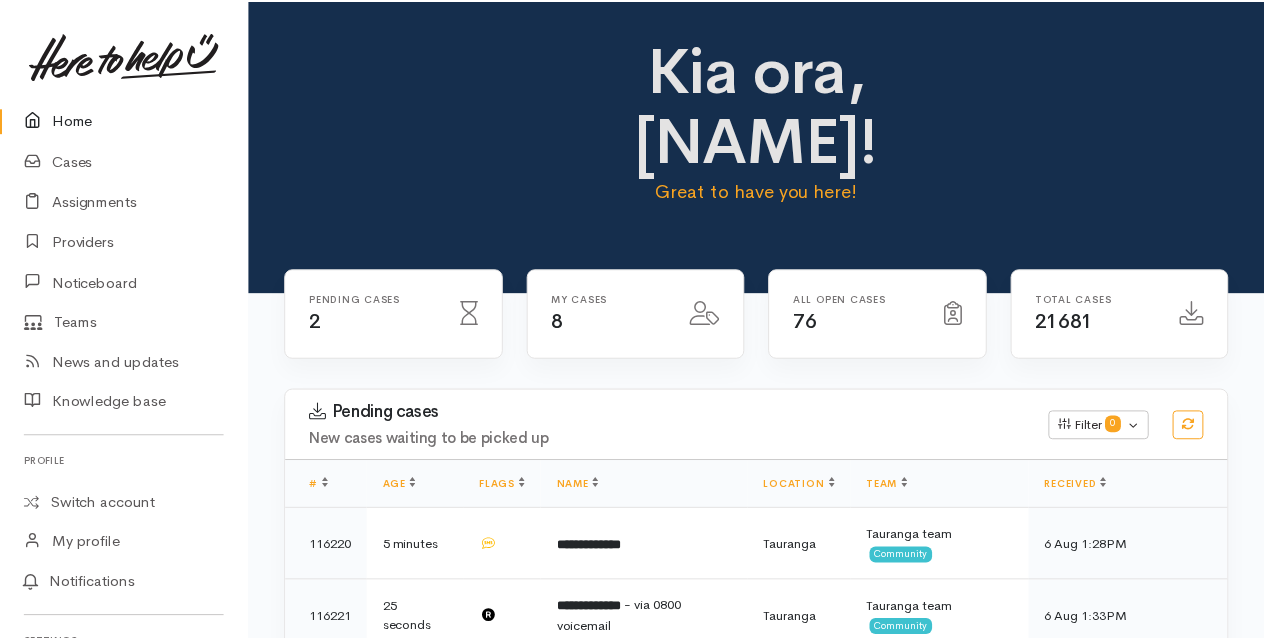 scroll, scrollTop: 0, scrollLeft: 0, axis: both 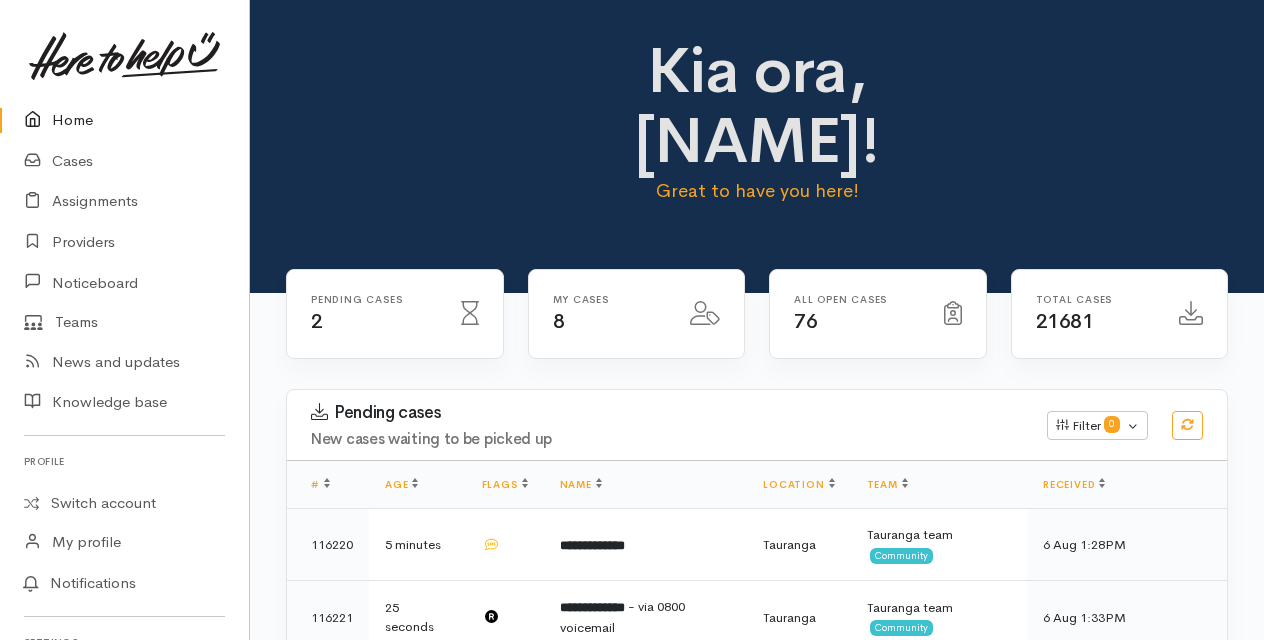click on "Kia ora, Amanda!" at bounding box center (757, 106) 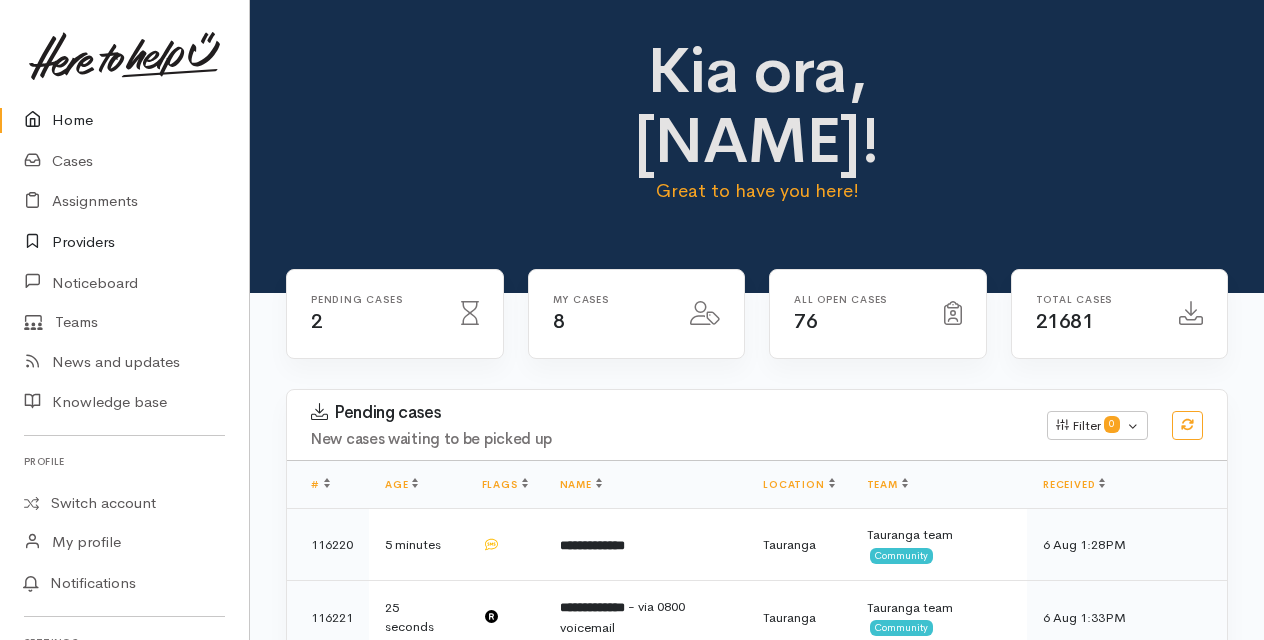 click on "Providers" at bounding box center (124, 242) 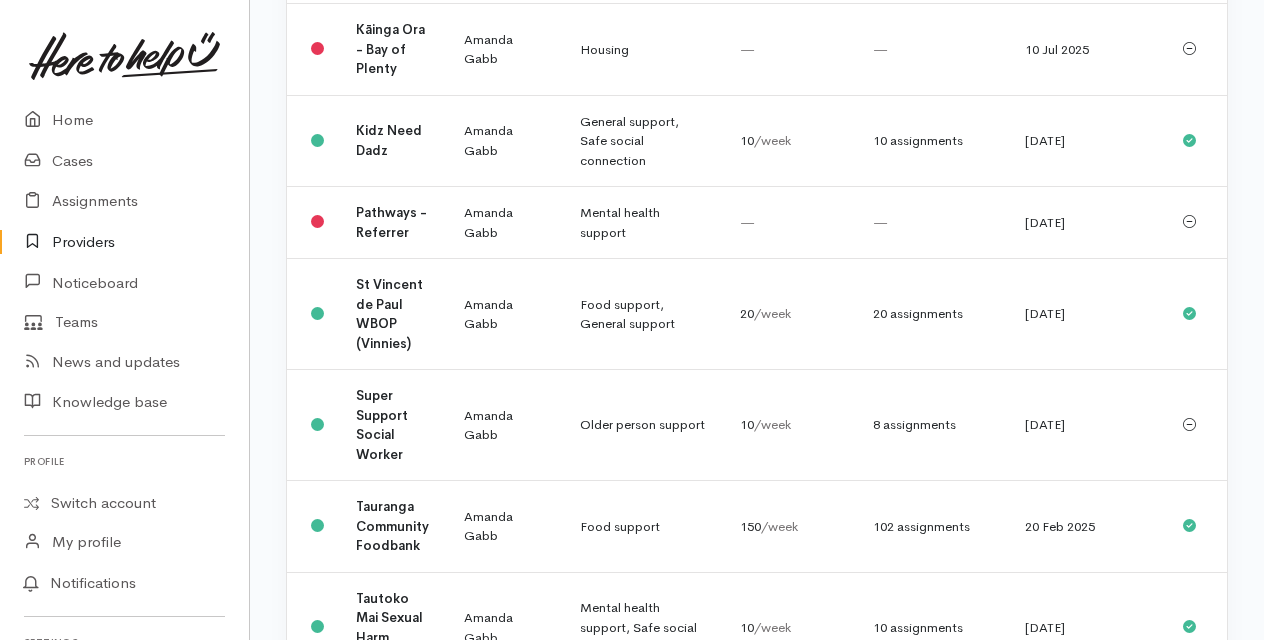 scroll, scrollTop: 5396, scrollLeft: 0, axis: vertical 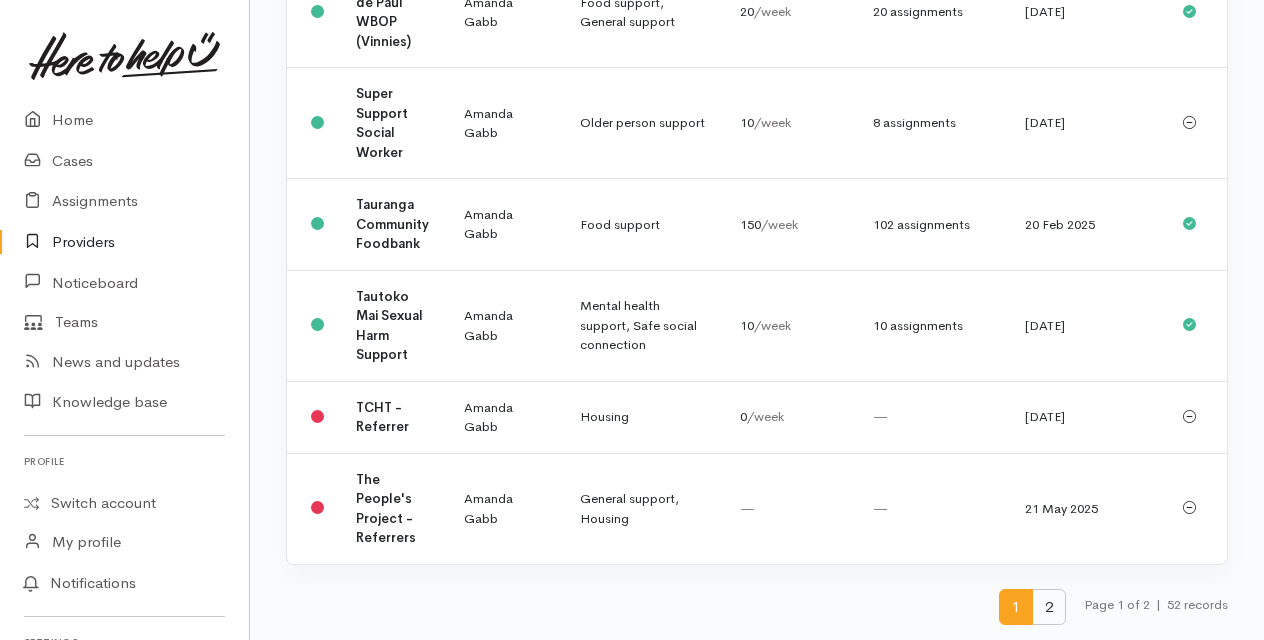 click on "2" at bounding box center [1049, 607] 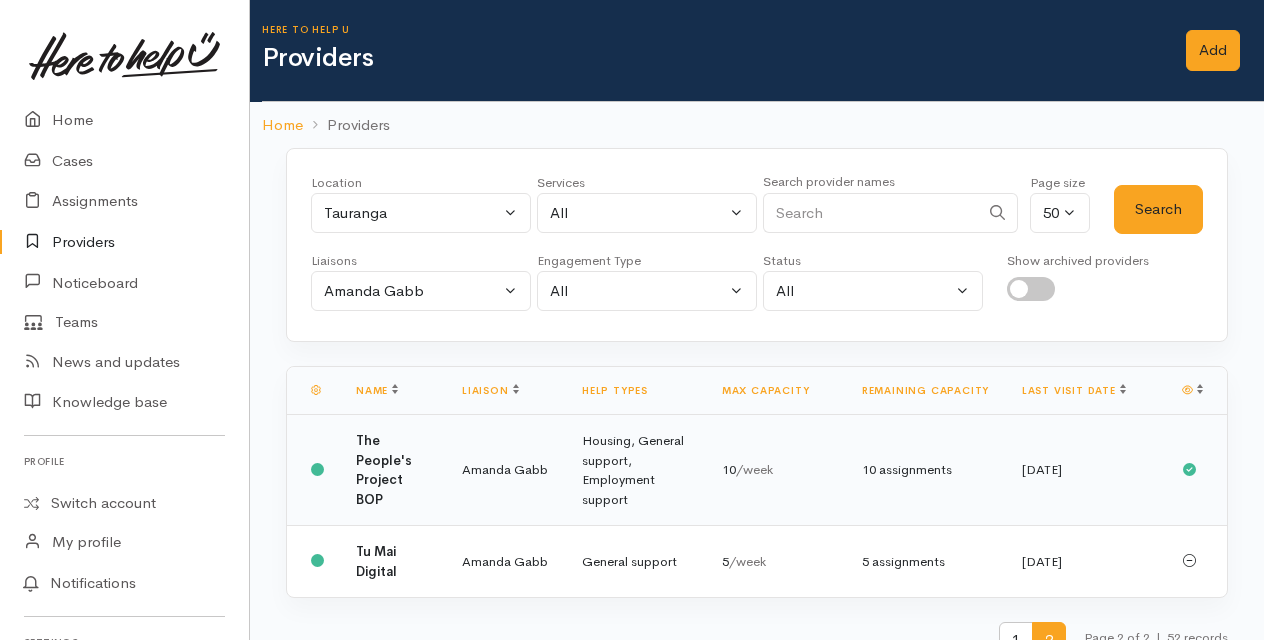 scroll, scrollTop: 30, scrollLeft: 0, axis: vertical 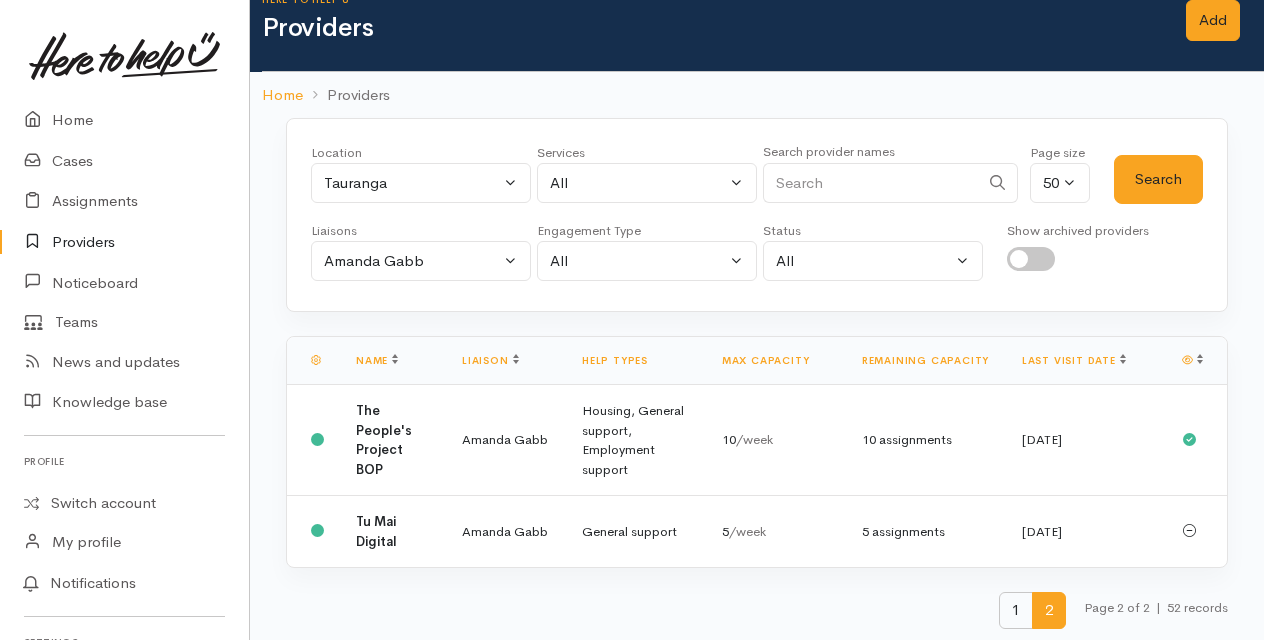 click on "1" at bounding box center [1016, 610] 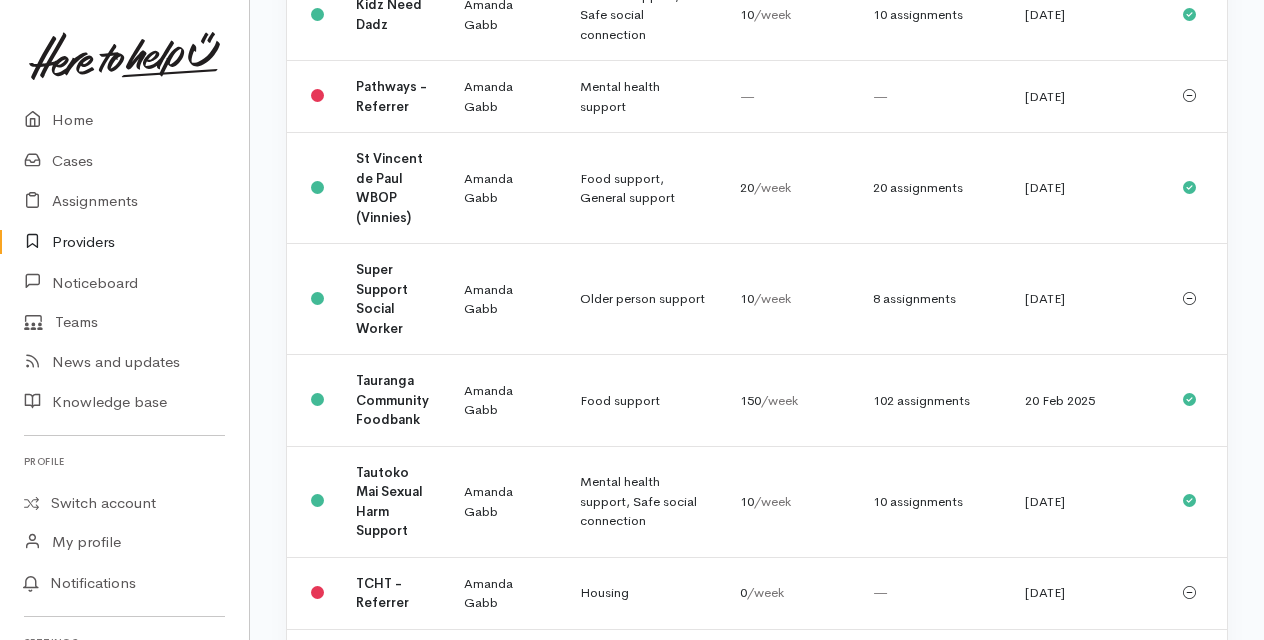 scroll, scrollTop: 5219, scrollLeft: 0, axis: vertical 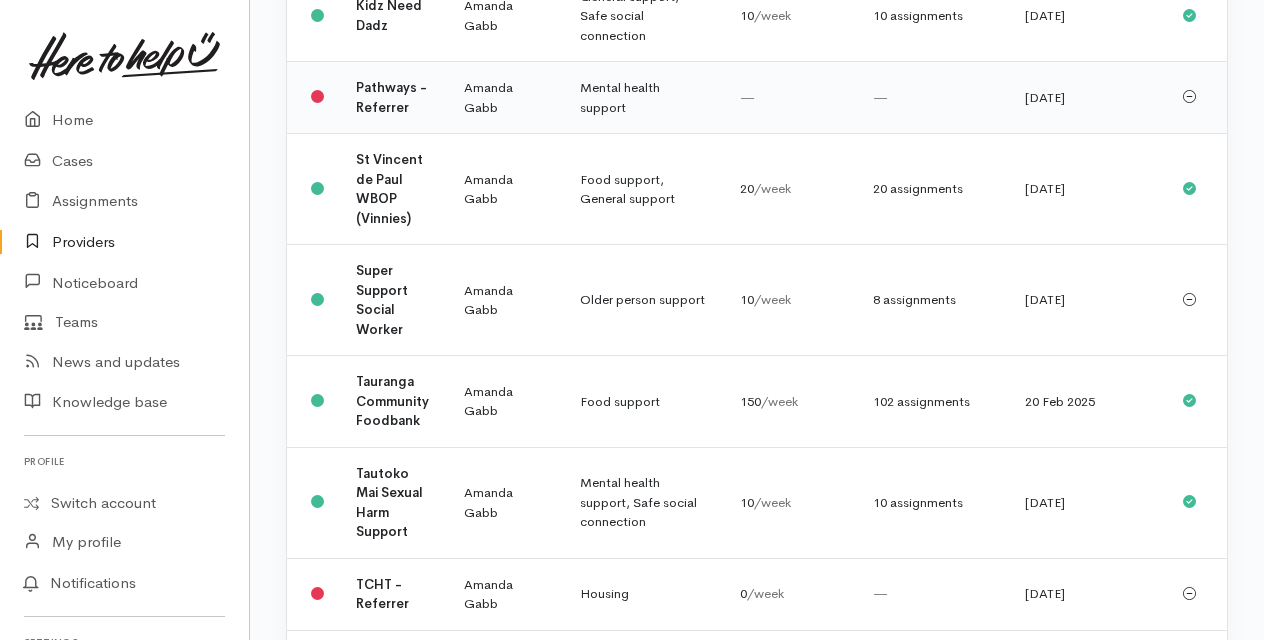 click on "Pathways - Referrer" at bounding box center (391, 97) 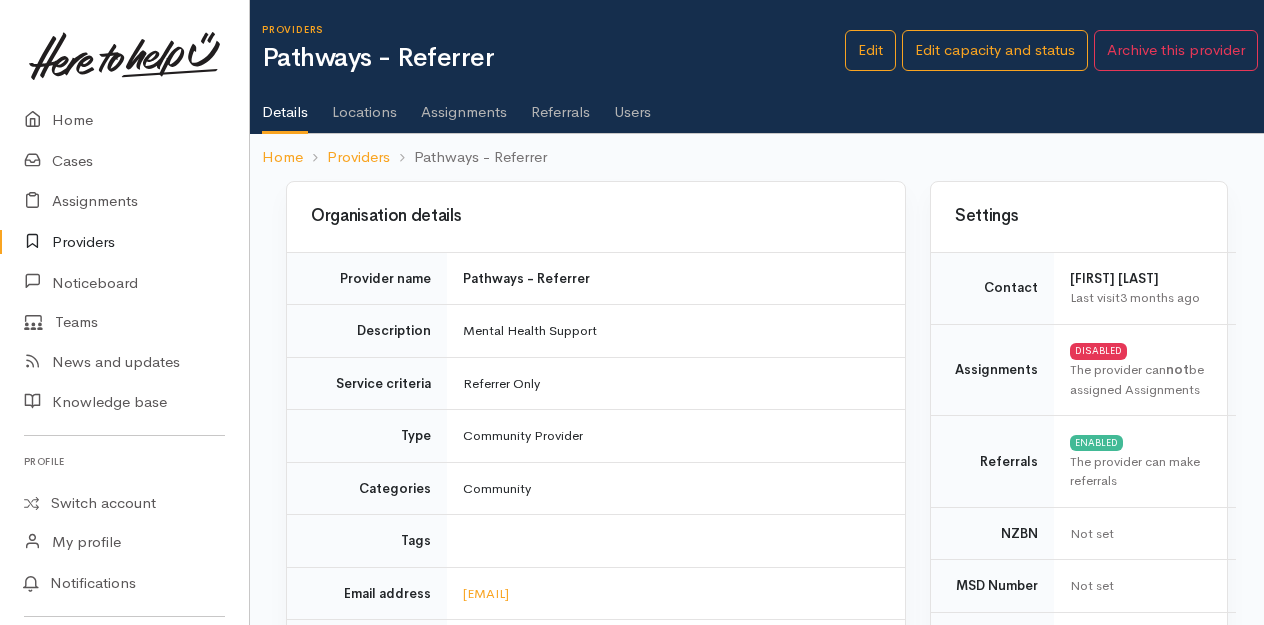 scroll, scrollTop: 0, scrollLeft: 0, axis: both 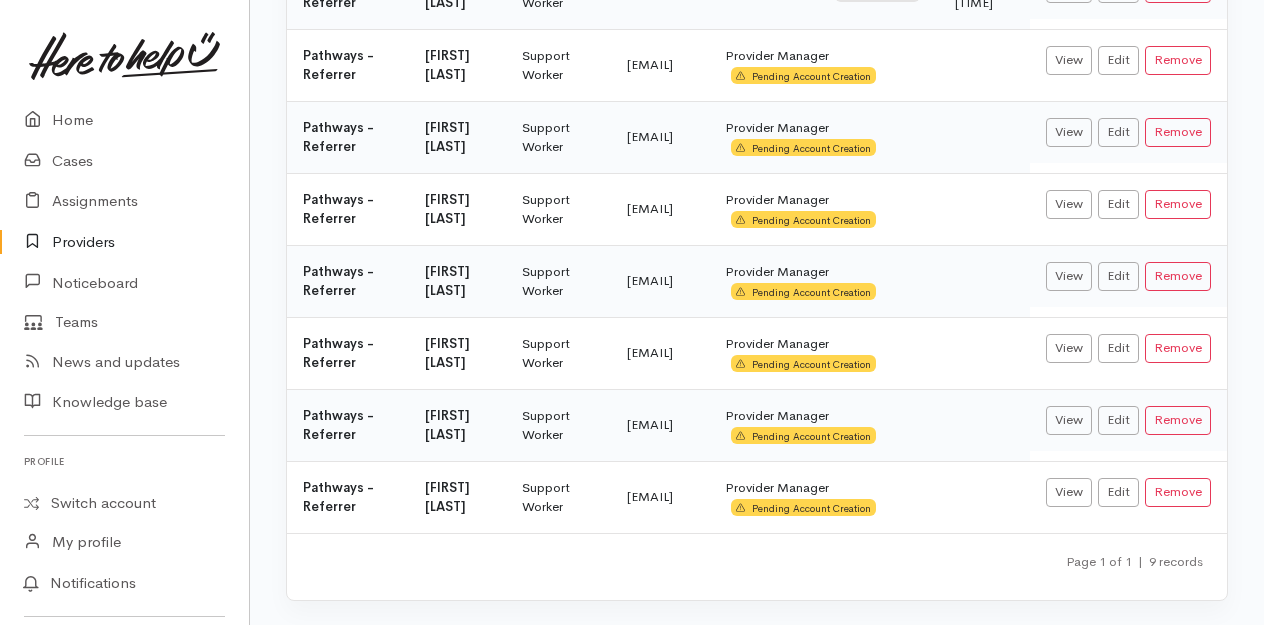 click on "Providers" at bounding box center (124, 242) 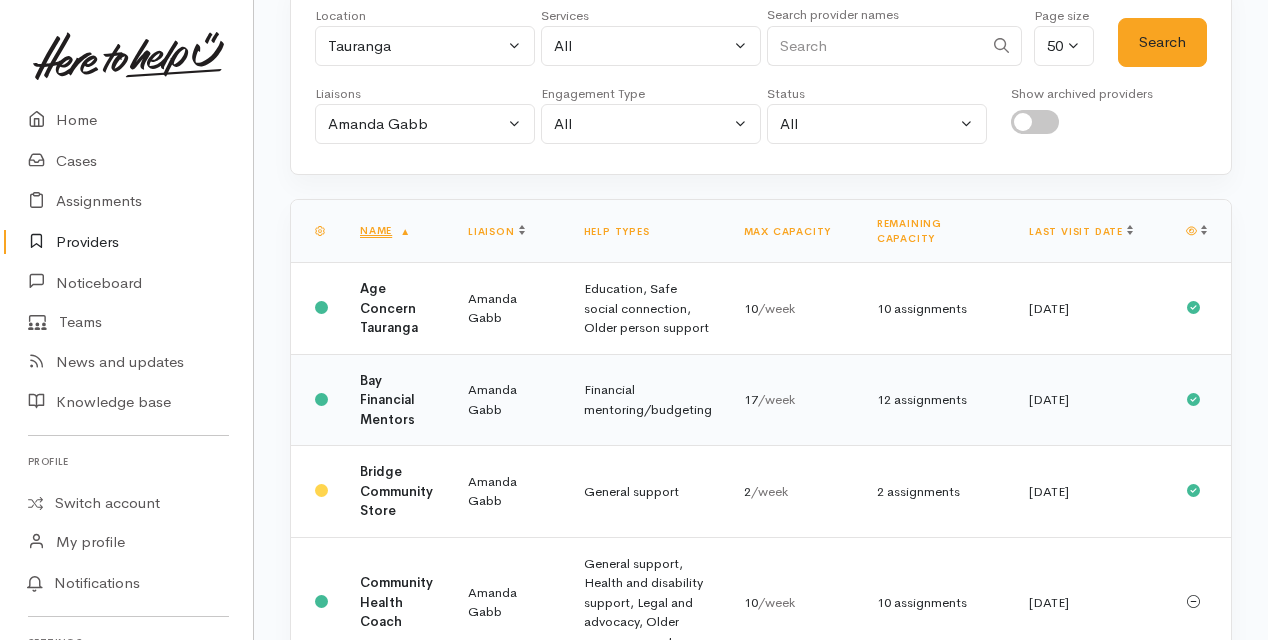 scroll, scrollTop: 0, scrollLeft: 0, axis: both 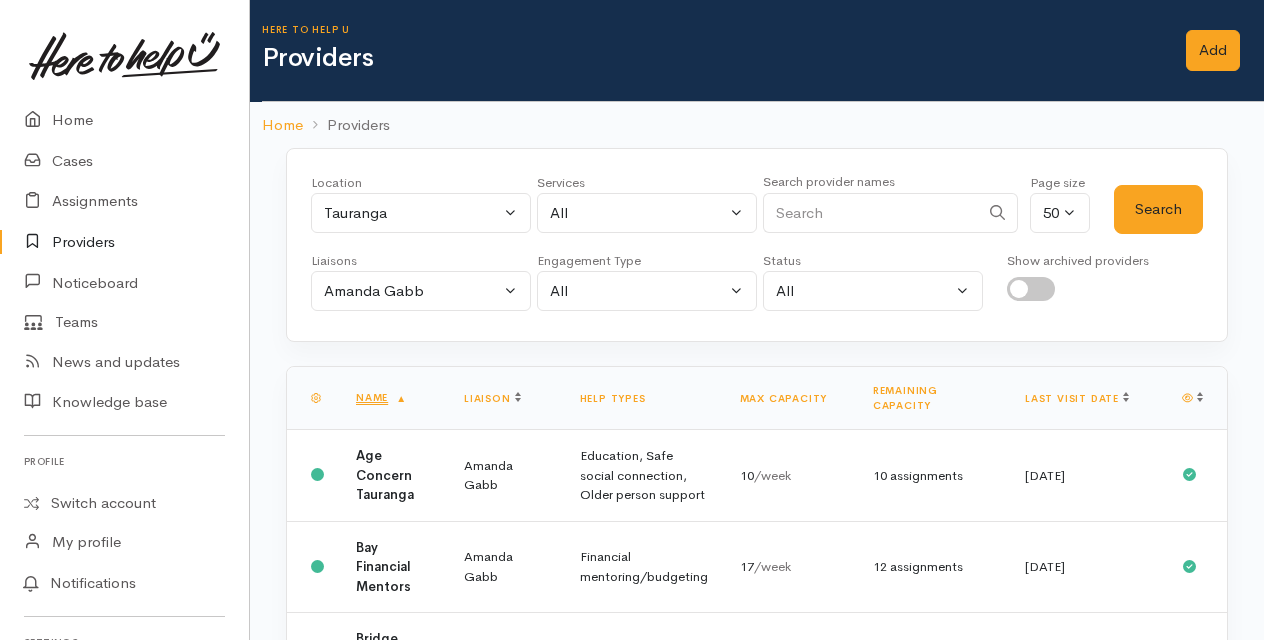 click at bounding box center [871, 213] 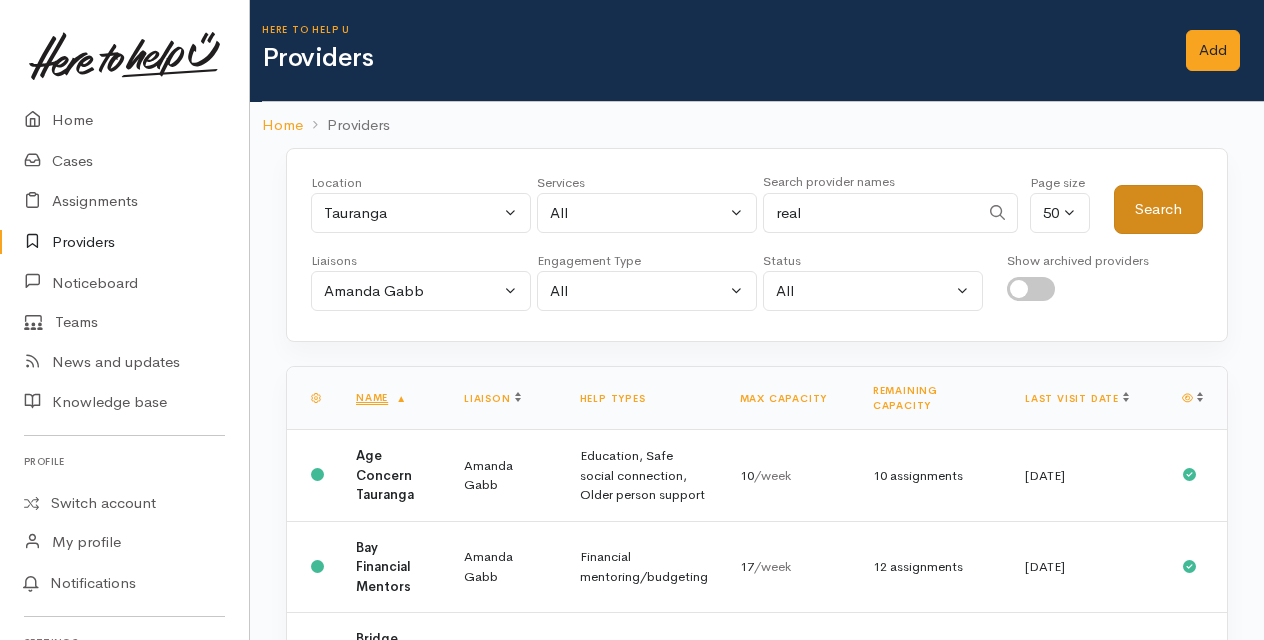type on "real" 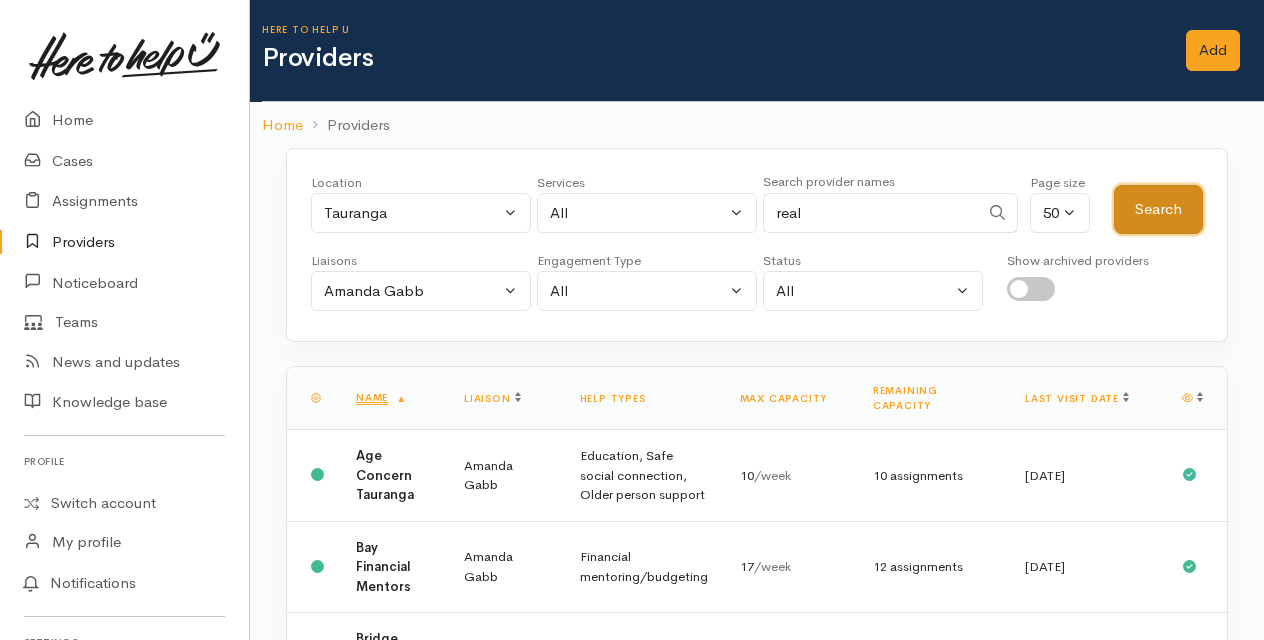 click on "Search" at bounding box center (1158, 209) 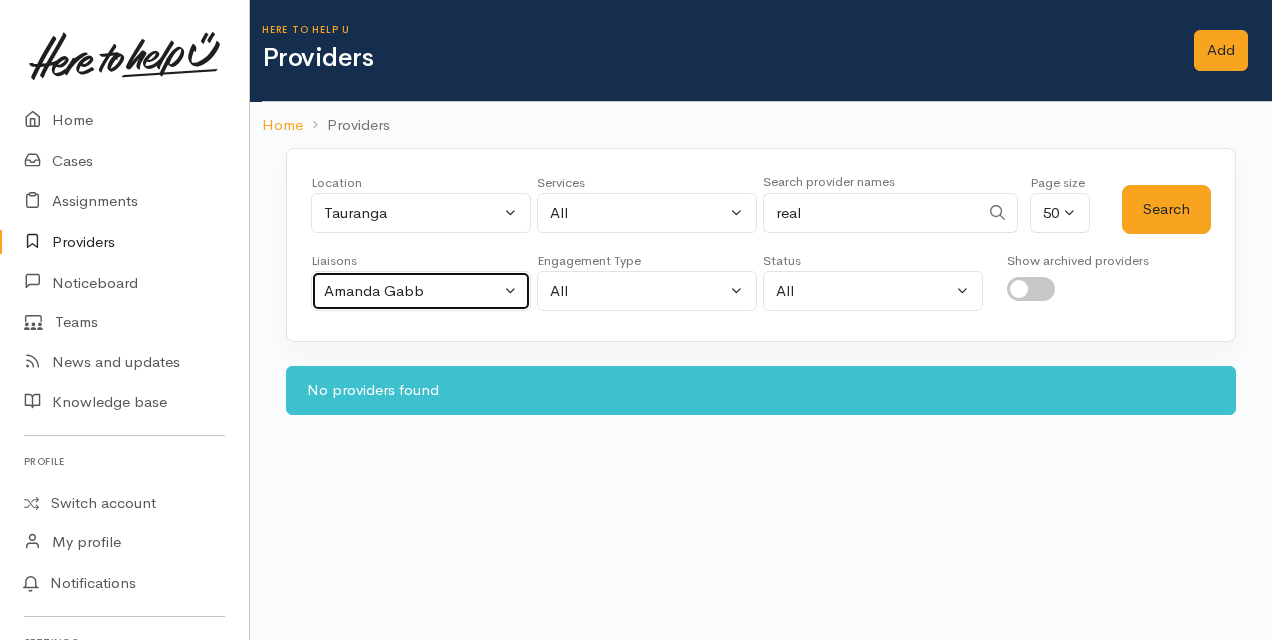 click on "Amanda Gabb" at bounding box center (421, 291) 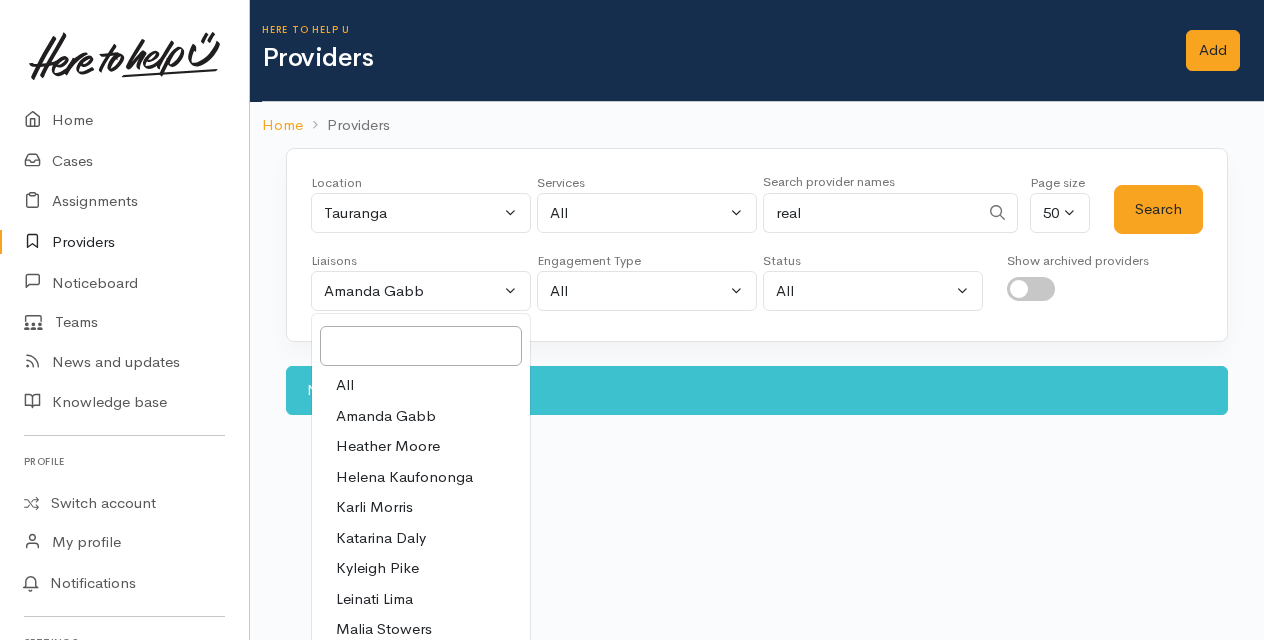 click on "All" at bounding box center (421, 385) 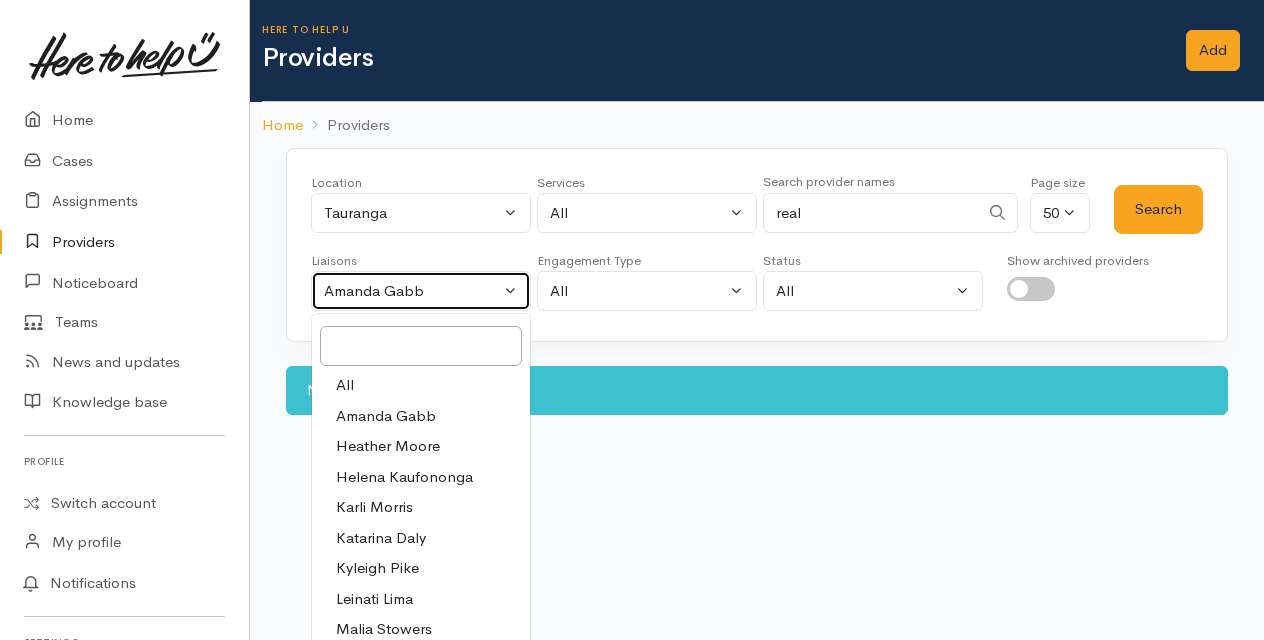 select on "null" 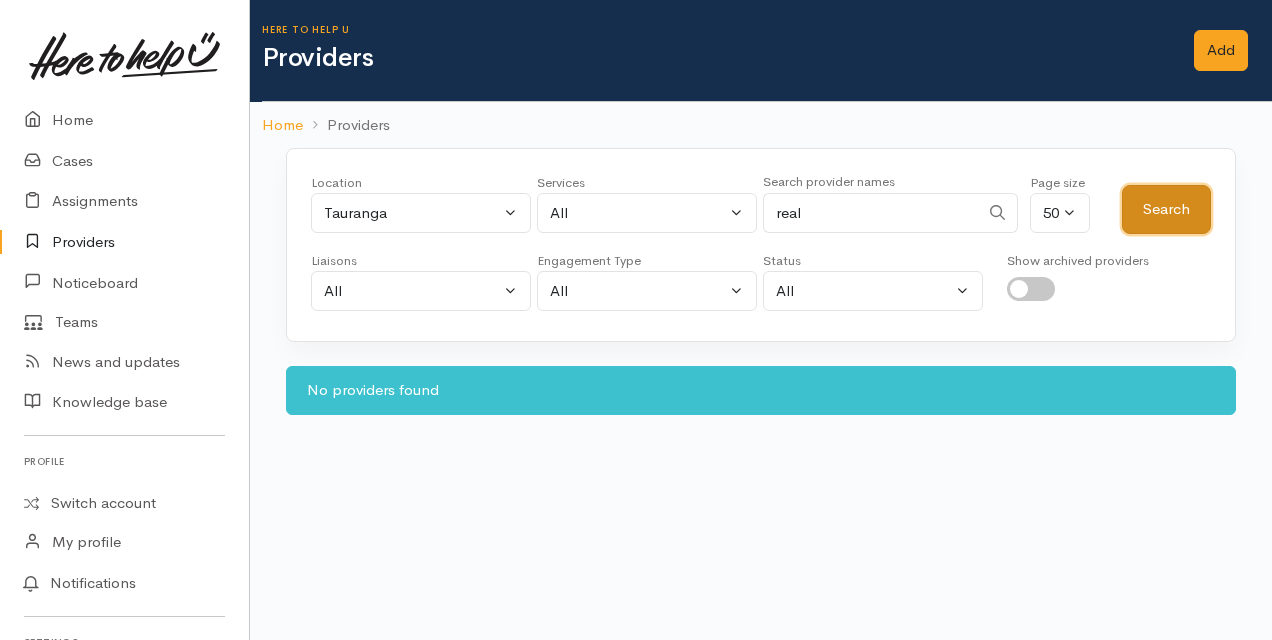 click on "Search" at bounding box center [1166, 209] 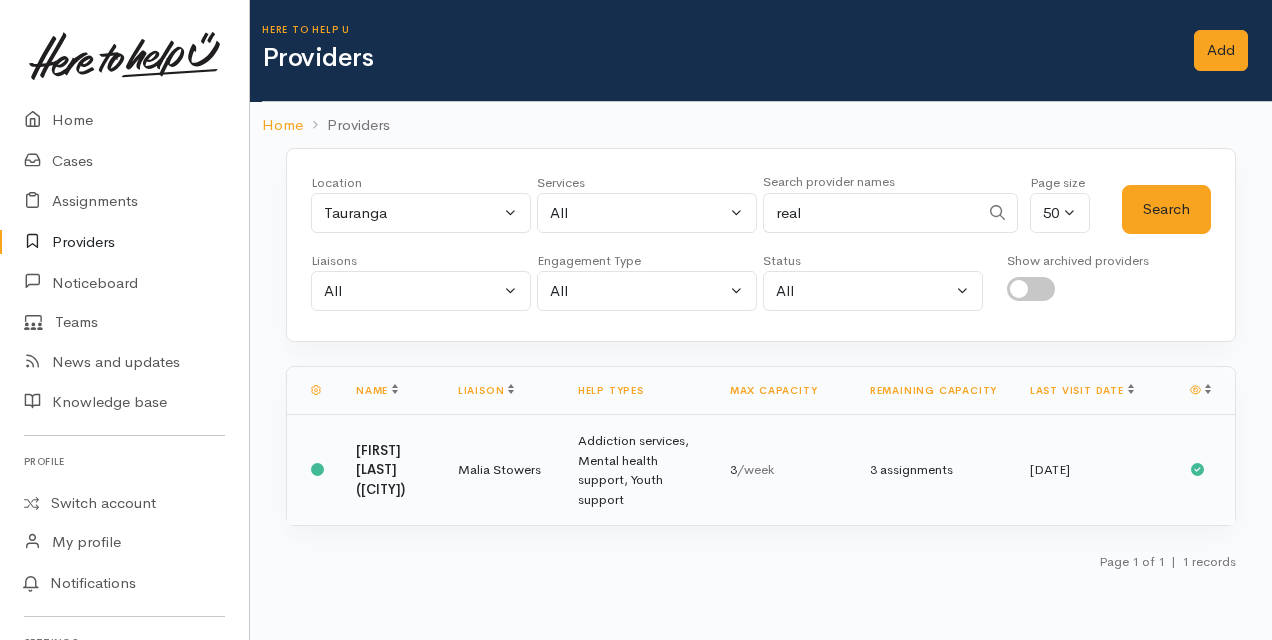 click on "Real Whetu Marewa (Tauranga)" at bounding box center [391, 470] 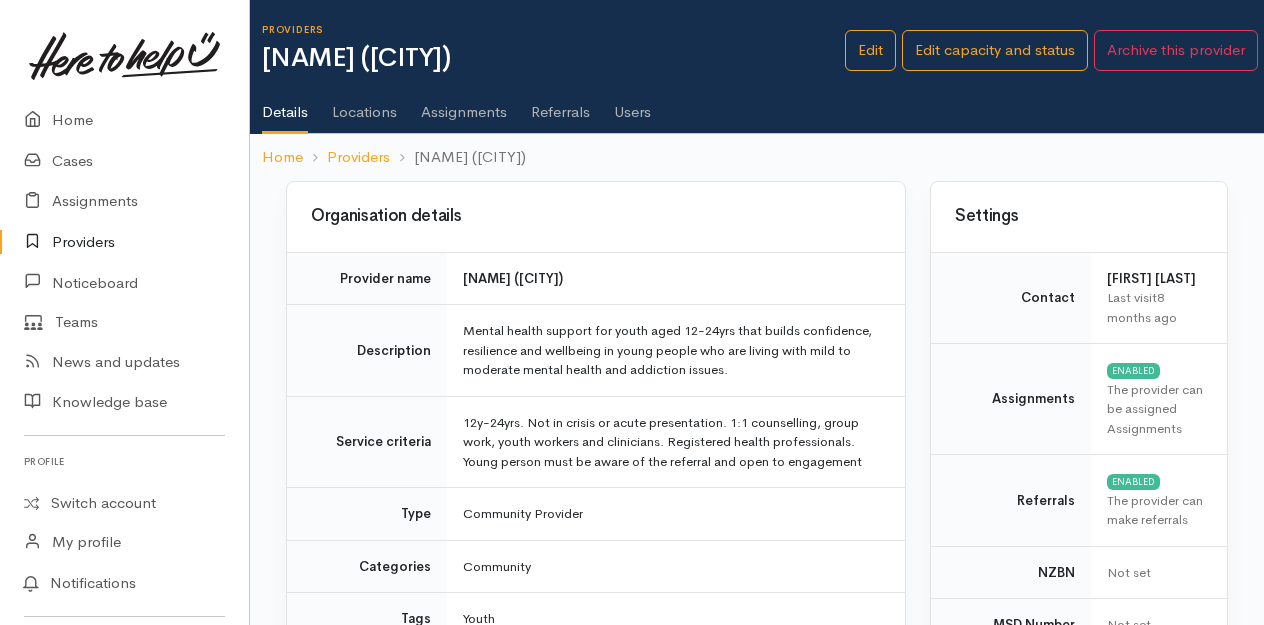 scroll, scrollTop: 0, scrollLeft: 0, axis: both 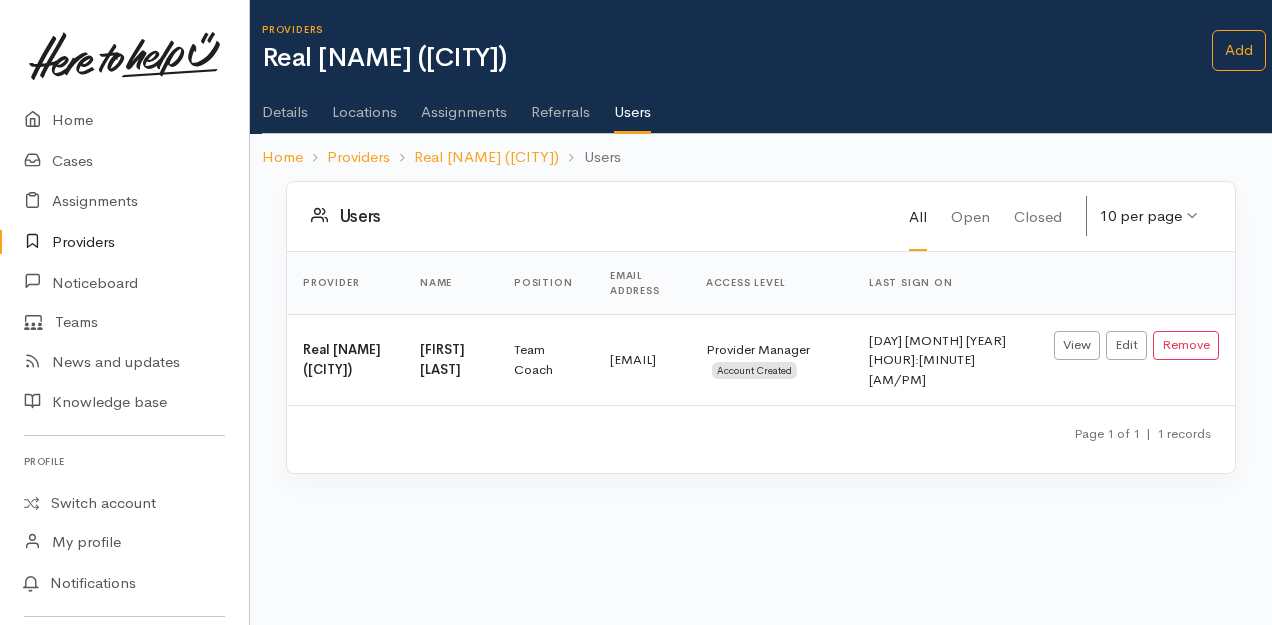click on "Providers" at bounding box center (124, 242) 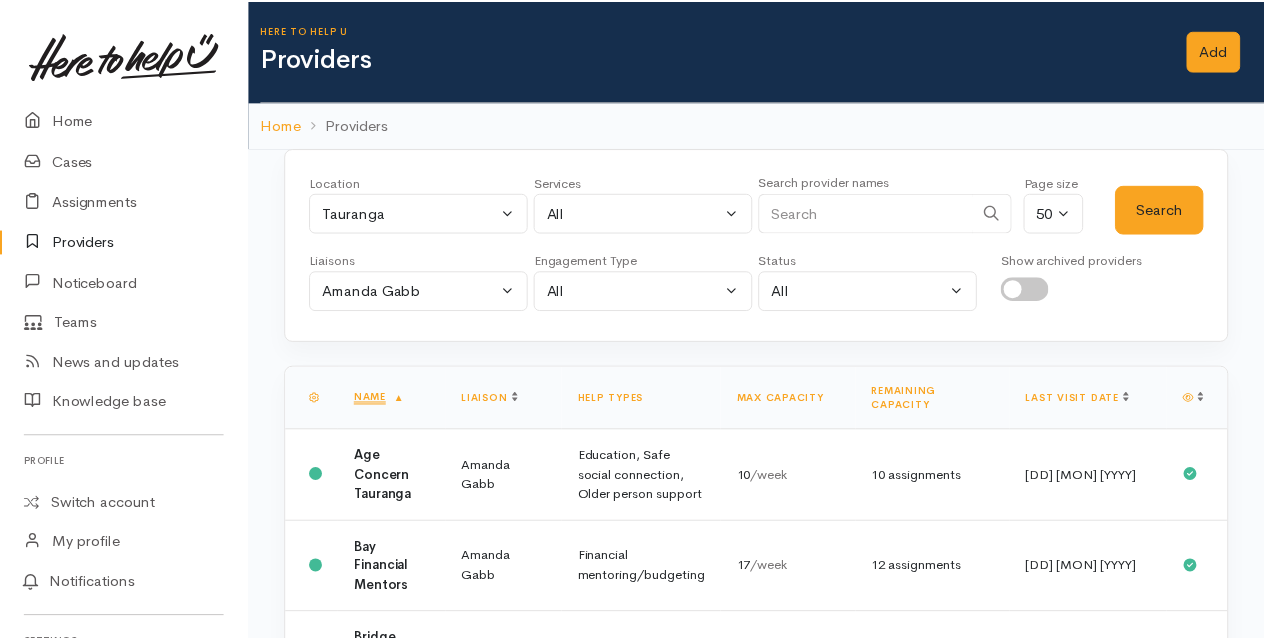 scroll, scrollTop: 0, scrollLeft: 0, axis: both 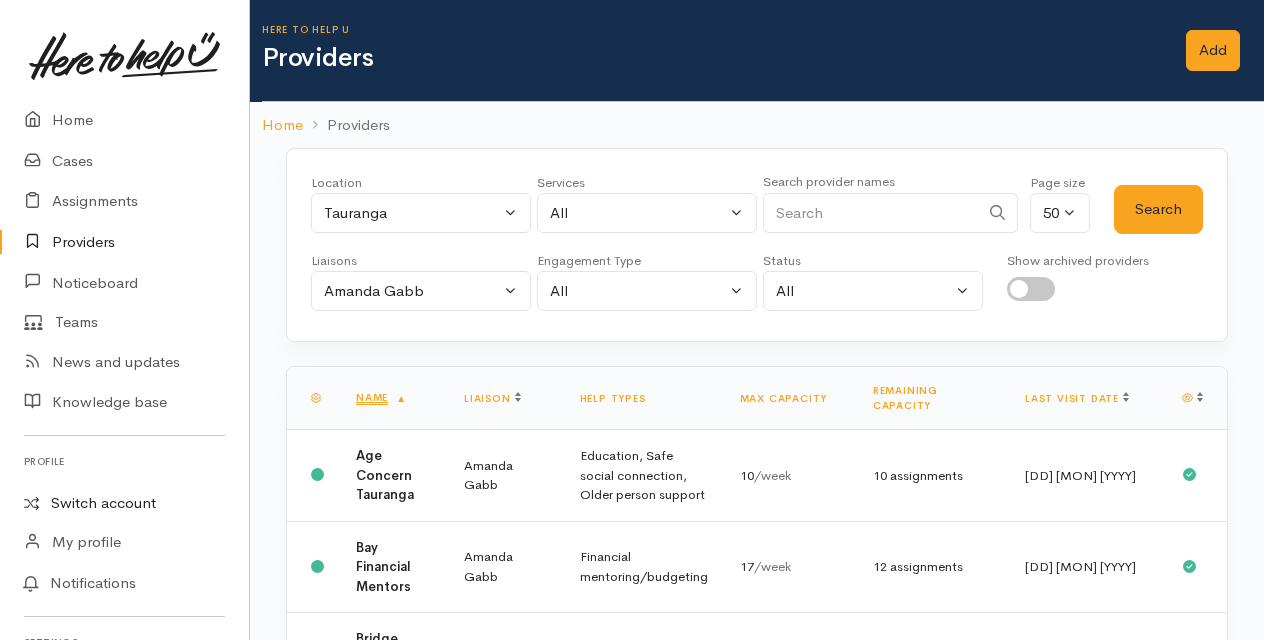 click on "Switch account" at bounding box center (124, 503) 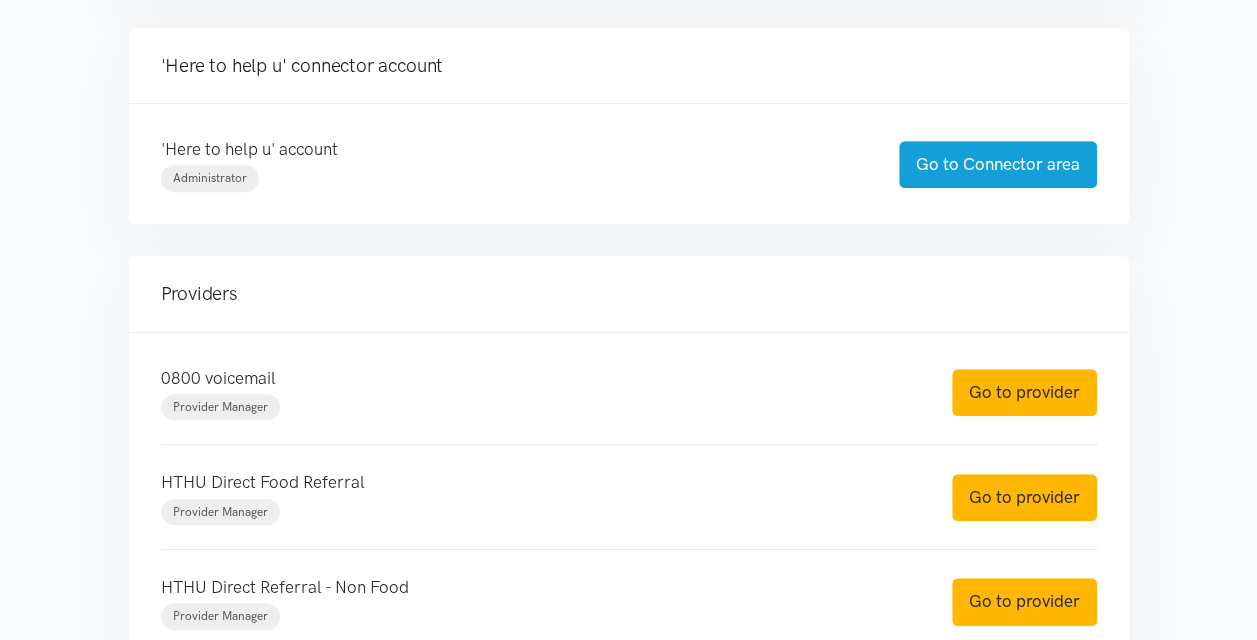 scroll, scrollTop: 462, scrollLeft: 0, axis: vertical 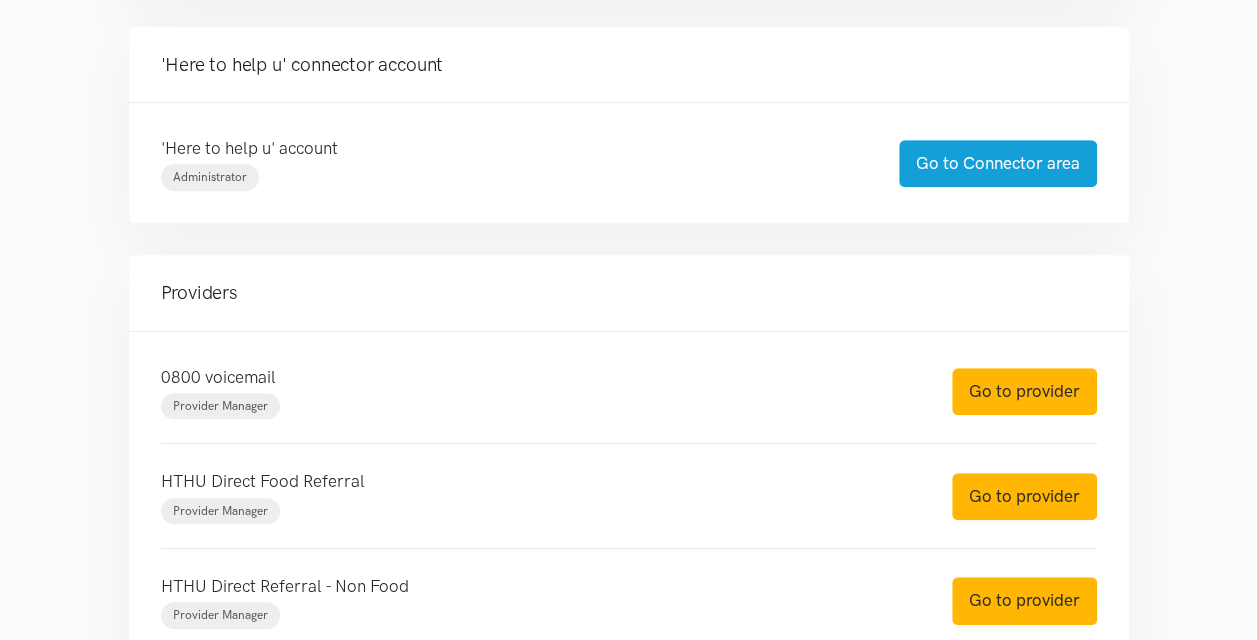 click on "HTHU Direct Food Referral
Provider Manager" at bounding box center [536, 496] 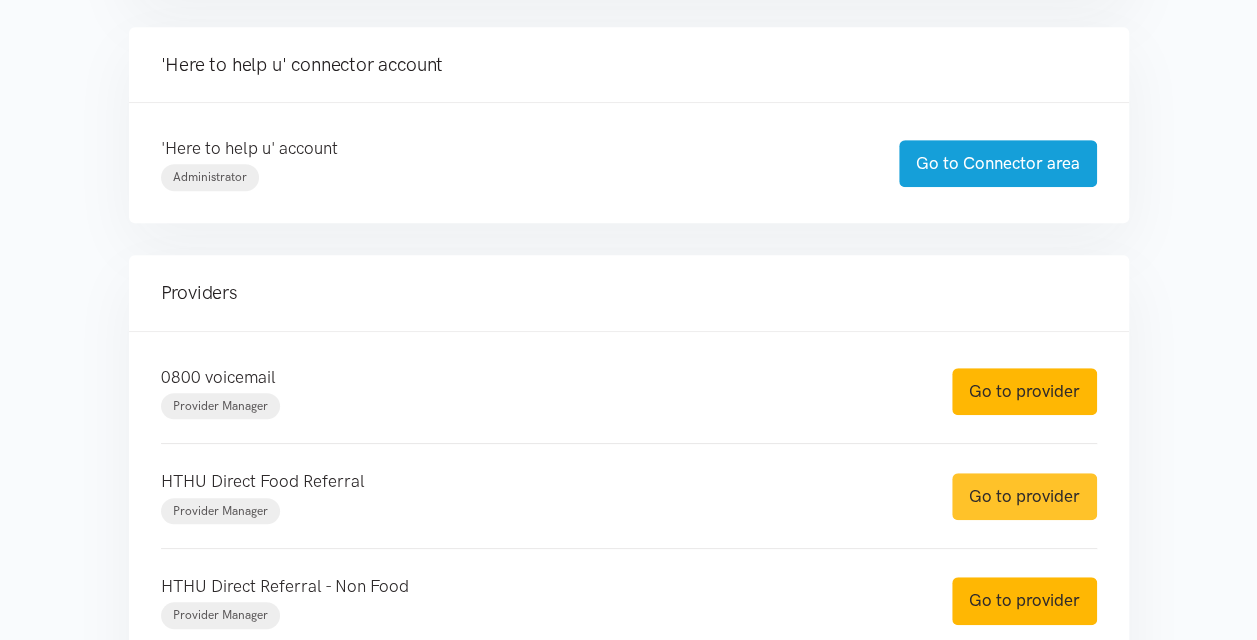 click on "Go to provider" at bounding box center (1024, 496) 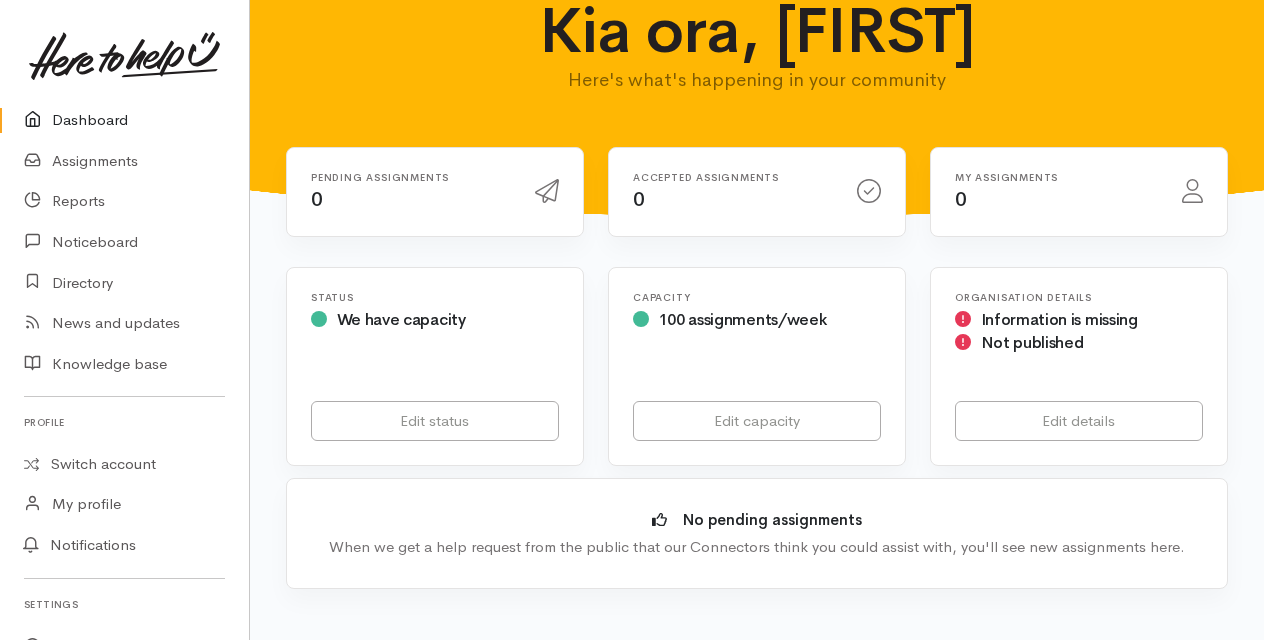 scroll, scrollTop: 0, scrollLeft: 0, axis: both 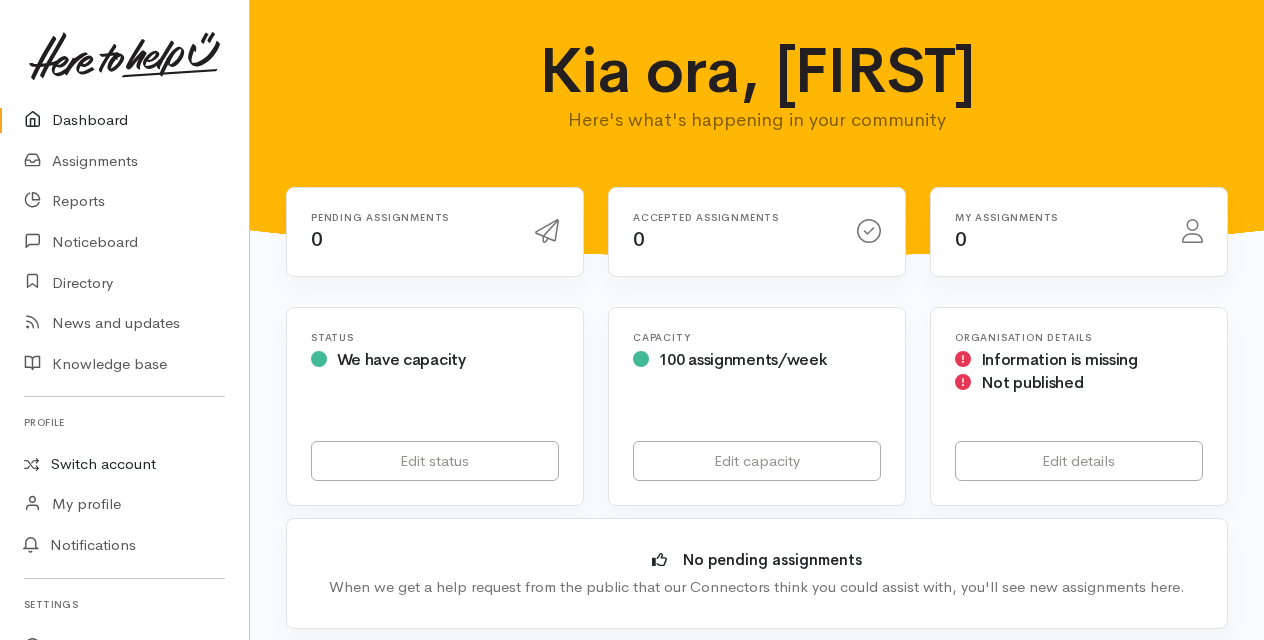 click on "Switch account" at bounding box center (124, 464) 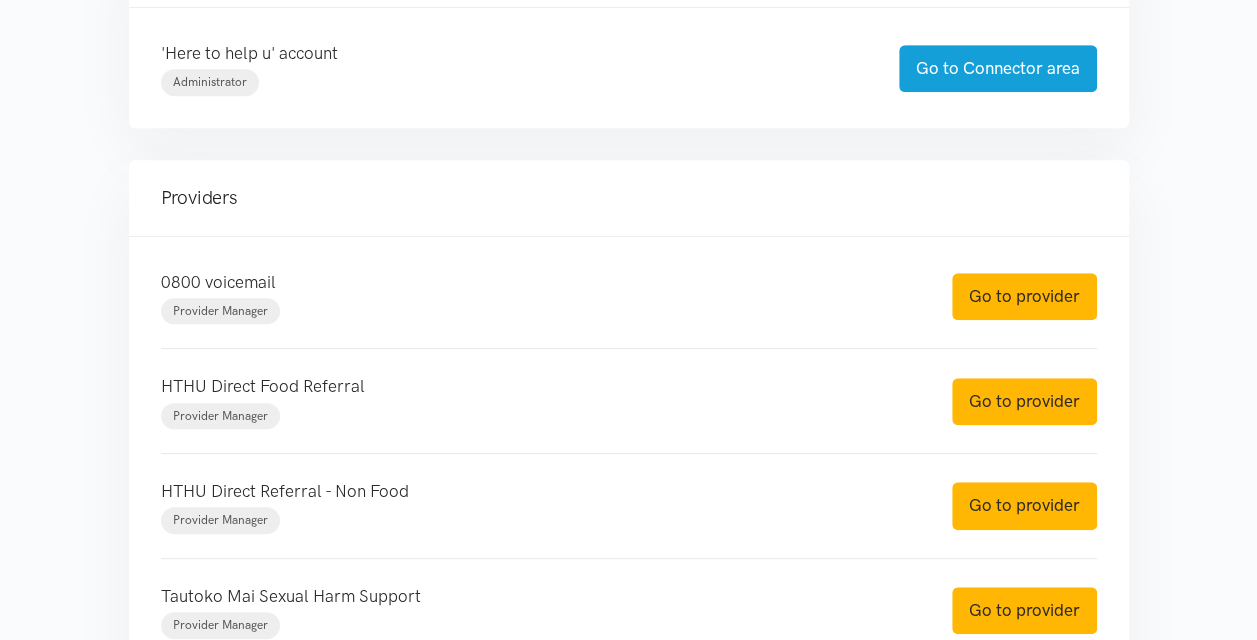 scroll, scrollTop: 558, scrollLeft: 0, axis: vertical 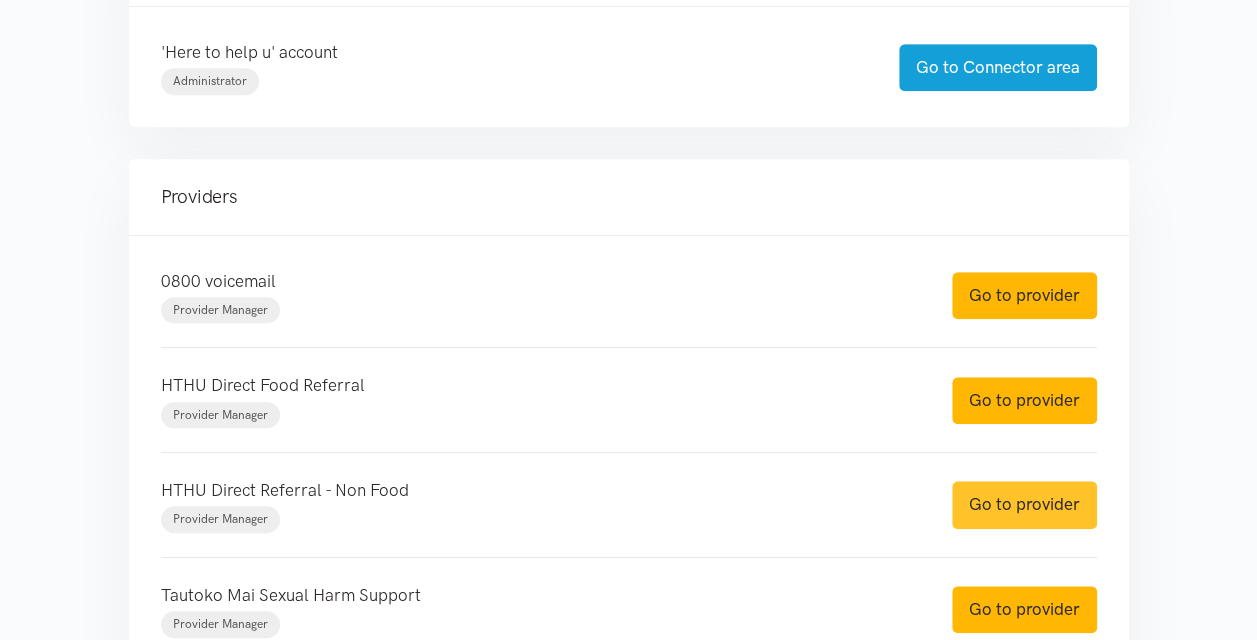 click on "Go to provider" at bounding box center [1024, 504] 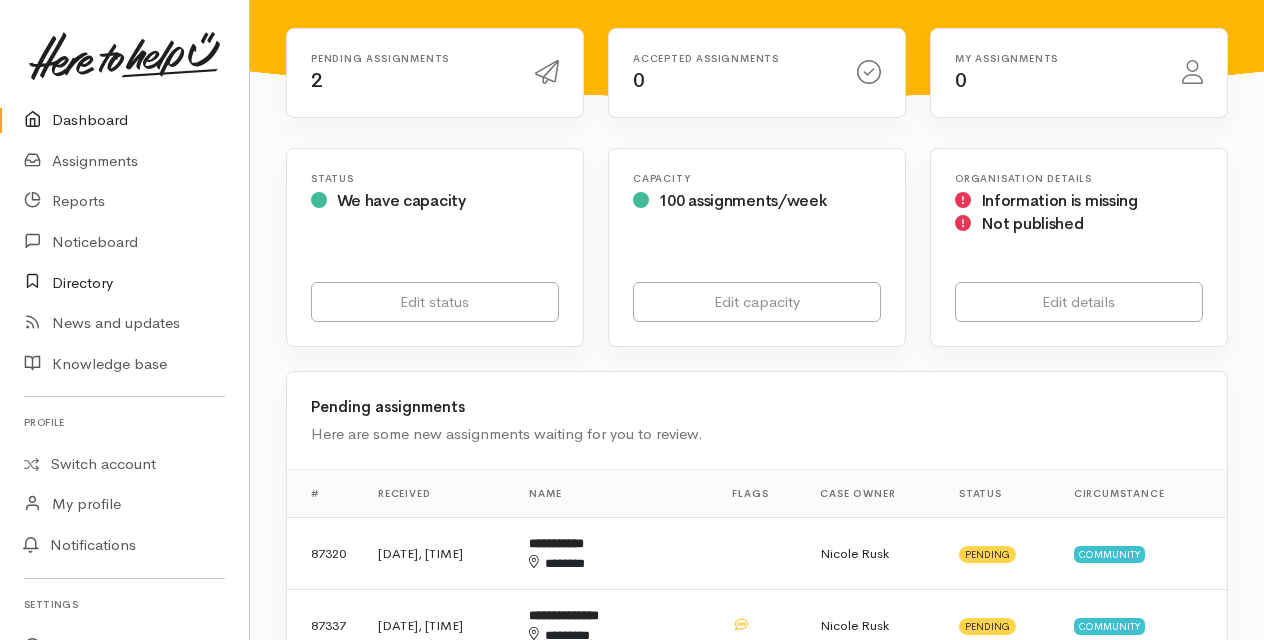 scroll, scrollTop: 158, scrollLeft: 0, axis: vertical 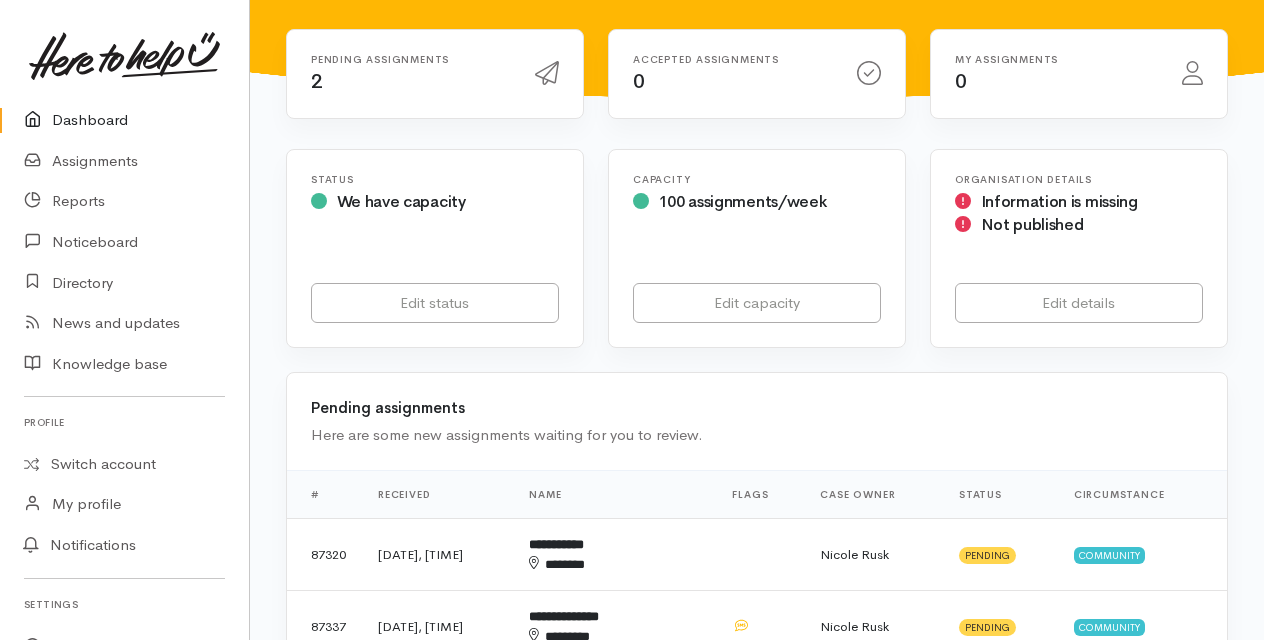 click on "Dashboard" at bounding box center [124, 120] 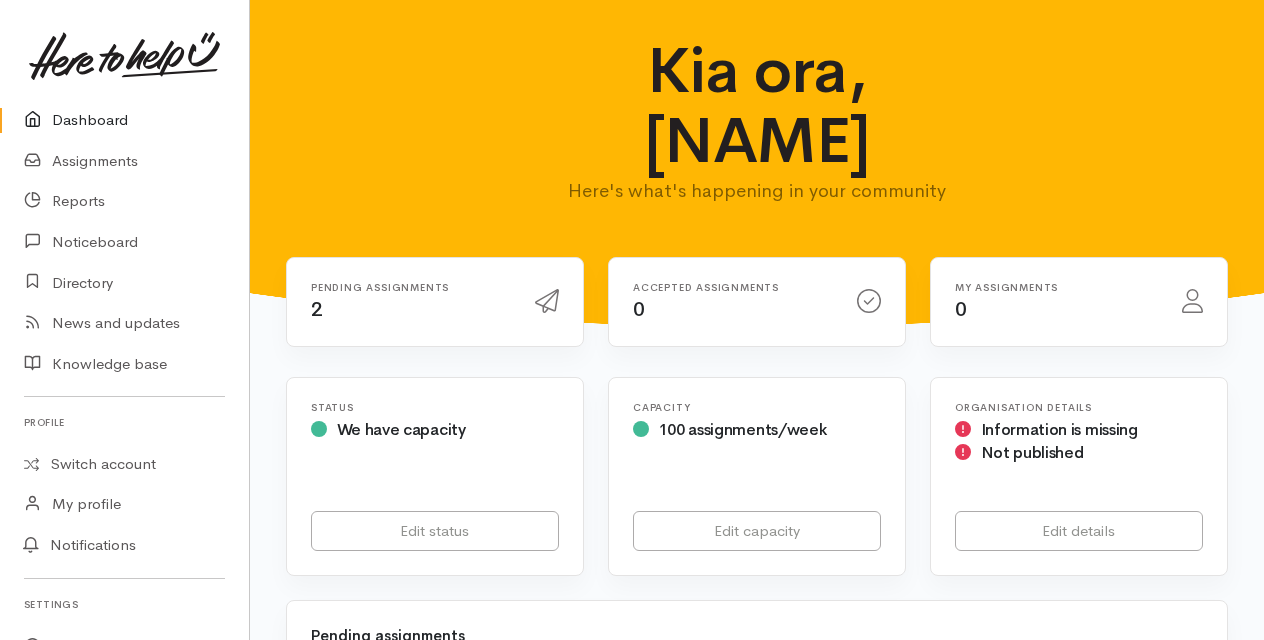 scroll, scrollTop: 0, scrollLeft: 0, axis: both 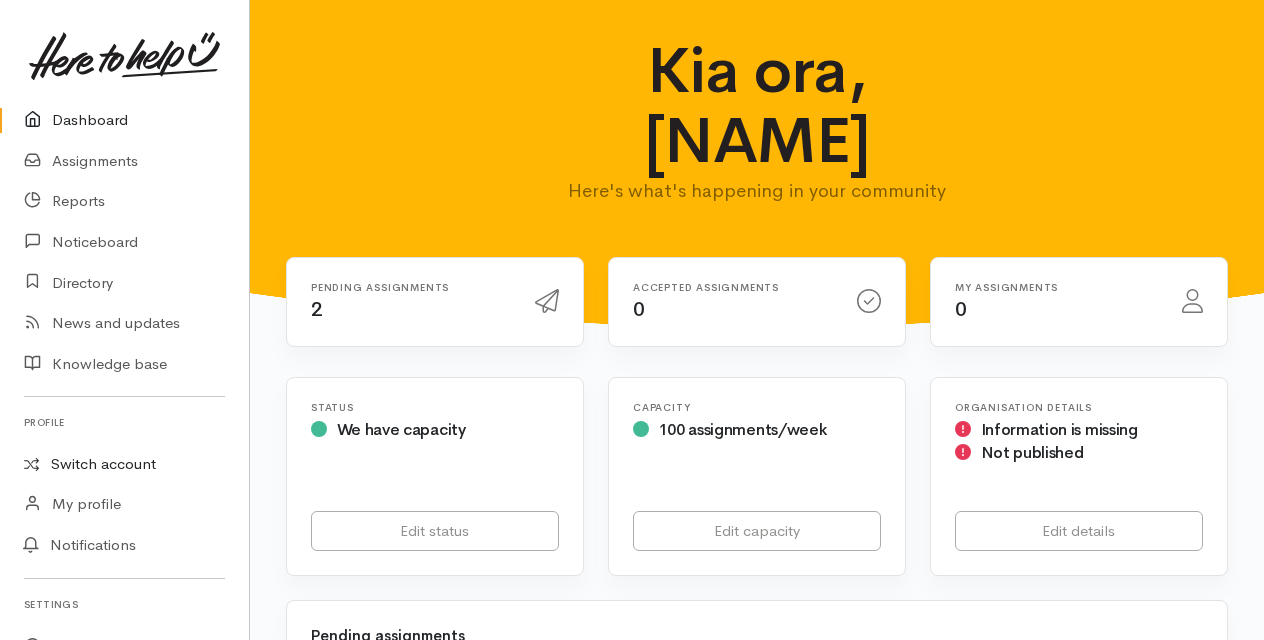 click on "Switch account" at bounding box center [124, 464] 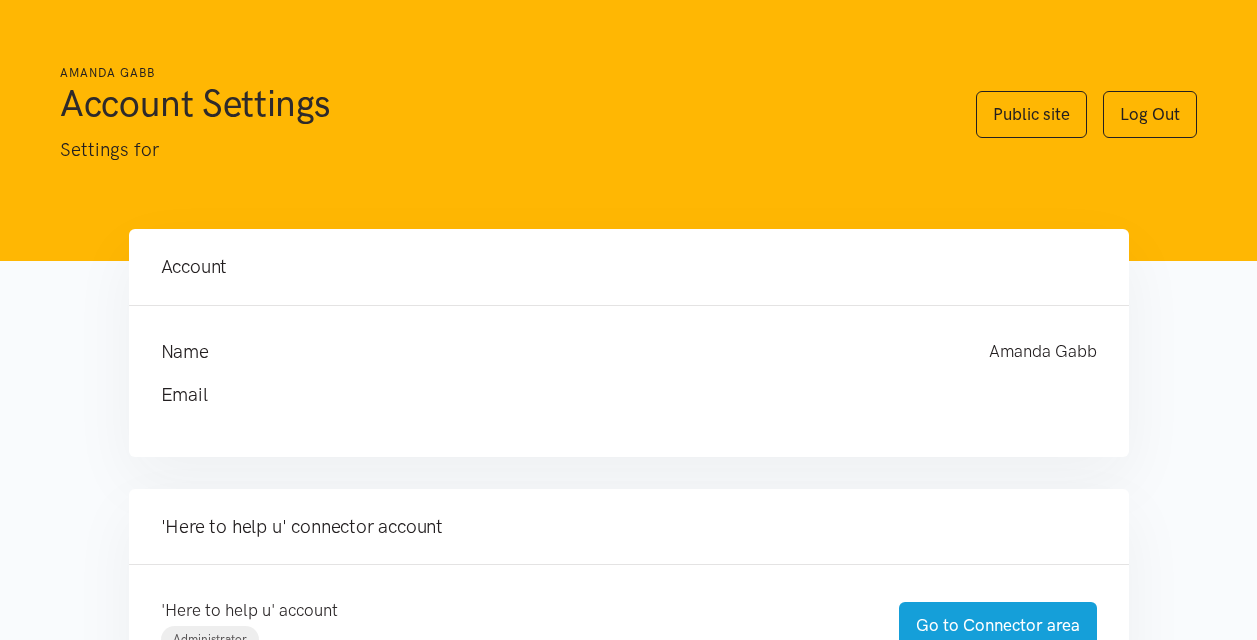 scroll, scrollTop: 0, scrollLeft: 0, axis: both 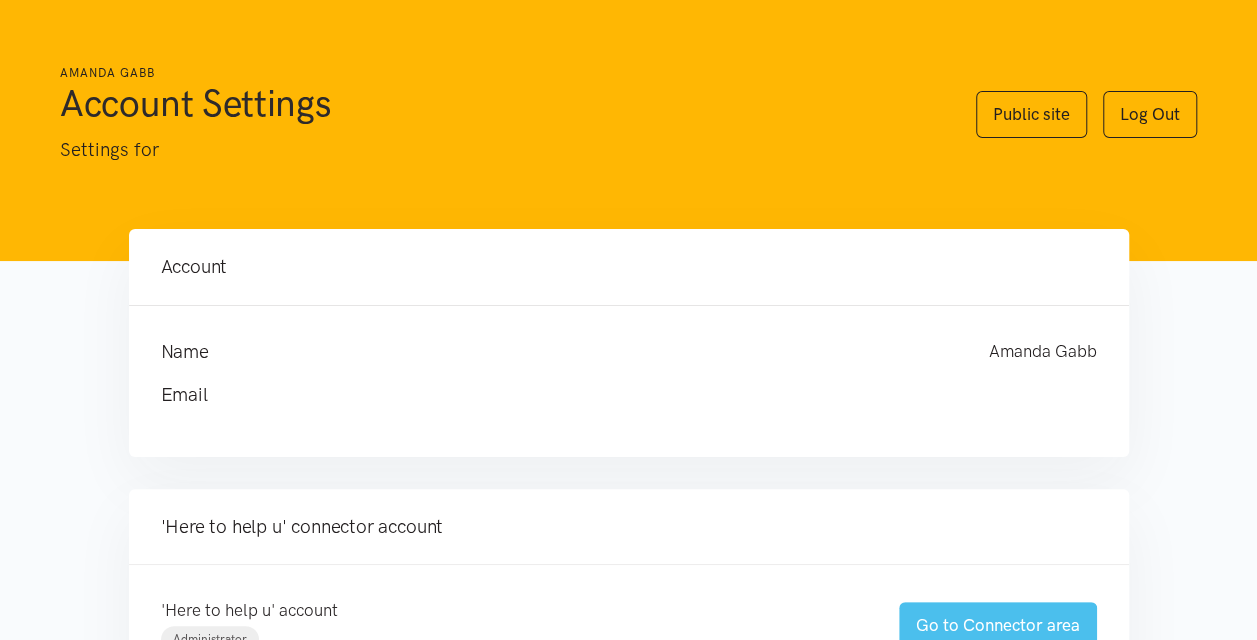 click on "Go to Connector area" at bounding box center (998, 625) 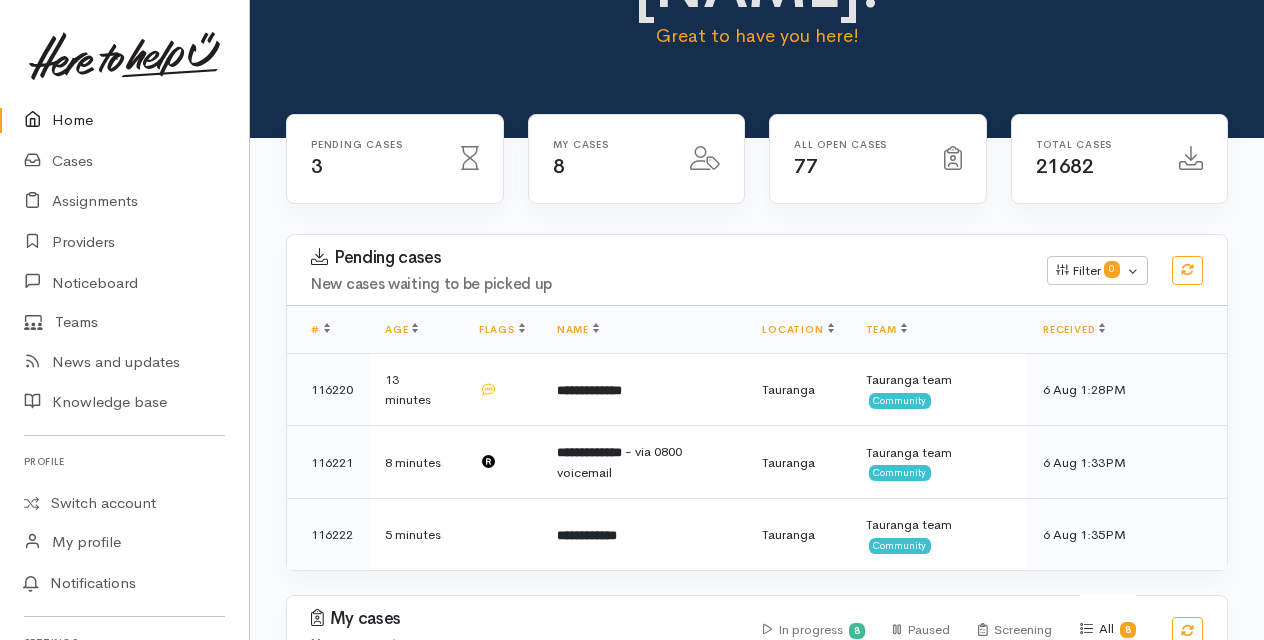 scroll, scrollTop: 156, scrollLeft: 0, axis: vertical 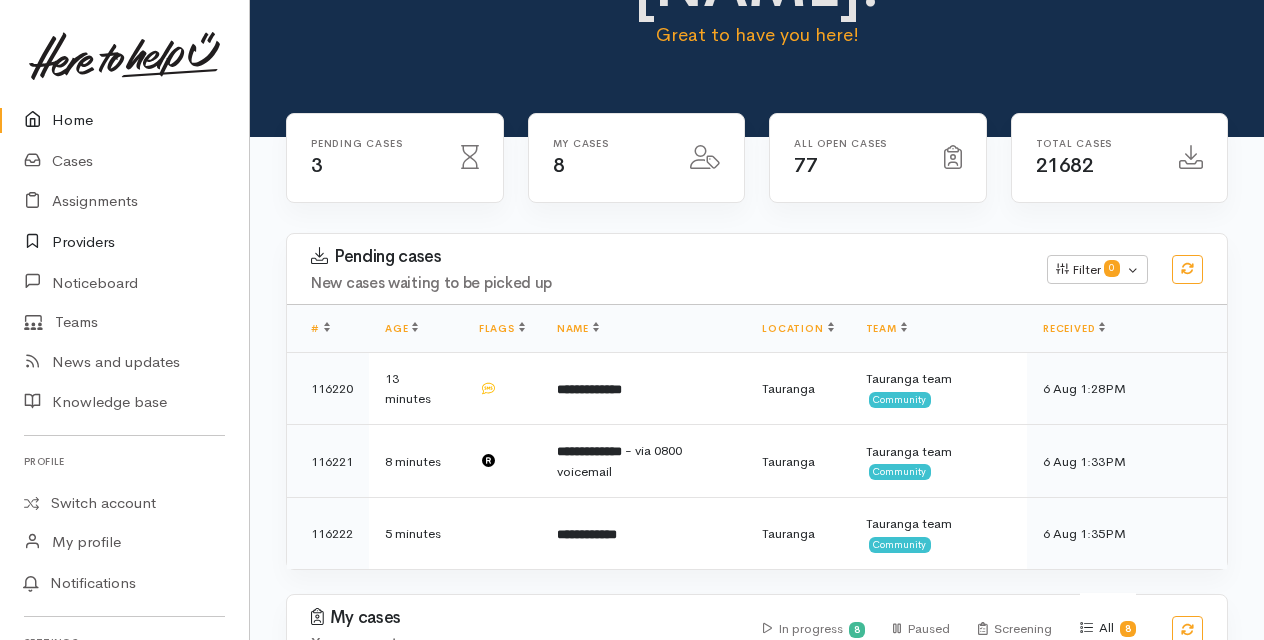 click on "Providers" at bounding box center (124, 242) 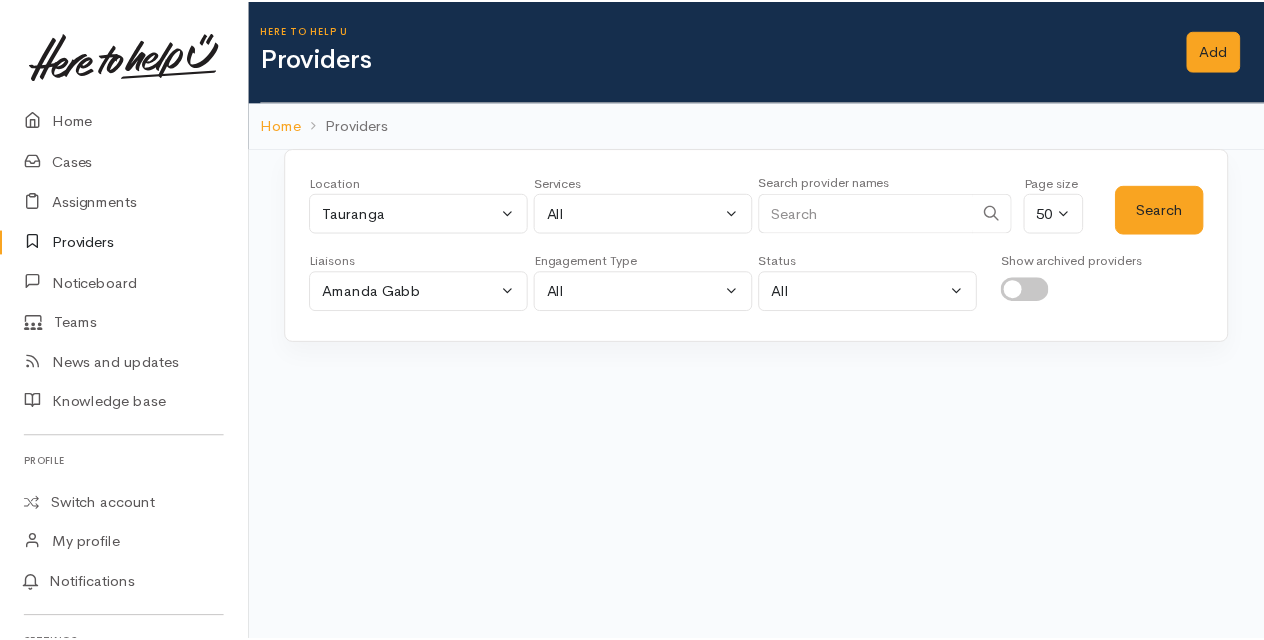 scroll, scrollTop: 0, scrollLeft: 0, axis: both 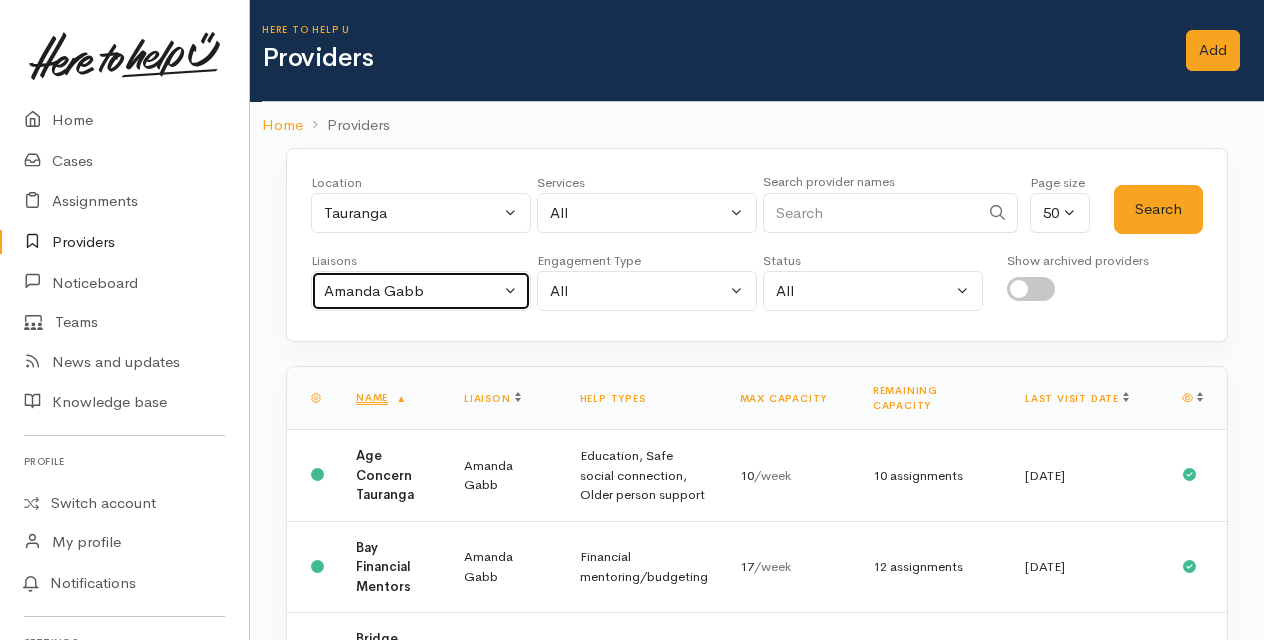 click on "Amanda Gabb" at bounding box center [421, 291] 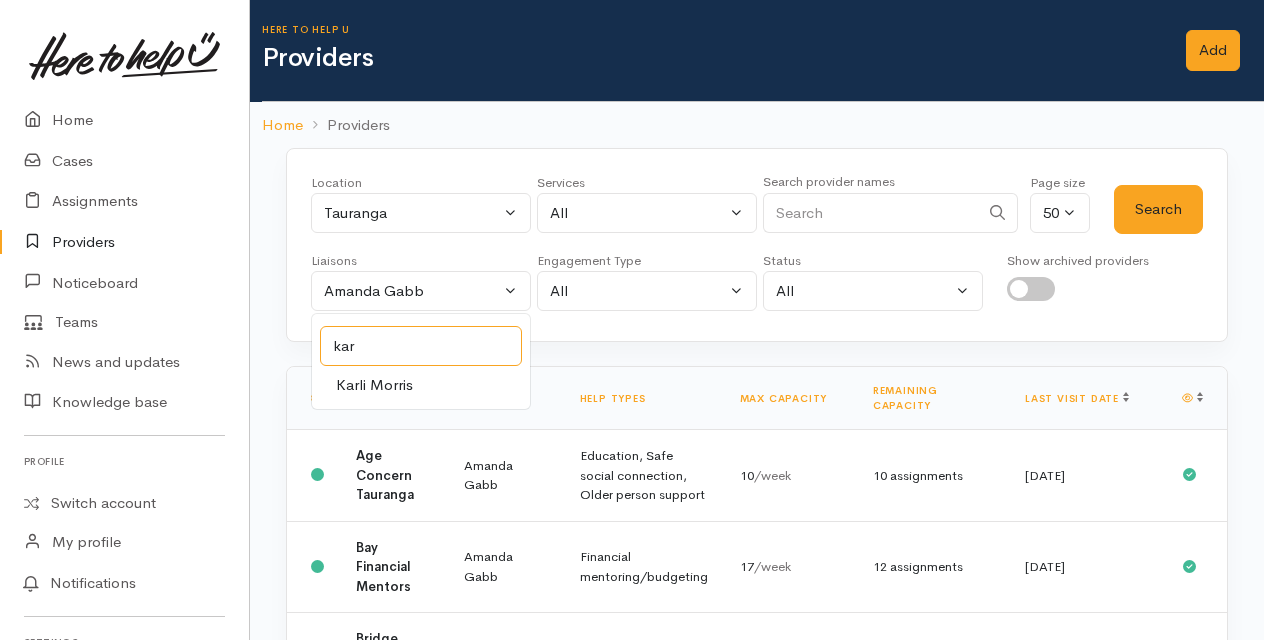 type on "kar" 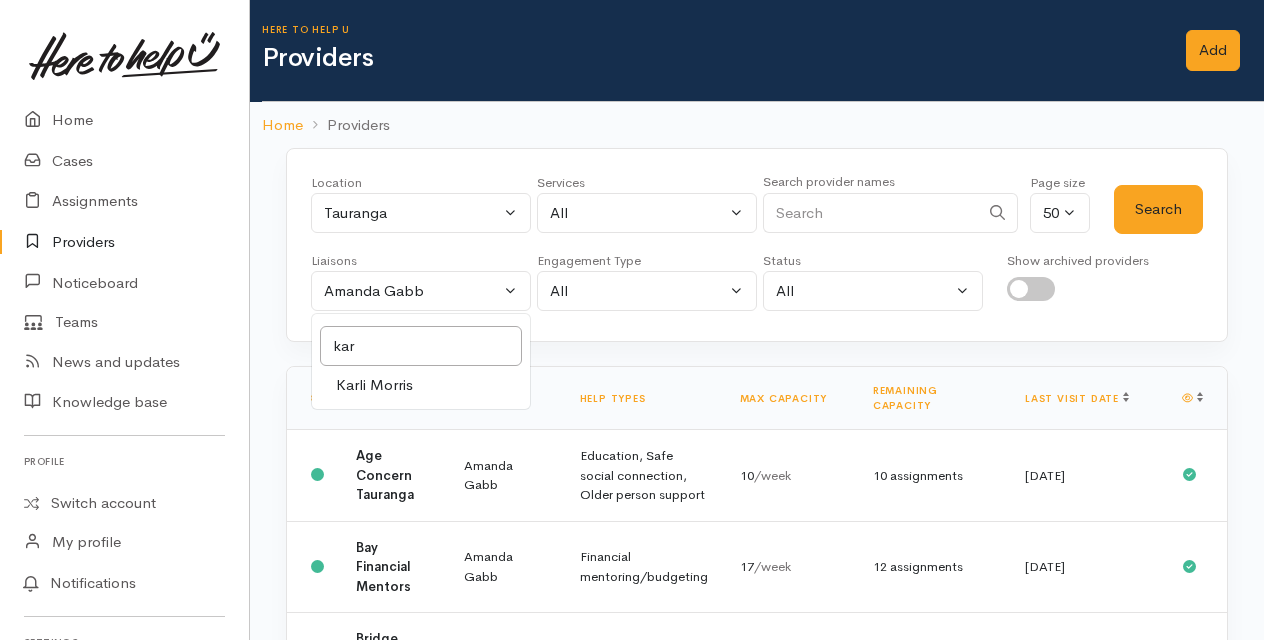 click on "Karli Morris" at bounding box center (374, 385) 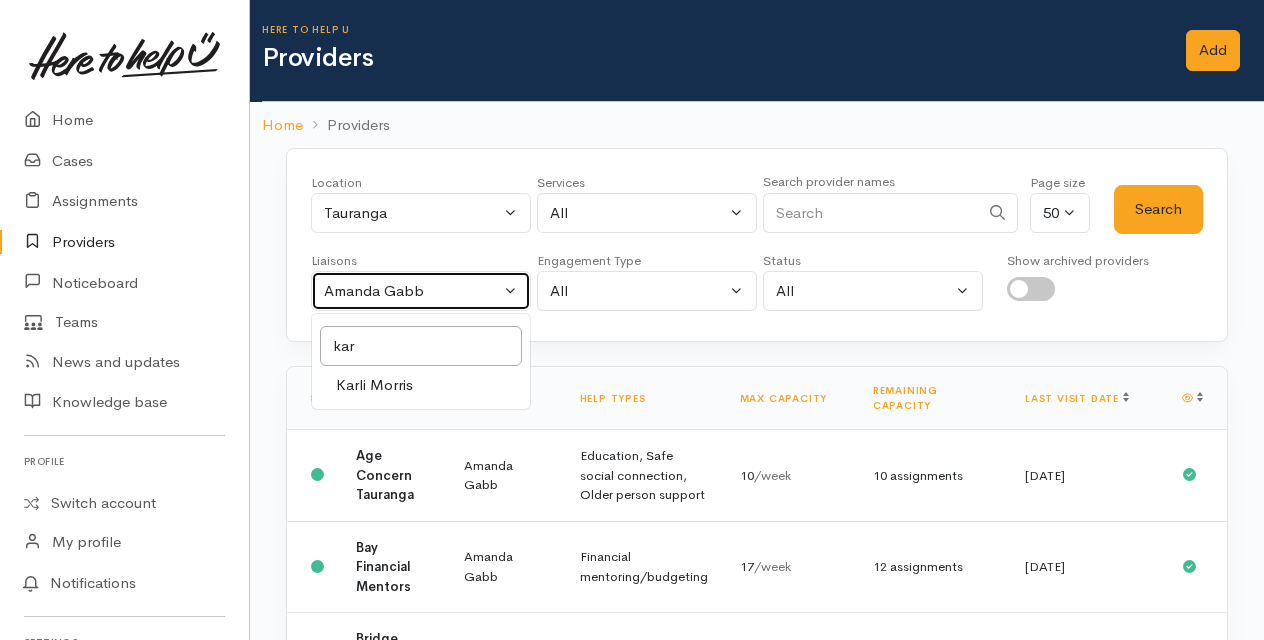 select on "435" 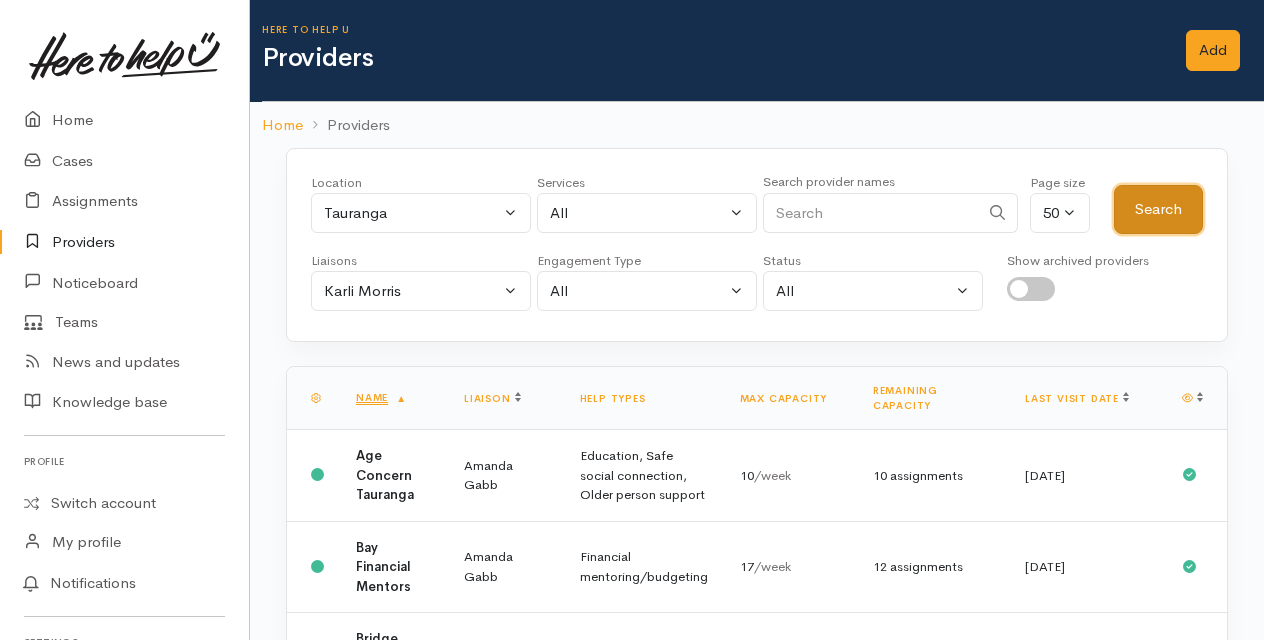click on "Search" at bounding box center (1158, 209) 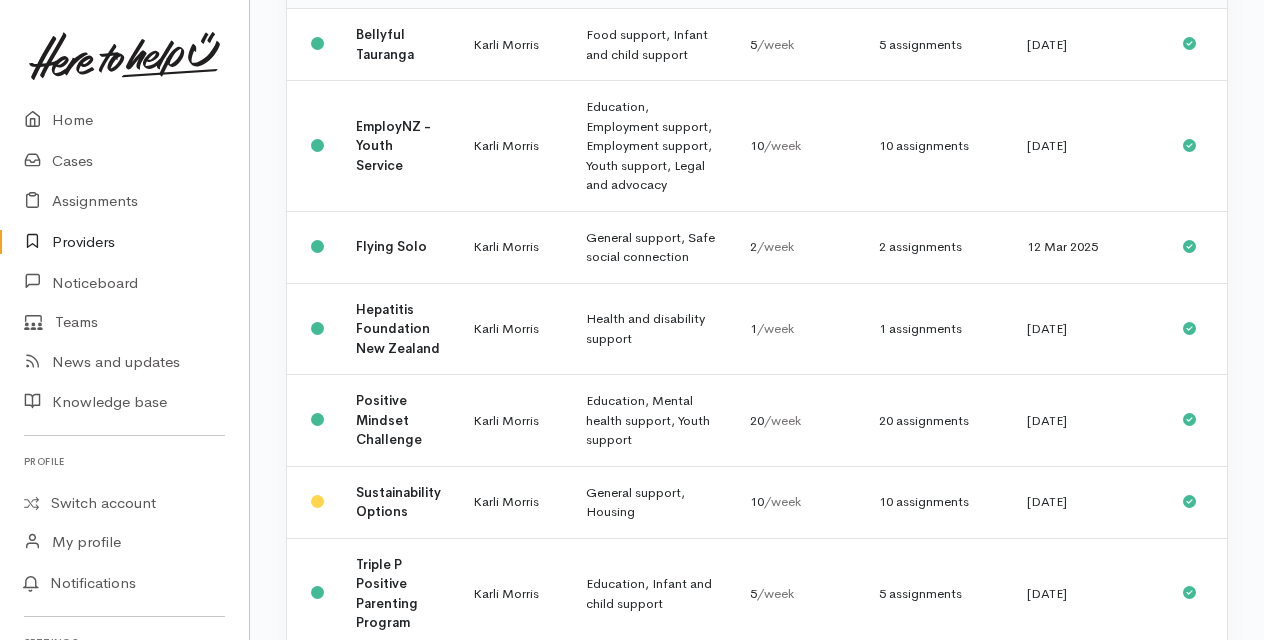 scroll, scrollTop: 572, scrollLeft: 0, axis: vertical 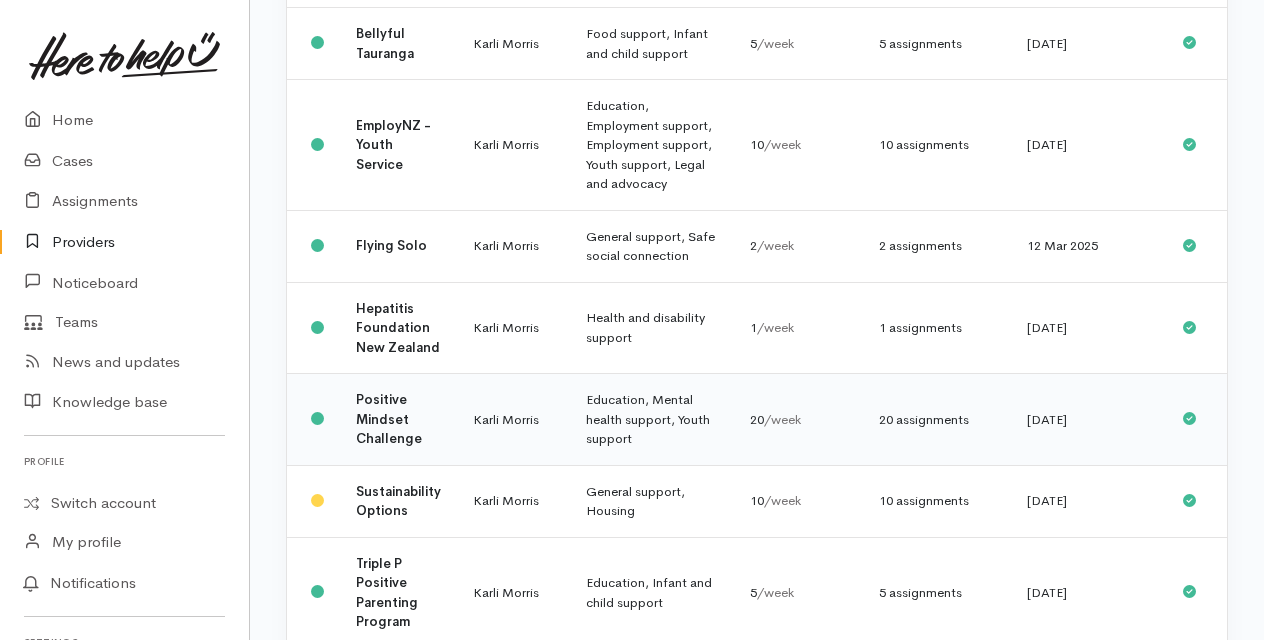 click on "Positive Mindset Challenge" at bounding box center [389, 419] 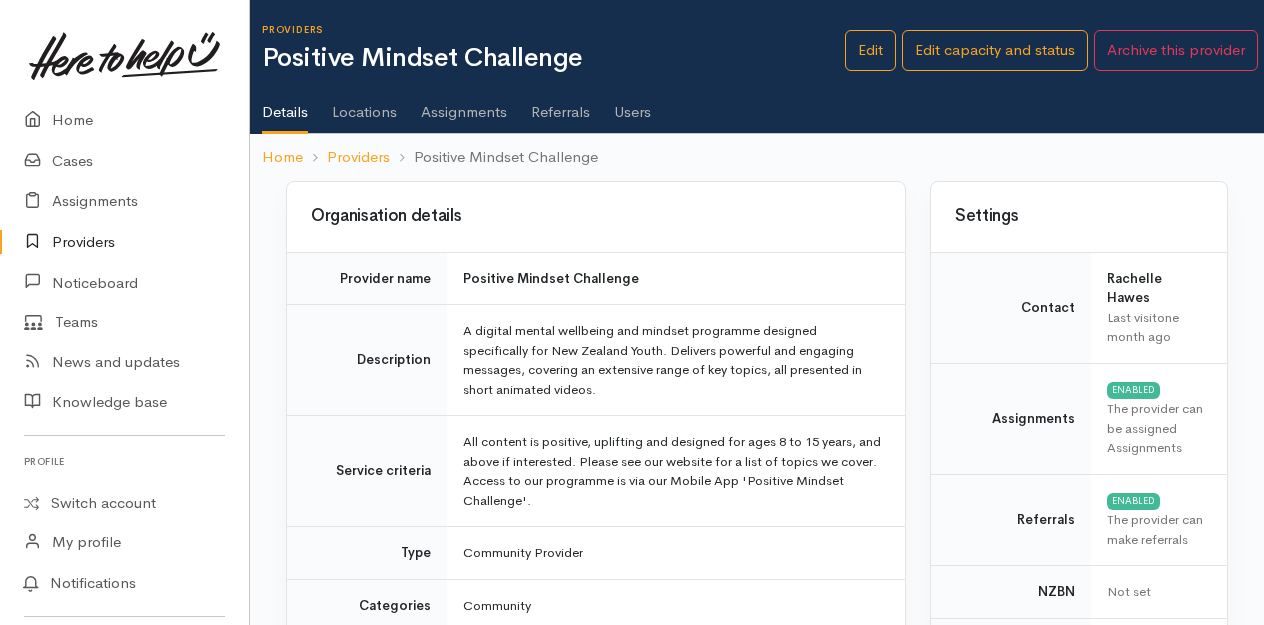 scroll, scrollTop: 0, scrollLeft: 0, axis: both 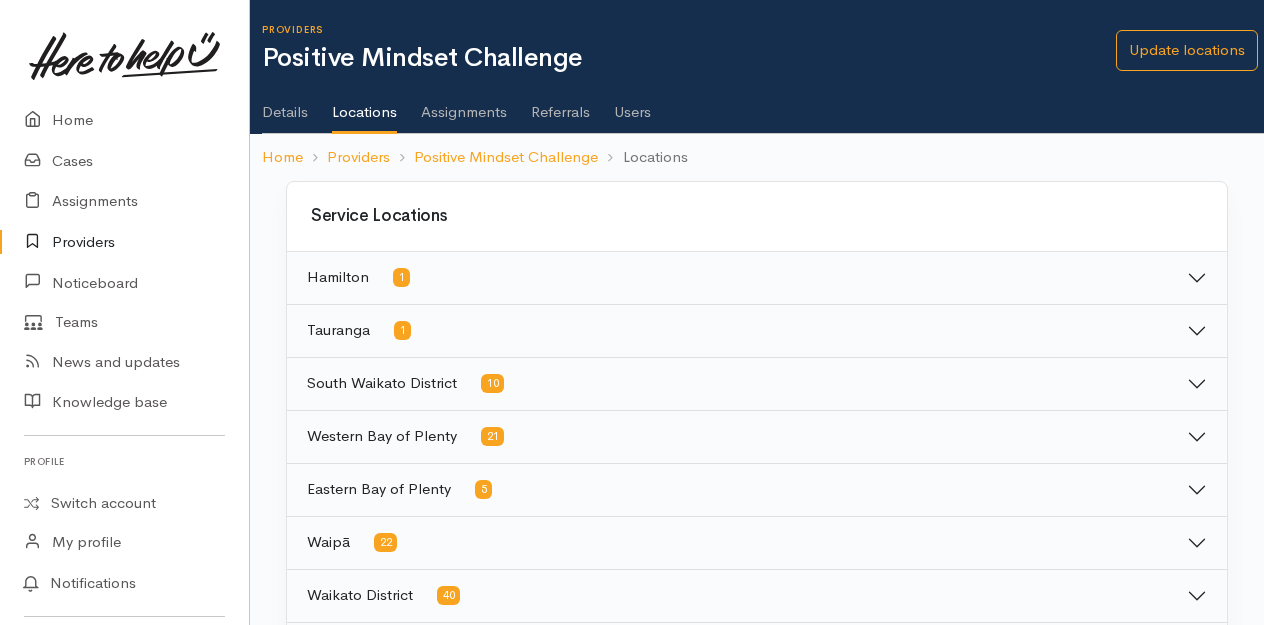 click on "Details" at bounding box center (285, 105) 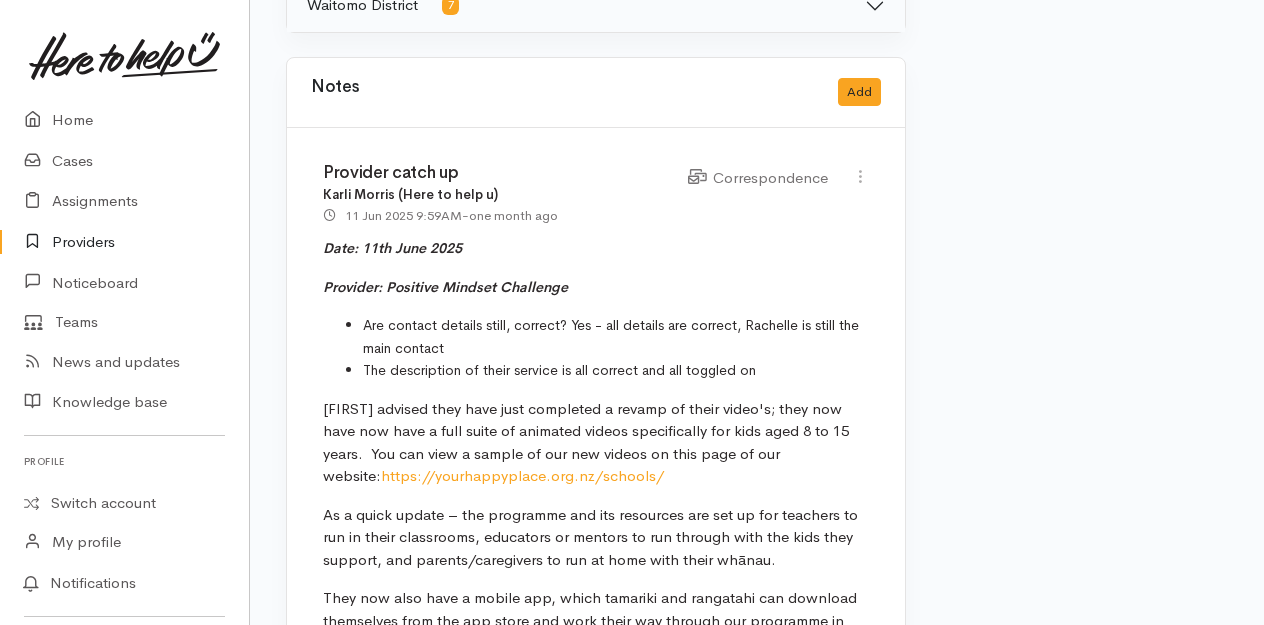 scroll, scrollTop: 1941, scrollLeft: 0, axis: vertical 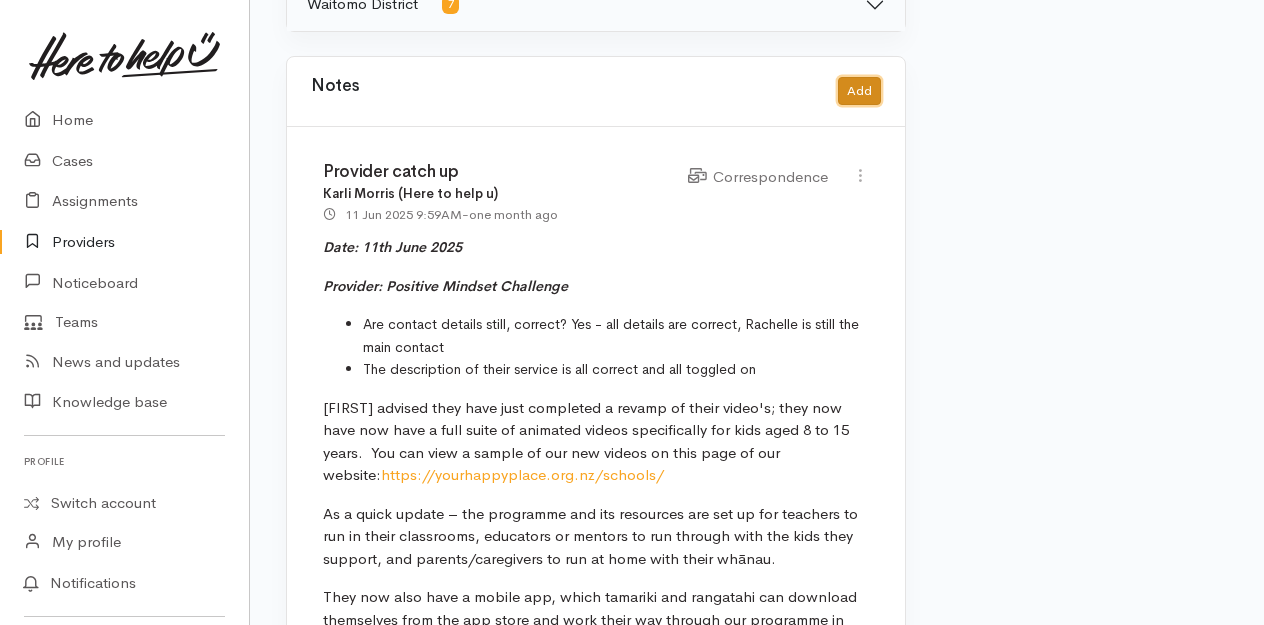 click on "Add" at bounding box center (859, 91) 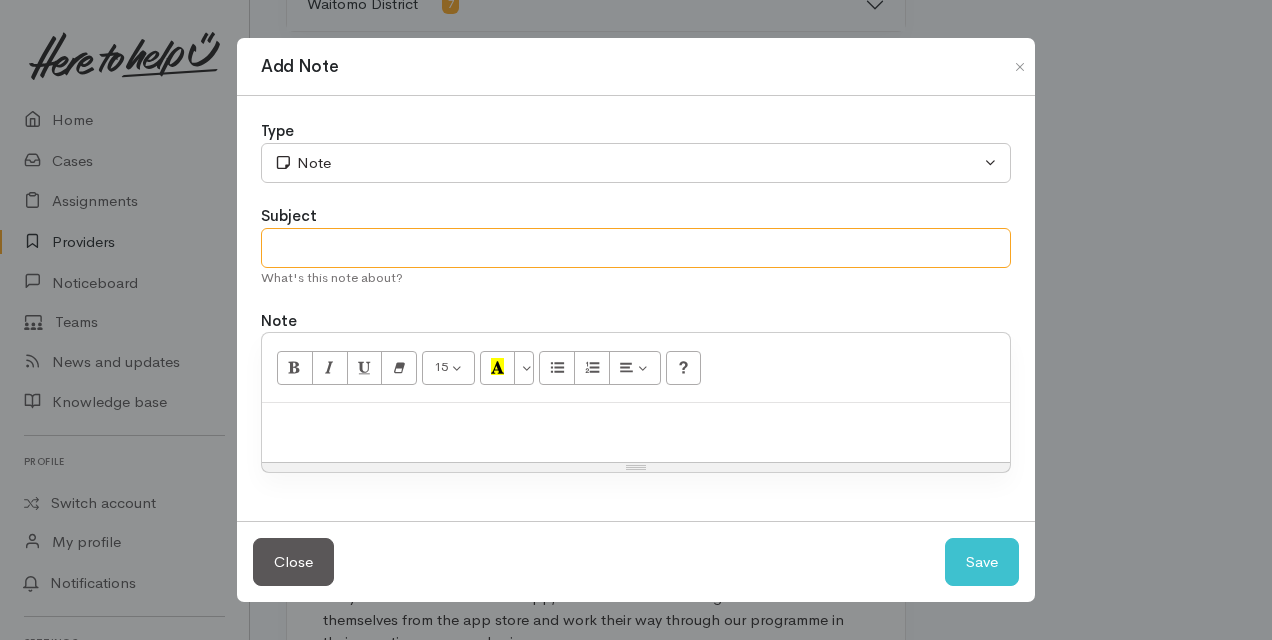 click at bounding box center (636, 248) 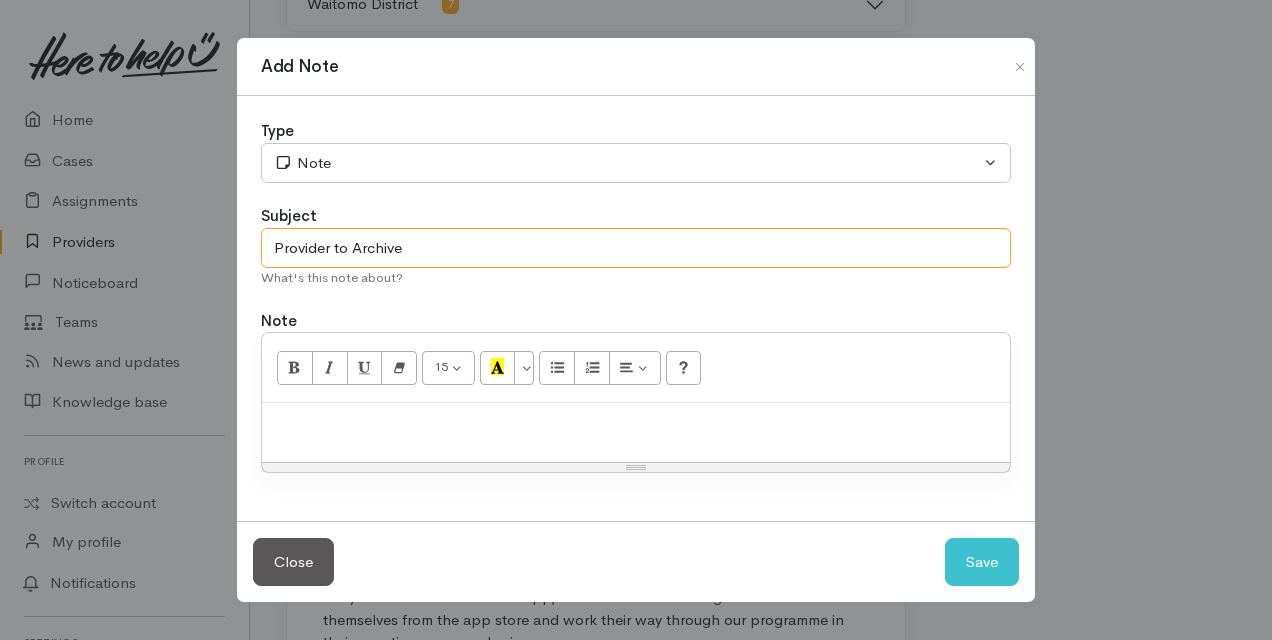 type on "Provider to Archive" 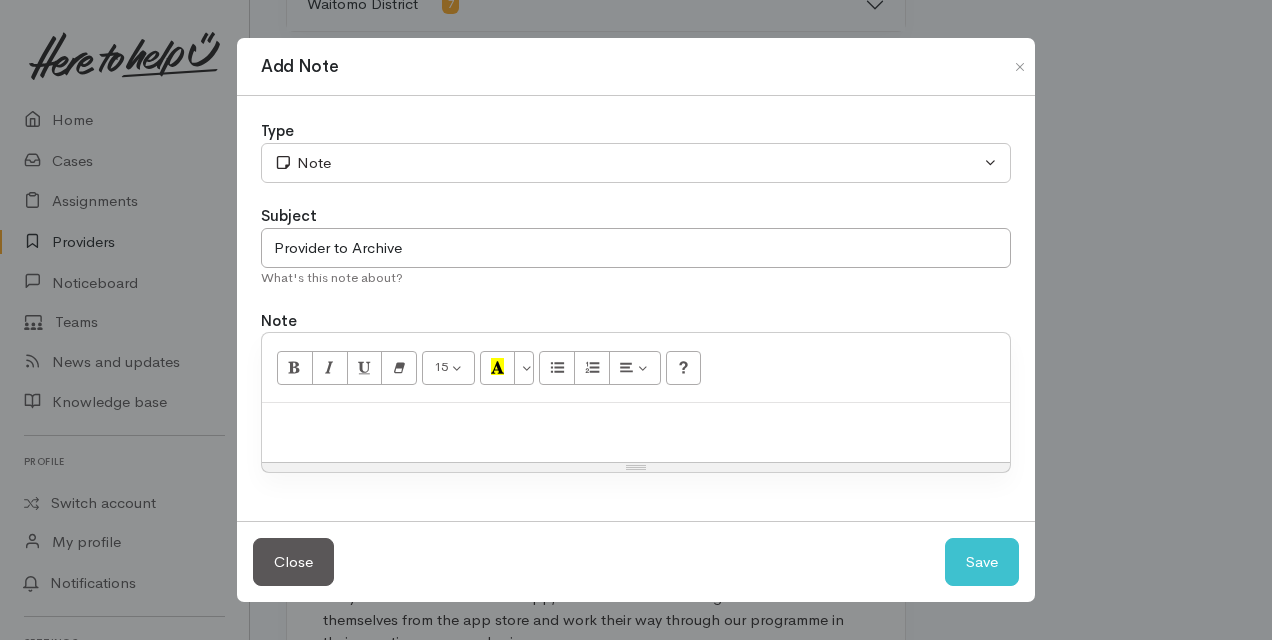click at bounding box center [636, 424] 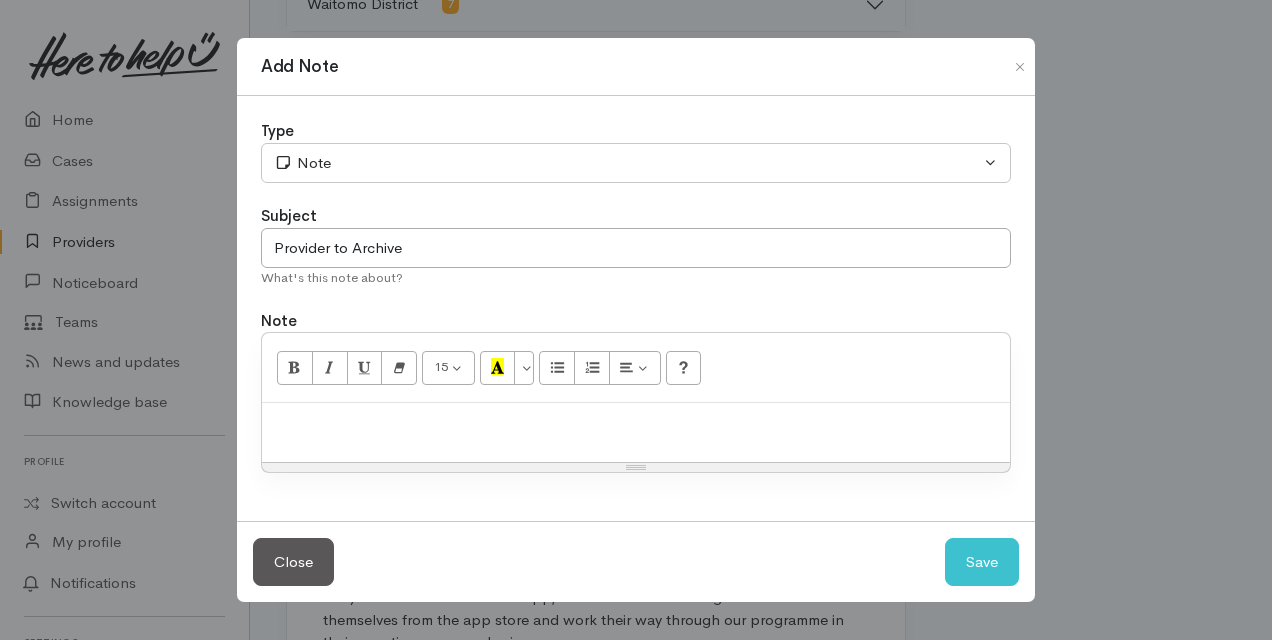 type 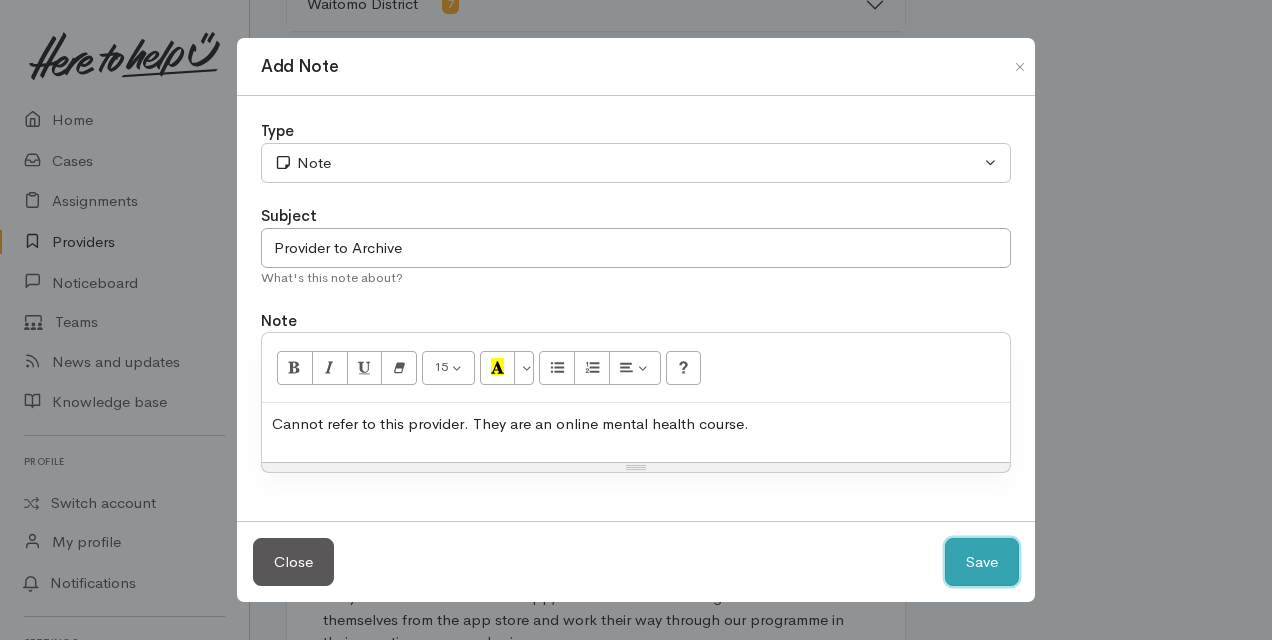 click on "Save" at bounding box center (982, 562) 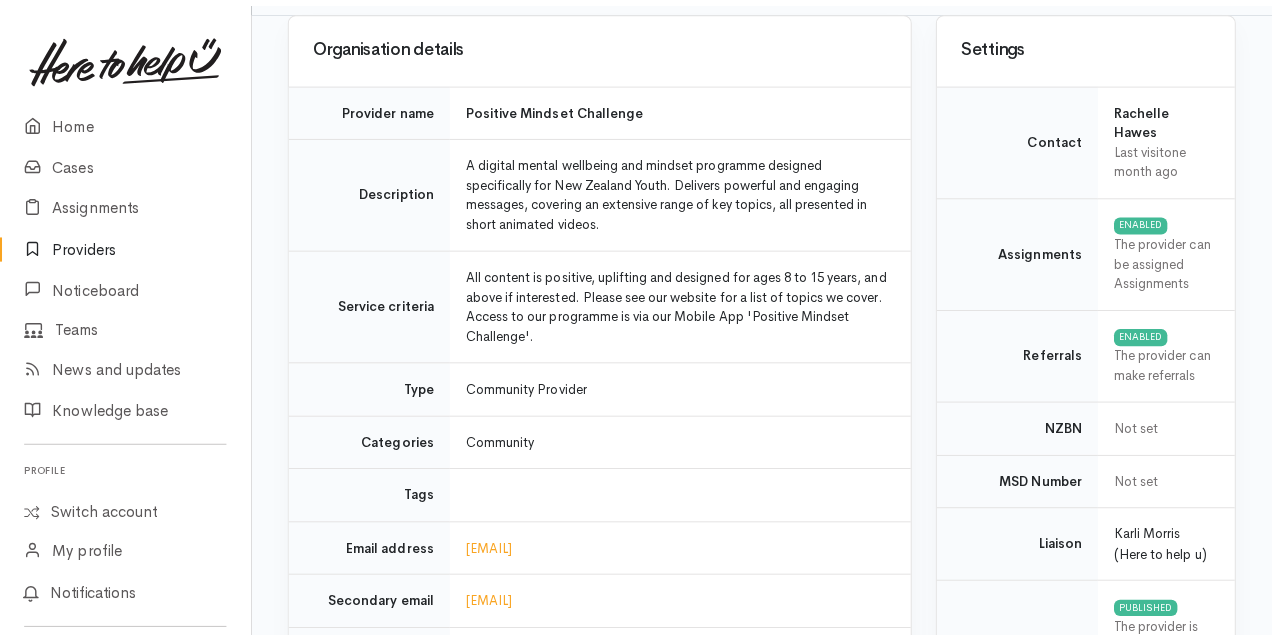scroll, scrollTop: 0, scrollLeft: 0, axis: both 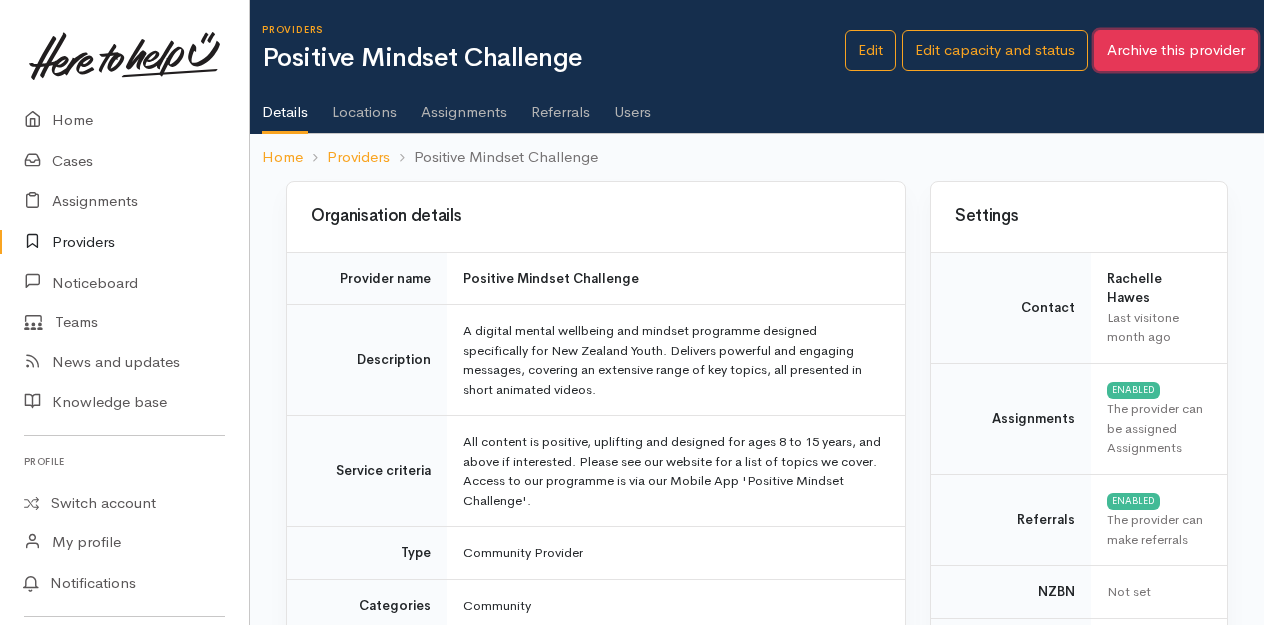 click on "Archive this provider" at bounding box center [1176, 50] 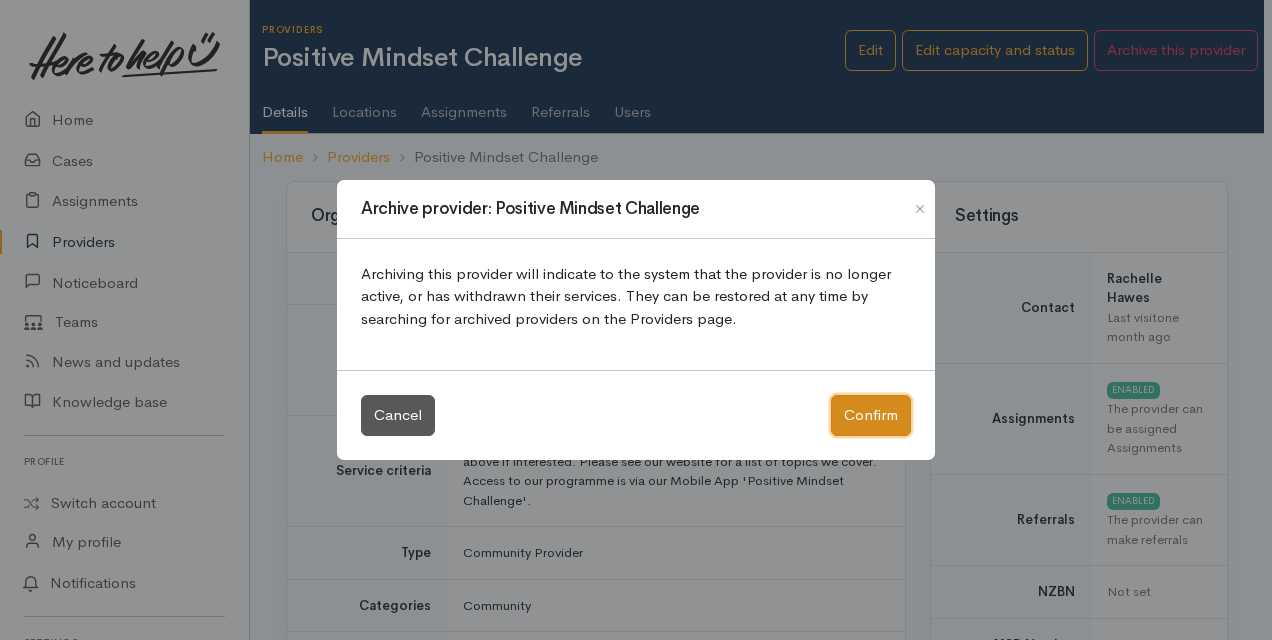 click on "Confirm" at bounding box center (871, 415) 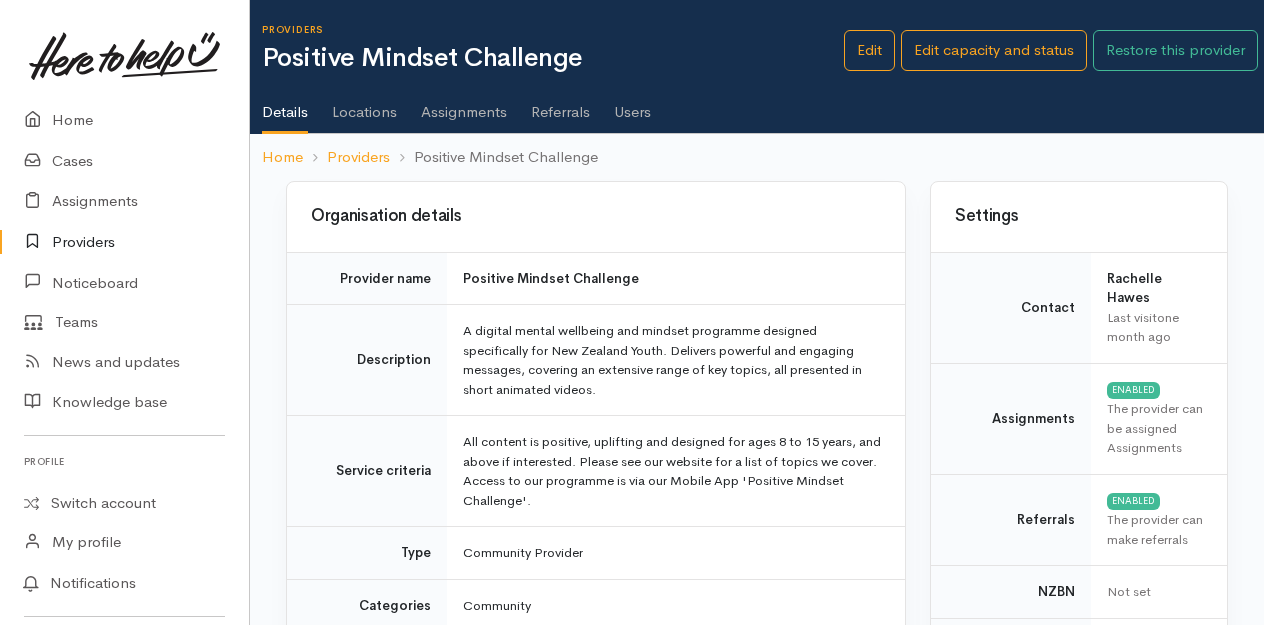 scroll, scrollTop: 0, scrollLeft: 0, axis: both 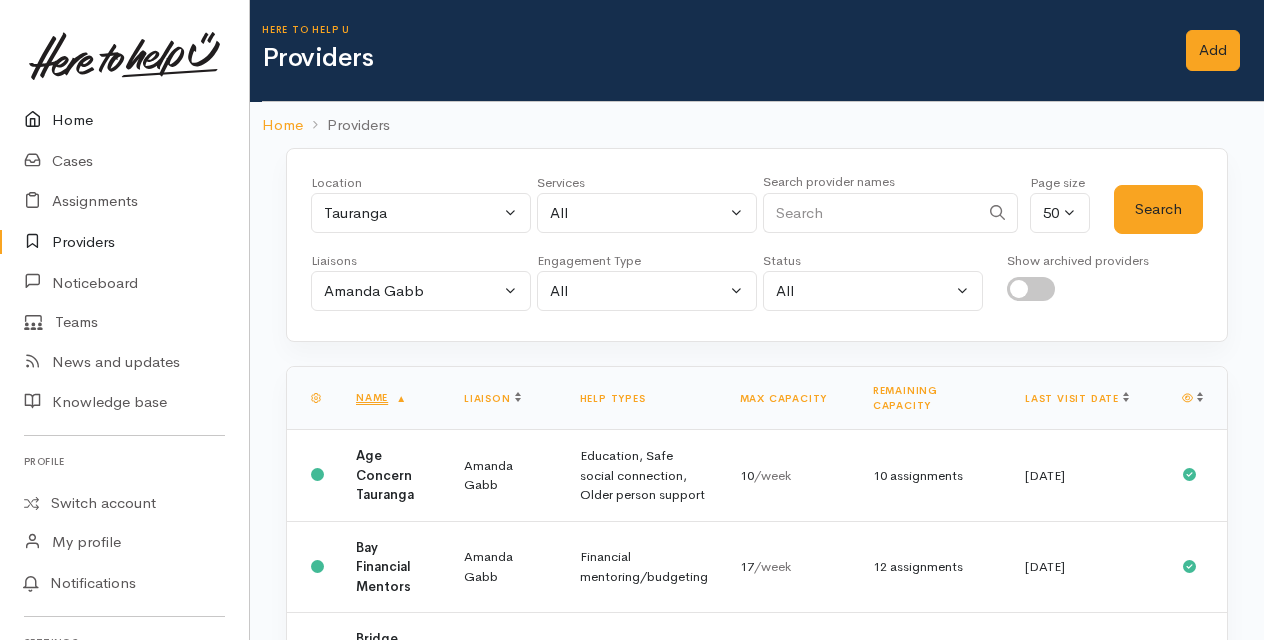 click on "Home" at bounding box center [124, 120] 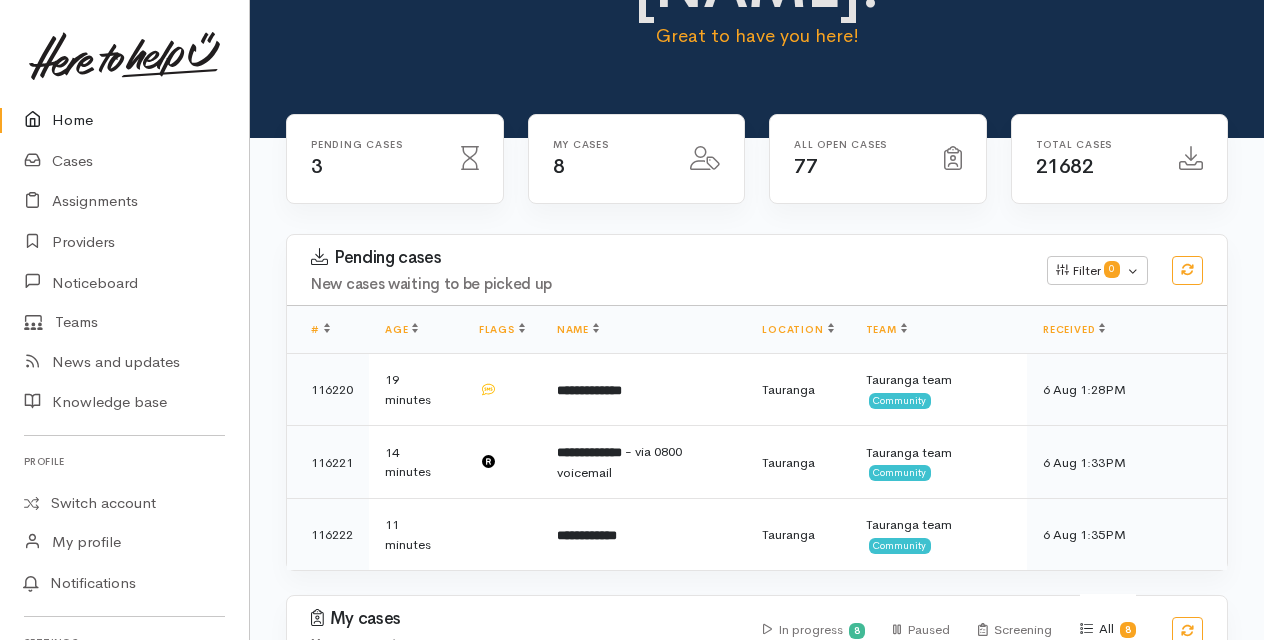 scroll, scrollTop: 184, scrollLeft: 0, axis: vertical 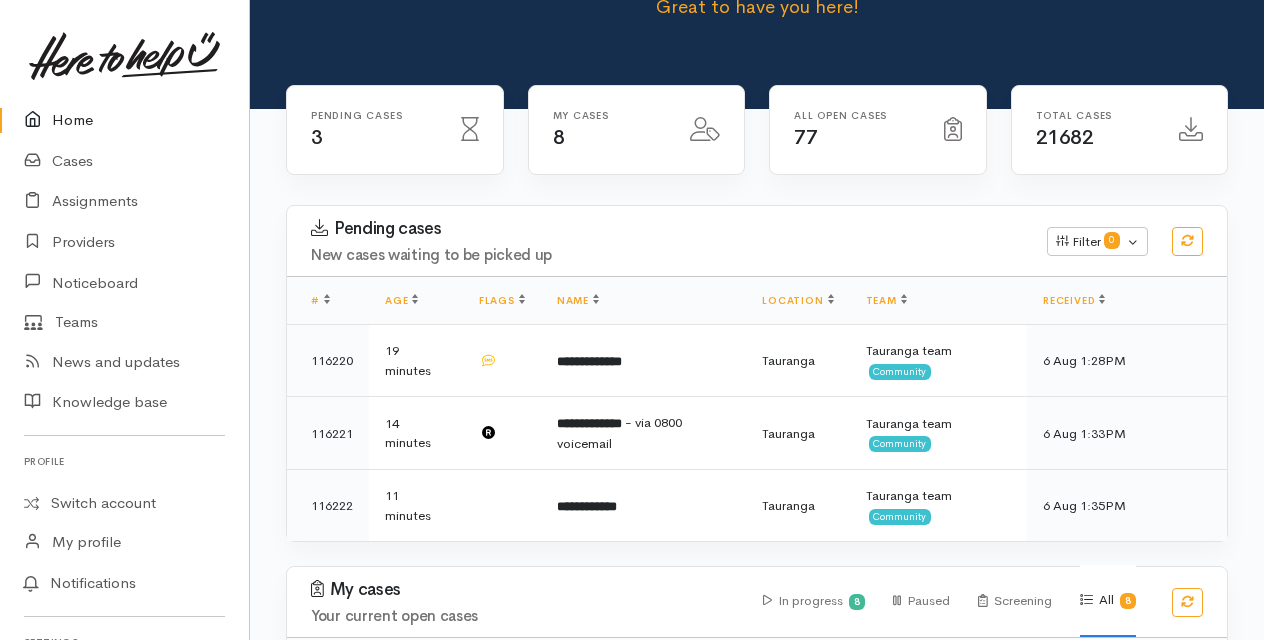click on "Home" at bounding box center [124, 120] 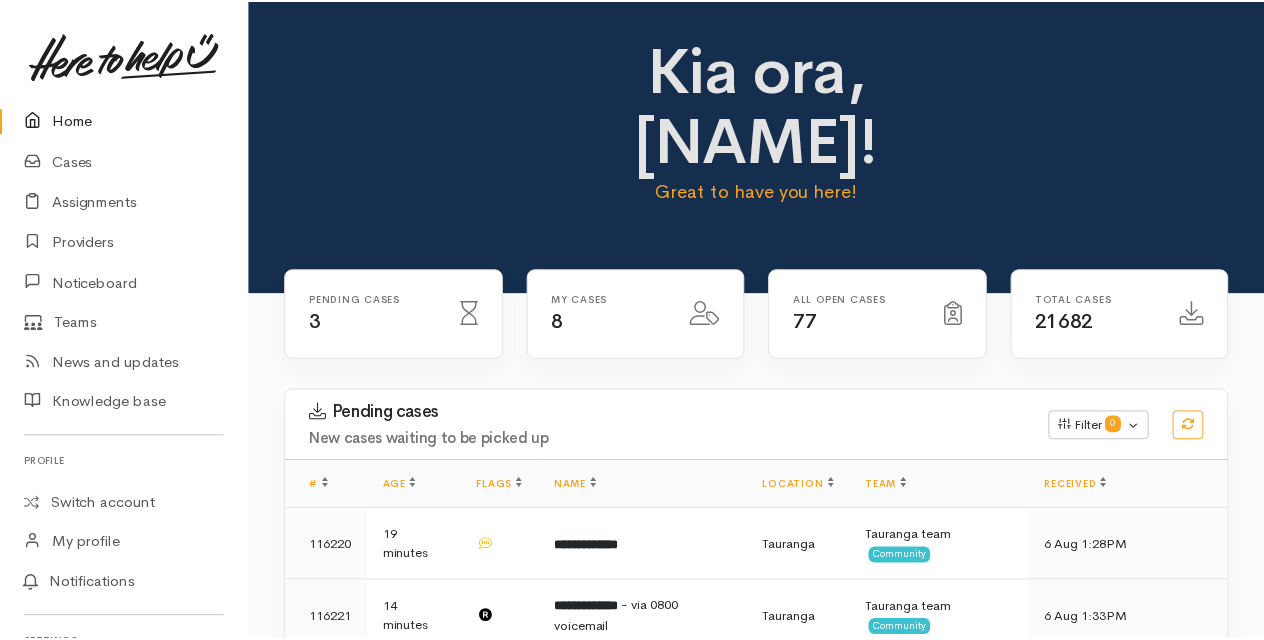 scroll, scrollTop: 0, scrollLeft: 0, axis: both 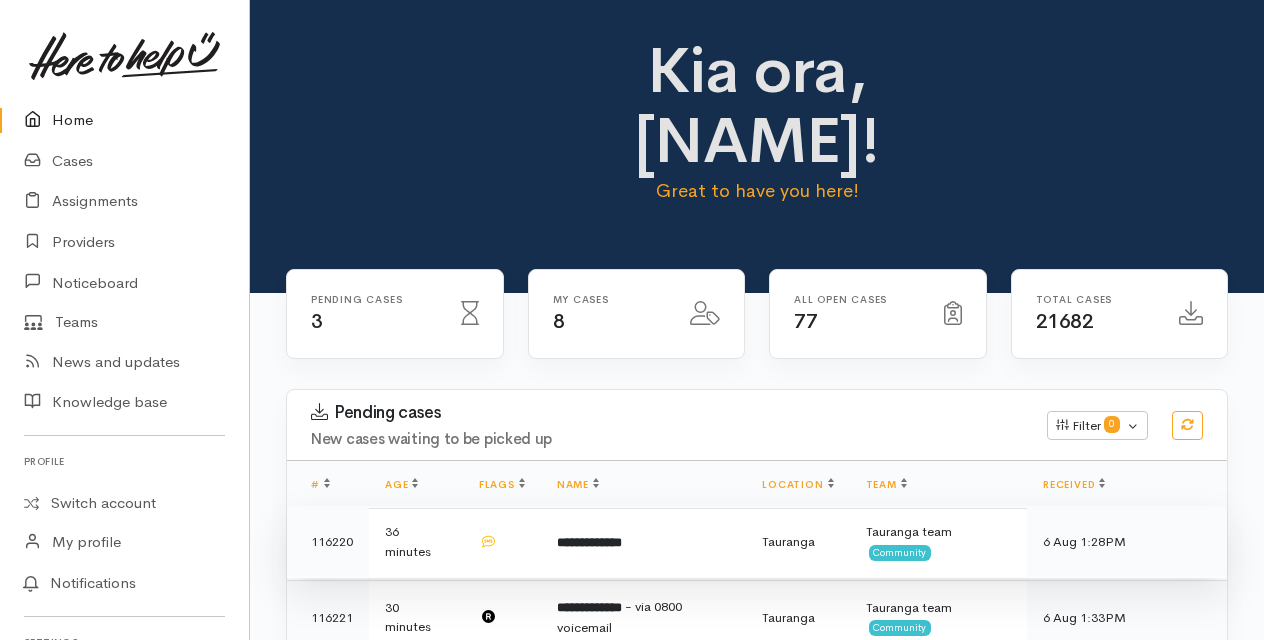 click on "**********" at bounding box center [589, 542] 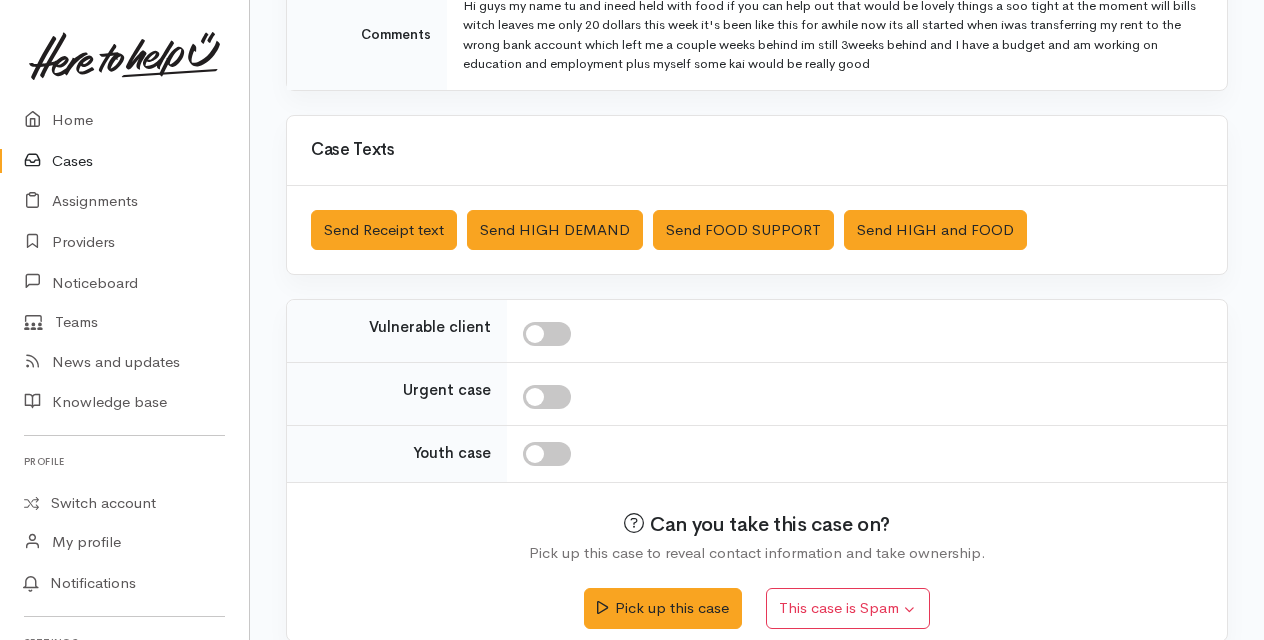 scroll, scrollTop: 548, scrollLeft: 0, axis: vertical 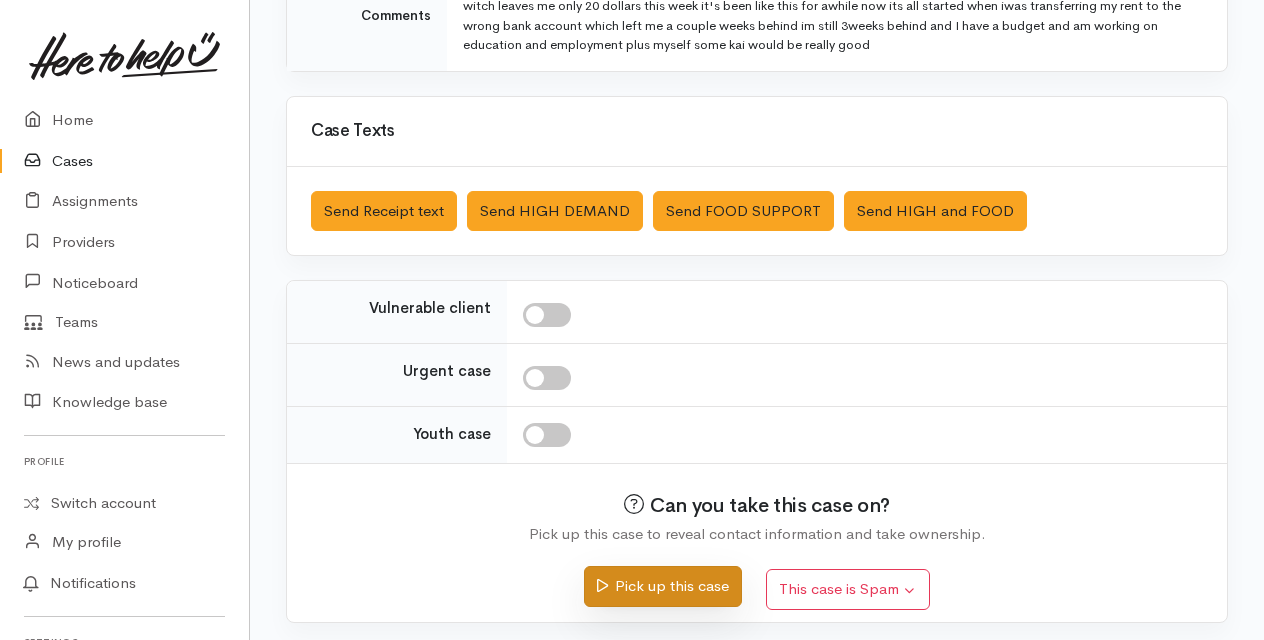 click on "Pick up this case" at bounding box center (662, 586) 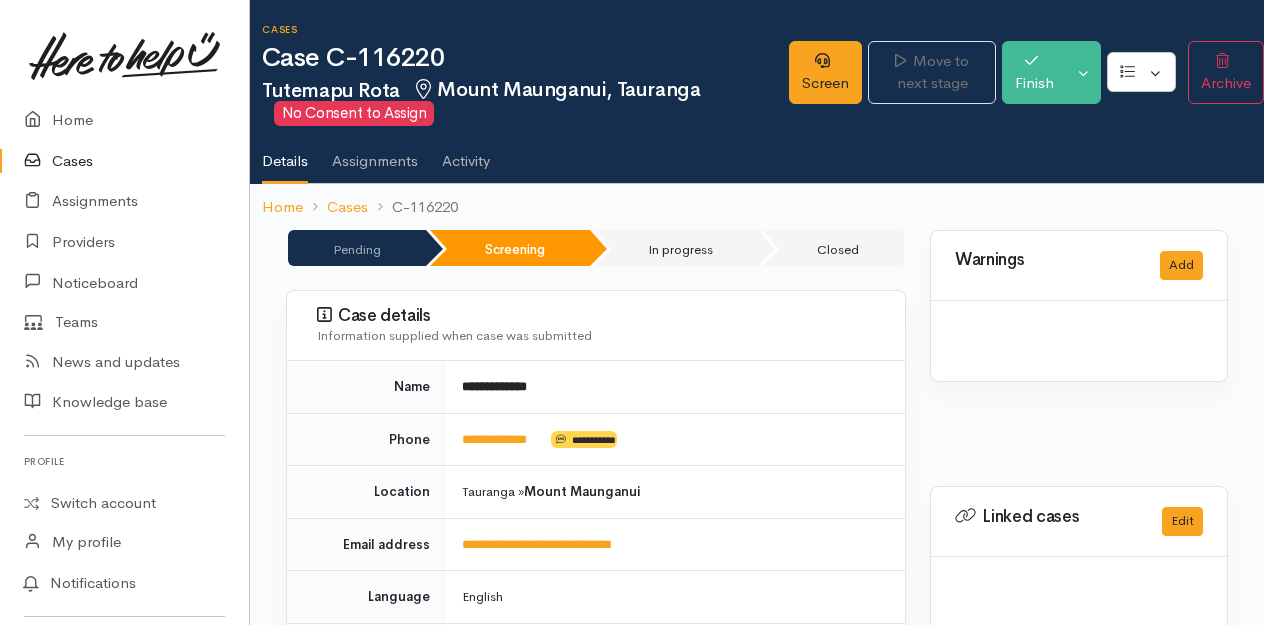 scroll, scrollTop: 0, scrollLeft: 0, axis: both 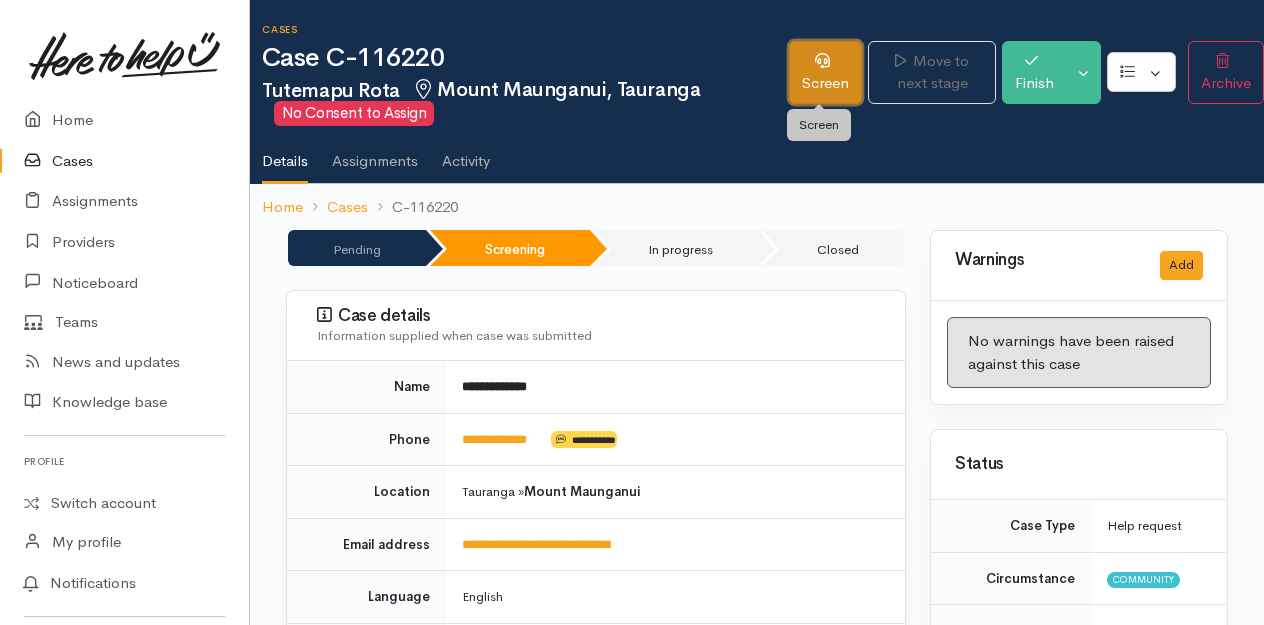 click on "Screen" at bounding box center (825, 72) 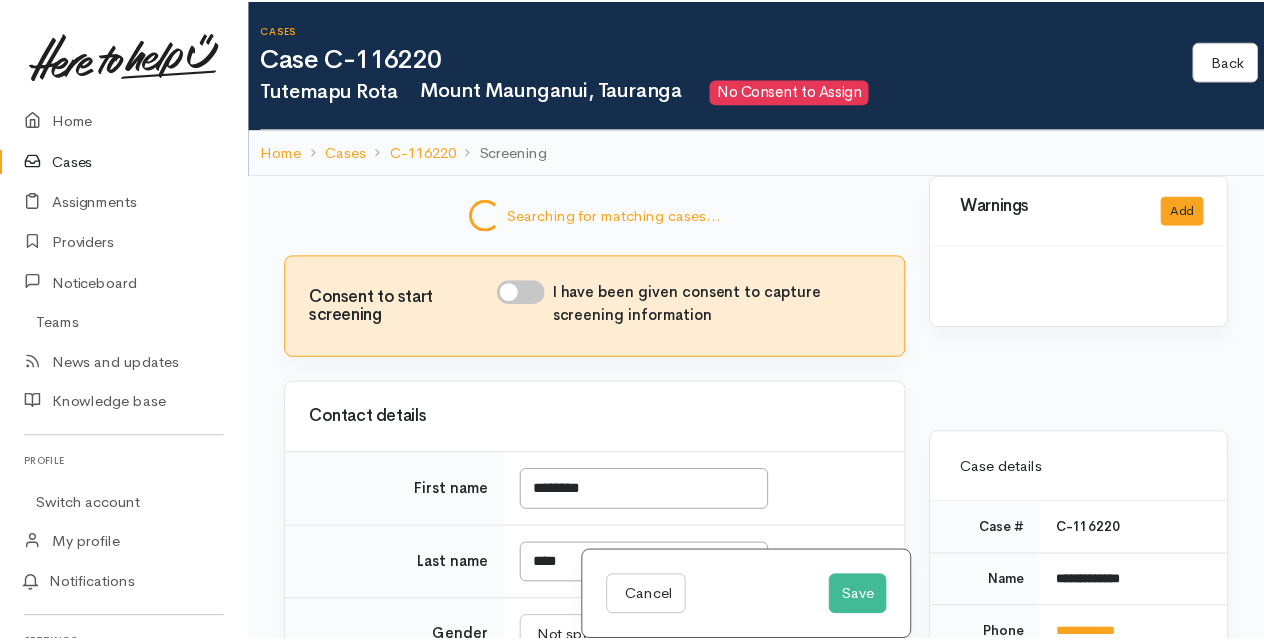 scroll, scrollTop: 0, scrollLeft: 0, axis: both 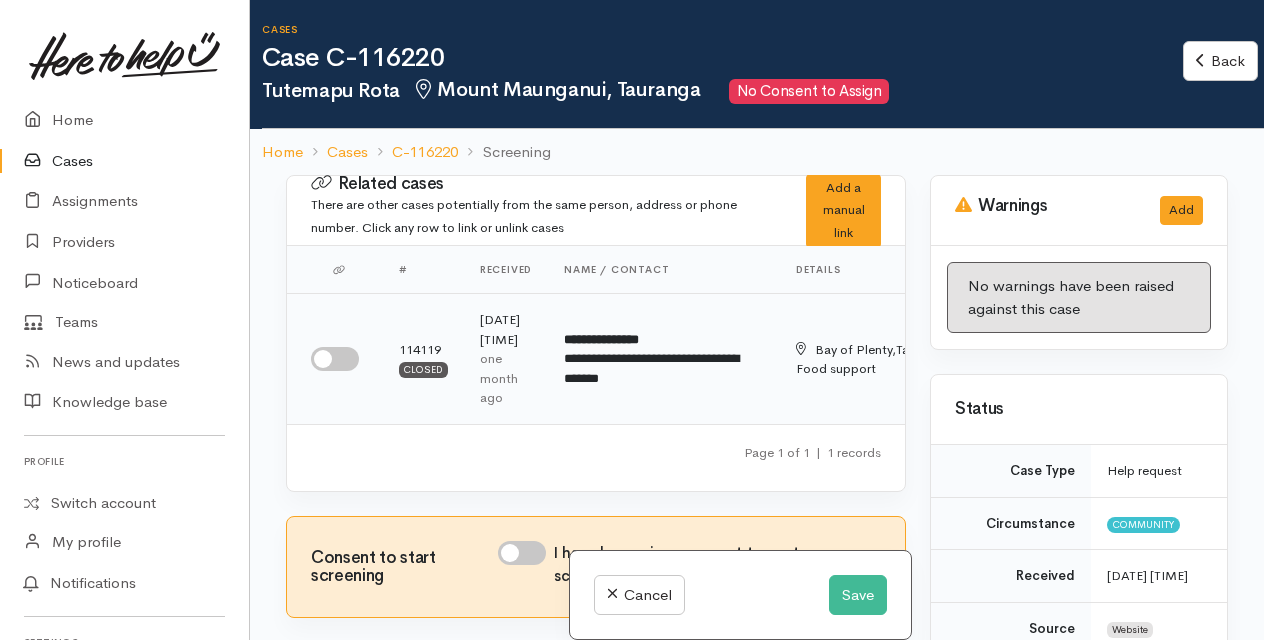 click at bounding box center (335, 359) 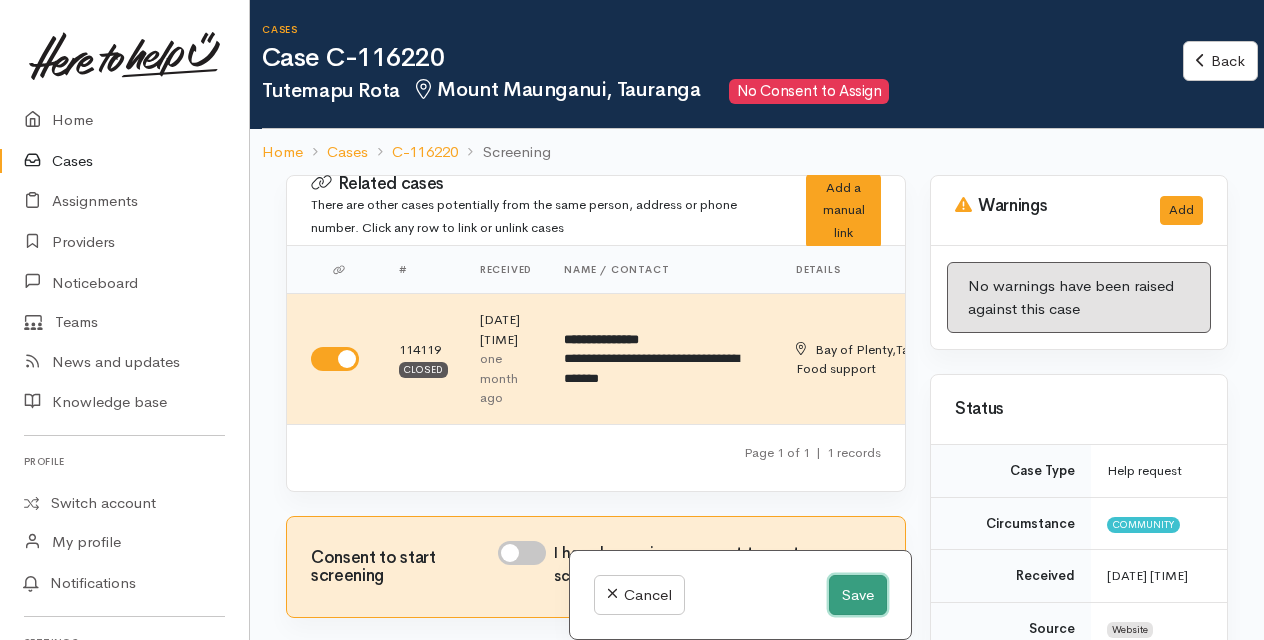 click on "Save" at bounding box center [858, 595] 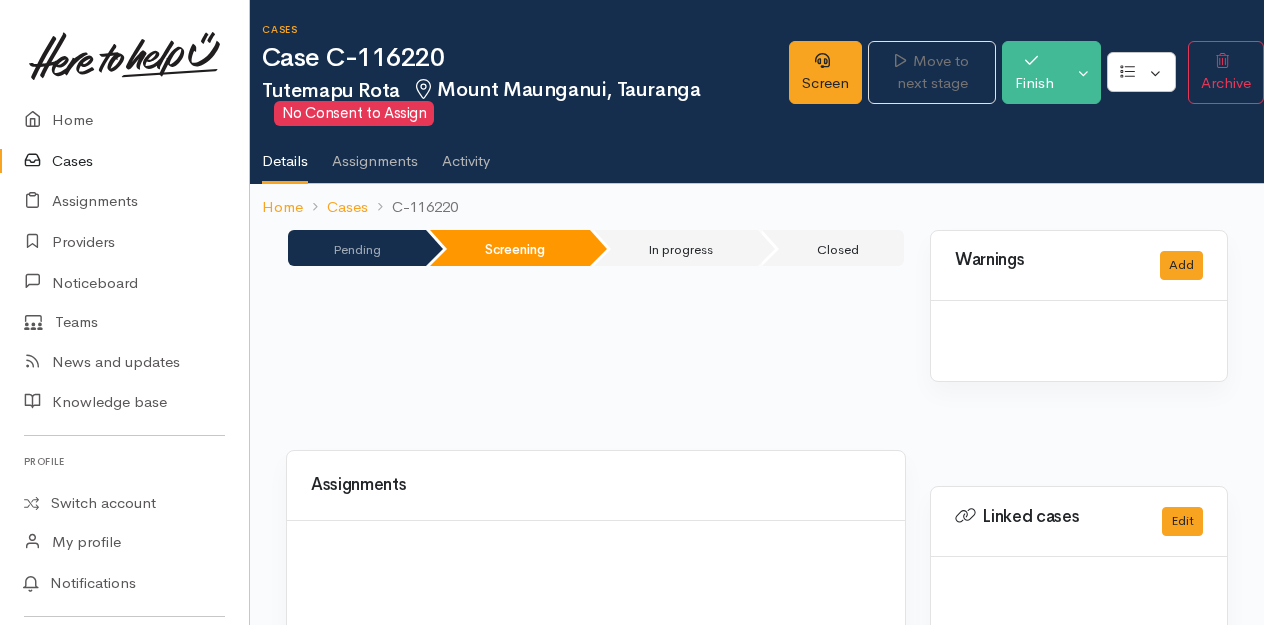 scroll, scrollTop: 0, scrollLeft: 0, axis: both 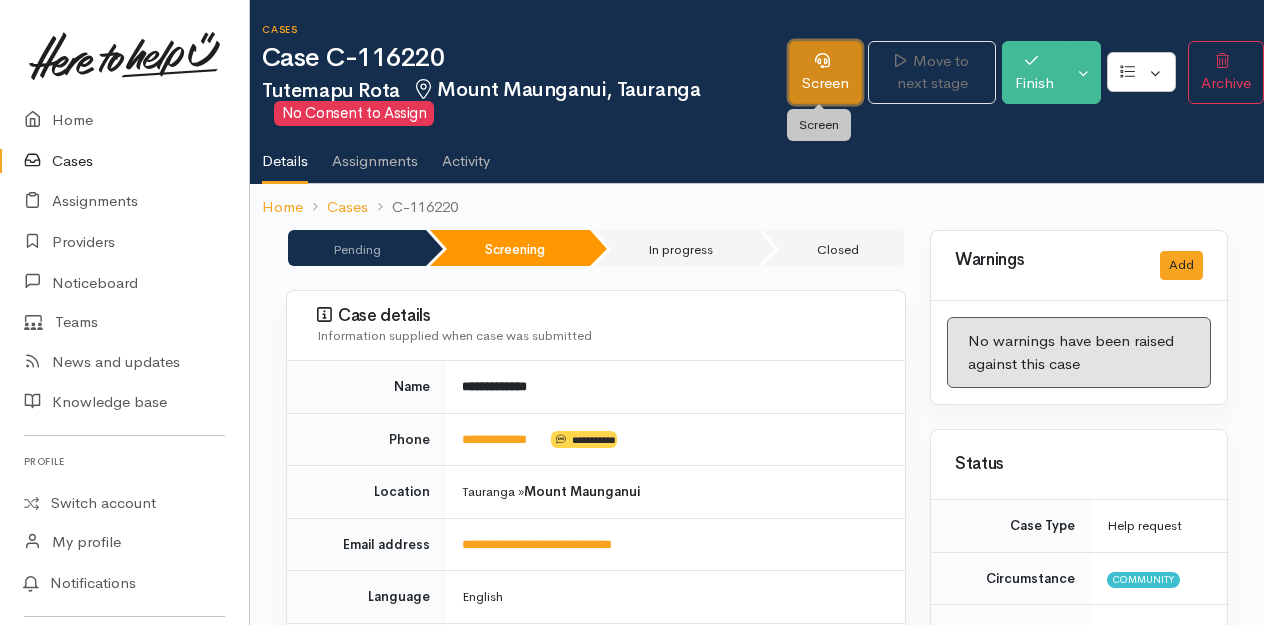 click 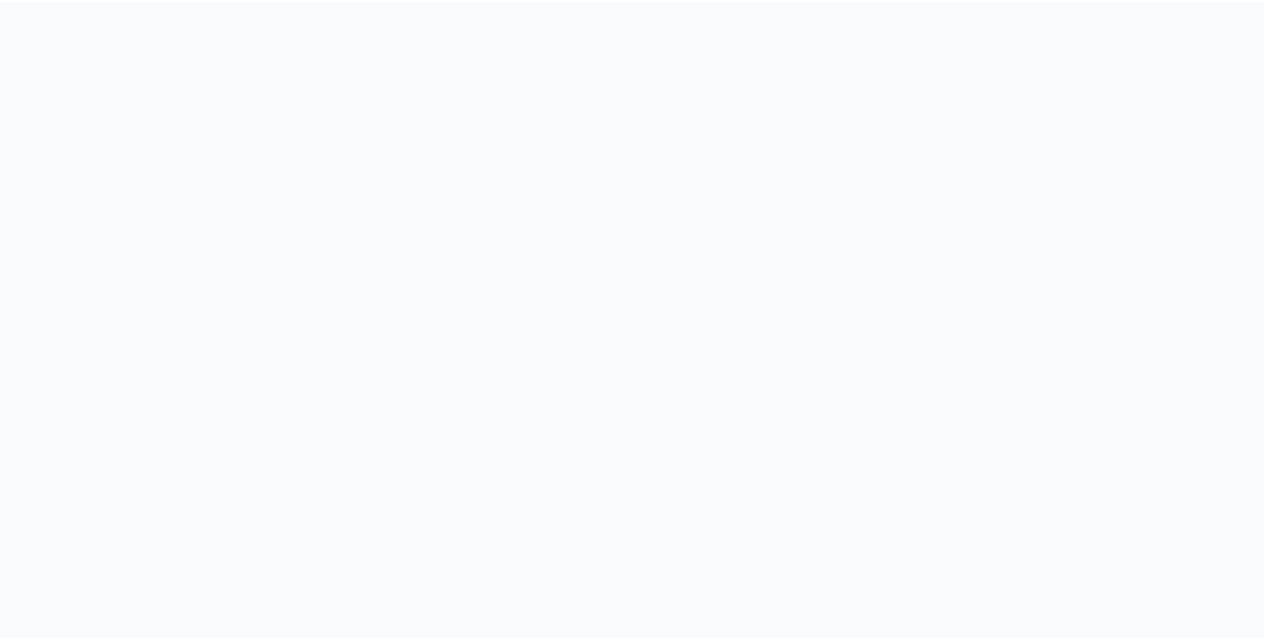 scroll, scrollTop: 0, scrollLeft: 0, axis: both 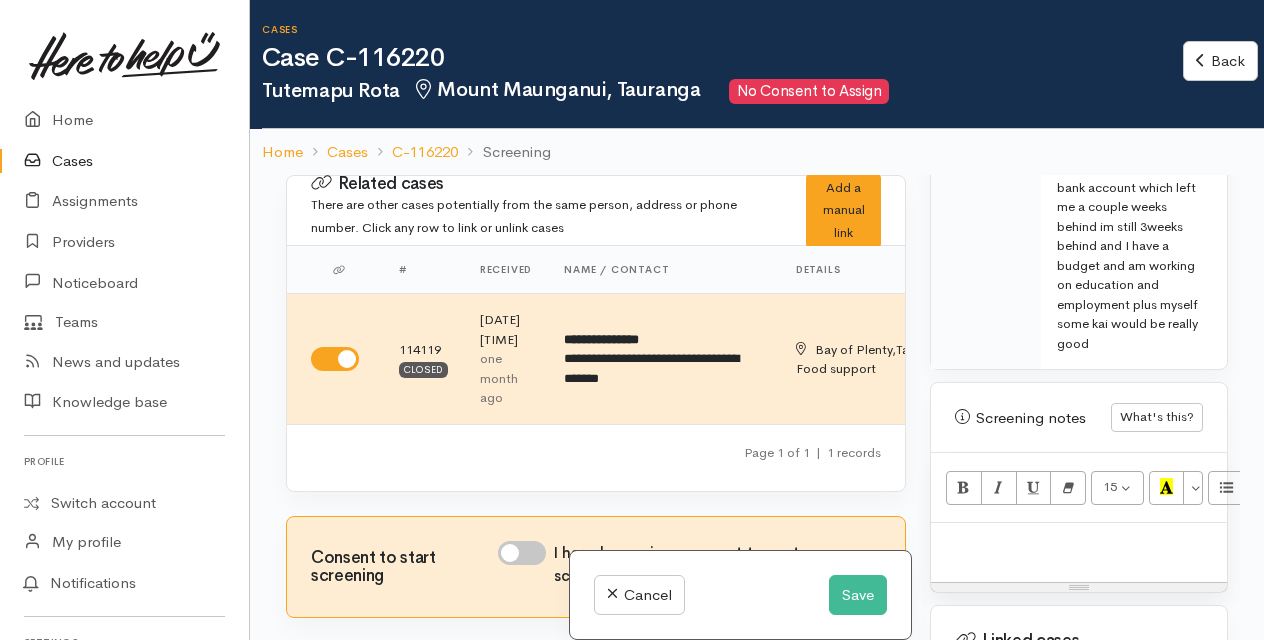 click at bounding box center [1079, 544] 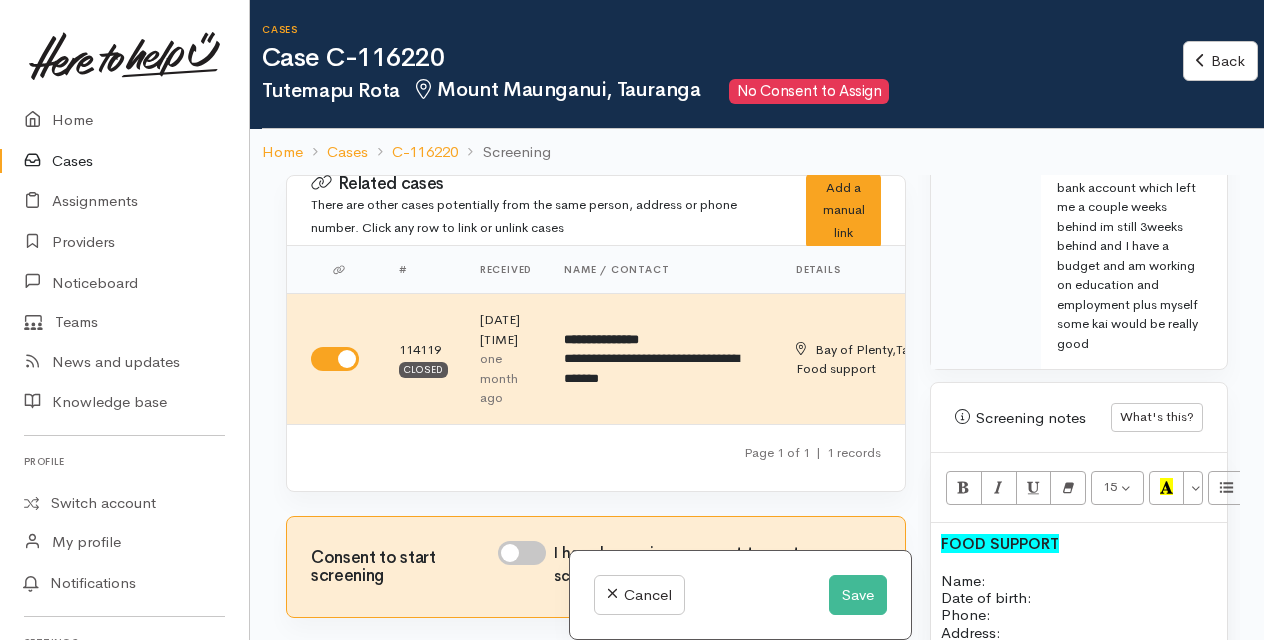 scroll, scrollTop: 1702, scrollLeft: 0, axis: vertical 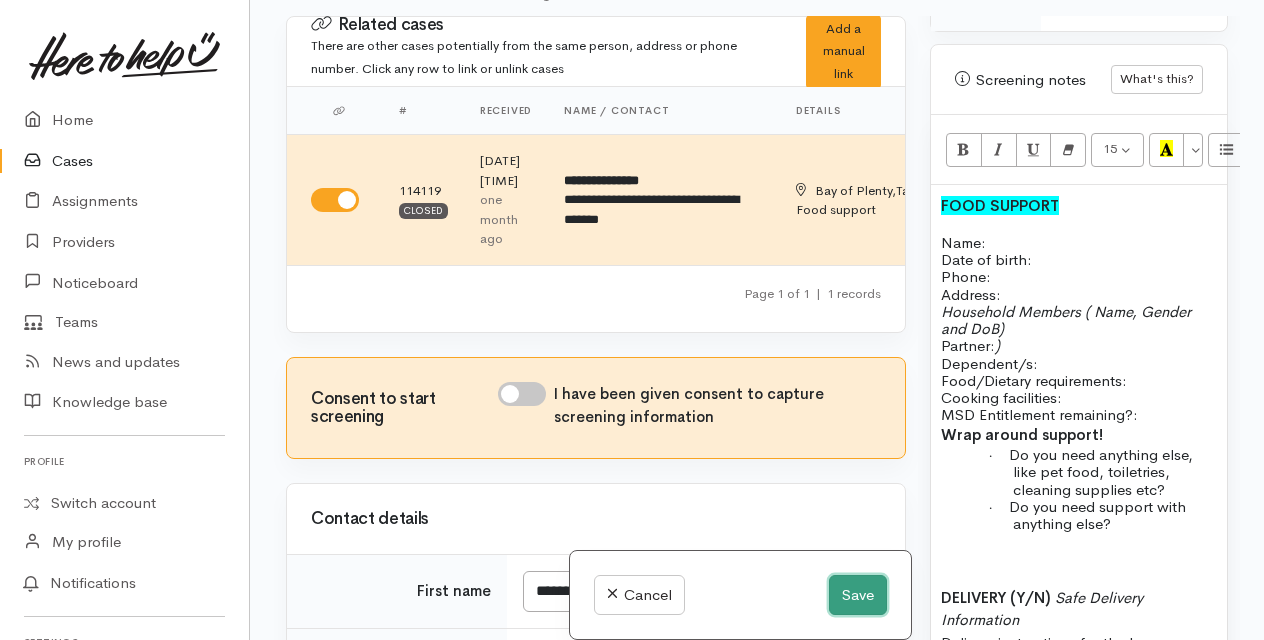 click on "Save" at bounding box center [858, 595] 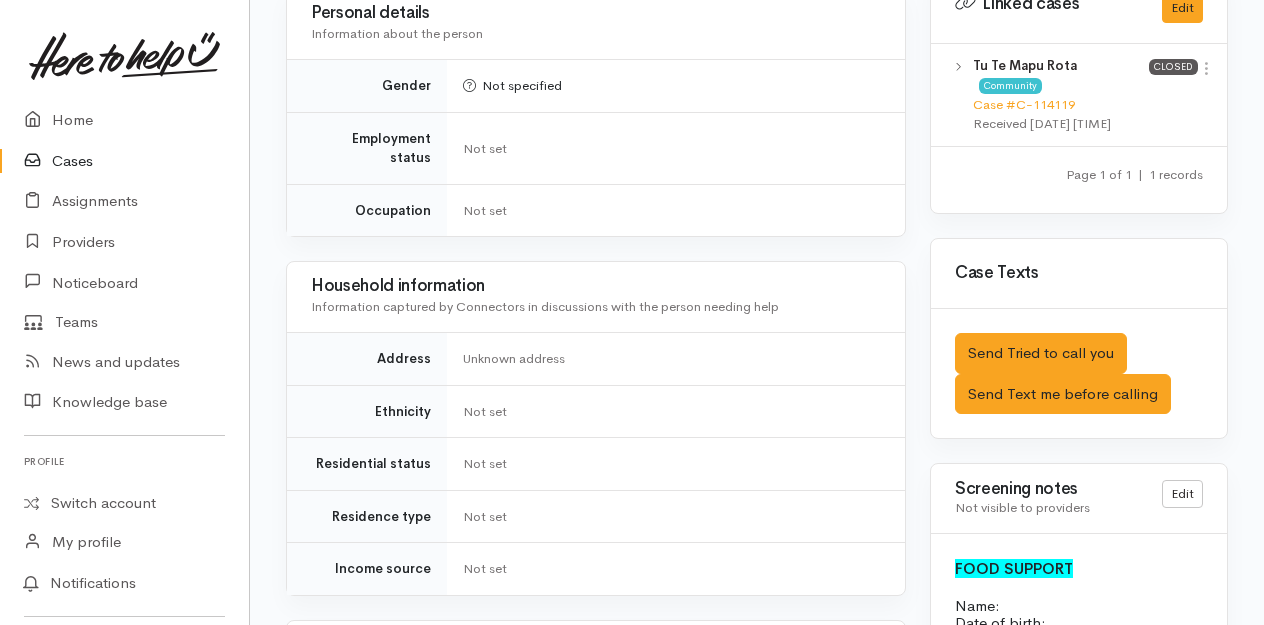 scroll, scrollTop: 1107, scrollLeft: 0, axis: vertical 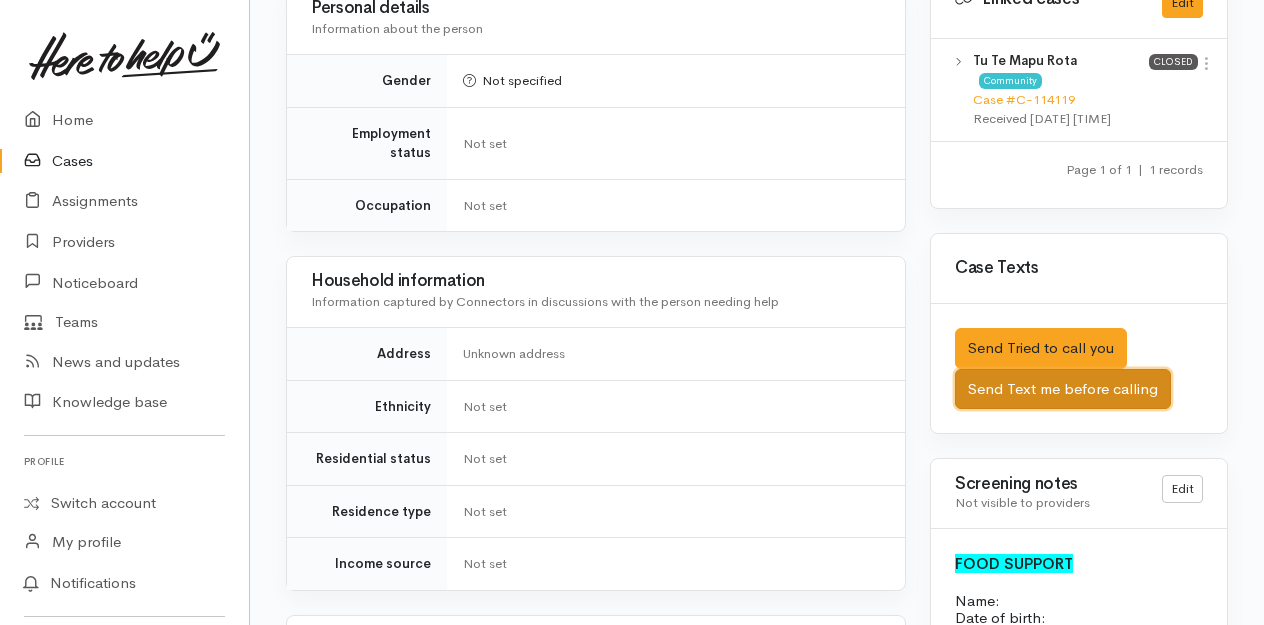 click on "Send Text me before calling" at bounding box center [1063, 389] 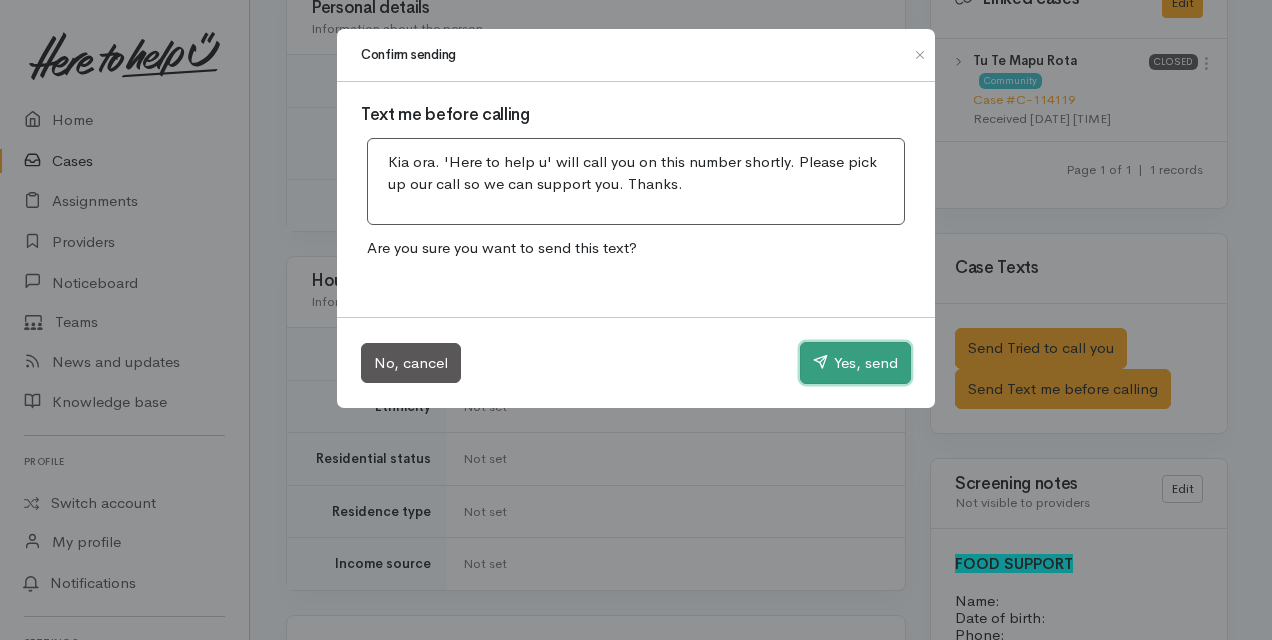 click on "Yes, send" at bounding box center (855, 363) 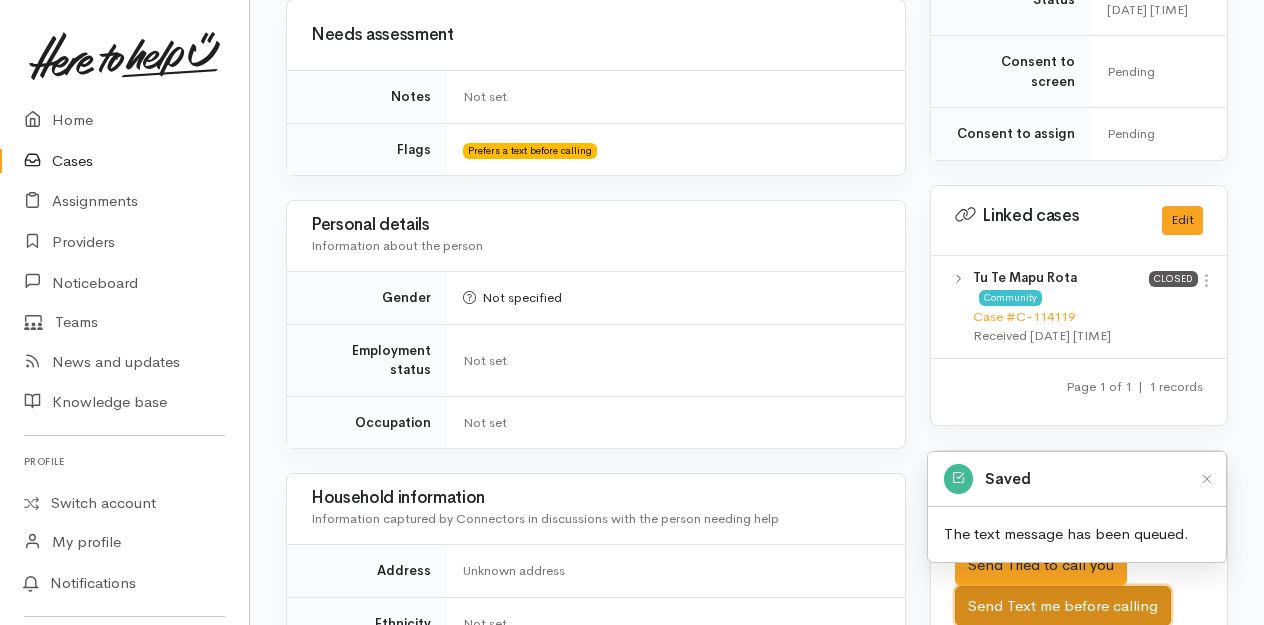 scroll, scrollTop: 889, scrollLeft: 0, axis: vertical 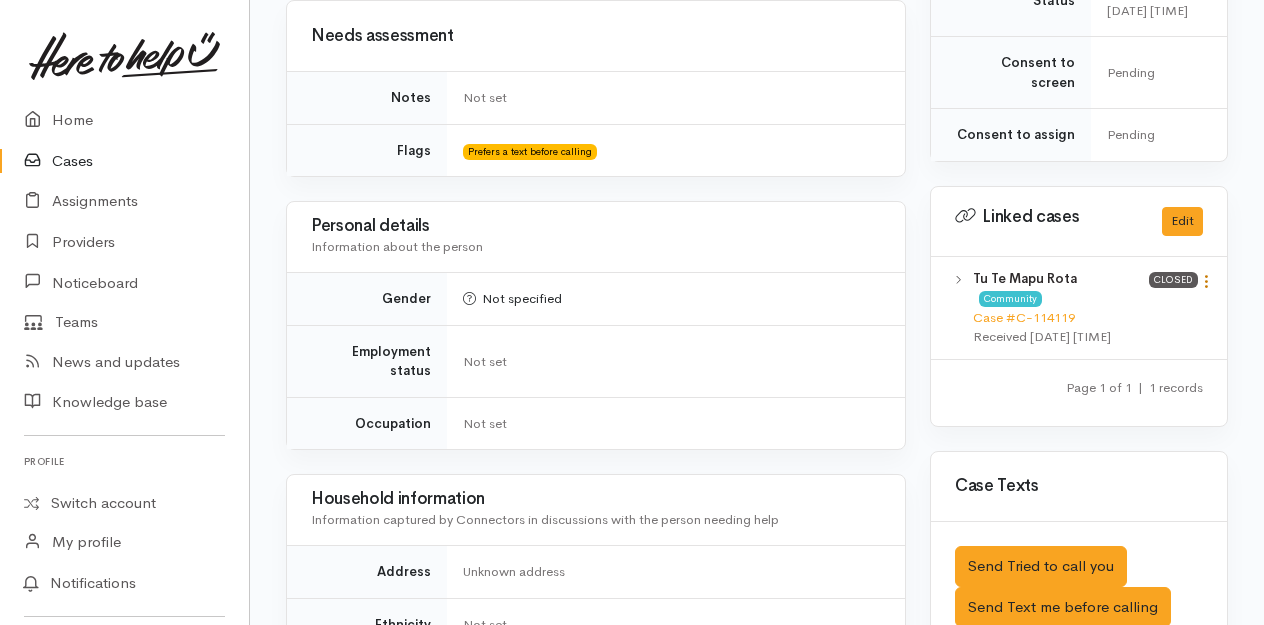 click at bounding box center [1206, 281] 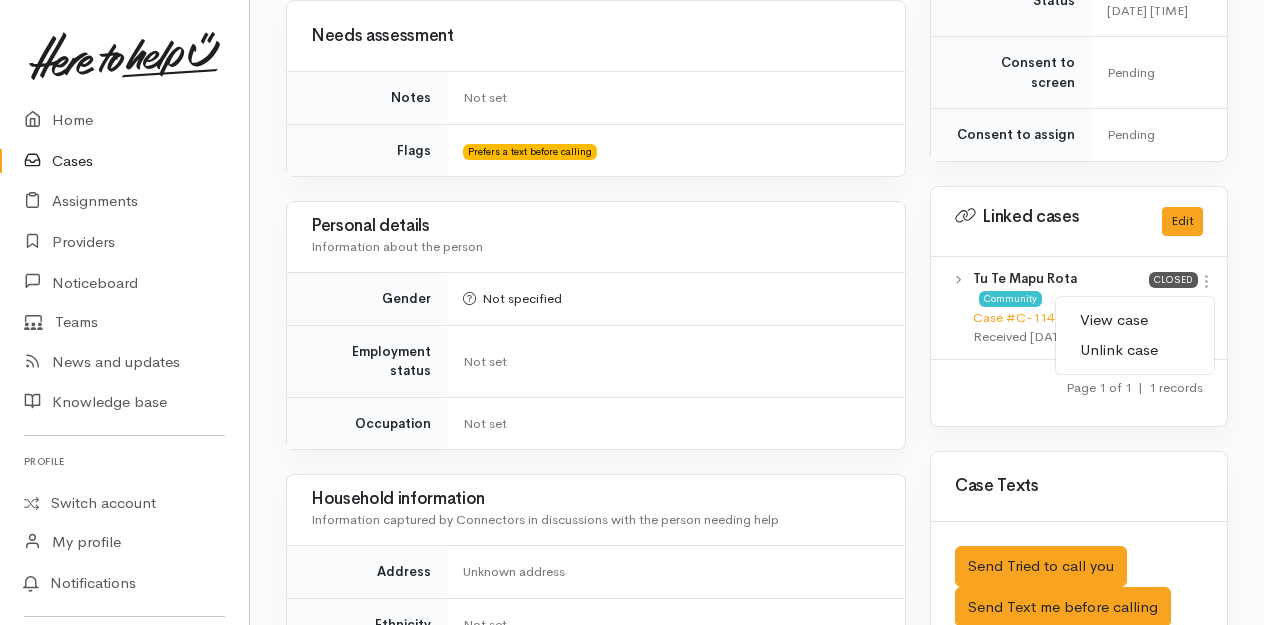 click on "View case" at bounding box center [1135, 320] 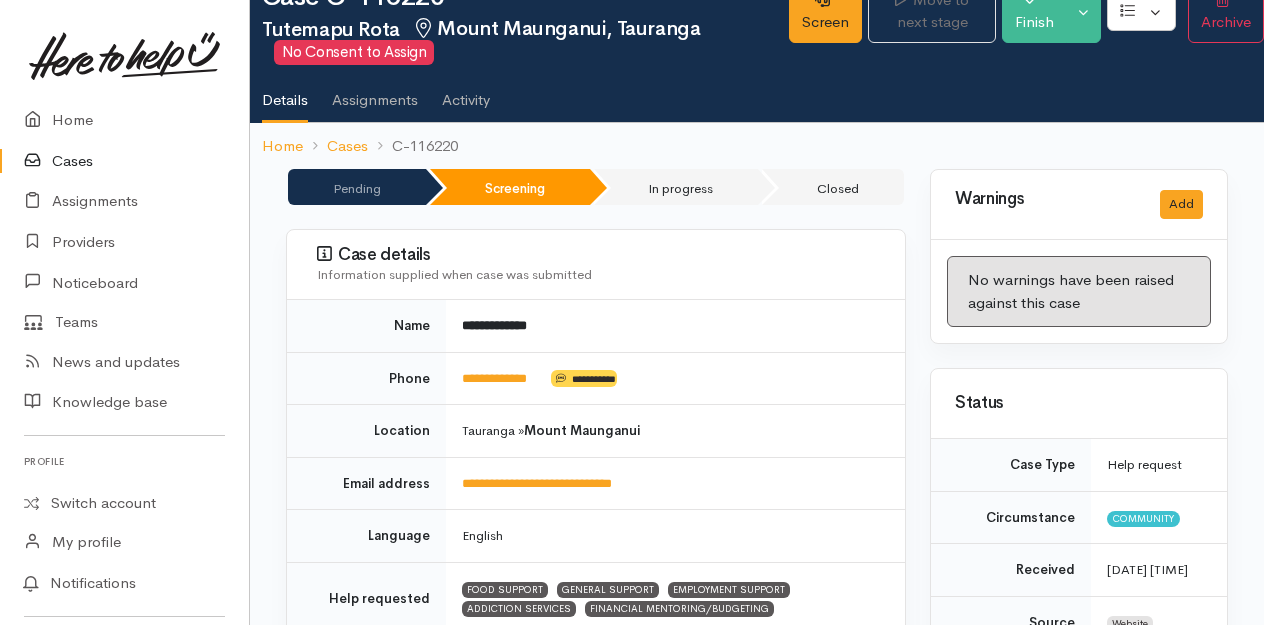scroll, scrollTop: 59, scrollLeft: 0, axis: vertical 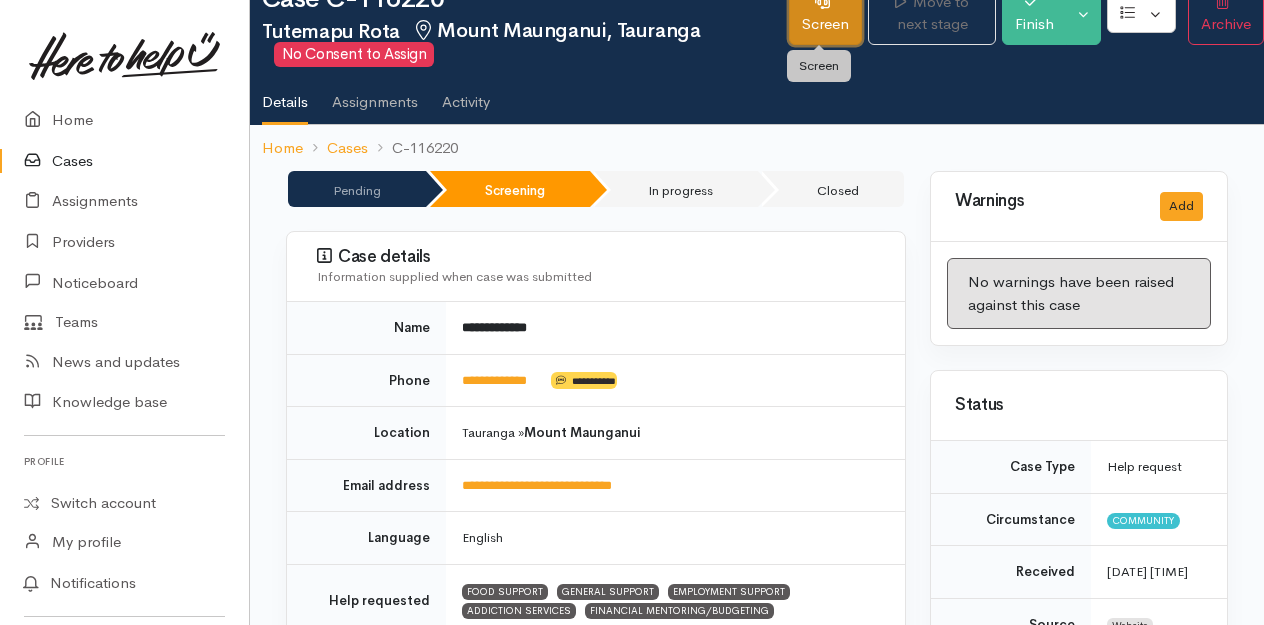 click on "Screen" at bounding box center [825, 13] 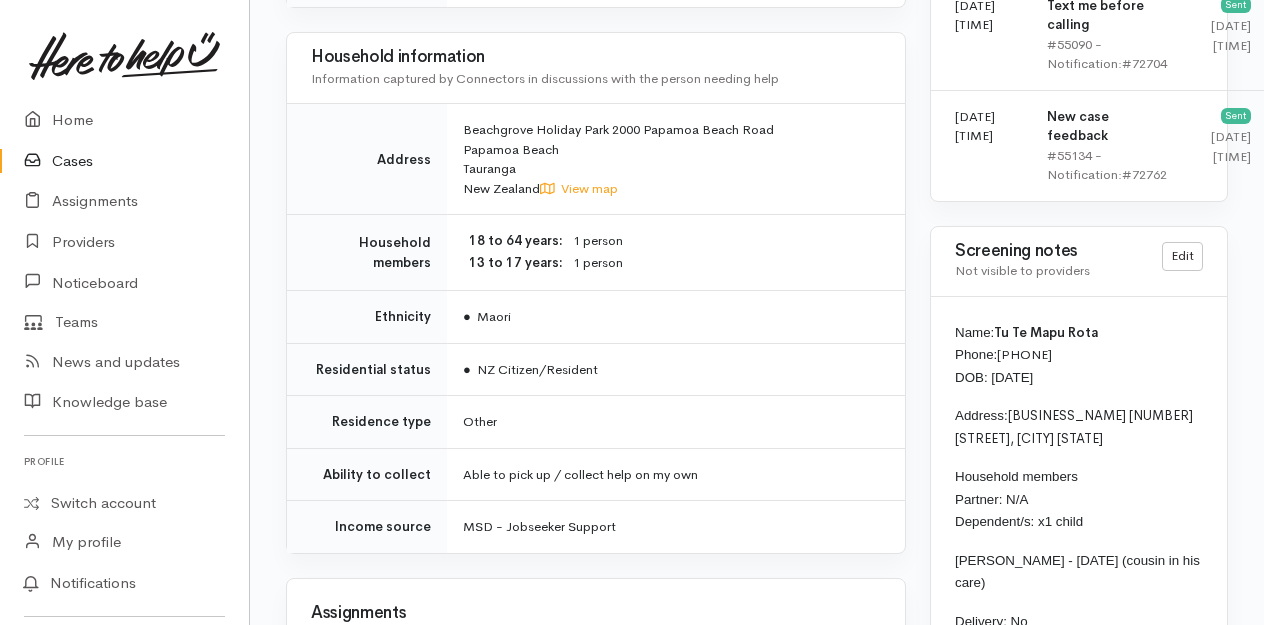 scroll, scrollTop: 1601, scrollLeft: 0, axis: vertical 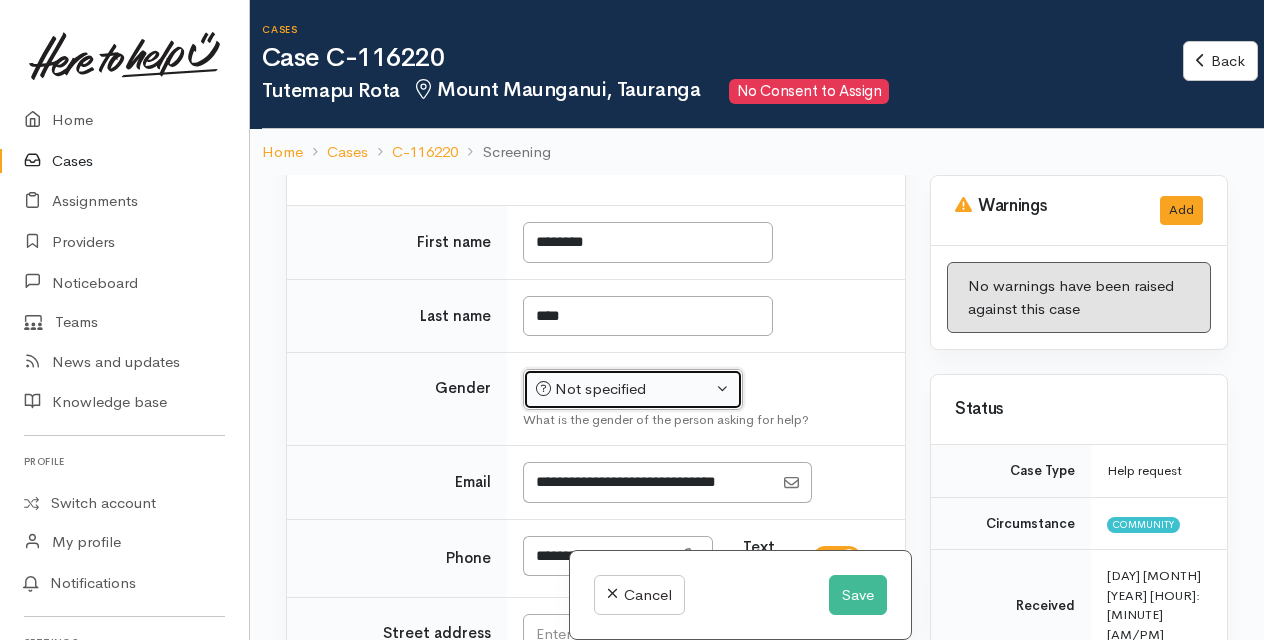 click on "Not specified" at bounding box center [624, 389] 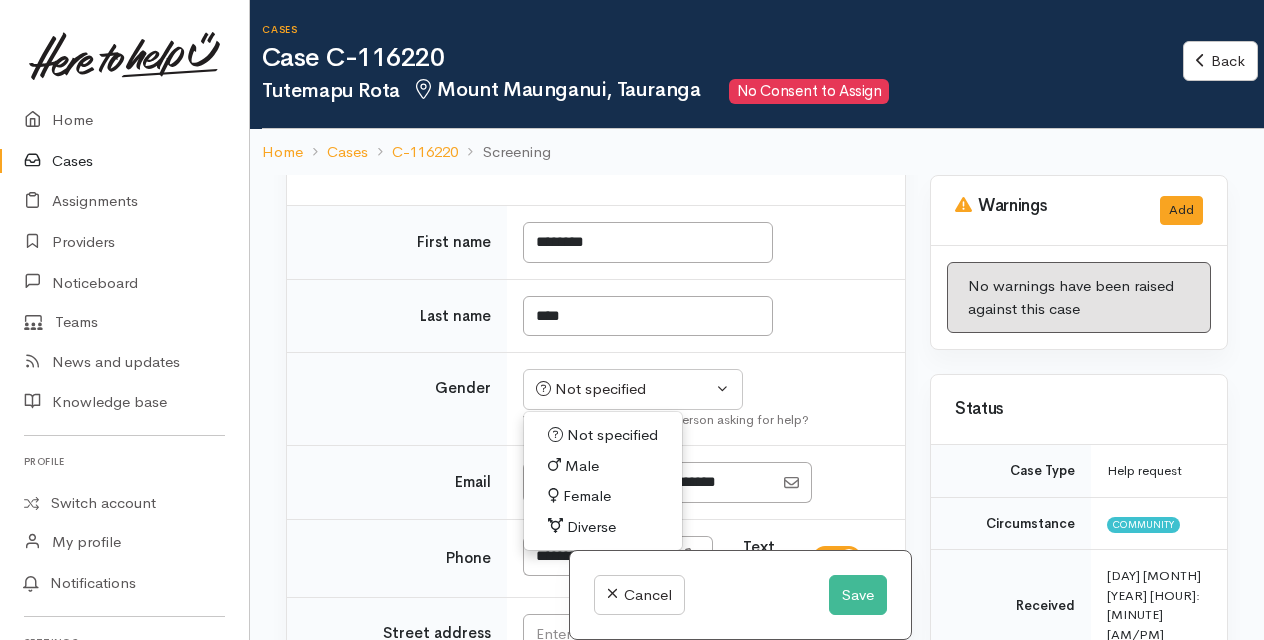 click on "Male" at bounding box center (582, 466) 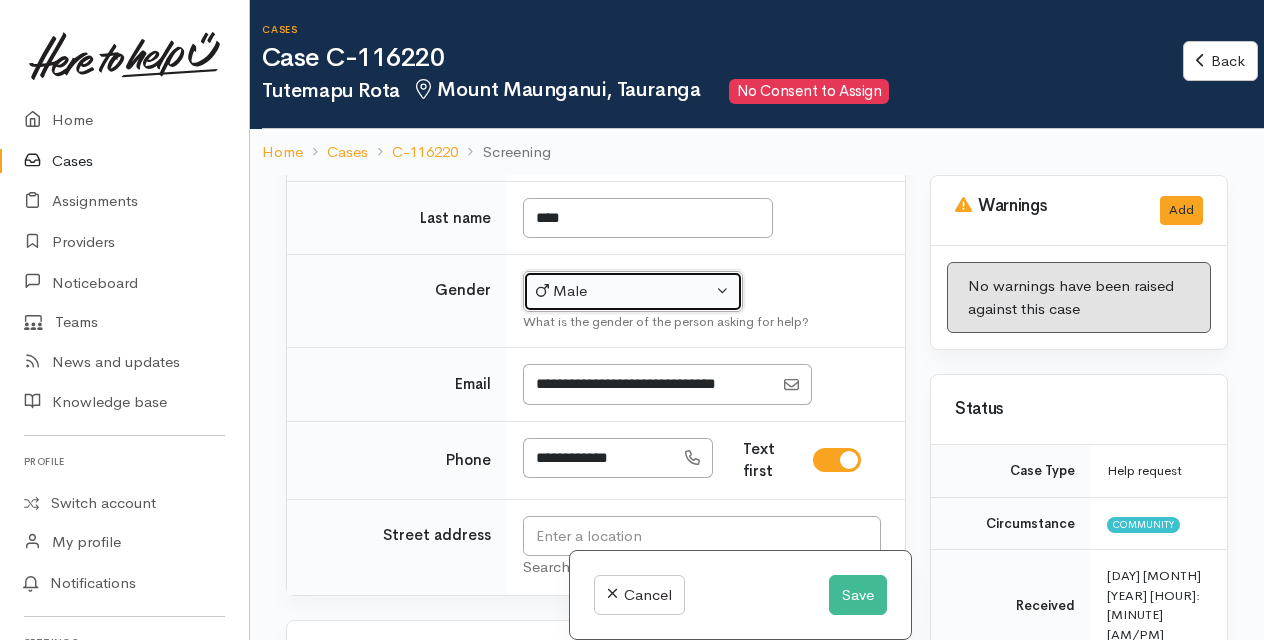 scroll, scrollTop: 685, scrollLeft: 0, axis: vertical 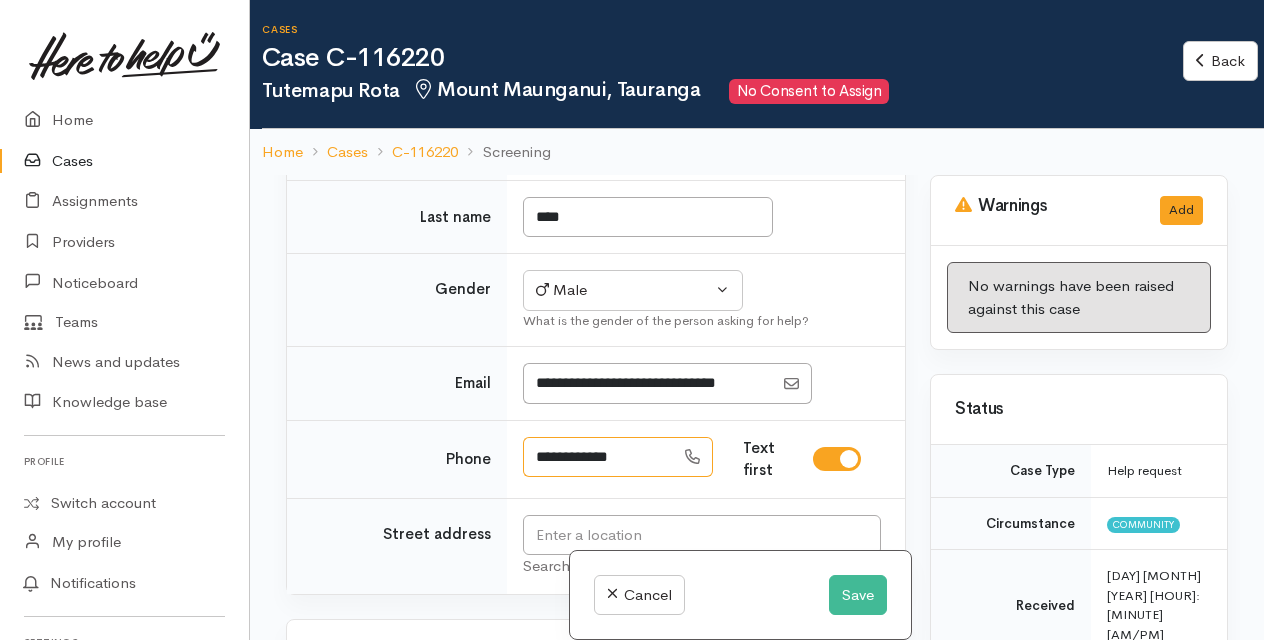 drag, startPoint x: 562, startPoint y: 402, endPoint x: 643, endPoint y: 407, distance: 81.154175 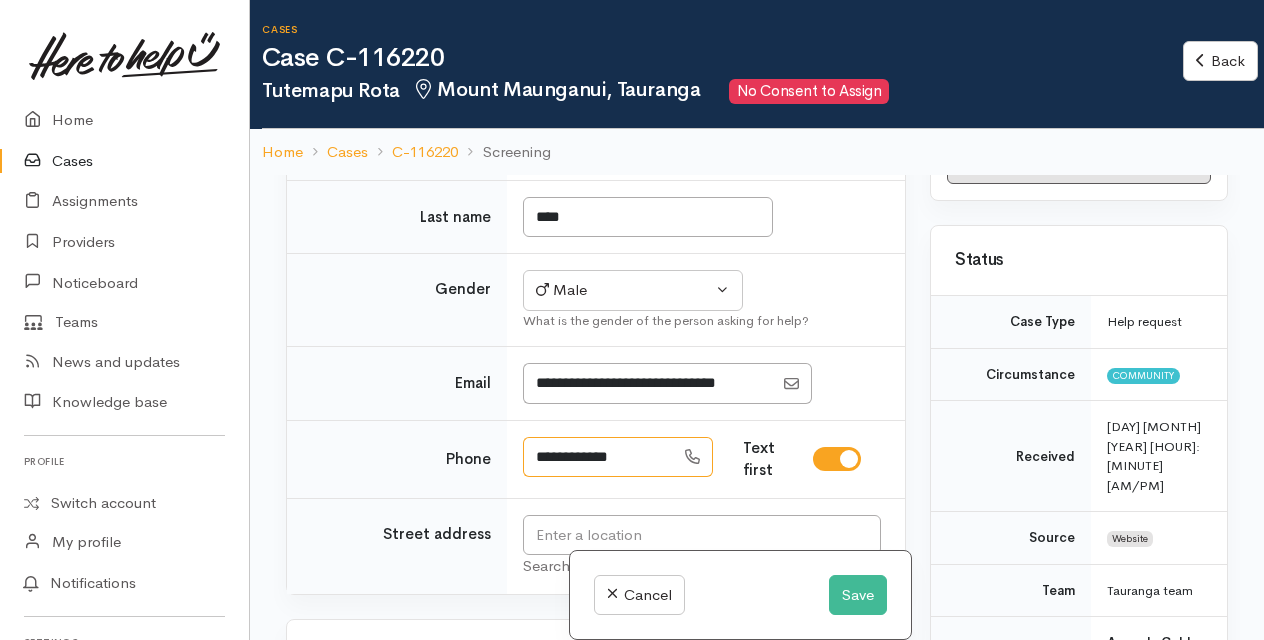 scroll, scrollTop: 150, scrollLeft: 0, axis: vertical 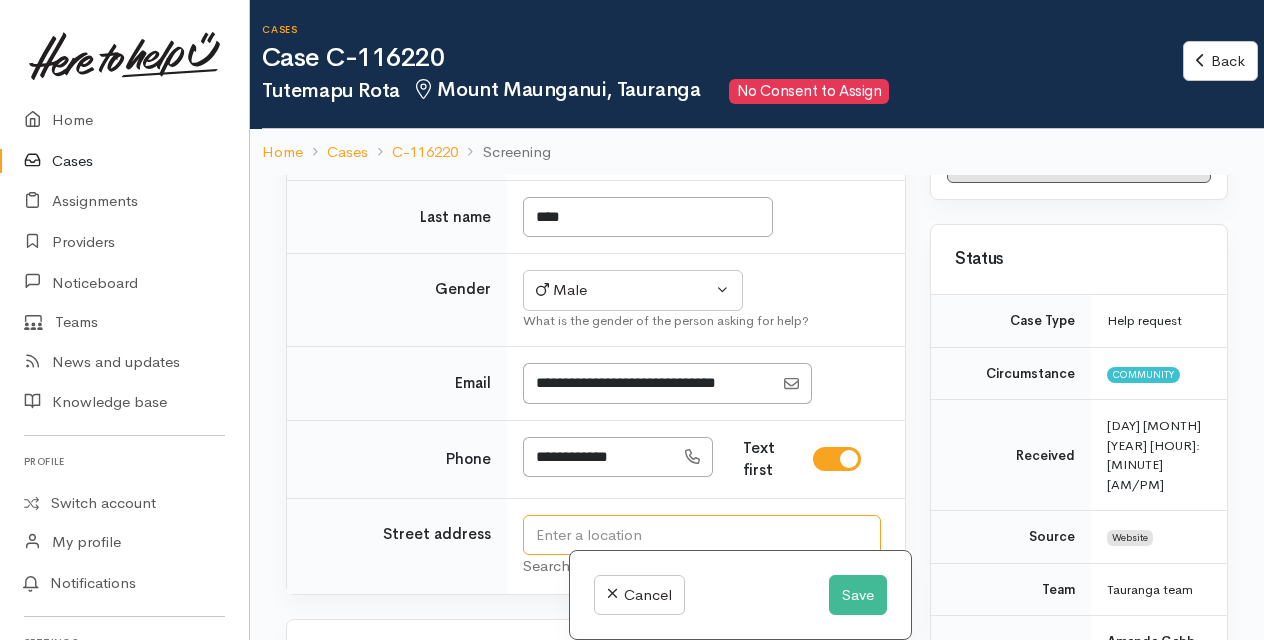 click at bounding box center [702, 535] 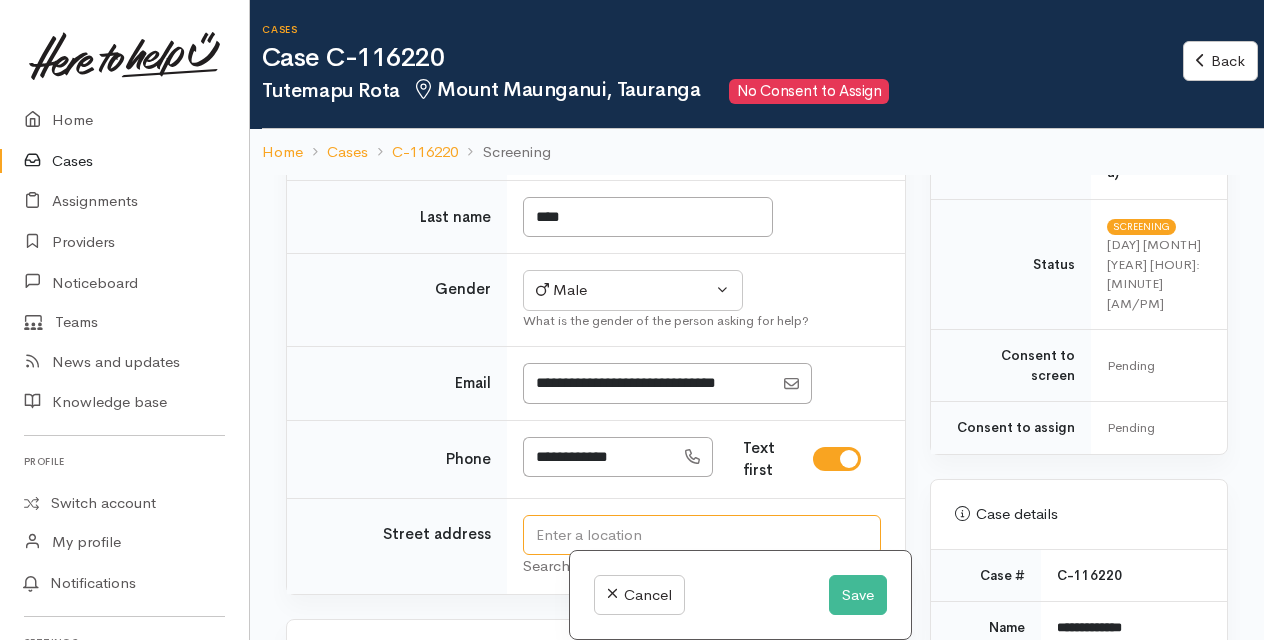 scroll, scrollTop: 649, scrollLeft: 0, axis: vertical 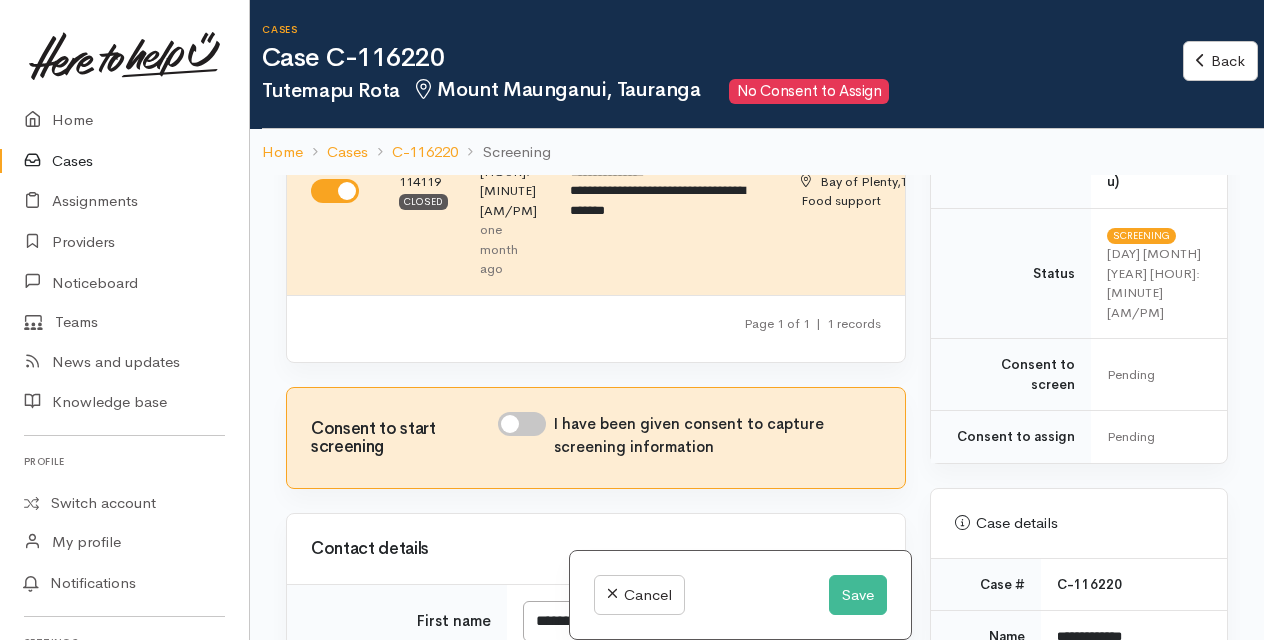 click on "I have been given consent to capture screening information" at bounding box center [522, 424] 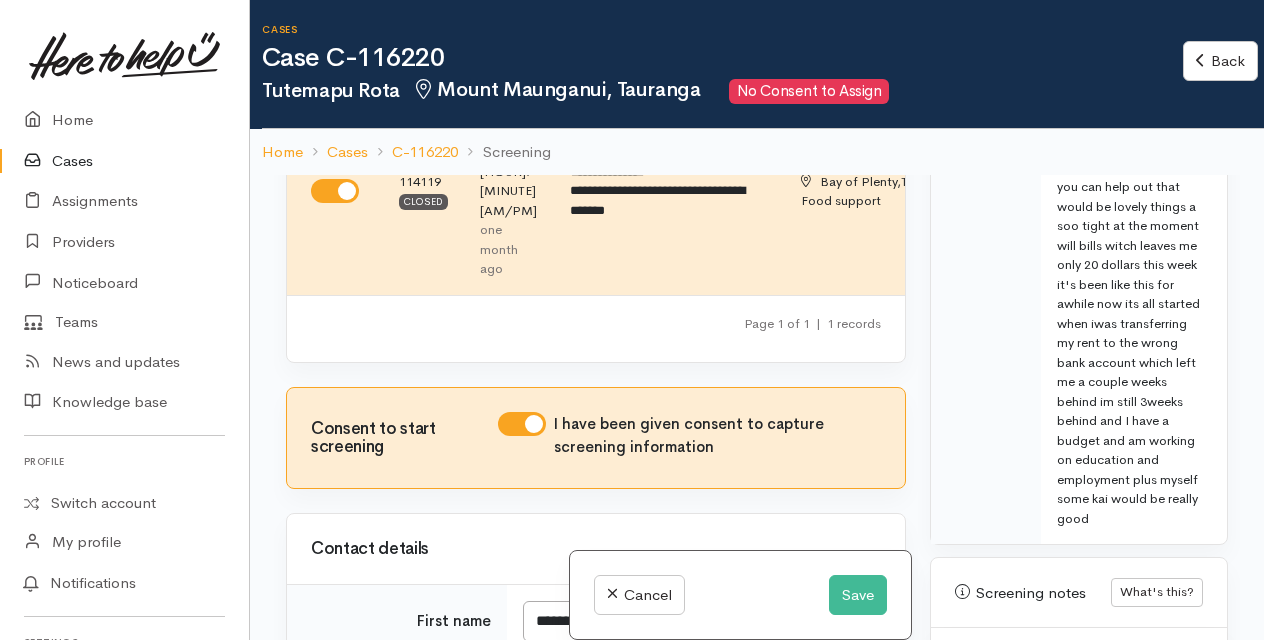 scroll, scrollTop: 1467, scrollLeft: 0, axis: vertical 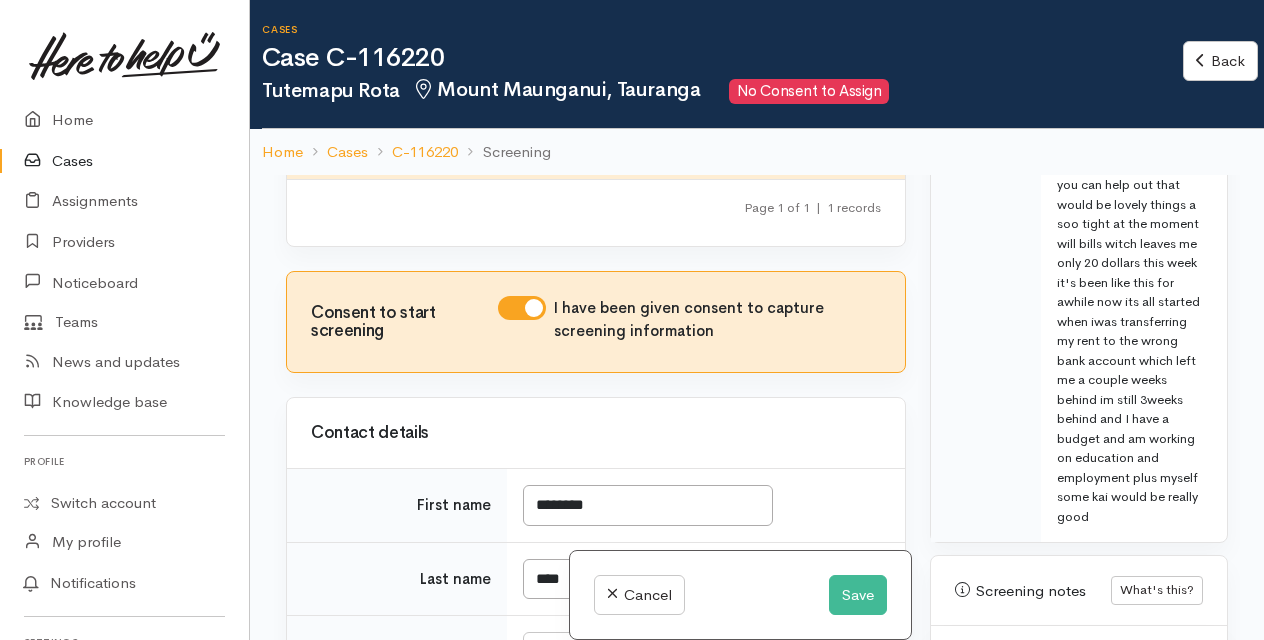 click on "Address:" at bounding box center [1079, 805] 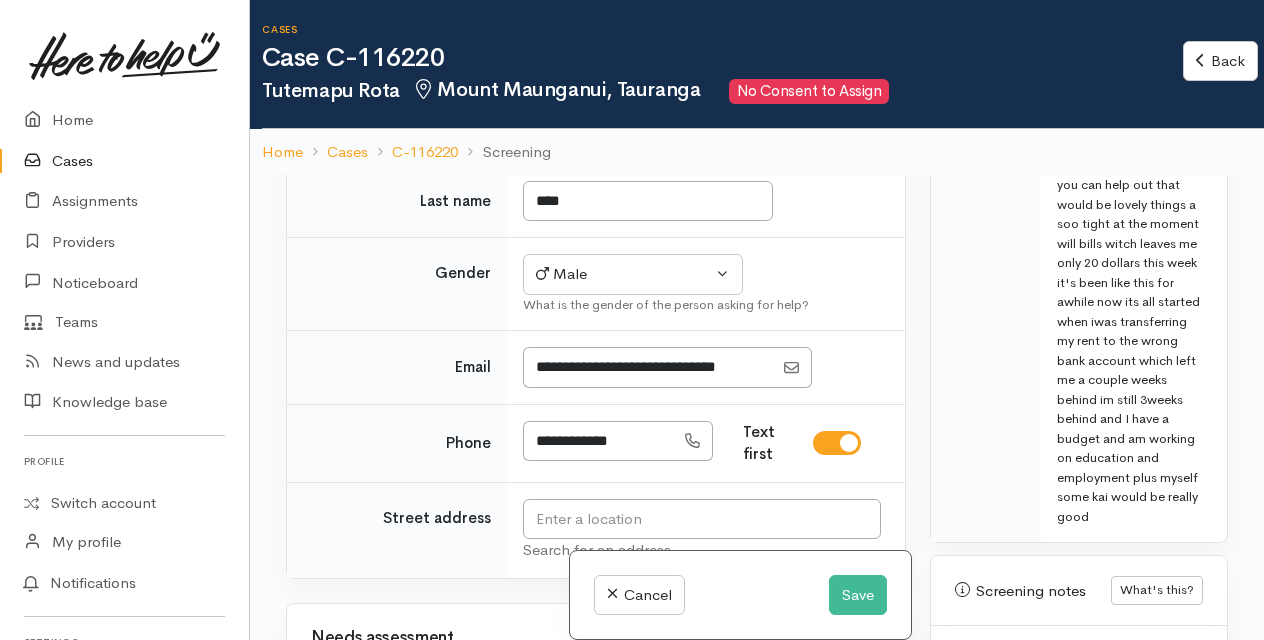 scroll, scrollTop: 717, scrollLeft: 0, axis: vertical 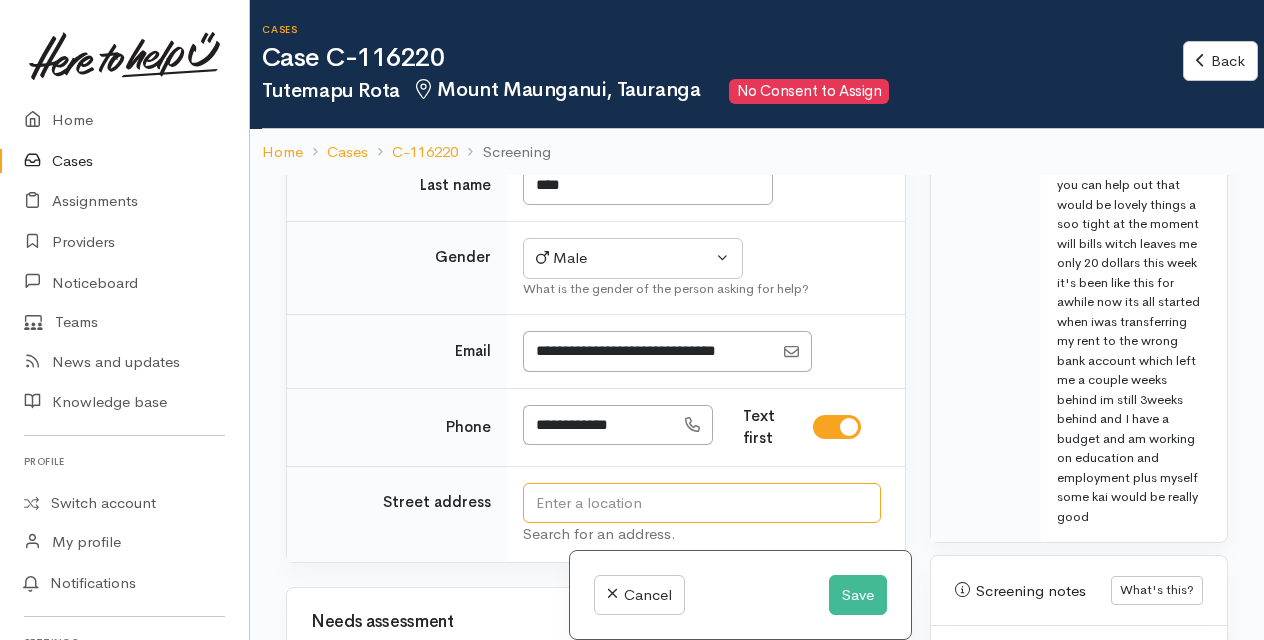 click at bounding box center [702, 503] 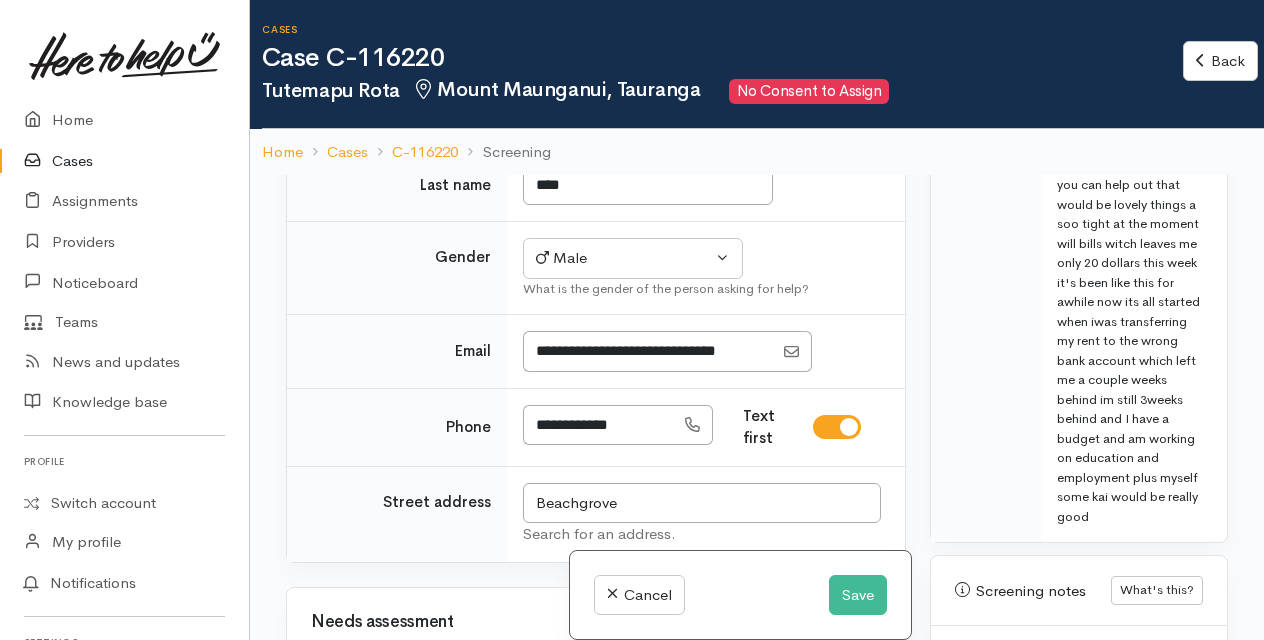type on "Beachgrove Holiday Park 2000 Papamoa Beach Road, Papamoa Beach, Tauranga, New Zealand" 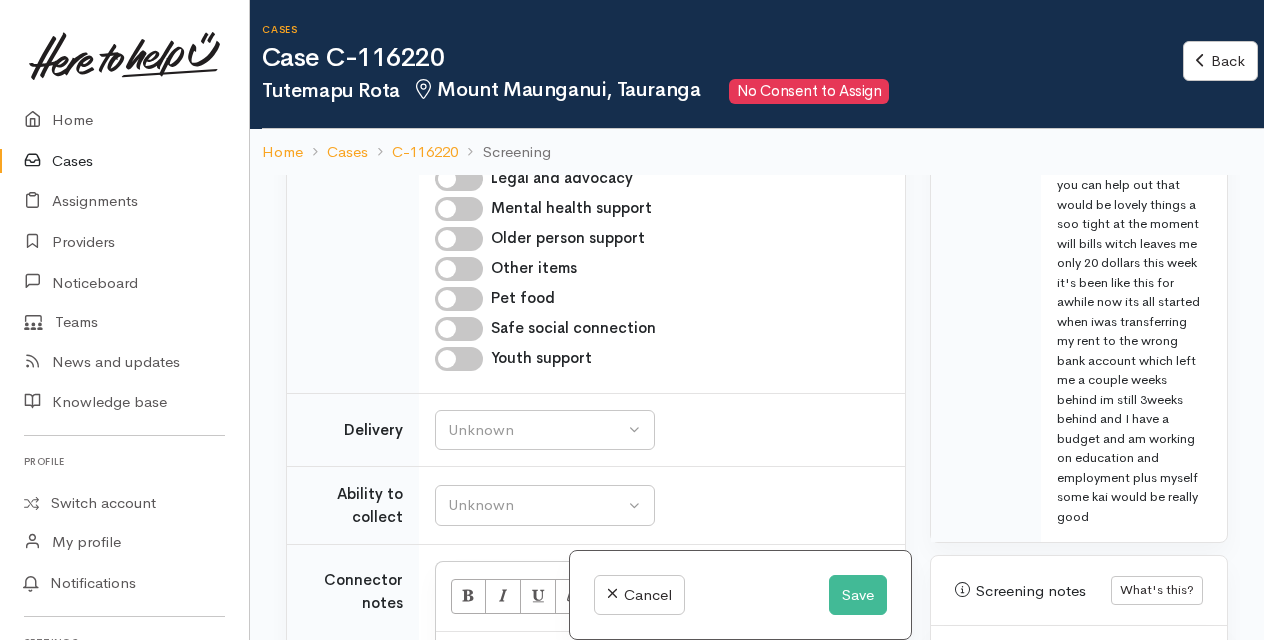 scroll, scrollTop: 1592, scrollLeft: 0, axis: vertical 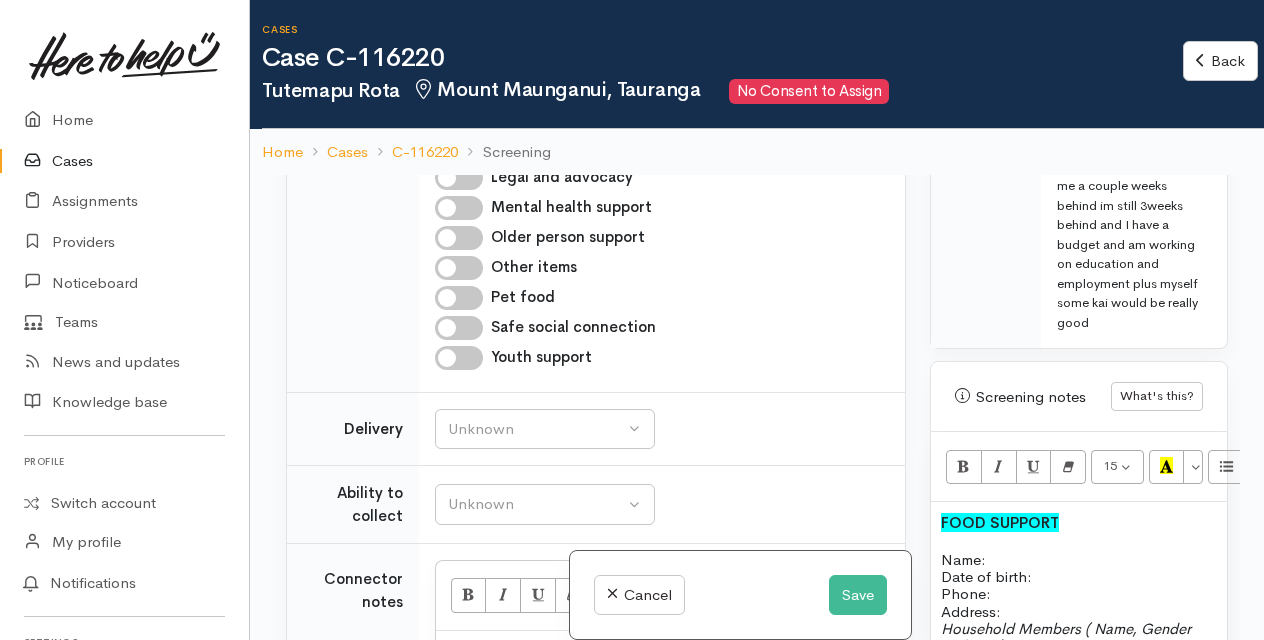 click on "Food/Dietary requirements:
Cooking facilities:
MSD Entitlement
remaining?:" at bounding box center (1079, 715) 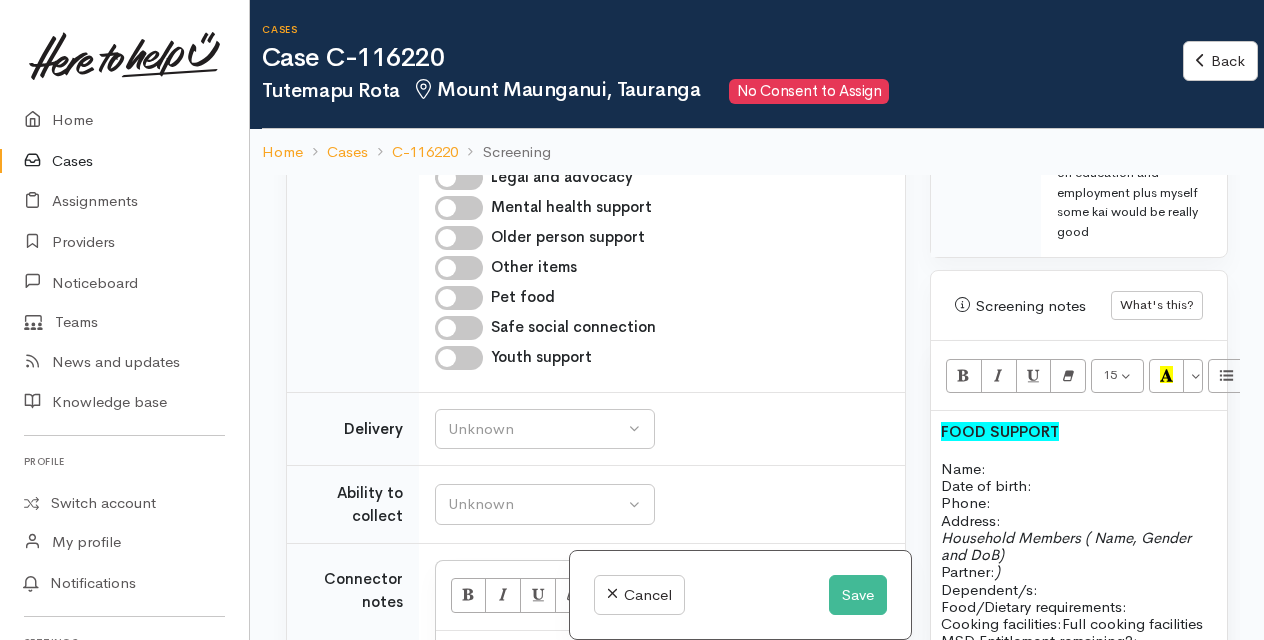 scroll, scrollTop: 1753, scrollLeft: 0, axis: vertical 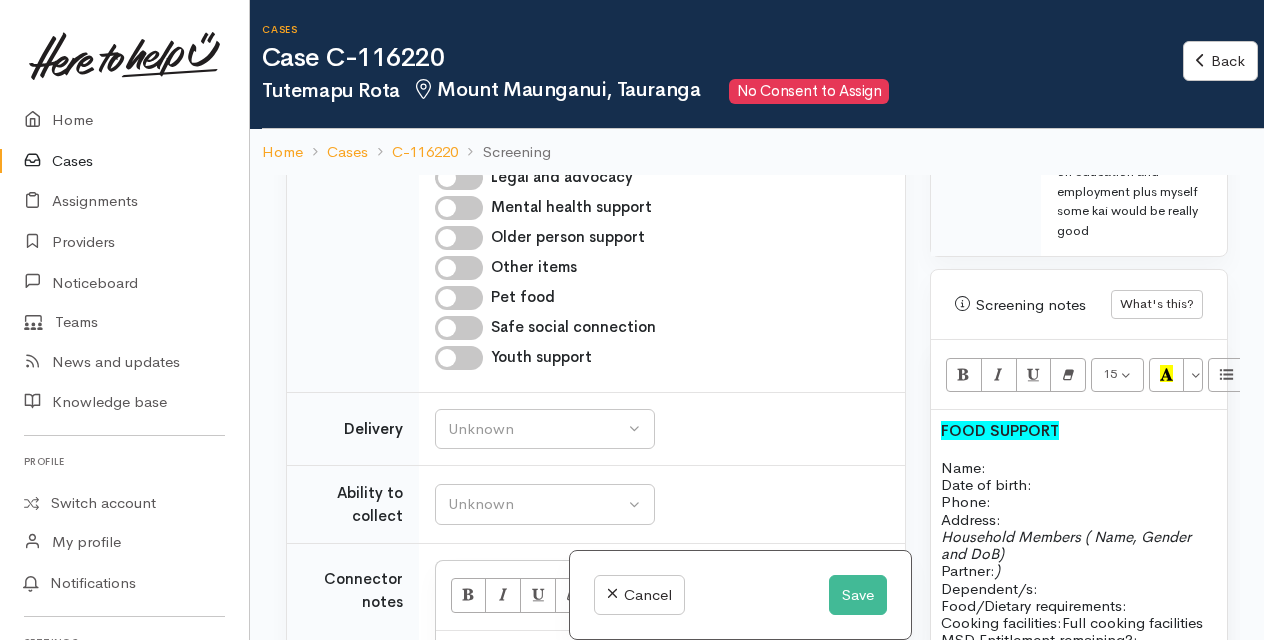 click at bounding box center (1079, 784) 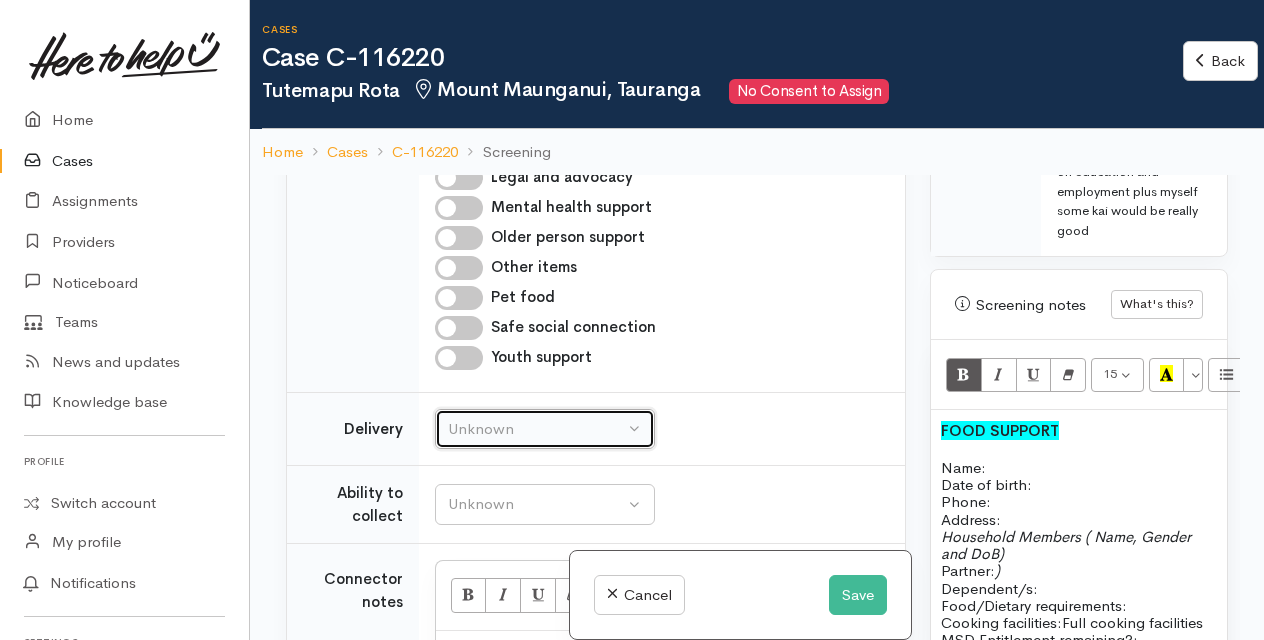 click on "Unknown" at bounding box center (536, 429) 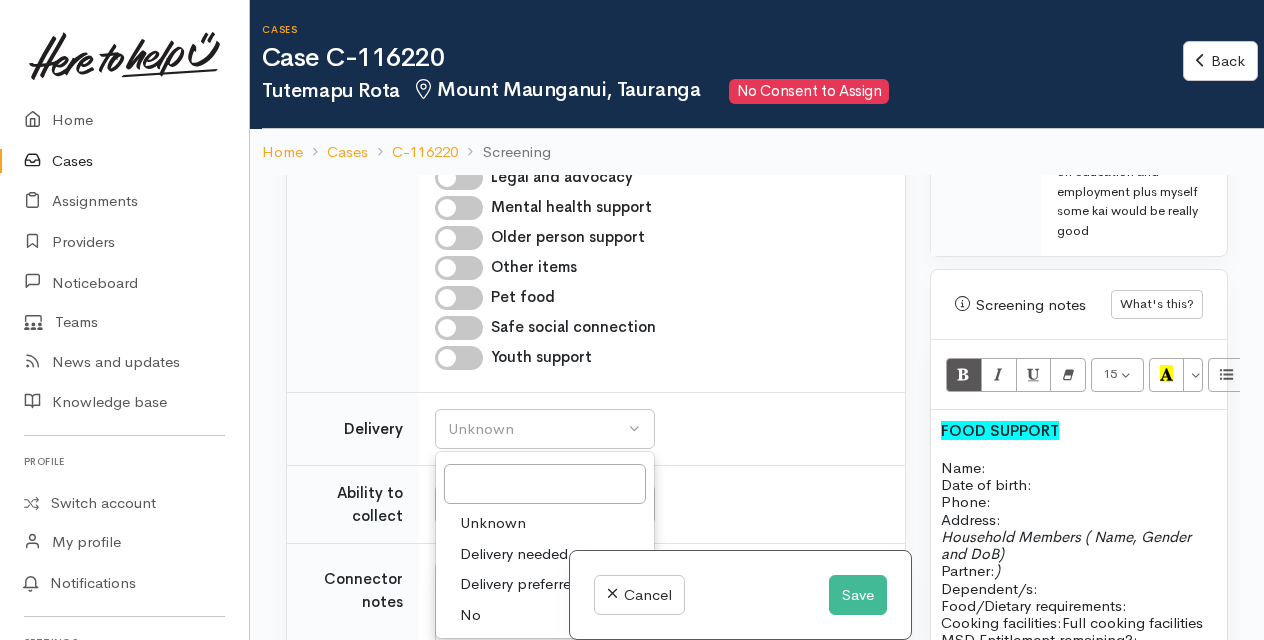 click on "No" at bounding box center (470, 615) 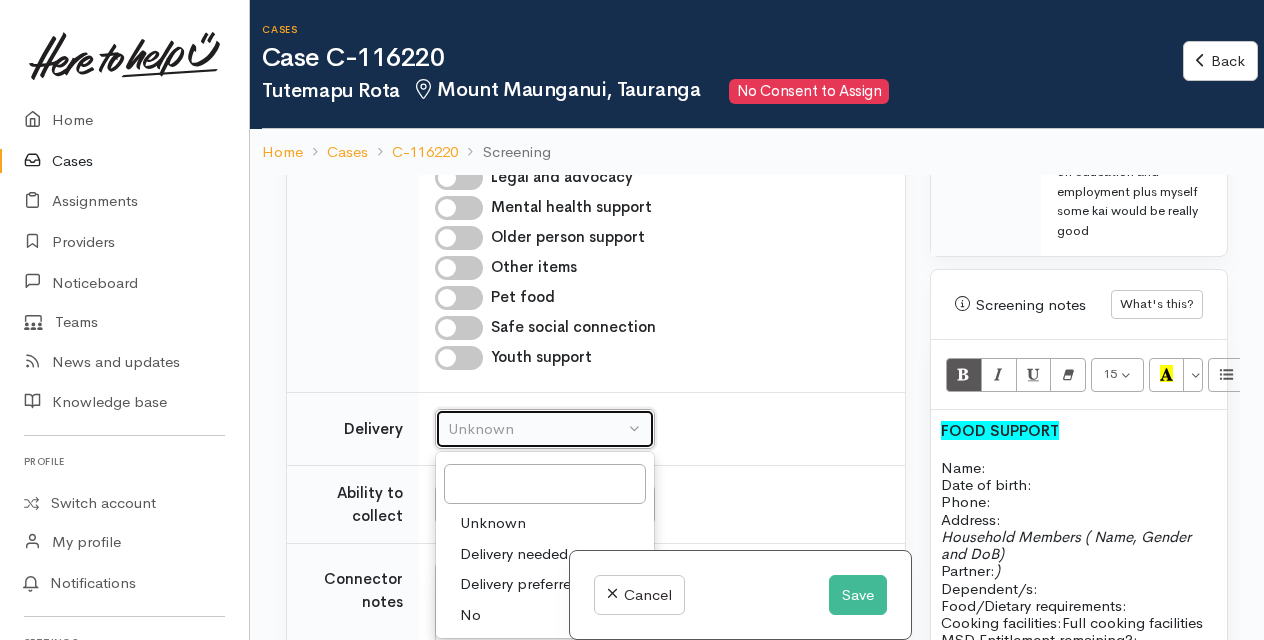select on "1" 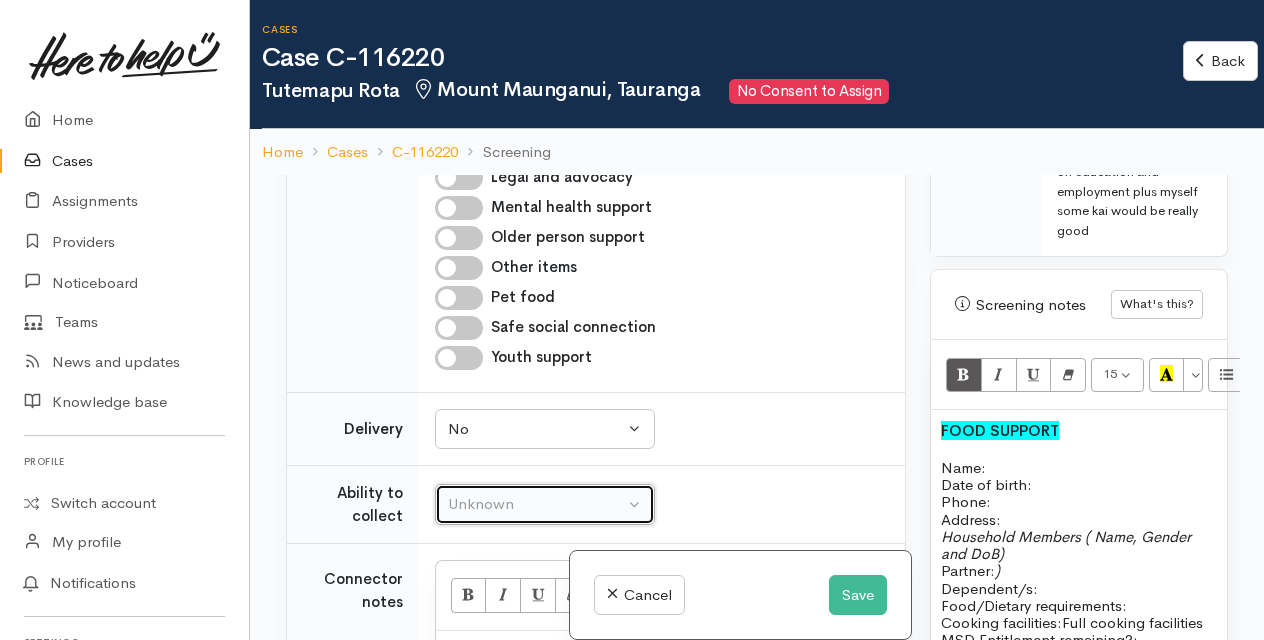 click on "Unknown" at bounding box center [536, 504] 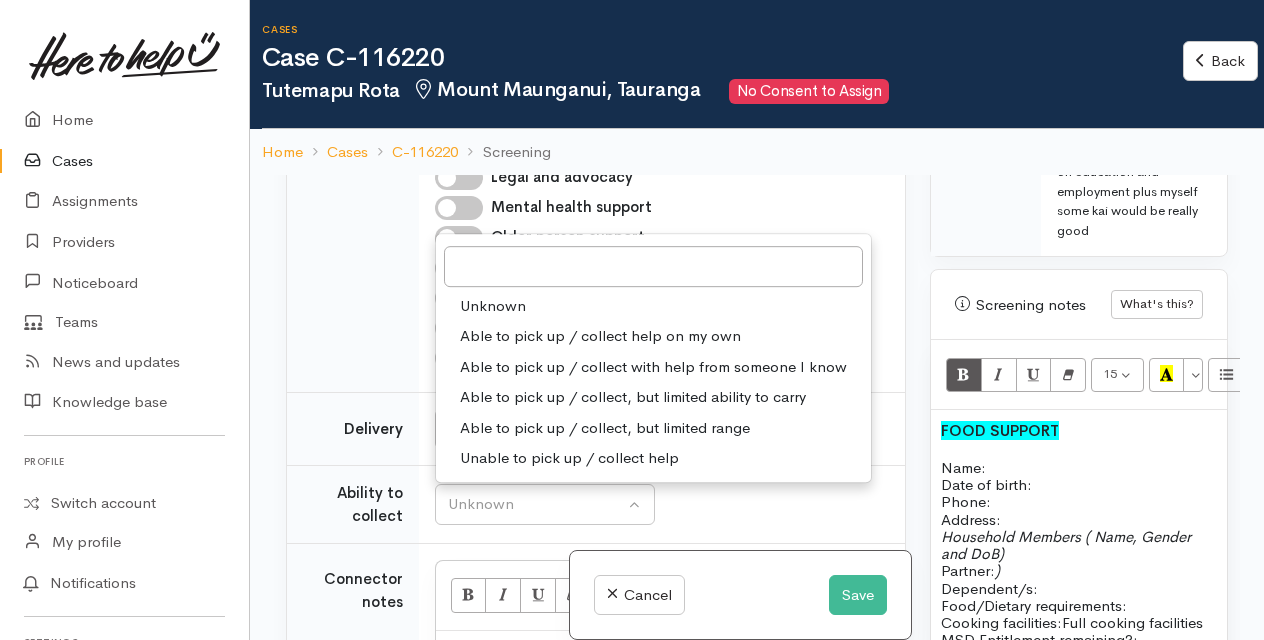click on "Able to pick up / collect help on my own" at bounding box center [600, 336] 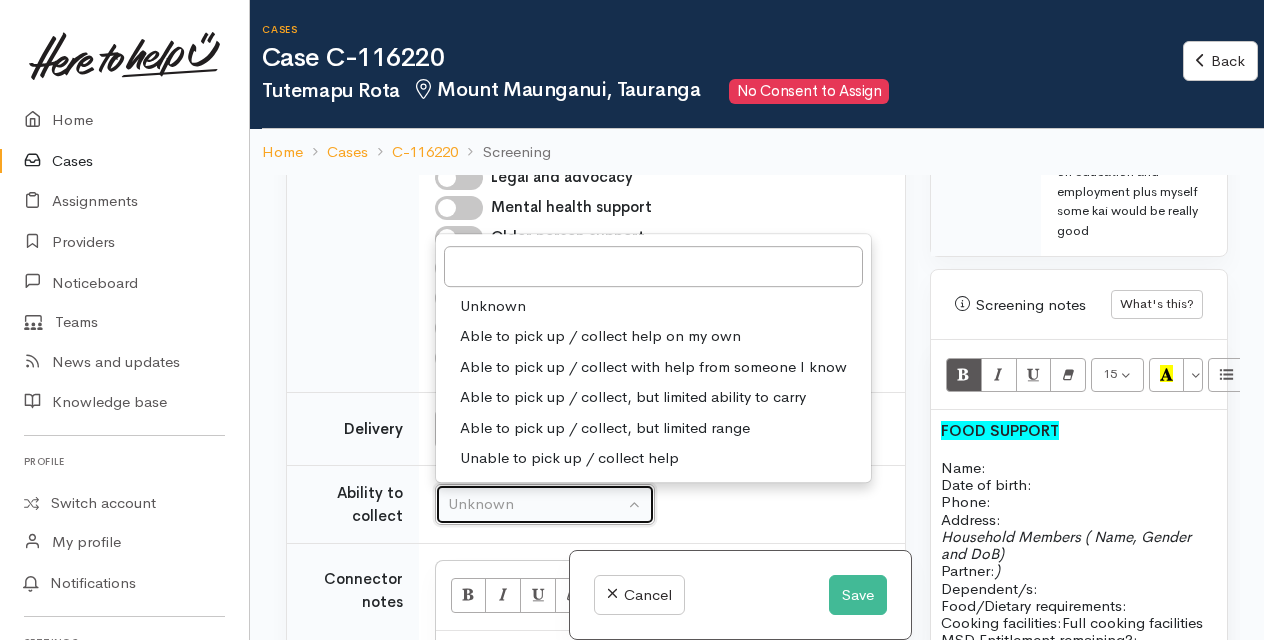select on "2" 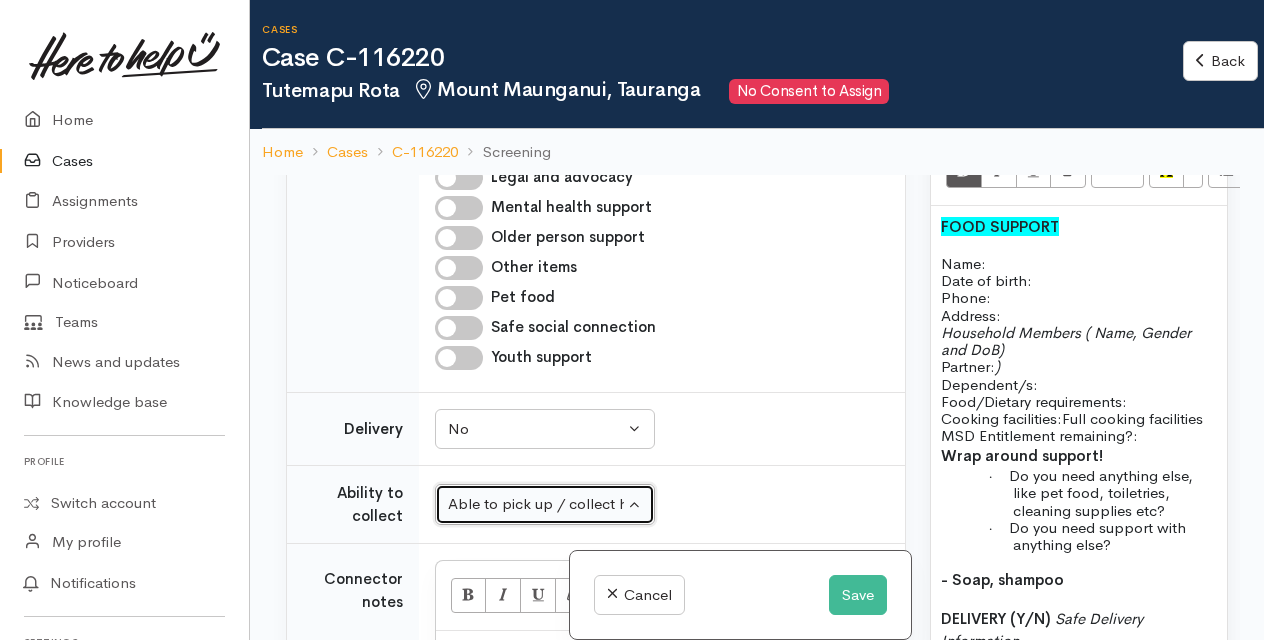 scroll, scrollTop: 1956, scrollLeft: 0, axis: vertical 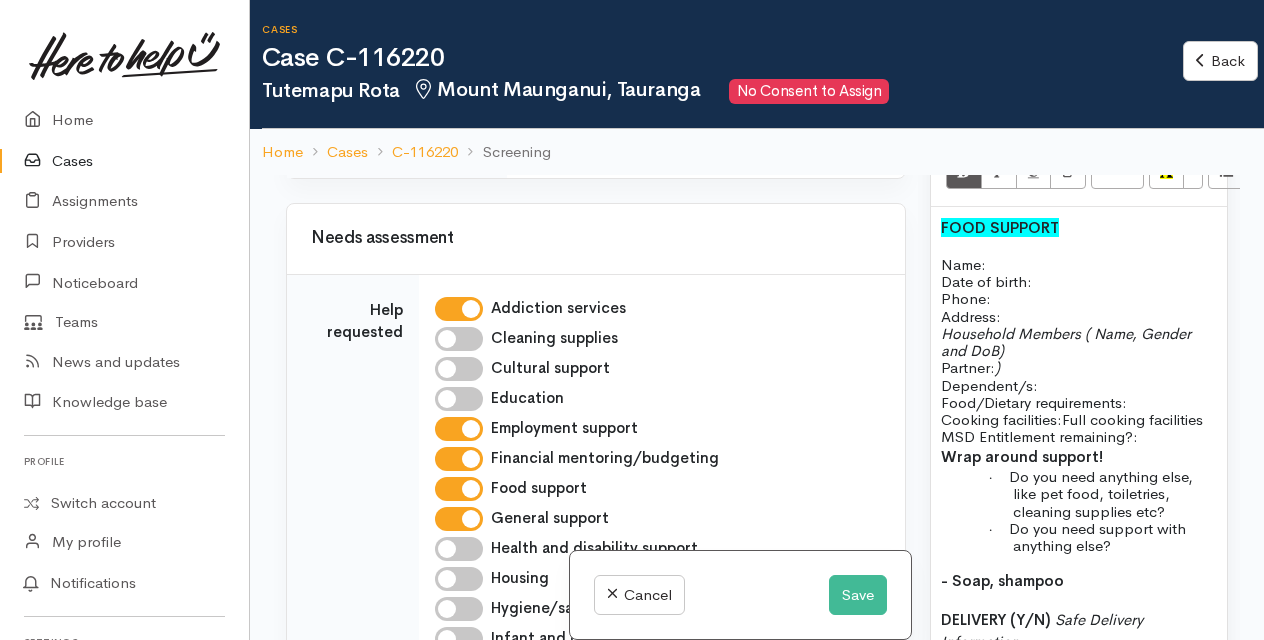 click on "DELIVERY (Y/N)   Safe Delivery
Information
Delivery instructions for the home:
If you have pets, will they be tied up:
My driveway is safe for a van to enter and exit:
There are NO dangers when delivering to my house:" at bounding box center [1079, 699] 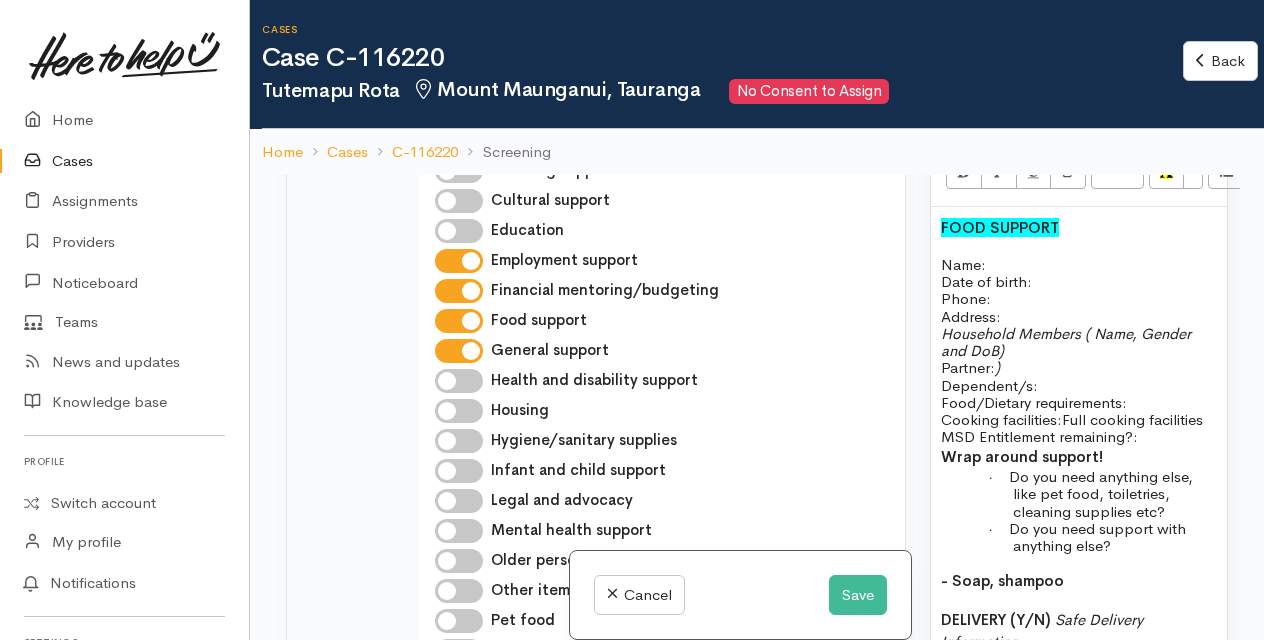 scroll, scrollTop: 1268, scrollLeft: 0, axis: vertical 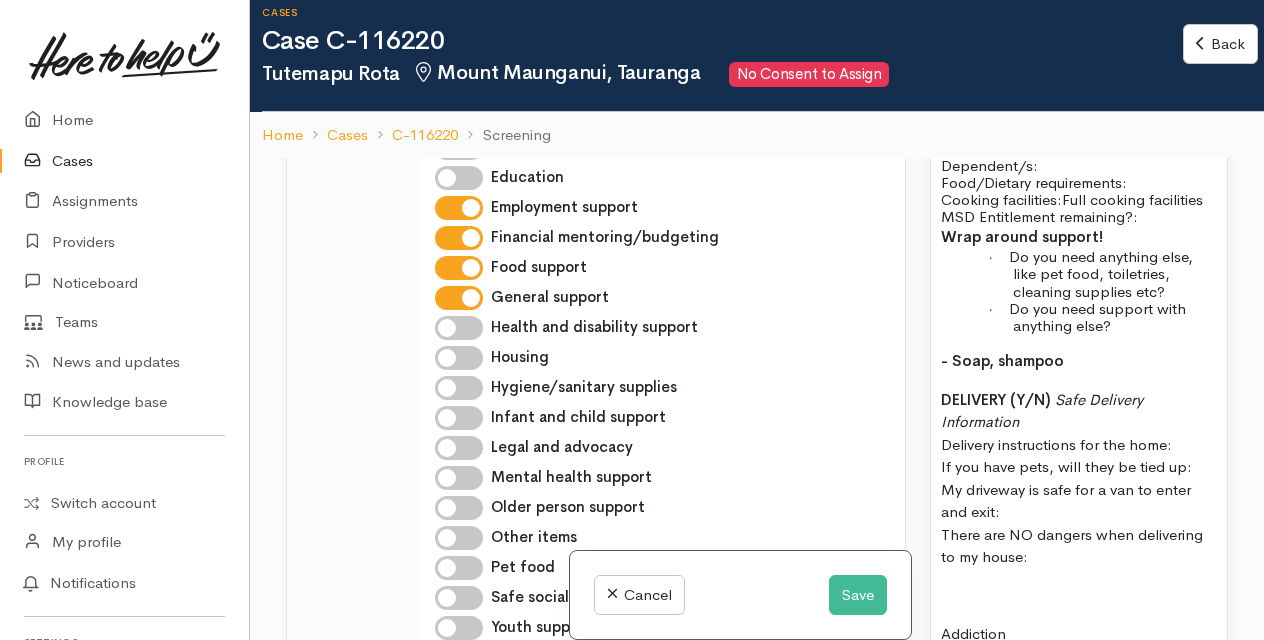 drag, startPoint x: 938, startPoint y: 482, endPoint x: 1036, endPoint y: 473, distance: 98.4124 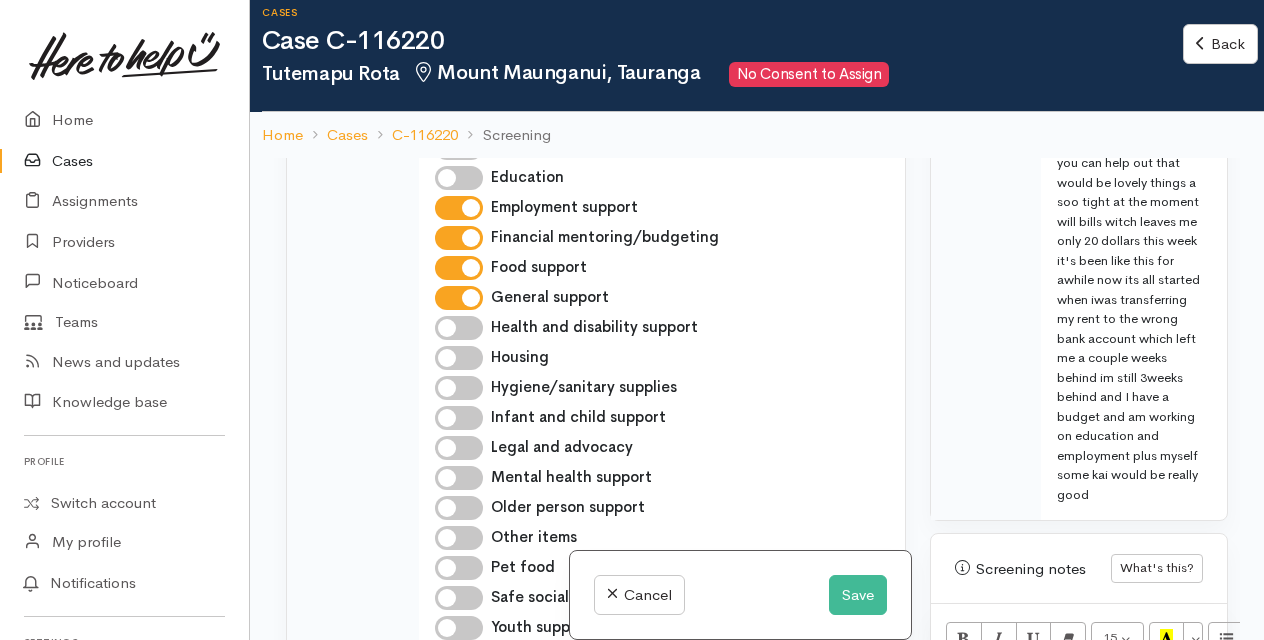scroll, scrollTop: 1489, scrollLeft: 0, axis: vertical 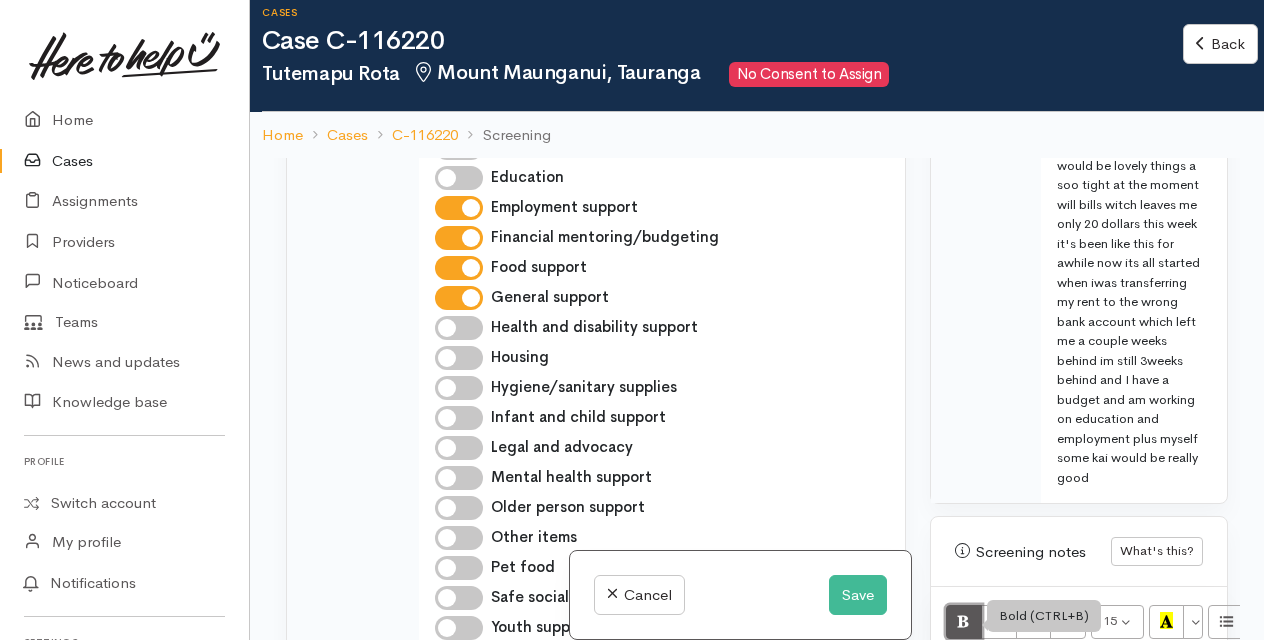 click at bounding box center [963, 620] 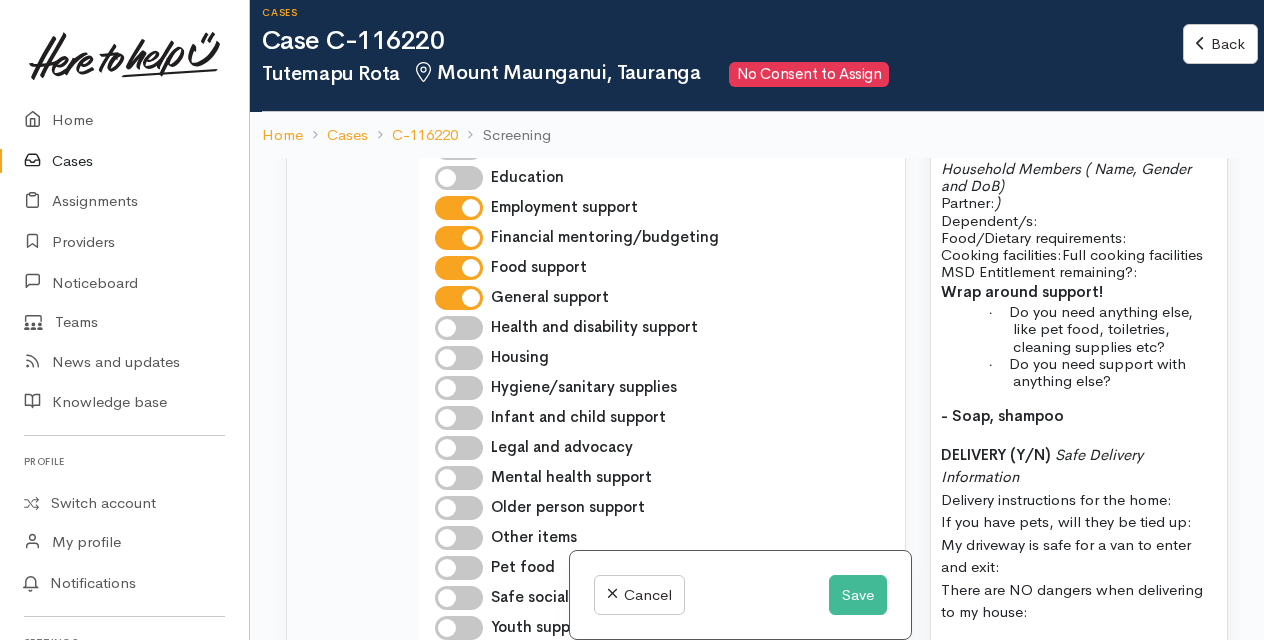 scroll, scrollTop: 2110, scrollLeft: 0, axis: vertical 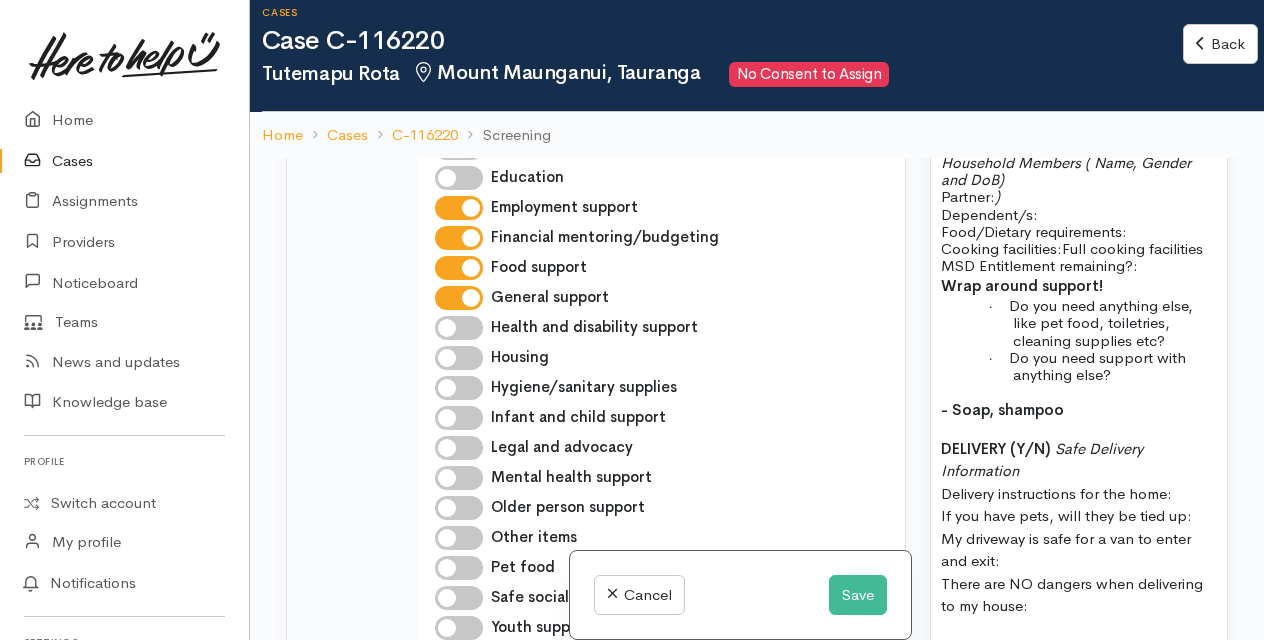 drag, startPoint x: 938, startPoint y: 462, endPoint x: 1030, endPoint y: 457, distance: 92.13577 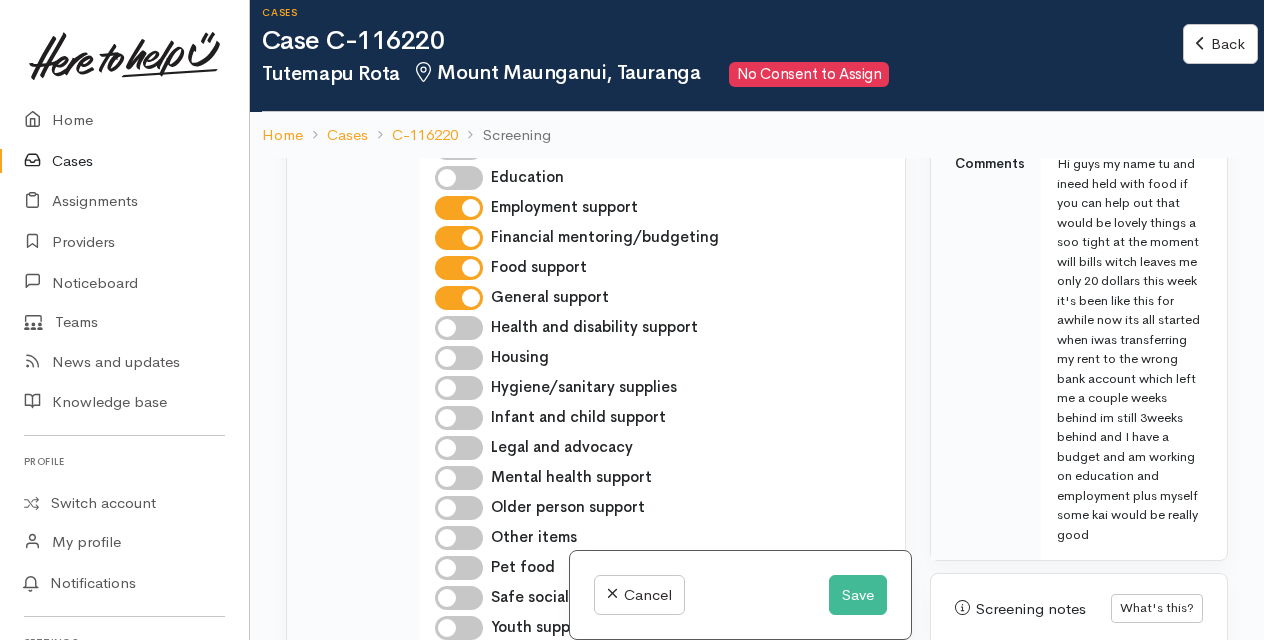scroll, scrollTop: 1434, scrollLeft: 0, axis: vertical 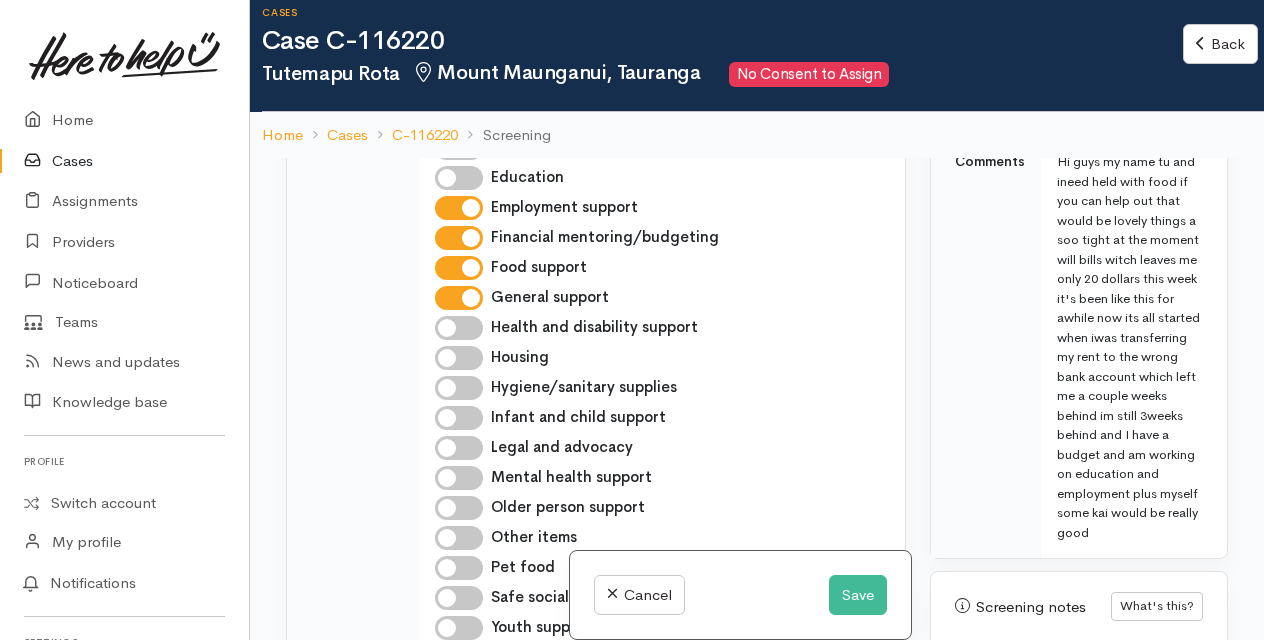 click at bounding box center (964, 677) 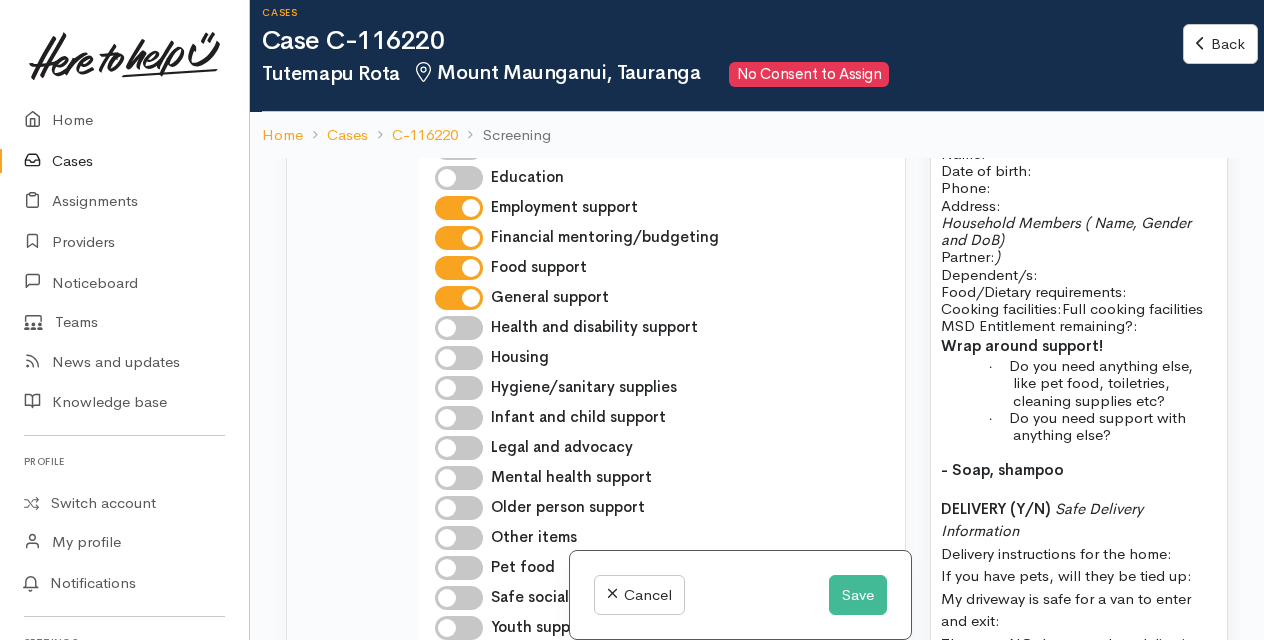 scroll, scrollTop: 2051, scrollLeft: 0, axis: vertical 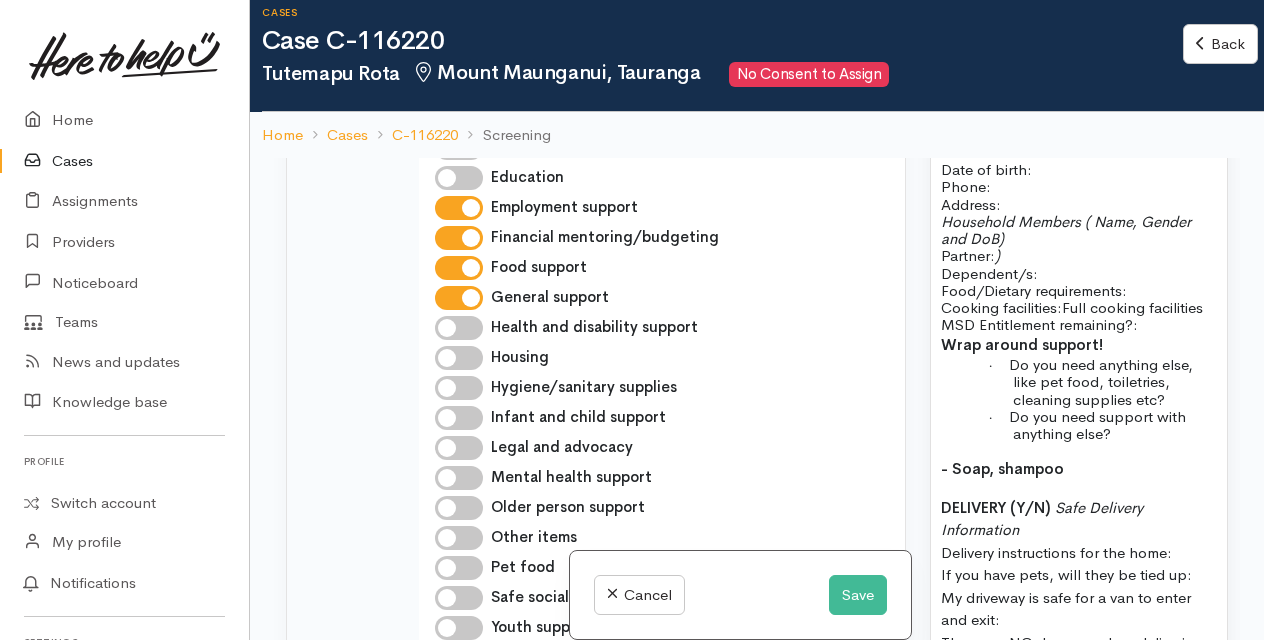 click on "Addiction" at bounding box center [1079, 742] 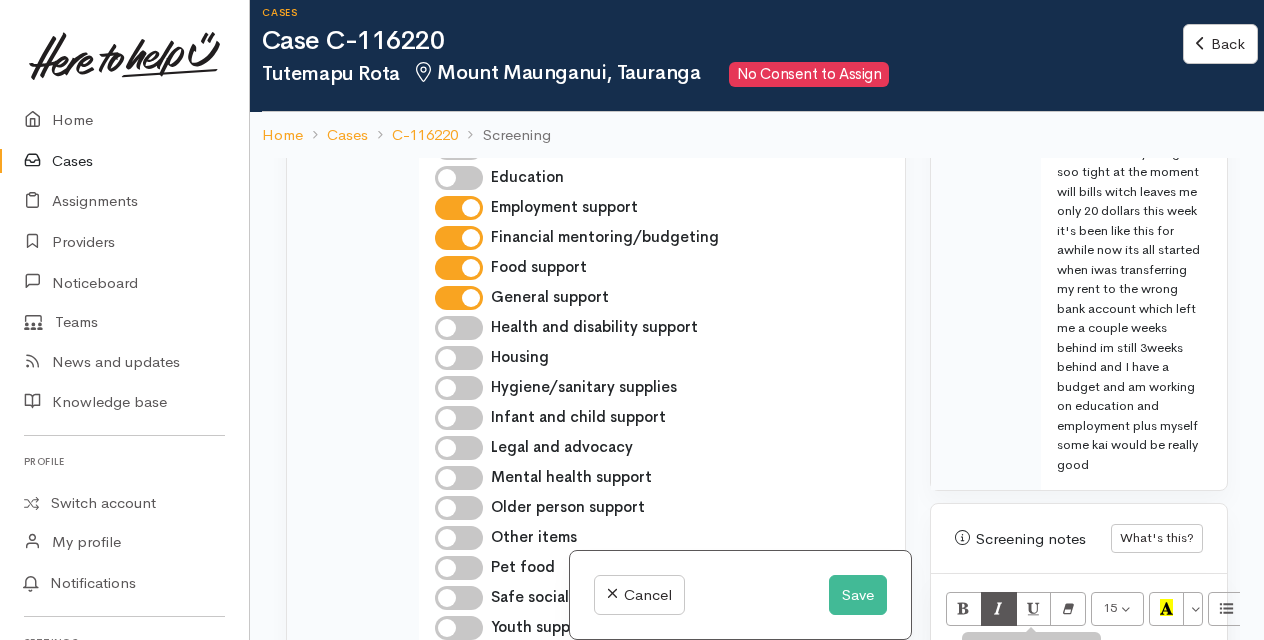 scroll, scrollTop: 1501, scrollLeft: 0, axis: vertical 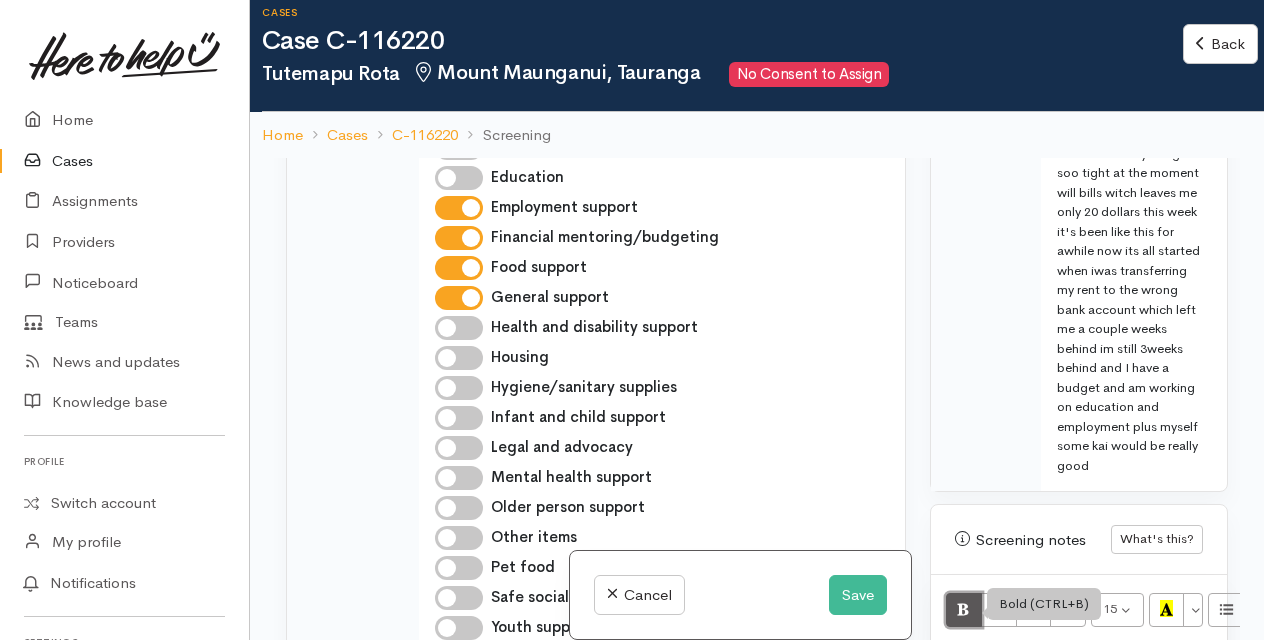 click at bounding box center (963, 608) 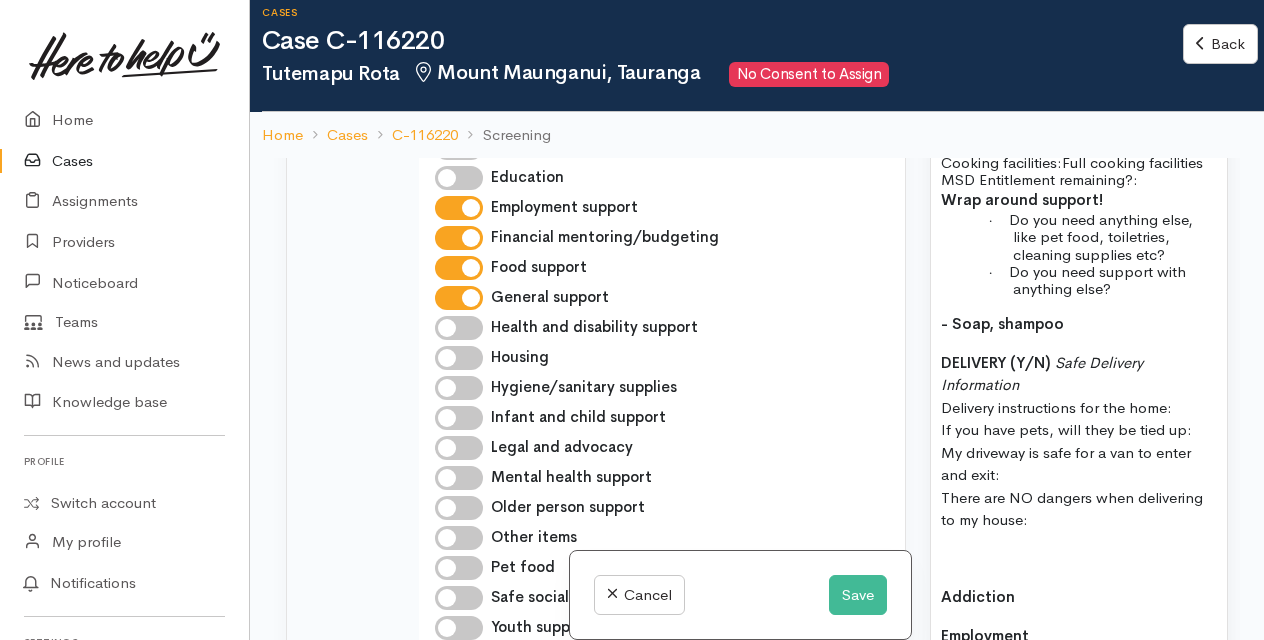 scroll, scrollTop: 2199, scrollLeft: 0, axis: vertical 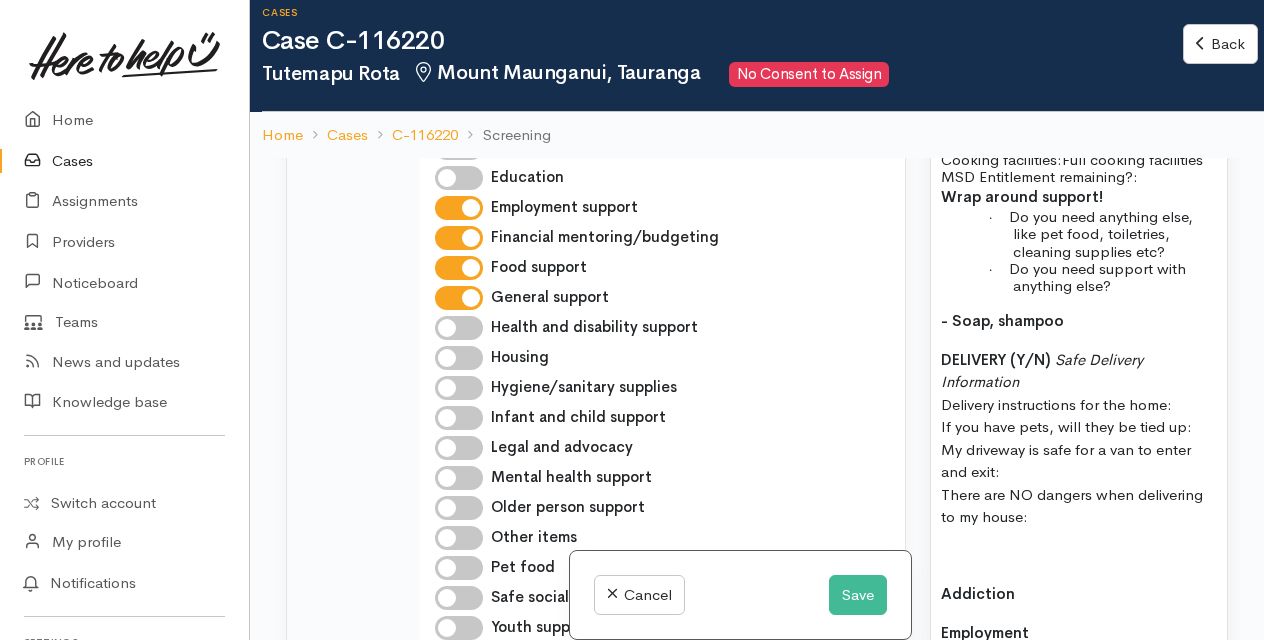 click on "FOOD SUPPORT   Name:
Date of birth:
Phone:     Address:     Household Members ( Name, Gender and
DoB)
Partner: )
Dependent/s: Food/Dietary requirements:
Cooking facilities:   Full cooking facilities
MSD Entitlement
remaining?:    Wrap around
support! ·
Do you need anything else, like pet food, toiletries,
cleaning supplies etc?  ·
Do you need support with anything else?  - Soap, shampoo
DELIVERY (Y/N)   Safe Delivery
Information
Delivery instructions for the home:
If you have pets, will they be tied up:
My driveway is safe for a van to enter and exit:
There are NO dangers when delivering to my house:   Addiction Employment Budgeting Referral to BFM" at bounding box center [1079, 347] 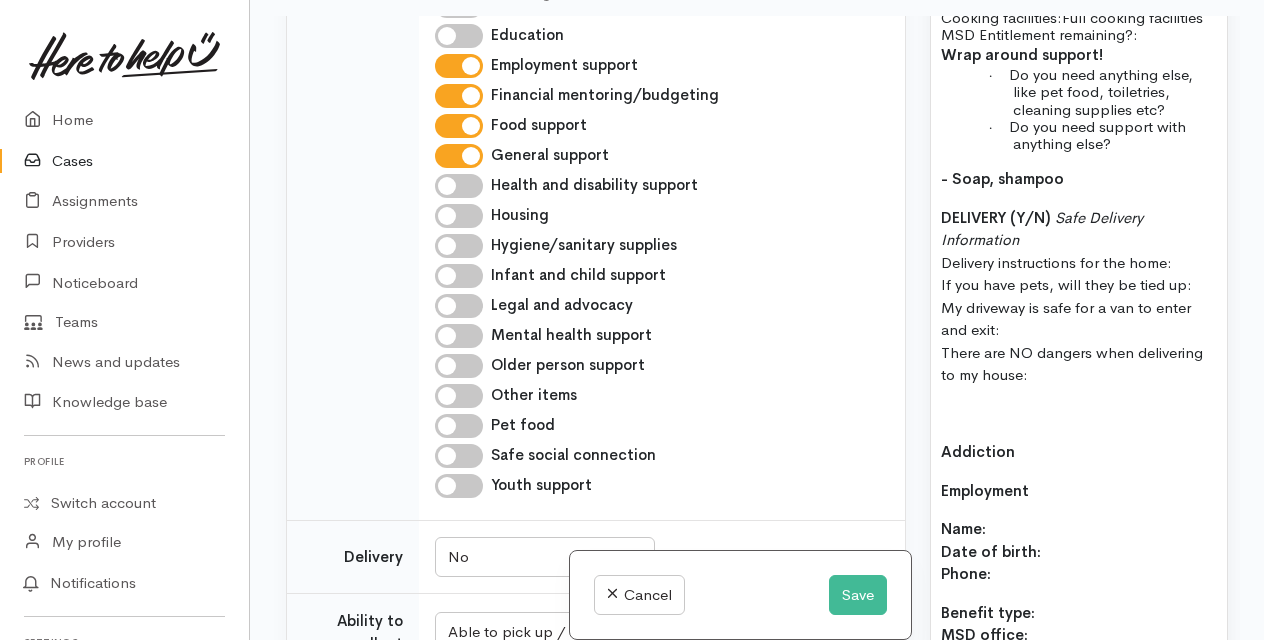 scroll, scrollTop: 2327, scrollLeft: 0, axis: vertical 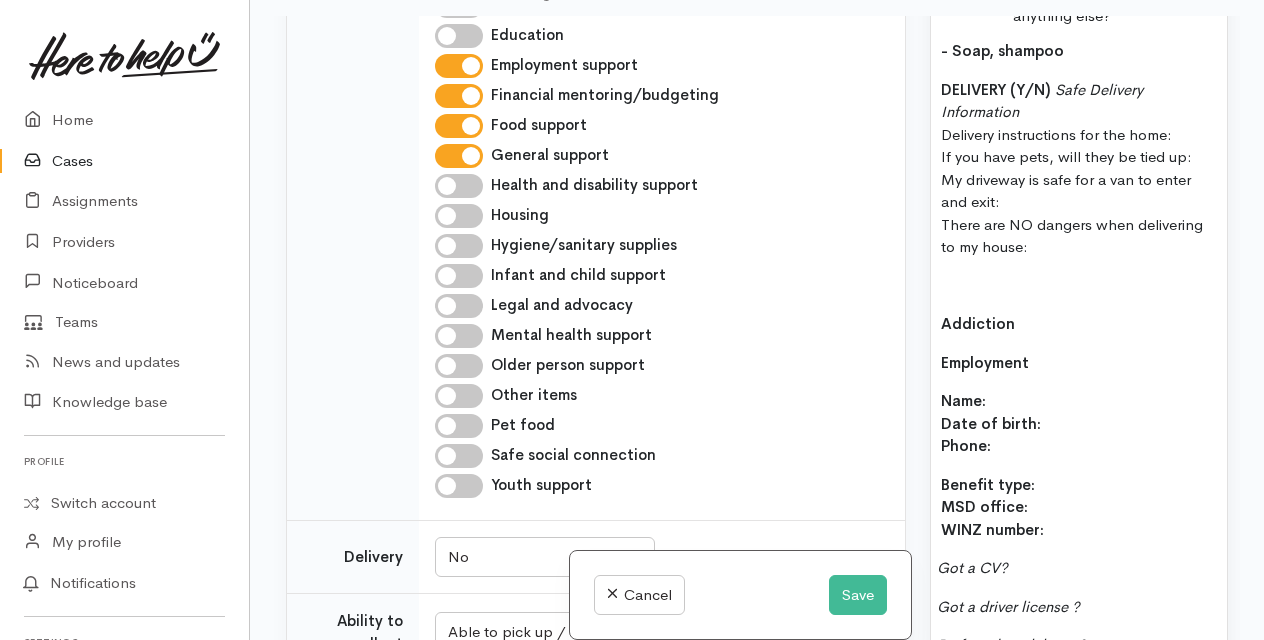 click on "·
Do you have any work experience?" at bounding box center [1079, 684] 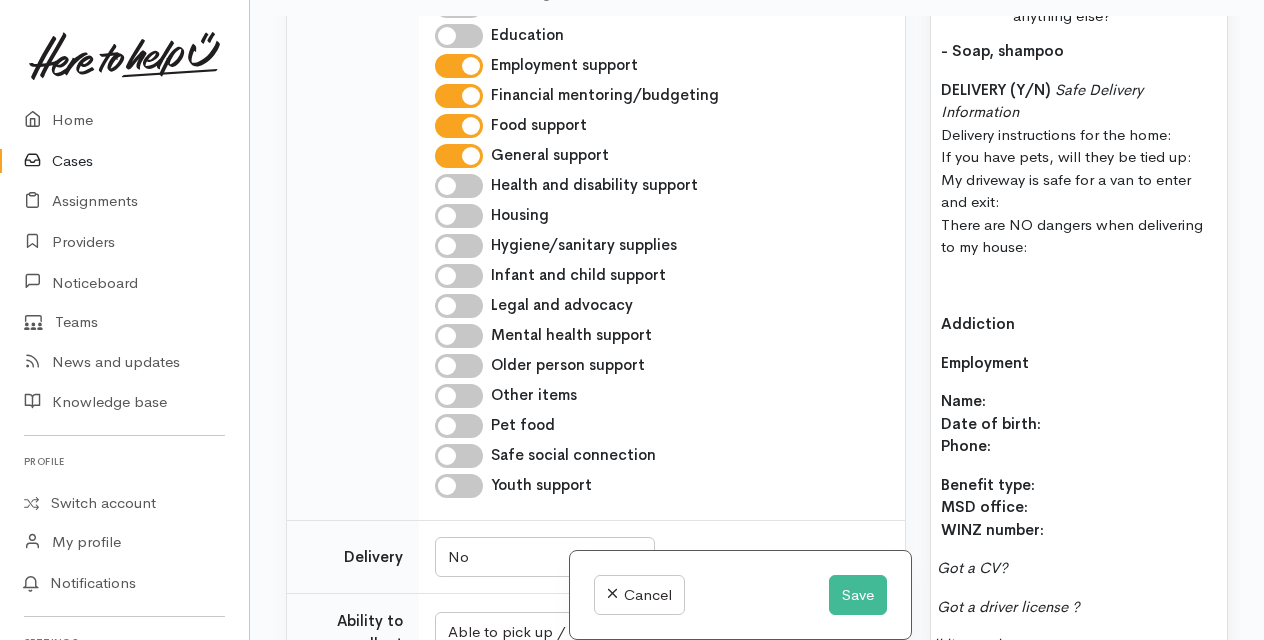click on "·
Preferred work hours?" at bounding box center (1079, 684) 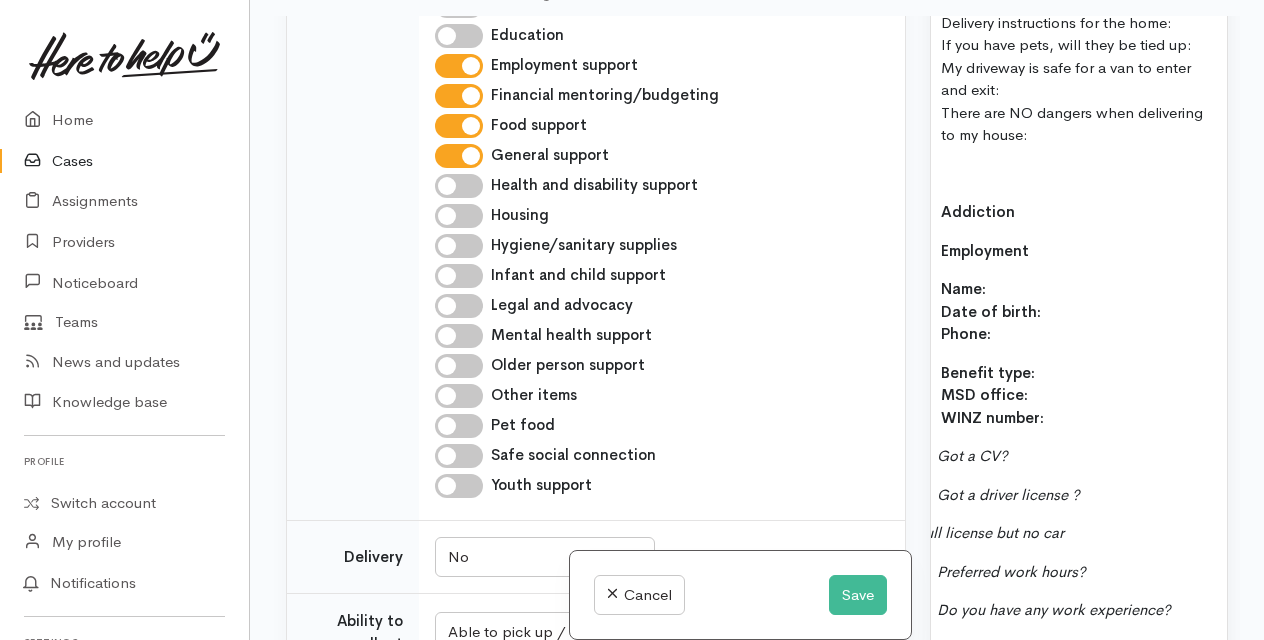 scroll, scrollTop: 2441, scrollLeft: 0, axis: vertical 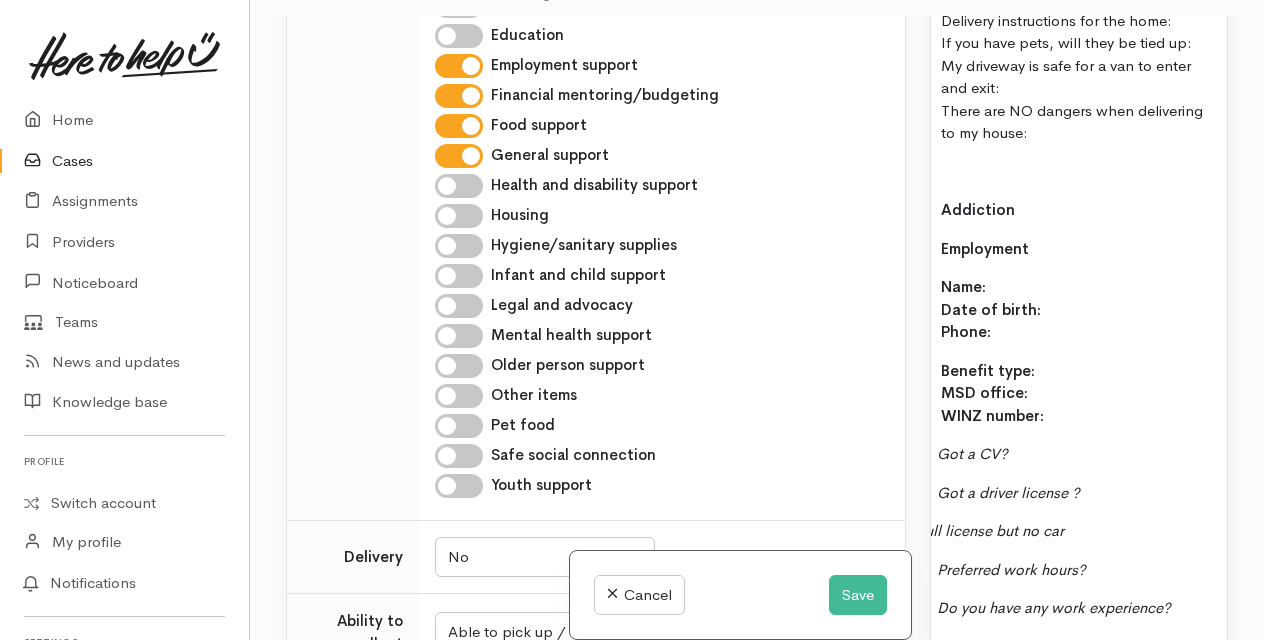 click on "·
What type of work are you interested in?" at bounding box center (1079, 708) 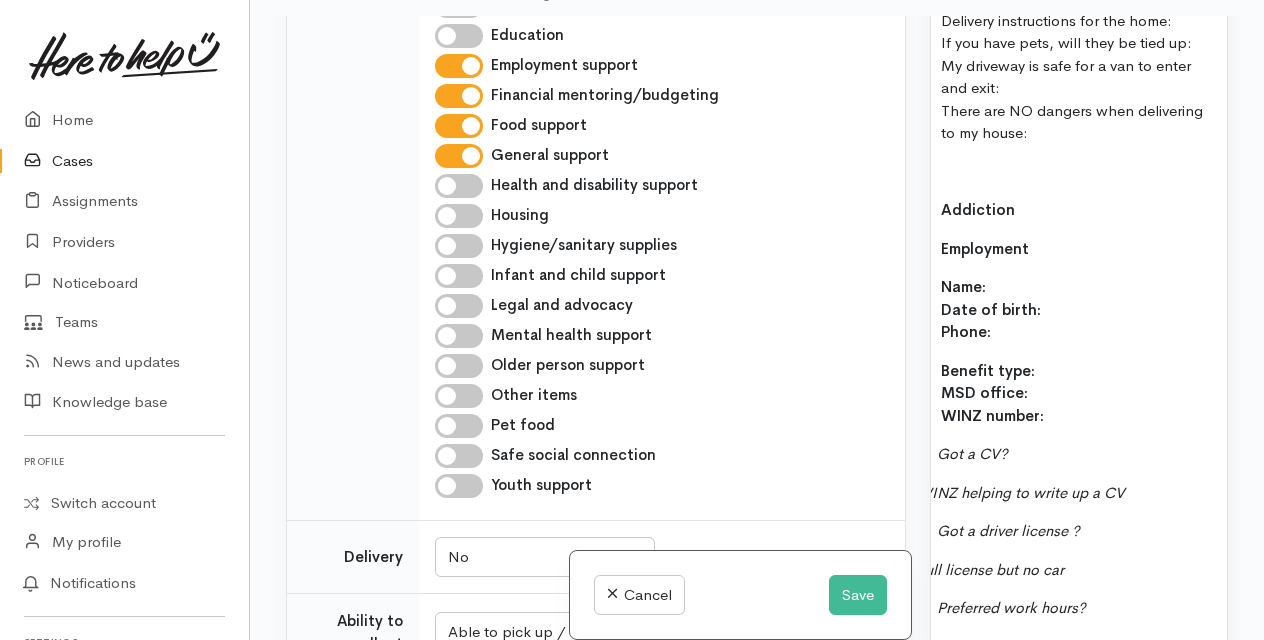 click on "·
Preferred work hours?" at bounding box center [1079, 608] 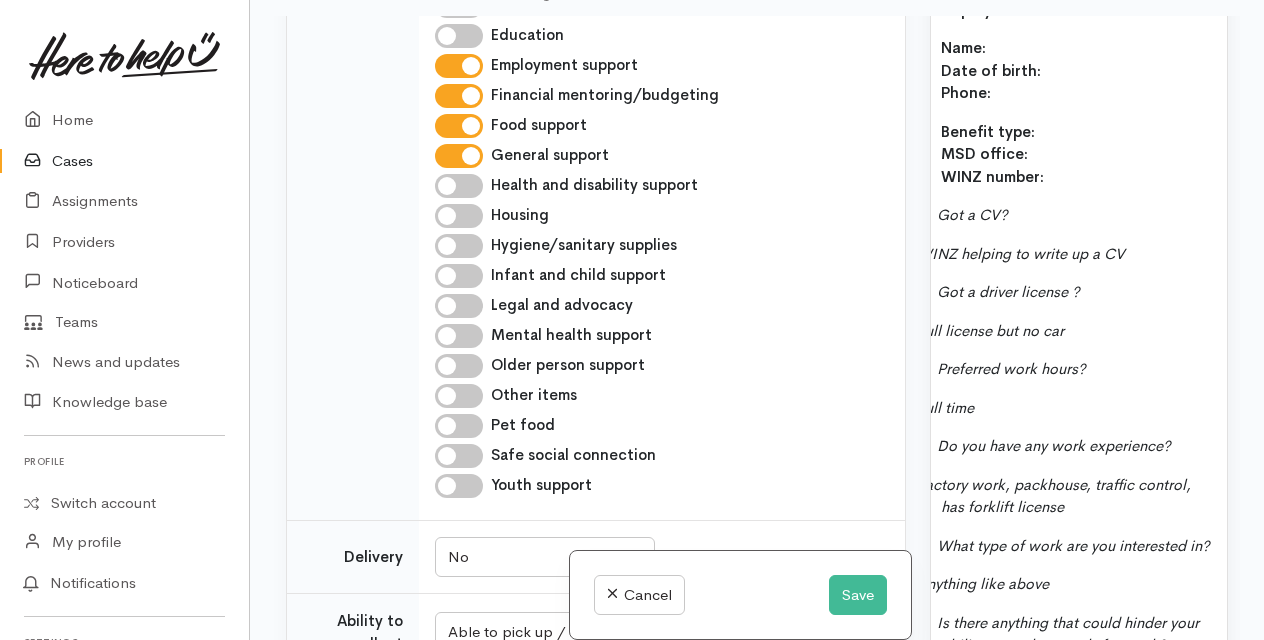 scroll, scrollTop: 2681, scrollLeft: 0, axis: vertical 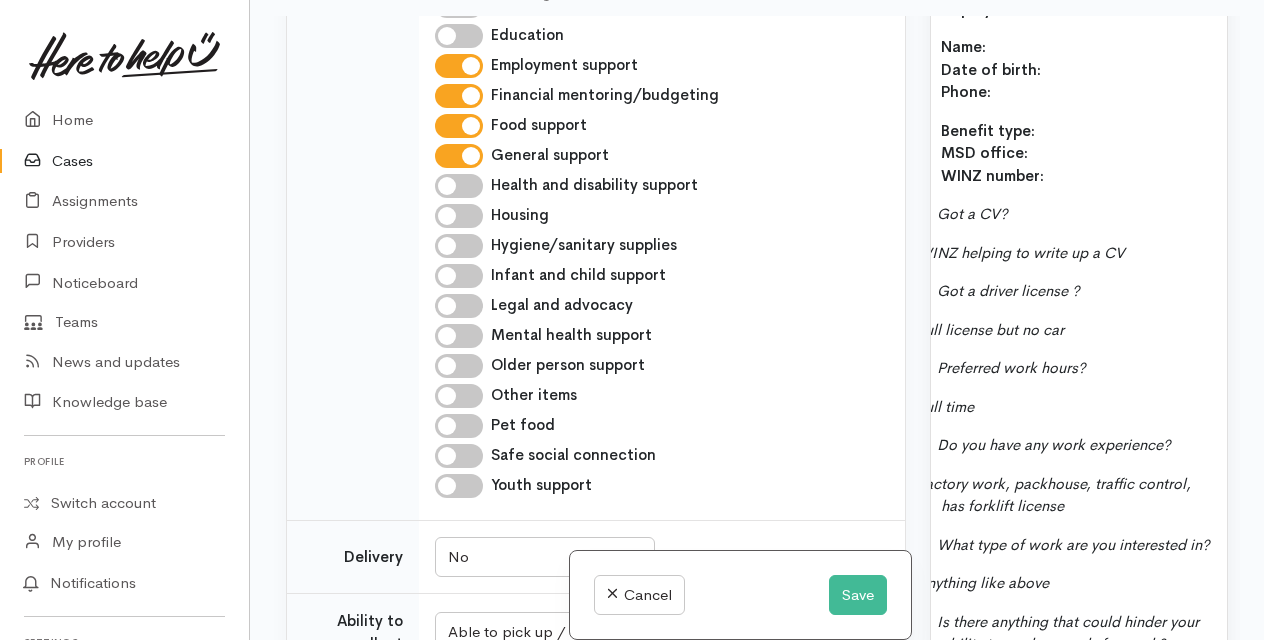 click on "·
Is there anything that could hinder your ability to work or apply for
work? (mental health, physical injuries, disabilities etc..)" at bounding box center (1079, 656) 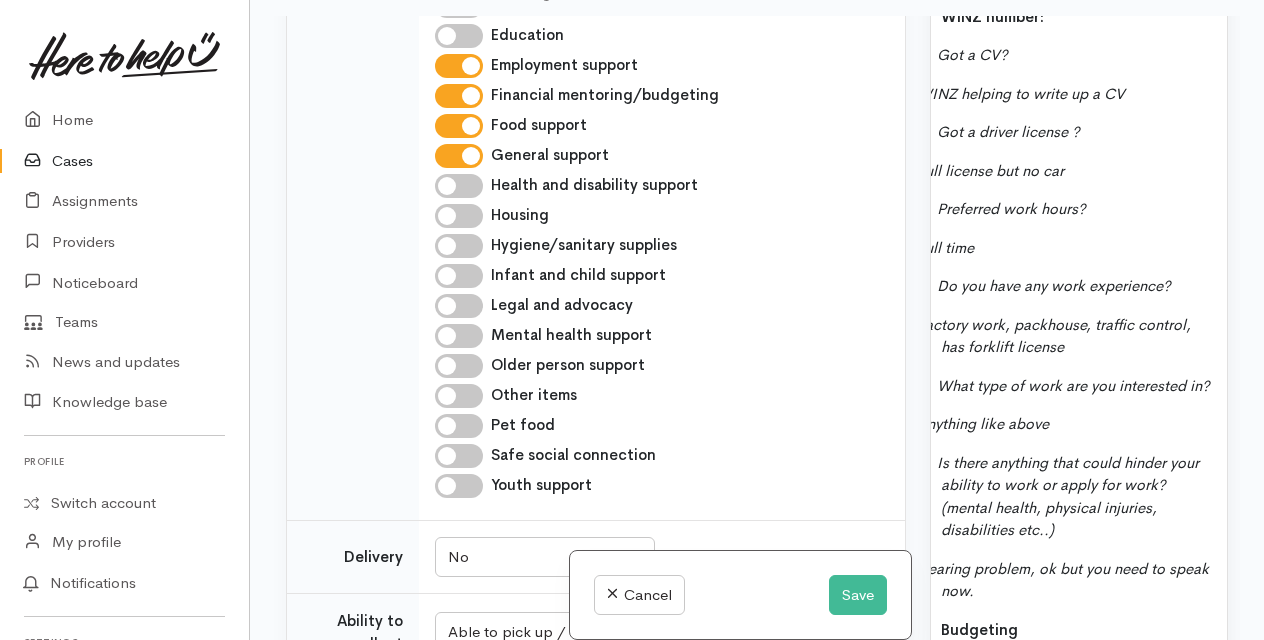 scroll, scrollTop: 2848, scrollLeft: 0, axis: vertical 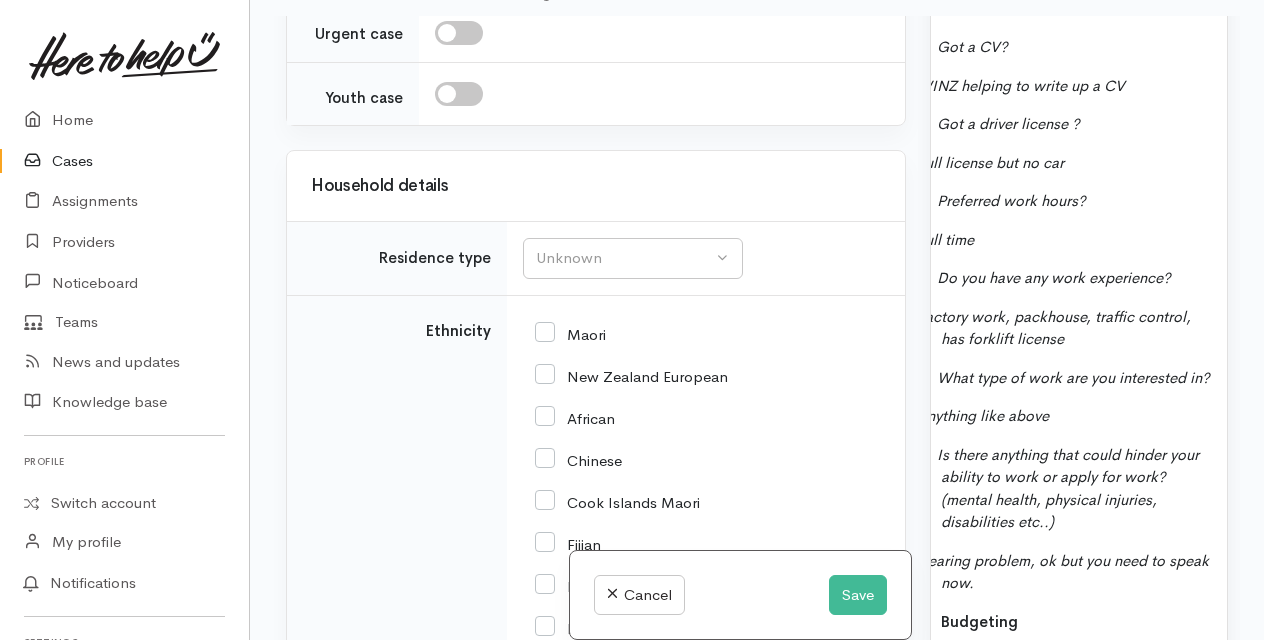 click on "Maori" at bounding box center (570, 333) 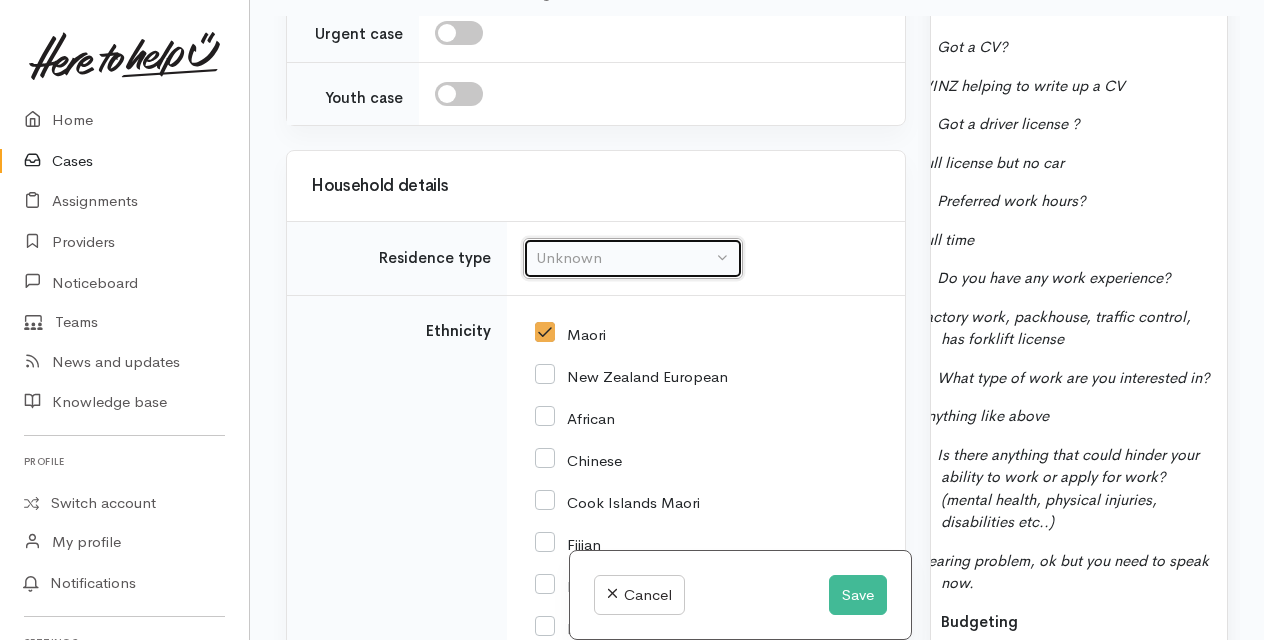 click on "Unknown" at bounding box center (633, 258) 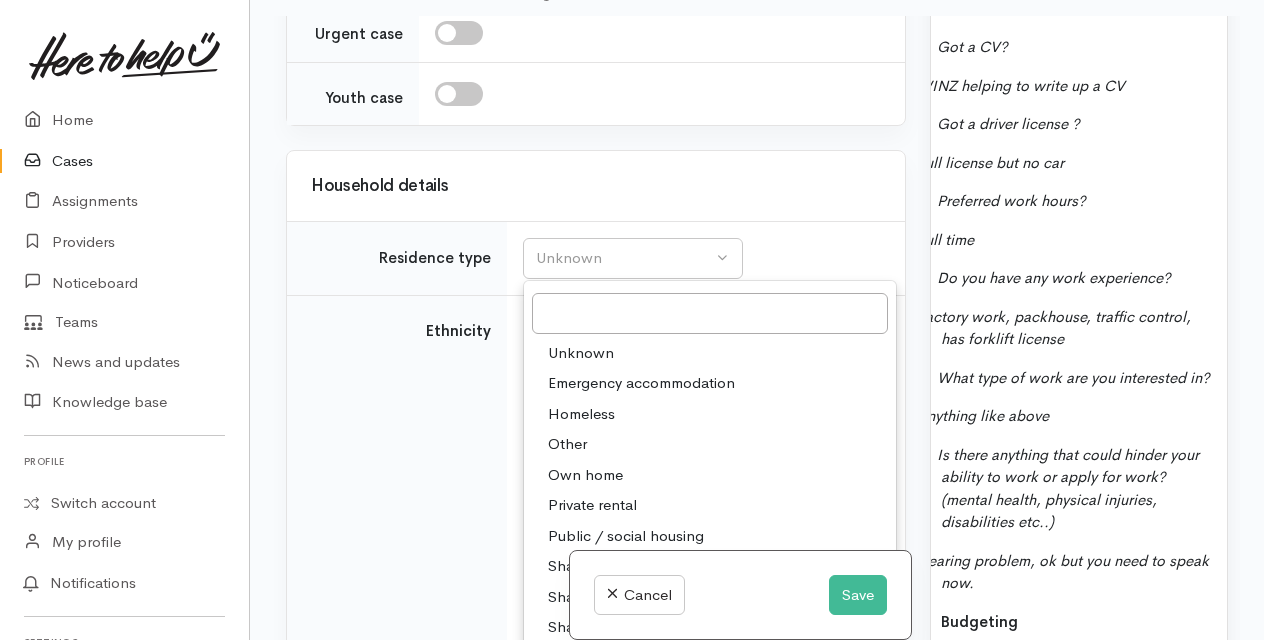click on "Other" at bounding box center (567, 444) 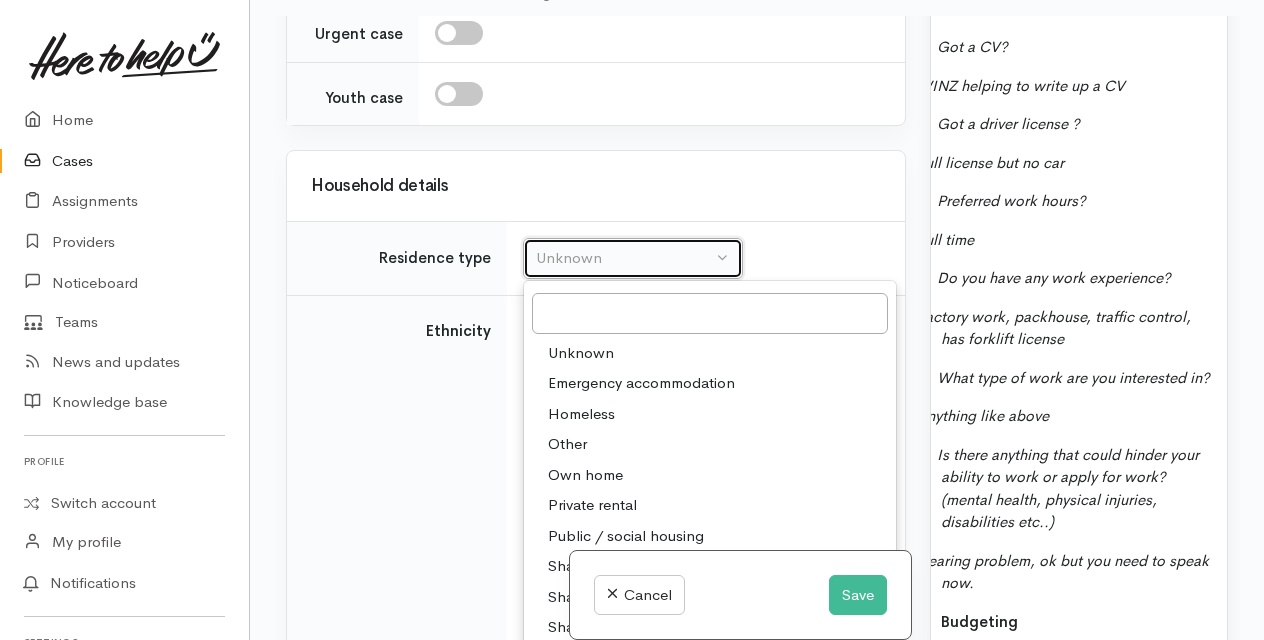 select on "8" 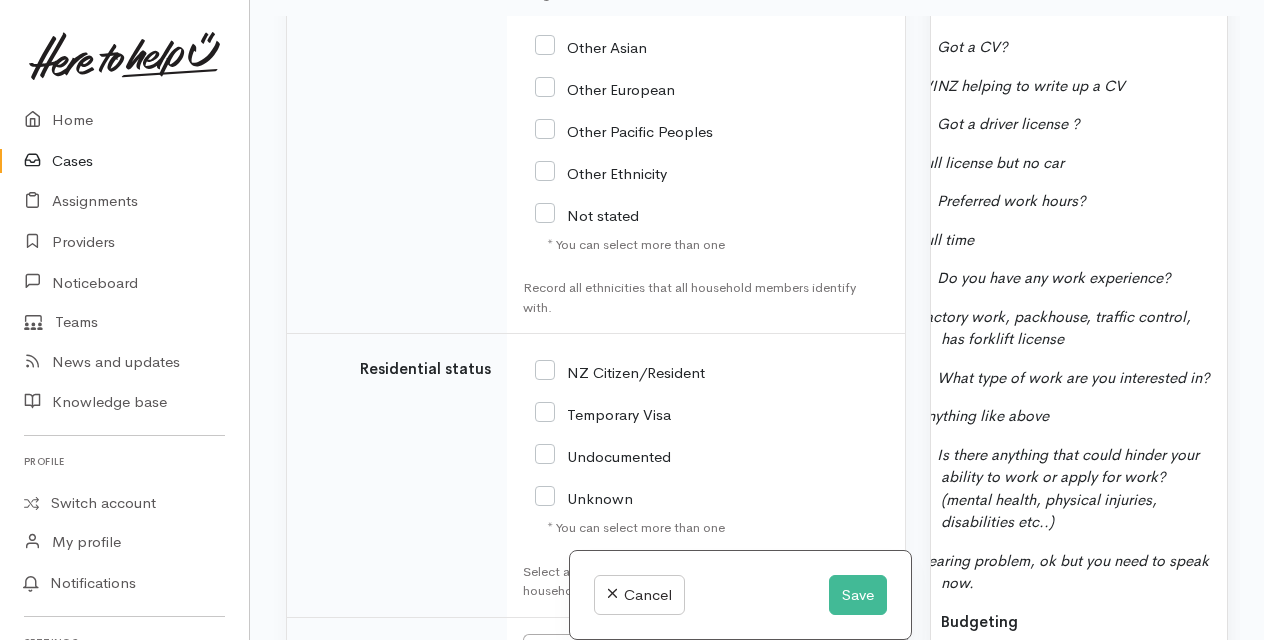 scroll, scrollTop: 3157, scrollLeft: 0, axis: vertical 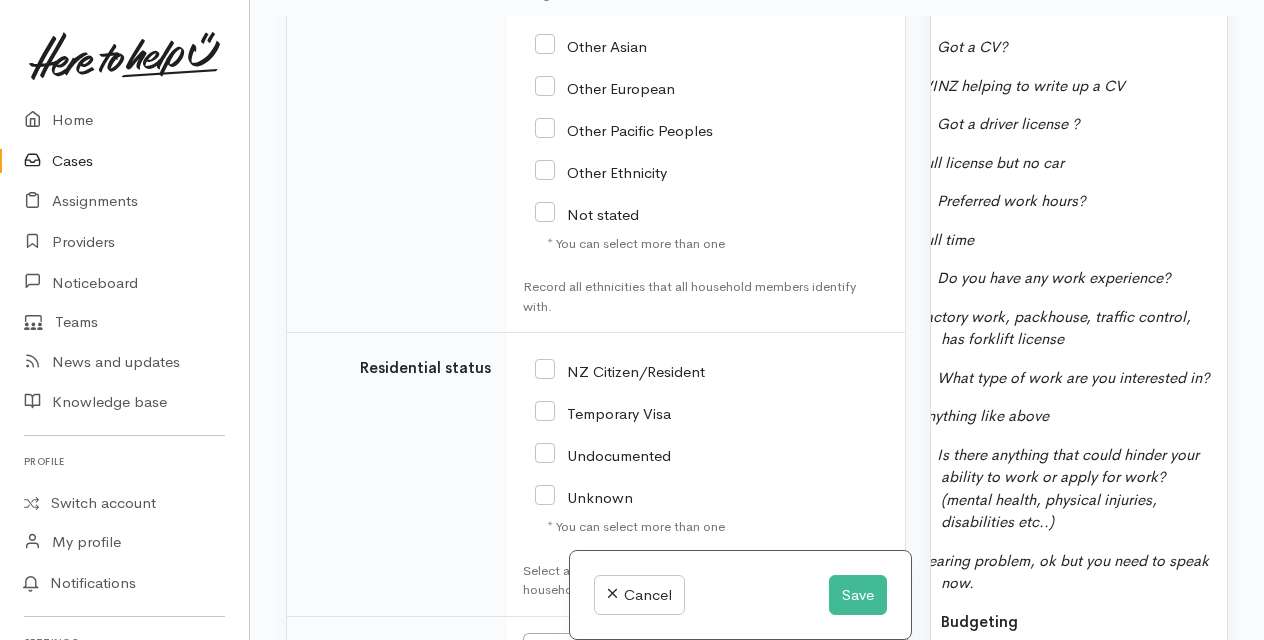click at bounding box center (545, 369) 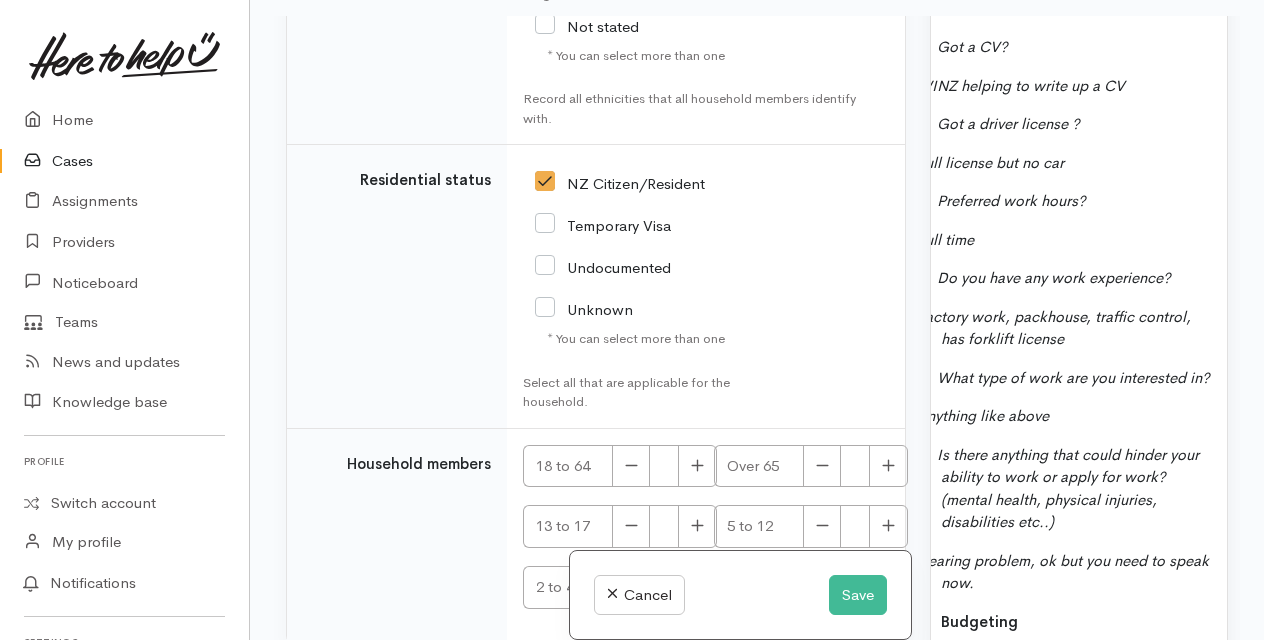 scroll, scrollTop: 3346, scrollLeft: 0, axis: vertical 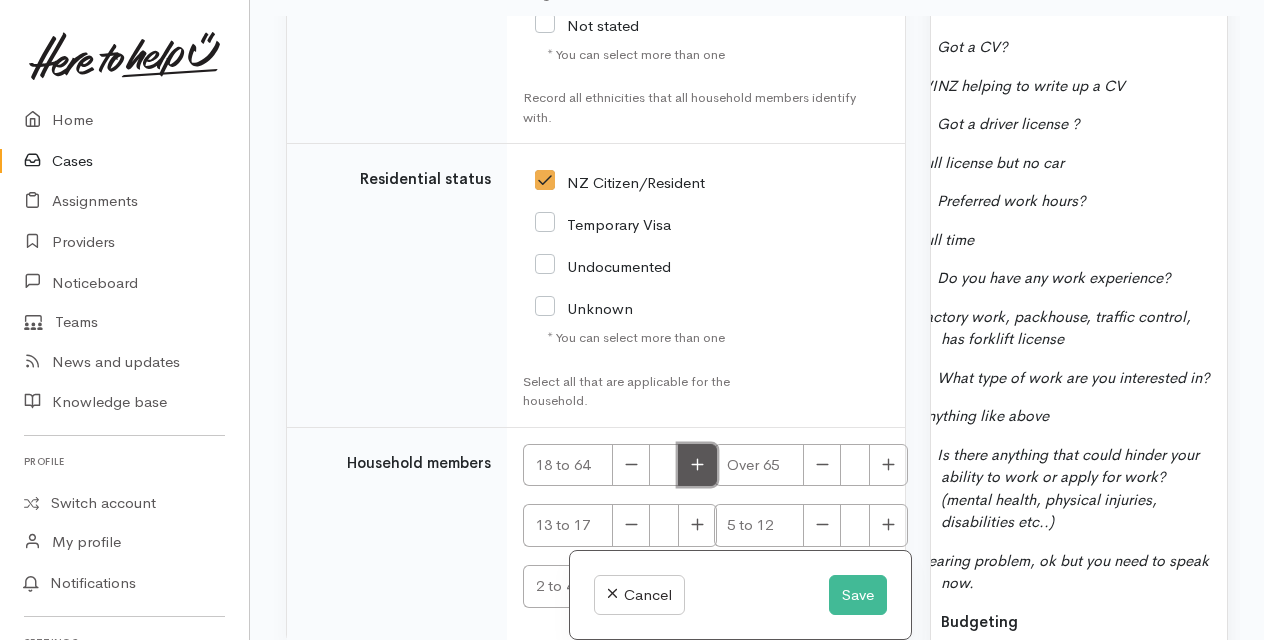 click 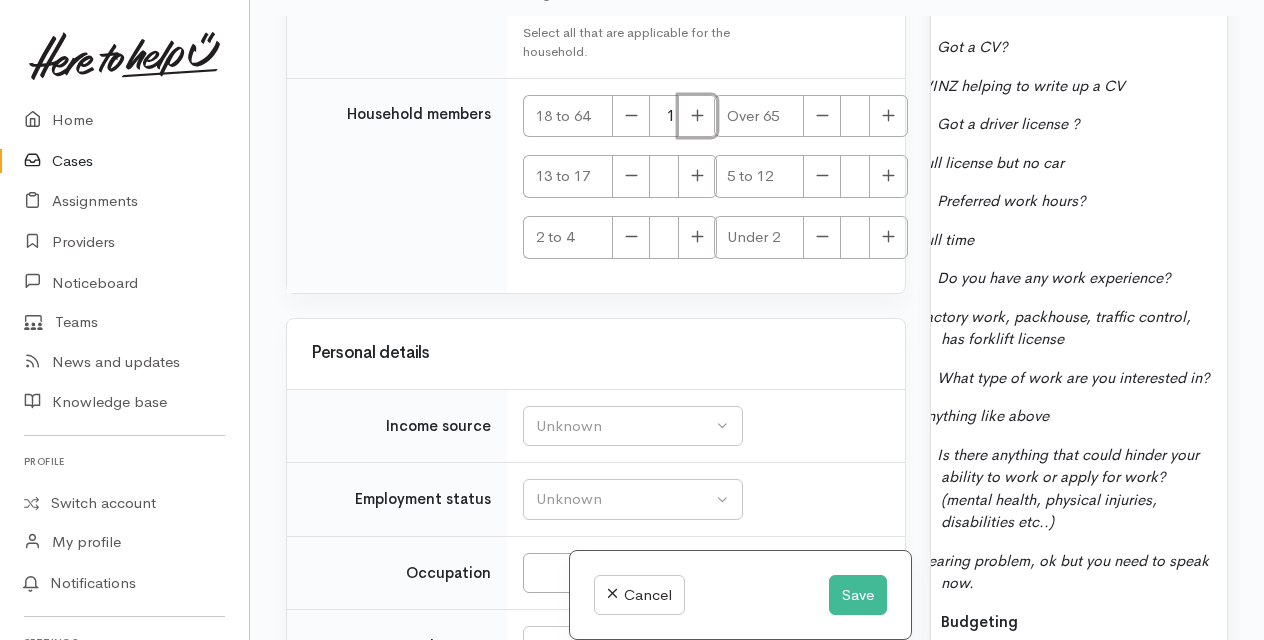 scroll, scrollTop: 3698, scrollLeft: 0, axis: vertical 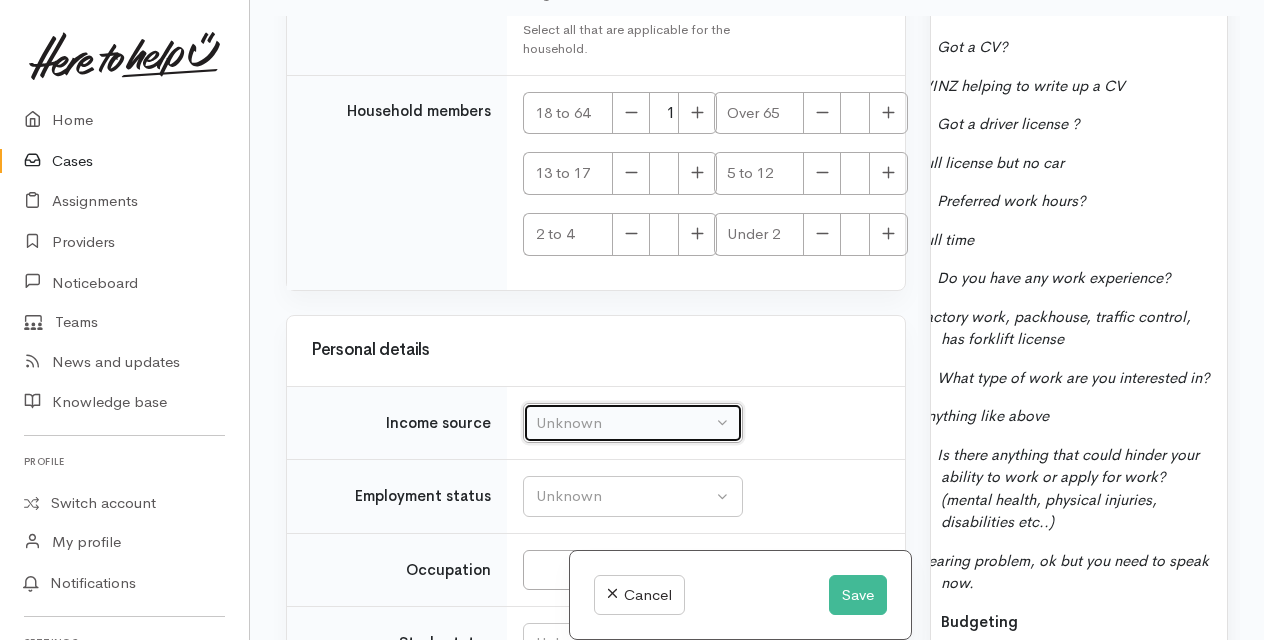 click on "Unknown" at bounding box center (624, 423) 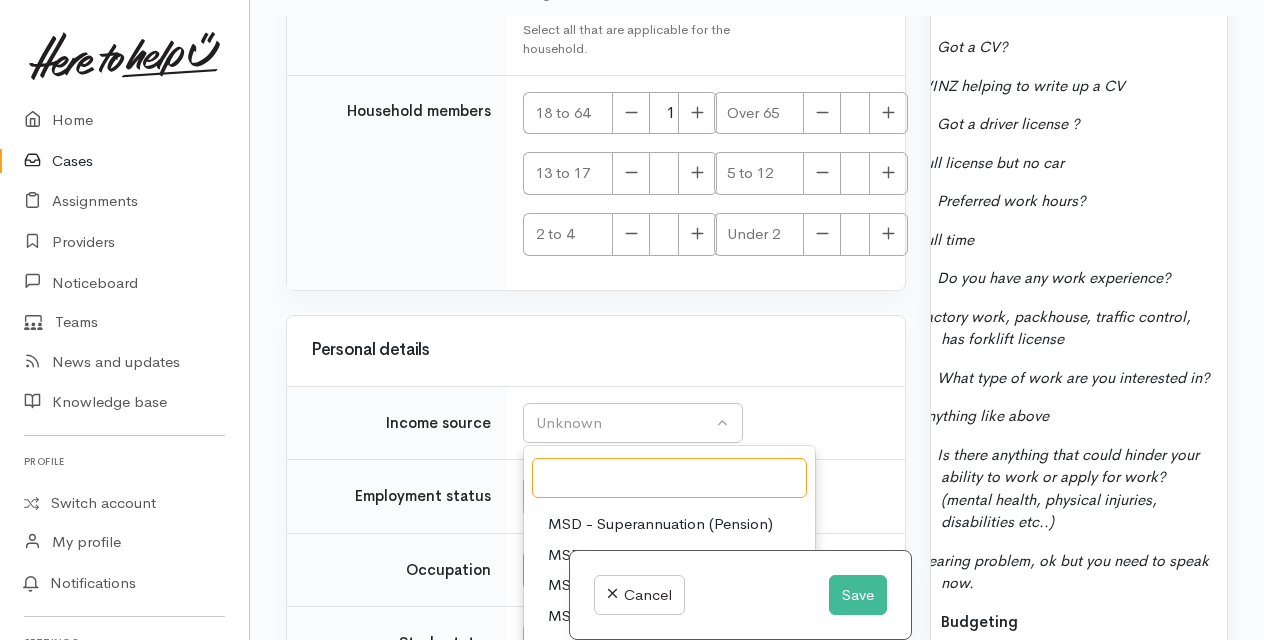scroll, scrollTop: 300, scrollLeft: 0, axis: vertical 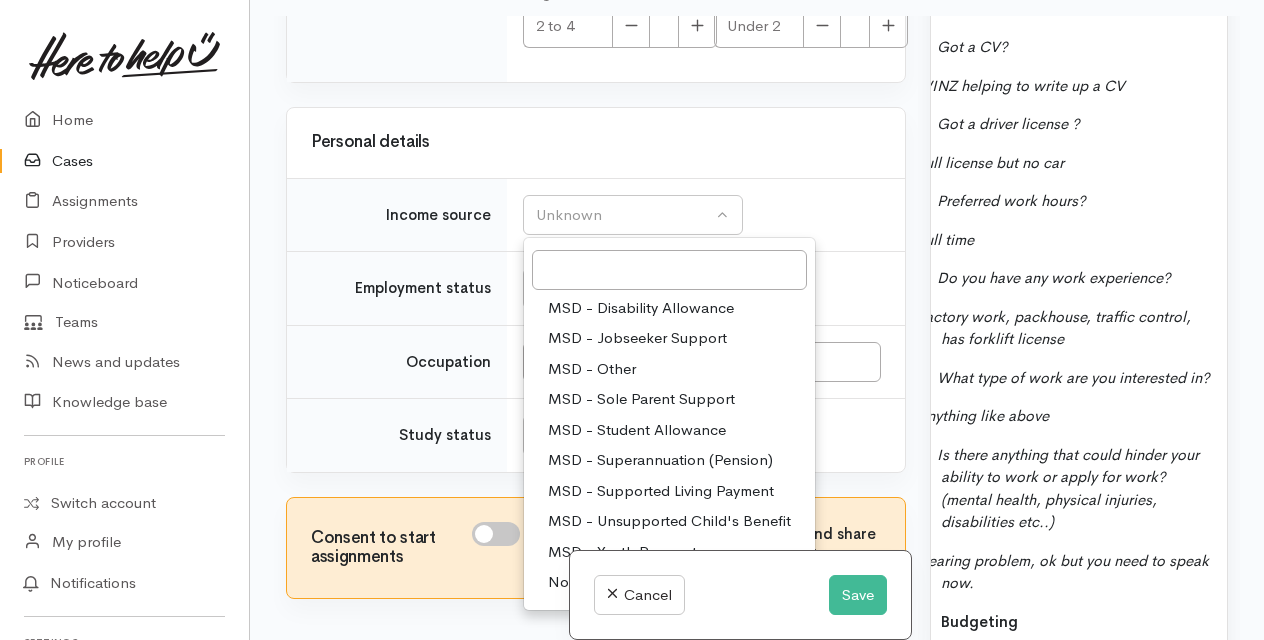 click on "MSD - Jobseeker Support" at bounding box center [637, 338] 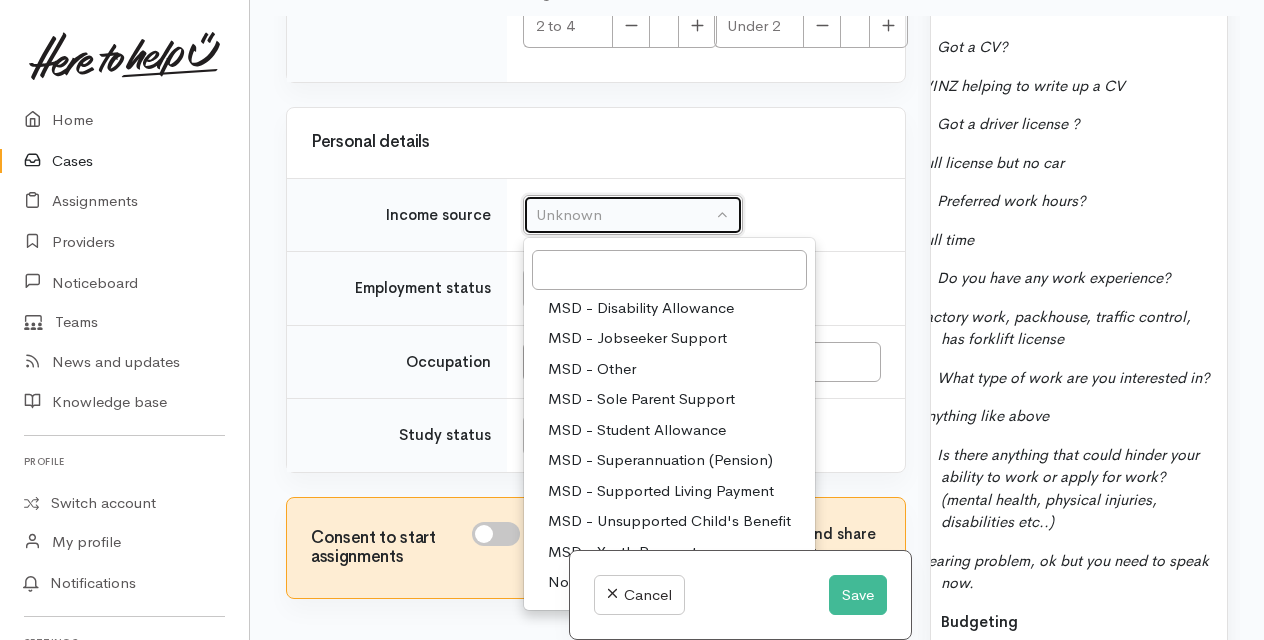 select on "4" 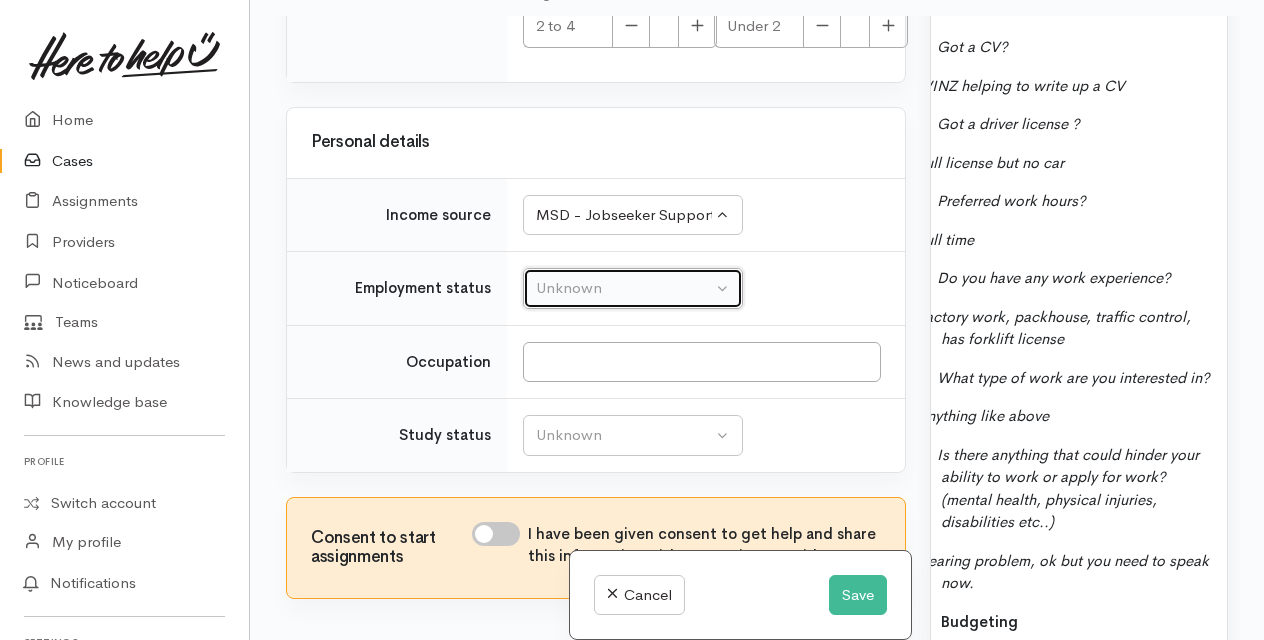 click on "Unknown" at bounding box center [624, 288] 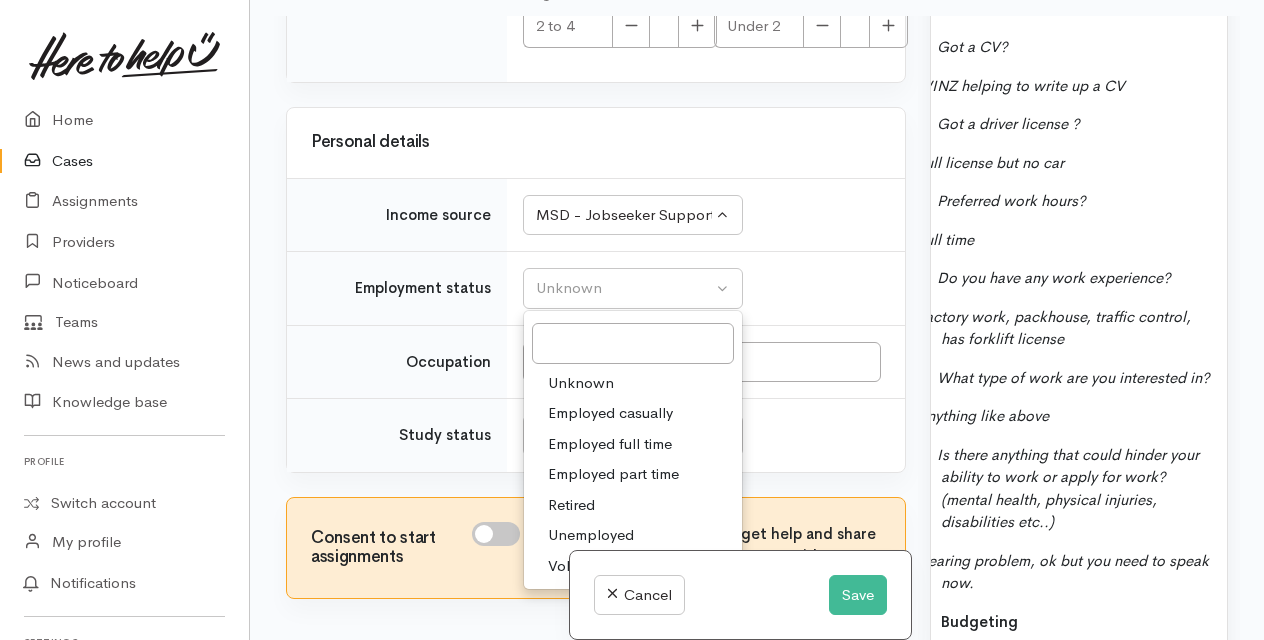 click on "Unemployed" at bounding box center (591, 535) 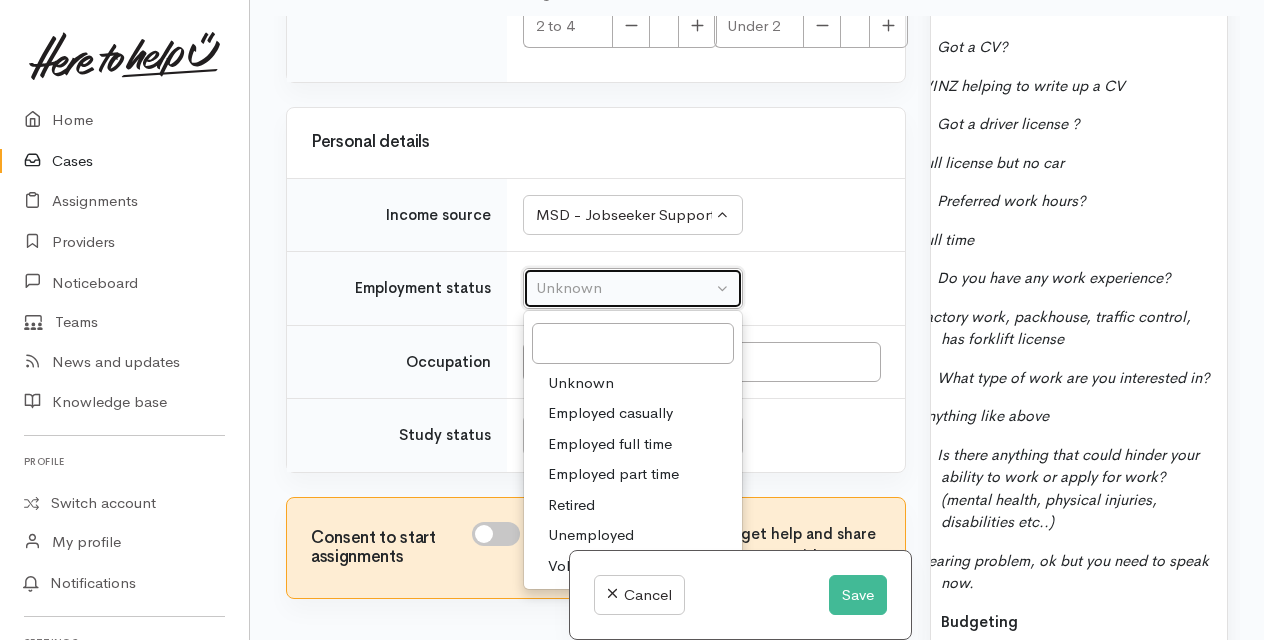 select on "1" 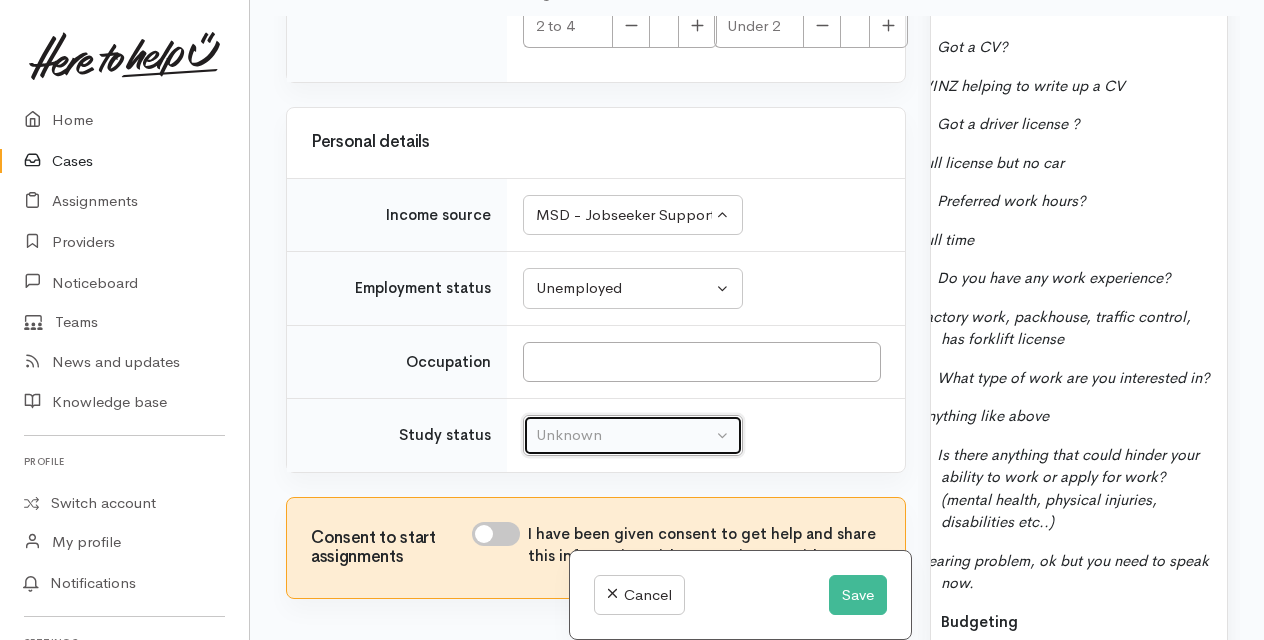 click on "Unknown" at bounding box center [624, 435] 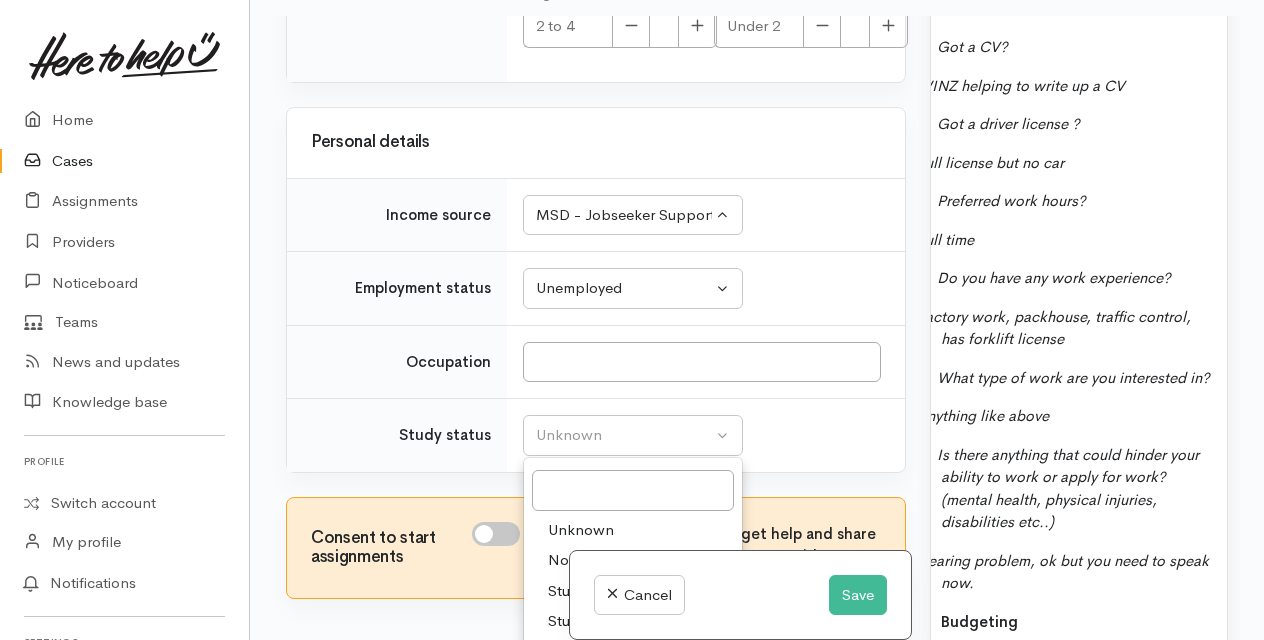 click on "Not studying" at bounding box center [591, 560] 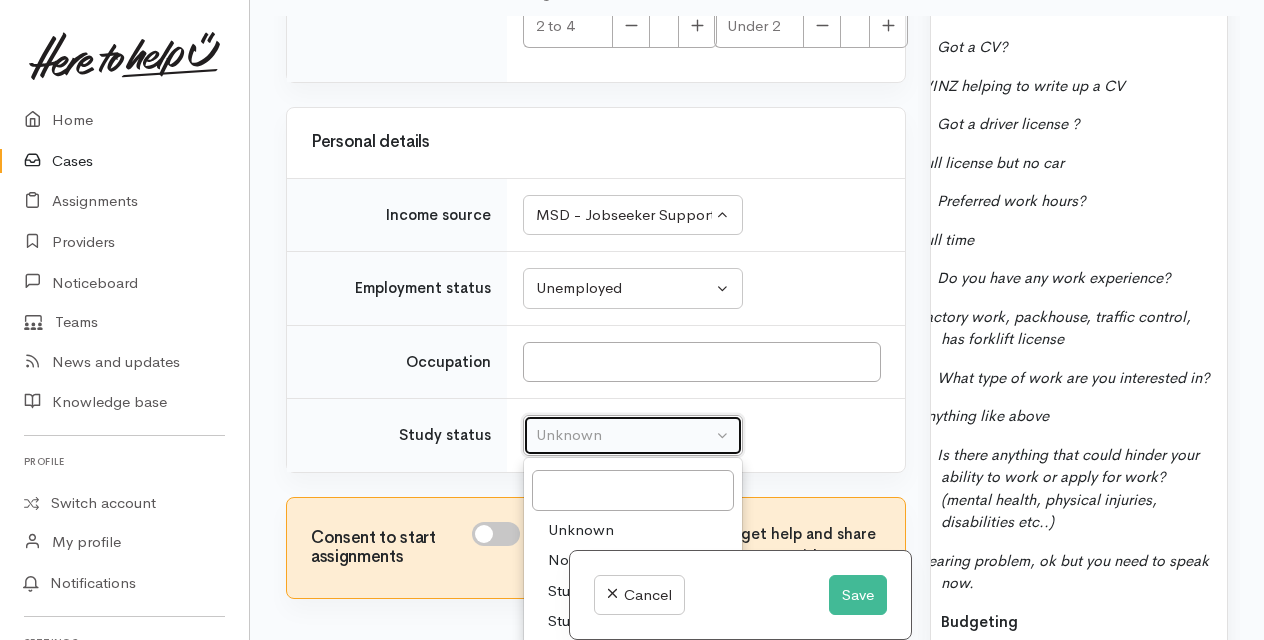 select on "1" 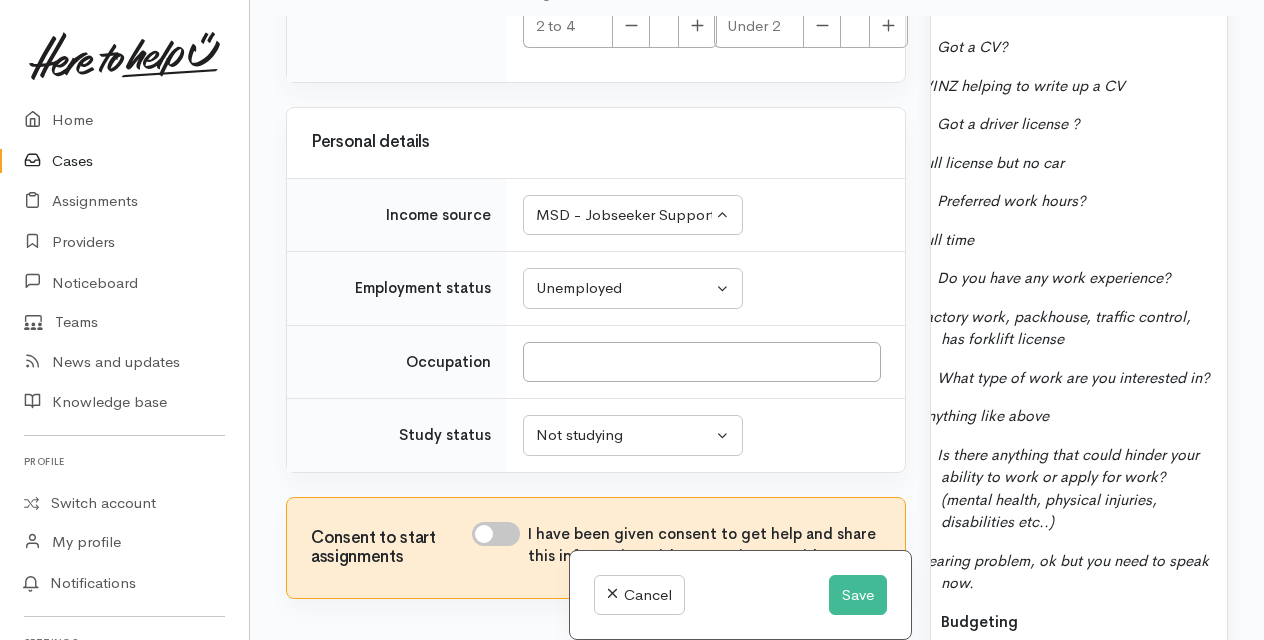 click on "I have been given consent to get help and share this information with appropriate providers" at bounding box center (496, 534) 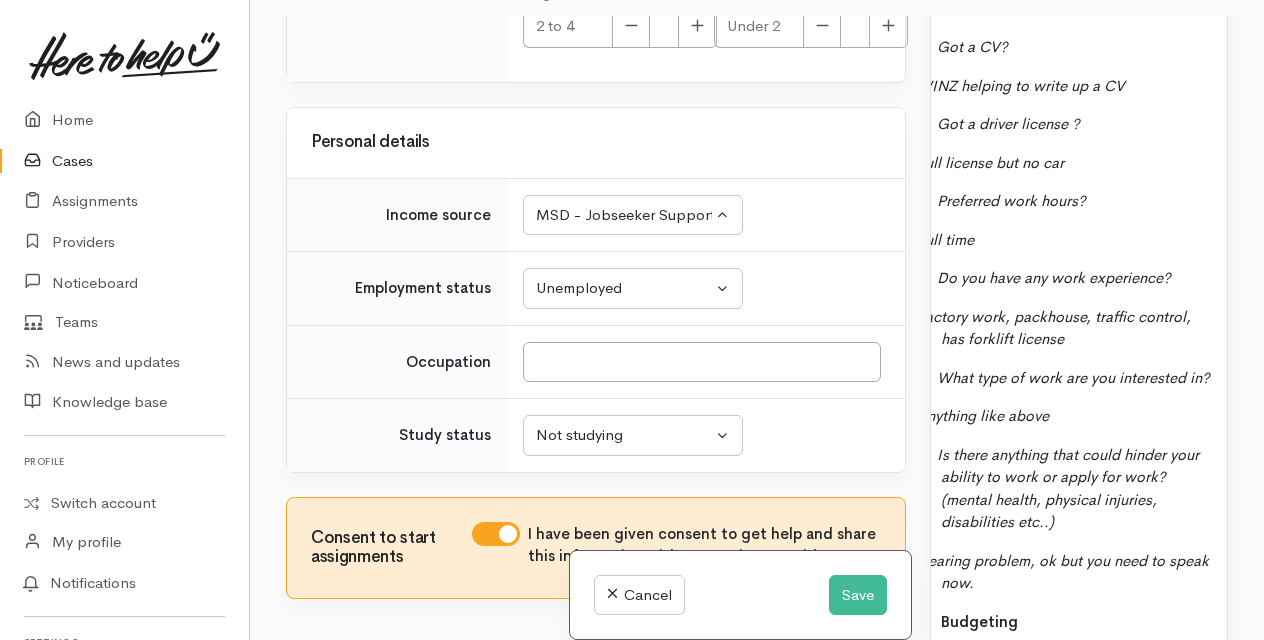 click on "Hearing problem, ok but you need to speak now." at bounding box center [1079, 572] 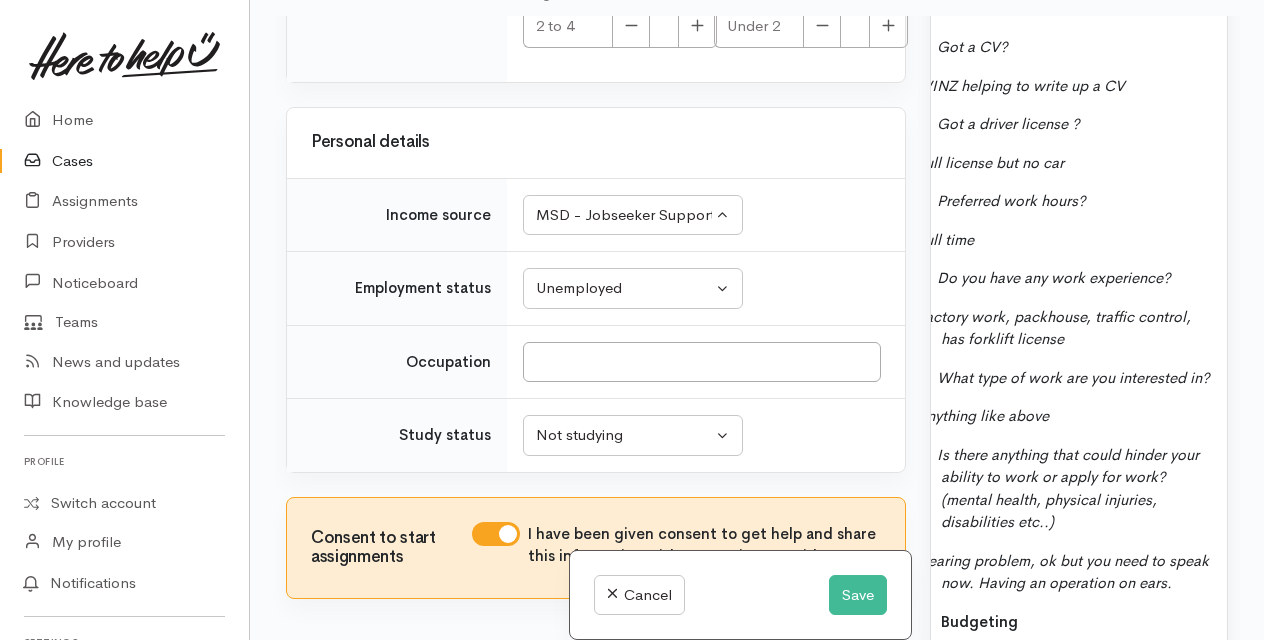 click on "FOOD SUPPORT   Name:
Date of birth:
Phone:     Address:     Household Members ( Name, Gender and
DoB)
Partner: )
Dependent/s: Food/Dietary requirements:
Cooking facilities:   Full cooking facilities
MSD Entitlement
remaining?:    Wrap around
support! ·
Do you need anything else, like pet food, toiletries,
cleaning supplies etc?  ·
Do you need support with anything else?  - Soap, shampoo
DELIVERY (Y/N)   Safe Delivery
Information
Delivery instructions for the home:
If you have pets, will they be tied up:
My driveway is safe for a van to enter and exit:
There are NO dangers when delivering to my house:   Addiction Employment Name:
Date of birth:
Phone:  Benefit
type:
MSD office:
WINZ number: ·
Got a CV? WINZ helping to write up a CV ·
Got a driver license ?  Full license but no car ·
Preferred work hours?  Full time ·
· ·" at bounding box center [1079, -54] 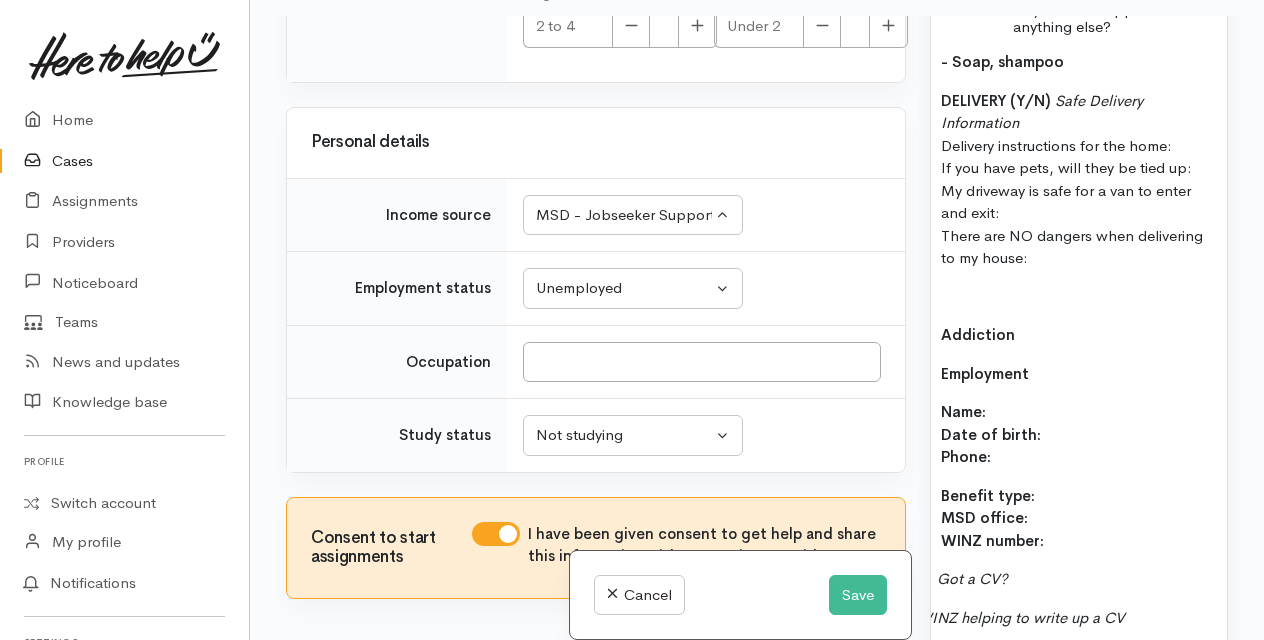 scroll, scrollTop: 2314, scrollLeft: 0, axis: vertical 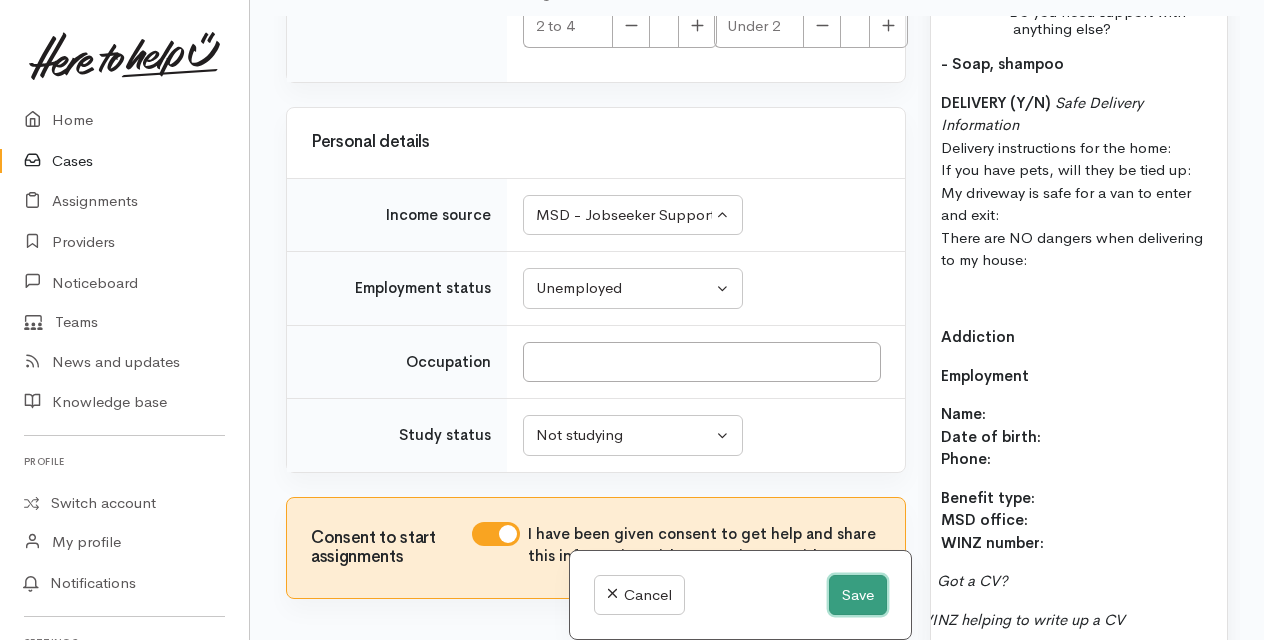 click on "Save" at bounding box center [858, 595] 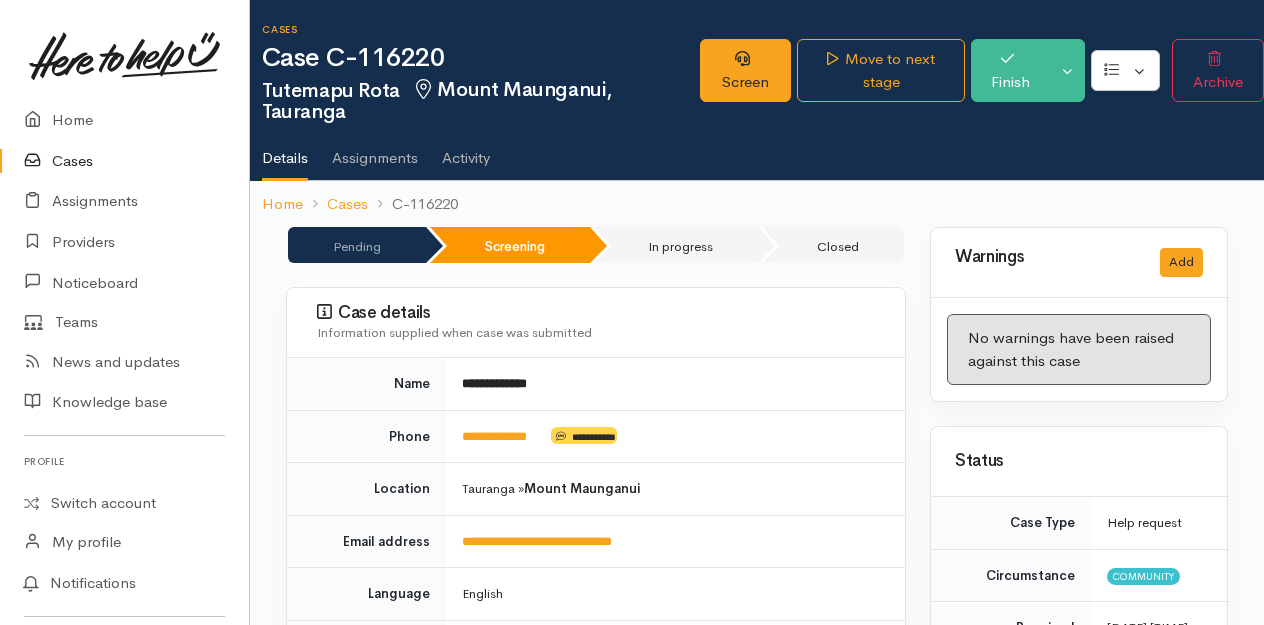 scroll, scrollTop: 0, scrollLeft: 0, axis: both 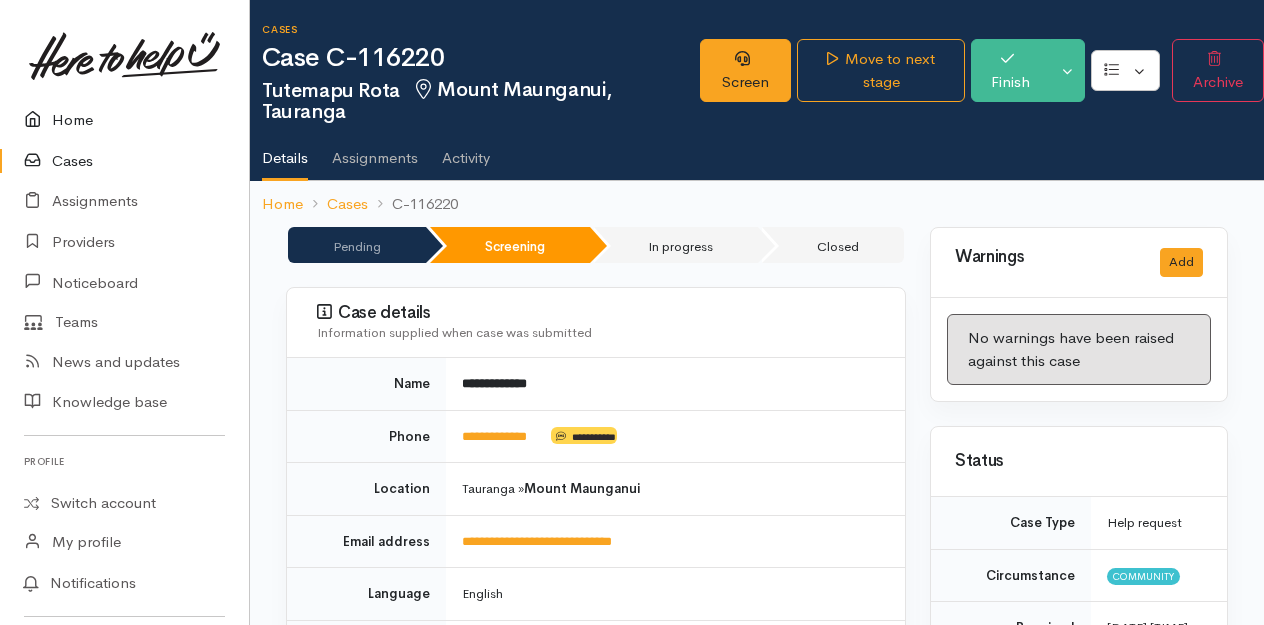 click on "Home" at bounding box center (124, 120) 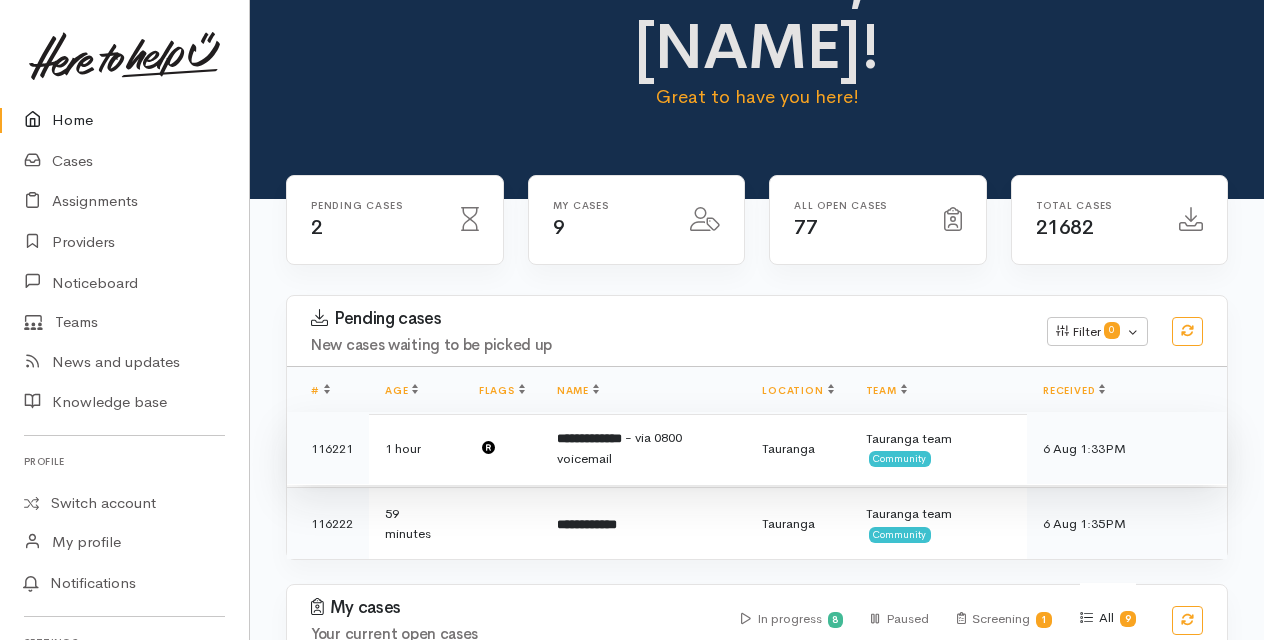 scroll, scrollTop: 96, scrollLeft: 0, axis: vertical 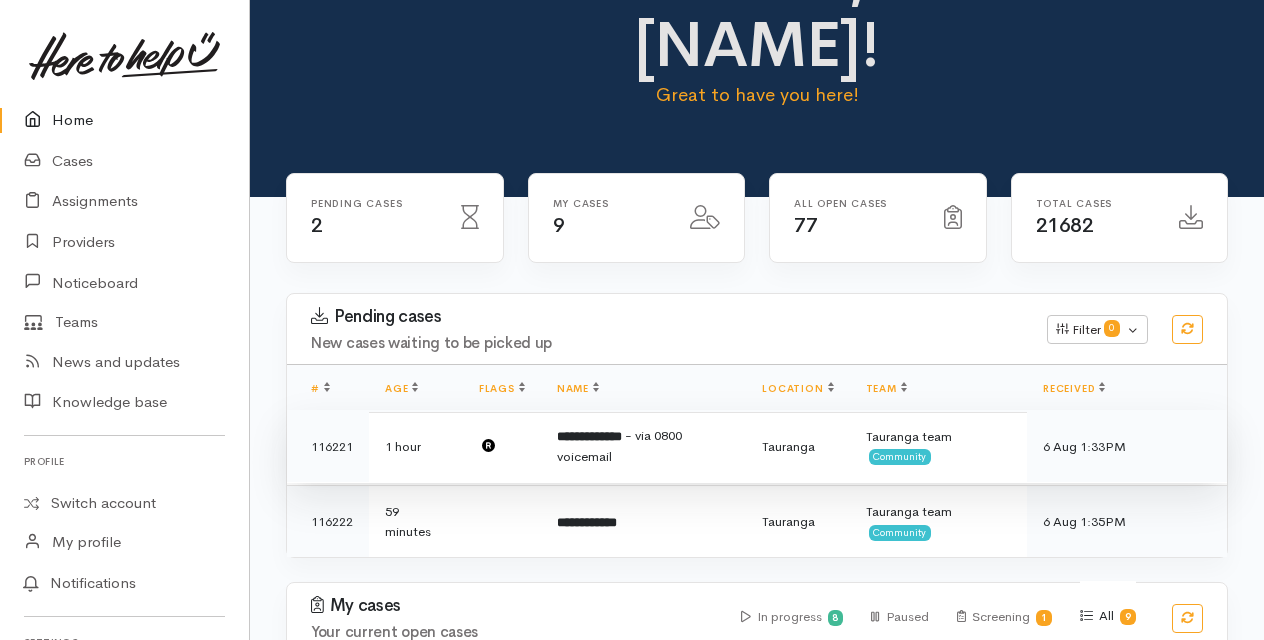 click on "**********" at bounding box center [589, 436] 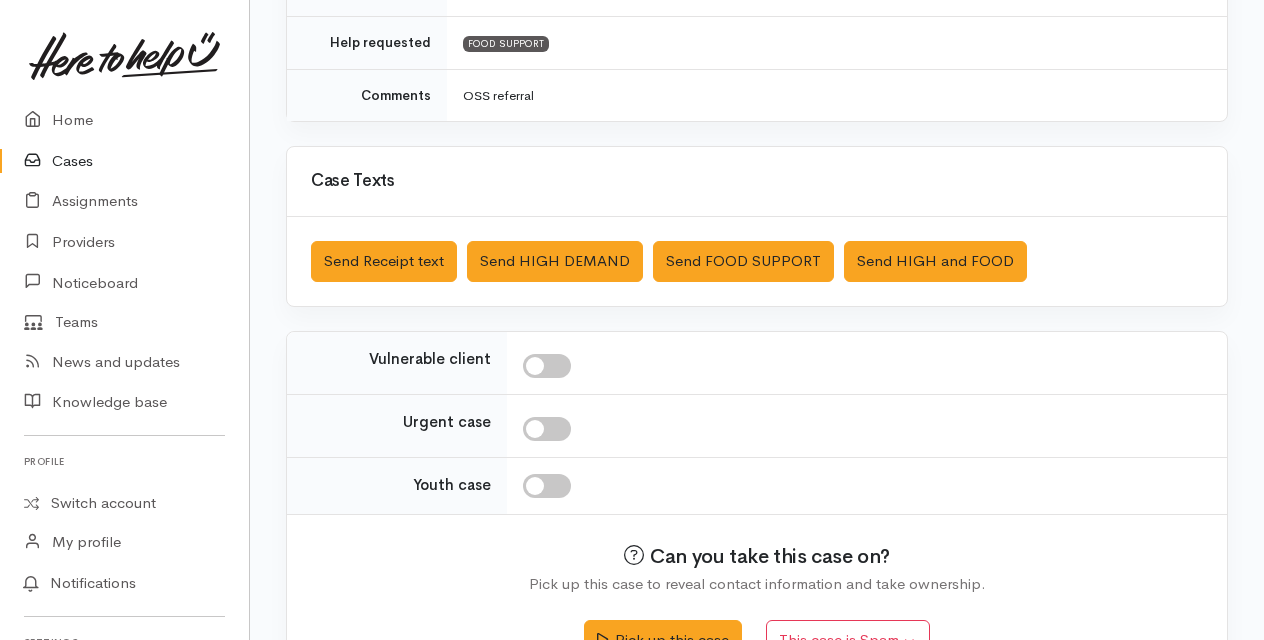 scroll, scrollTop: 545, scrollLeft: 0, axis: vertical 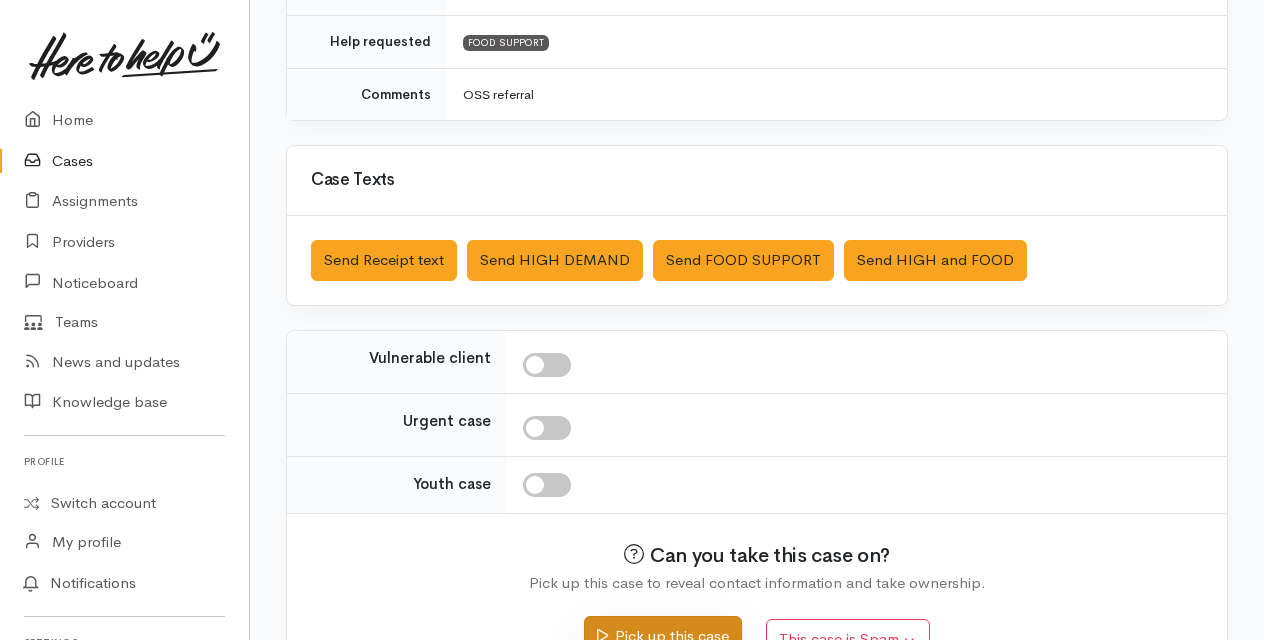 click on "Pick up this case" at bounding box center (662, 636) 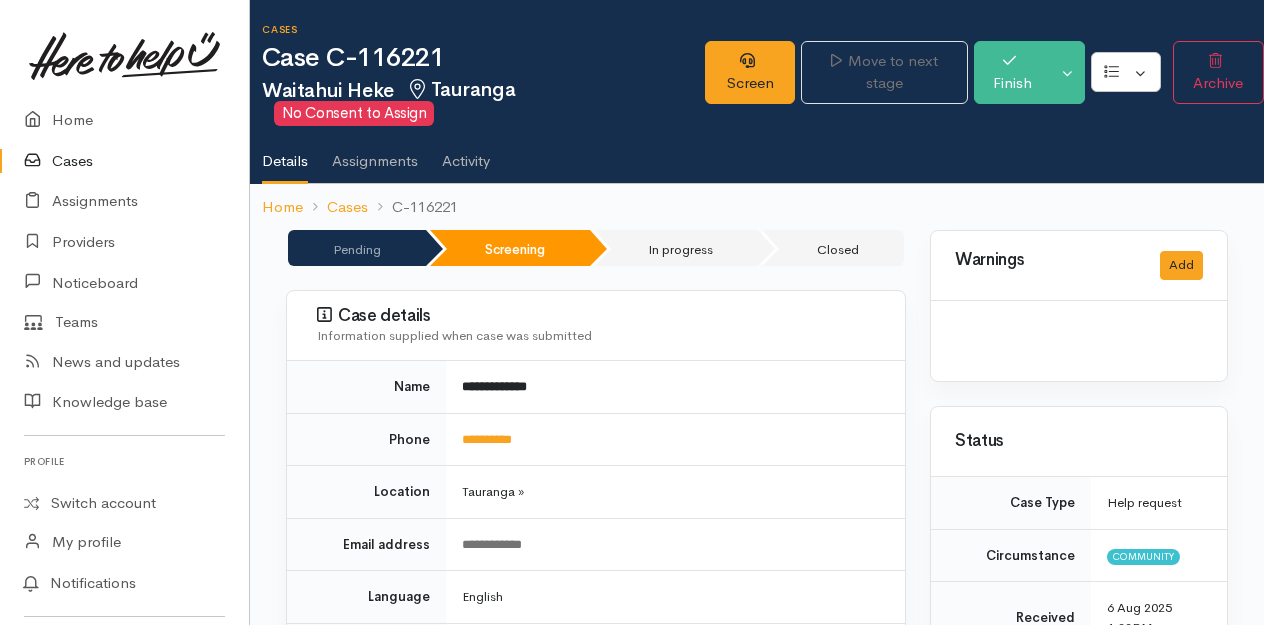 scroll, scrollTop: 0, scrollLeft: 0, axis: both 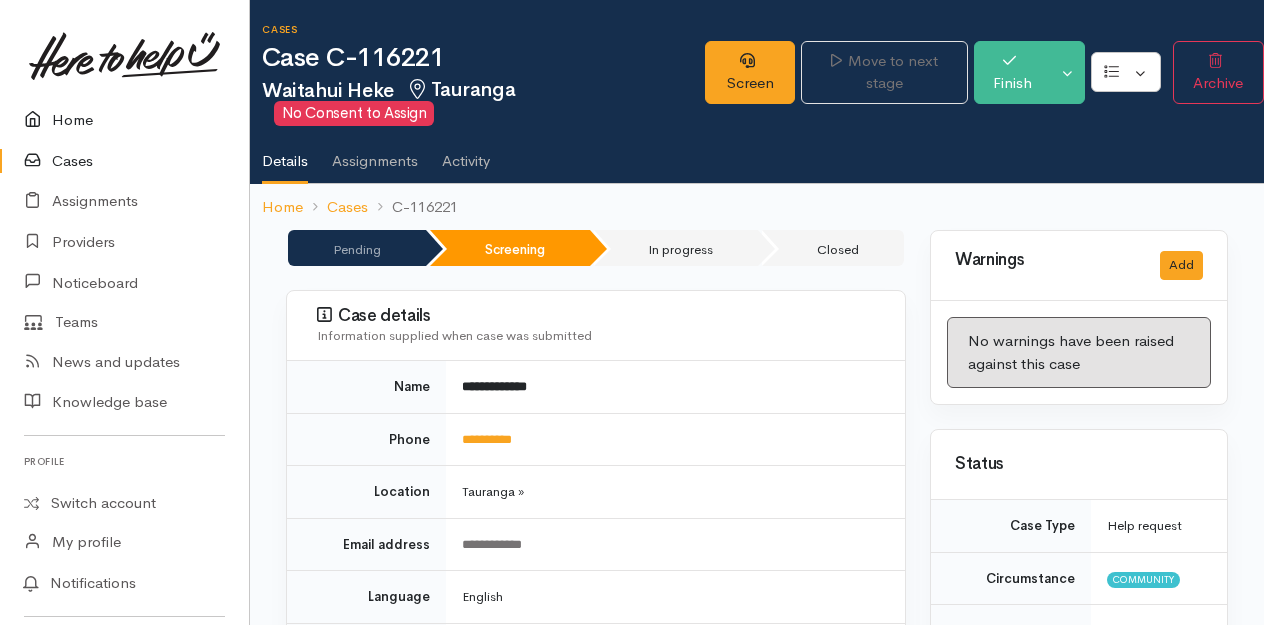 click on "Home" at bounding box center (124, 120) 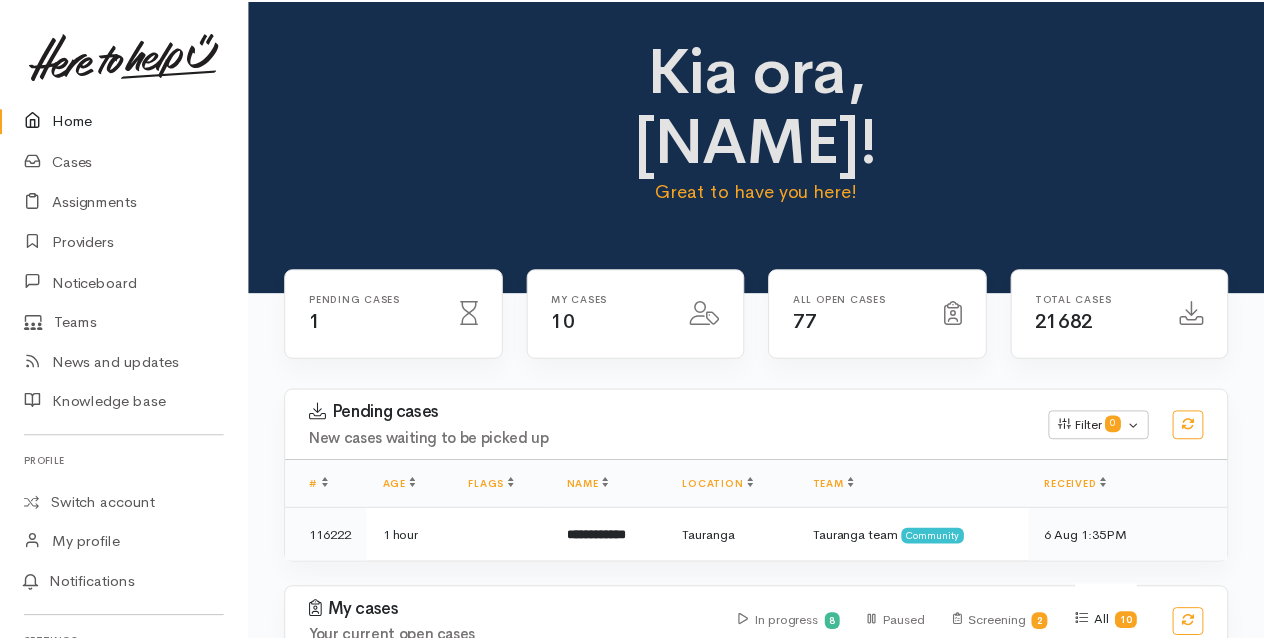 scroll, scrollTop: 0, scrollLeft: 0, axis: both 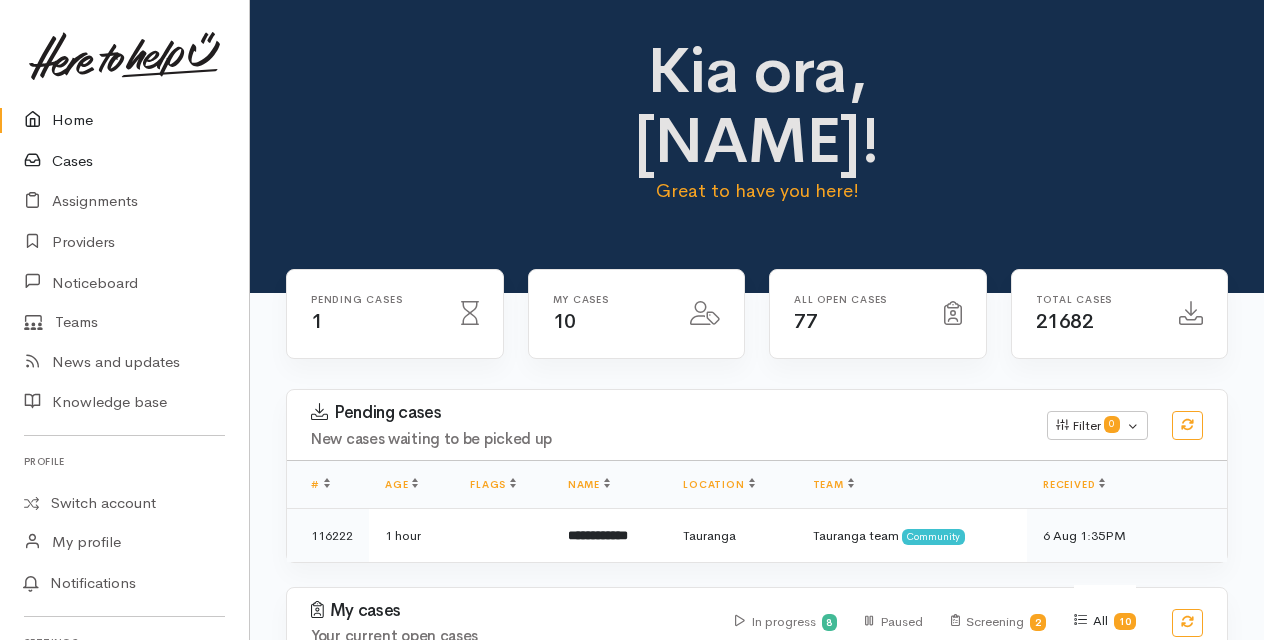 click on "Cases" at bounding box center [124, 161] 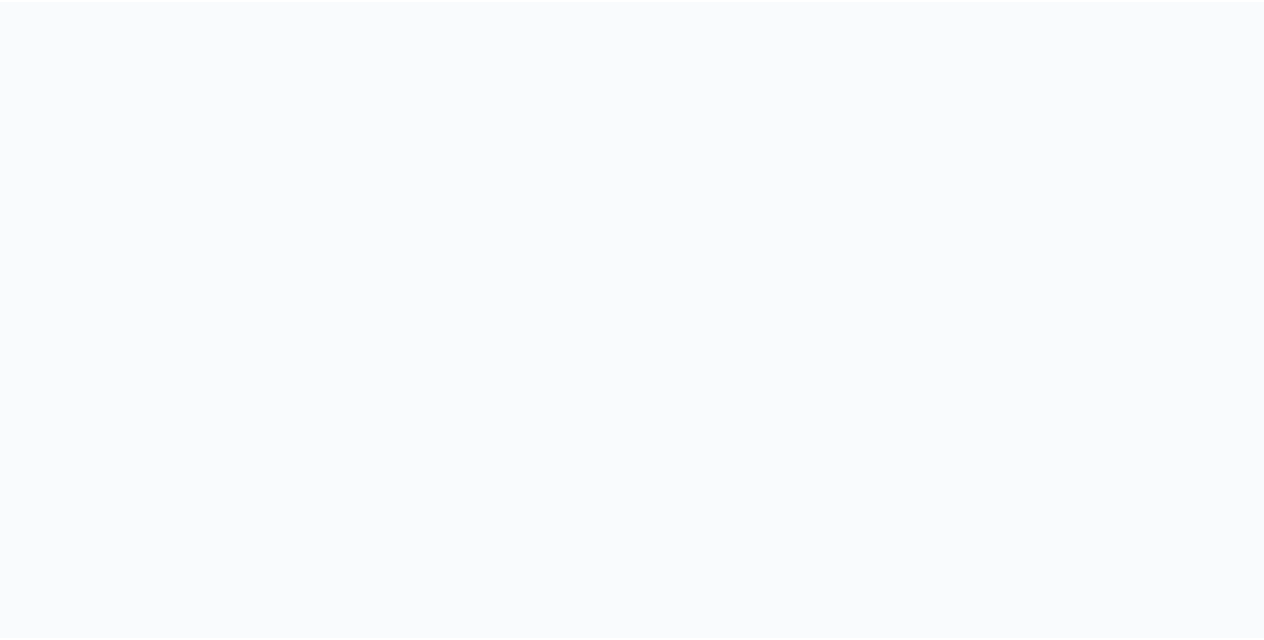 scroll, scrollTop: 0, scrollLeft: 0, axis: both 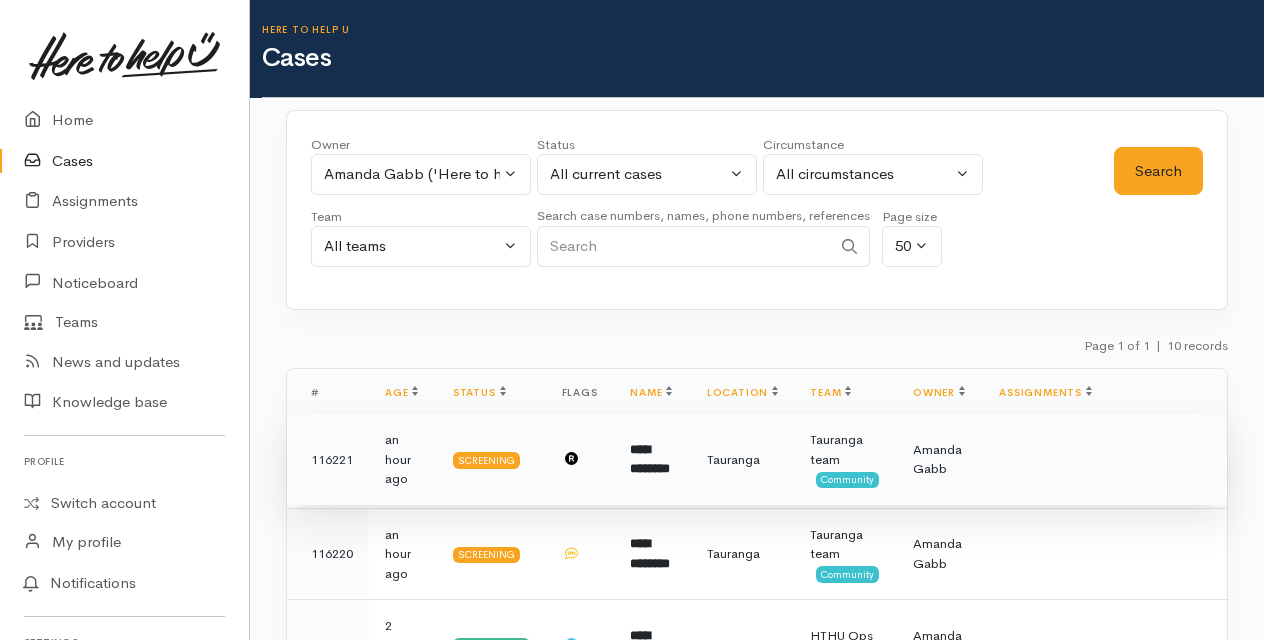 click on "**********" at bounding box center [652, 460] 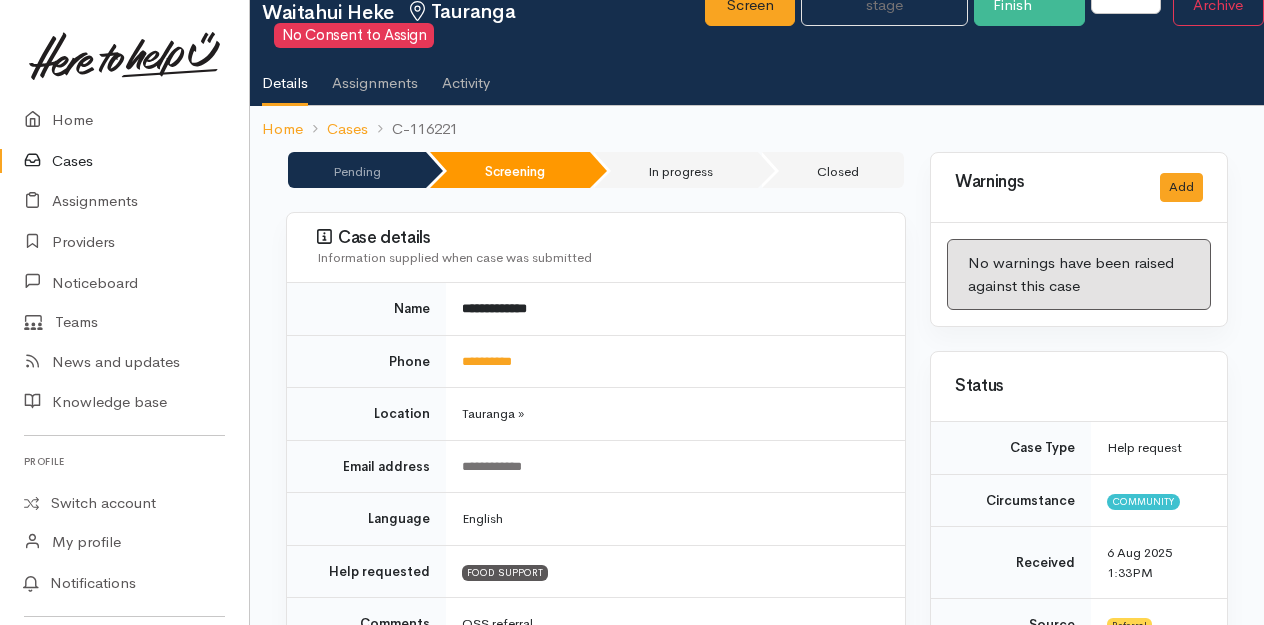 scroll, scrollTop: 0, scrollLeft: 0, axis: both 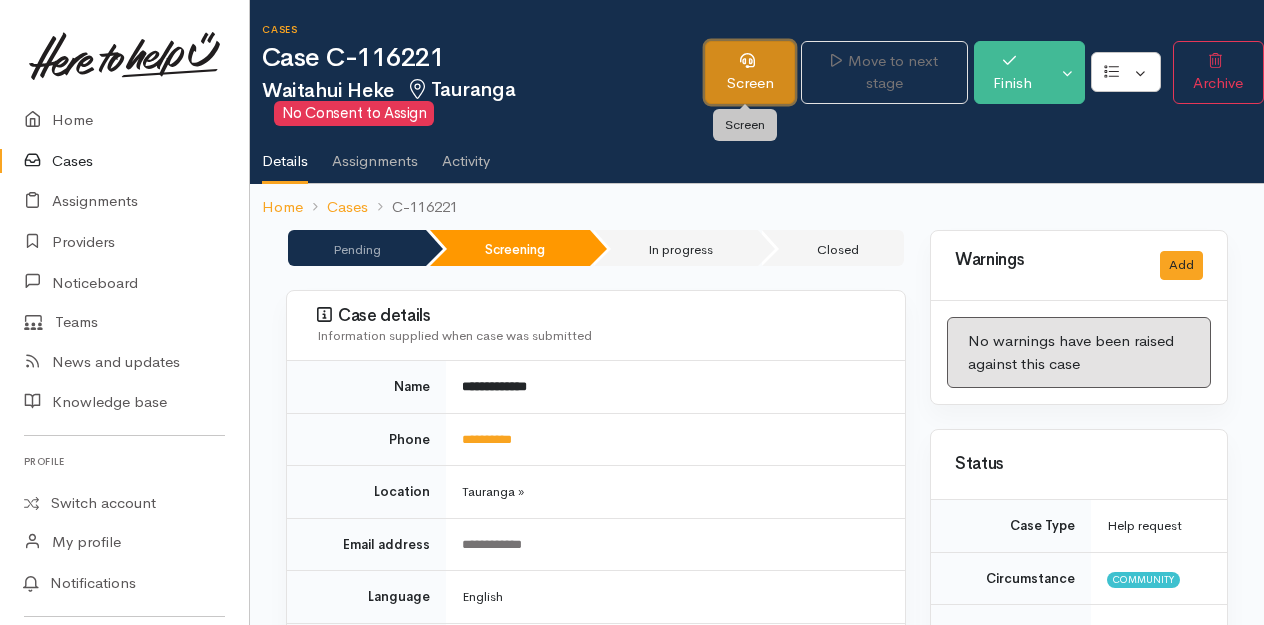 click on "Screen" at bounding box center (750, 72) 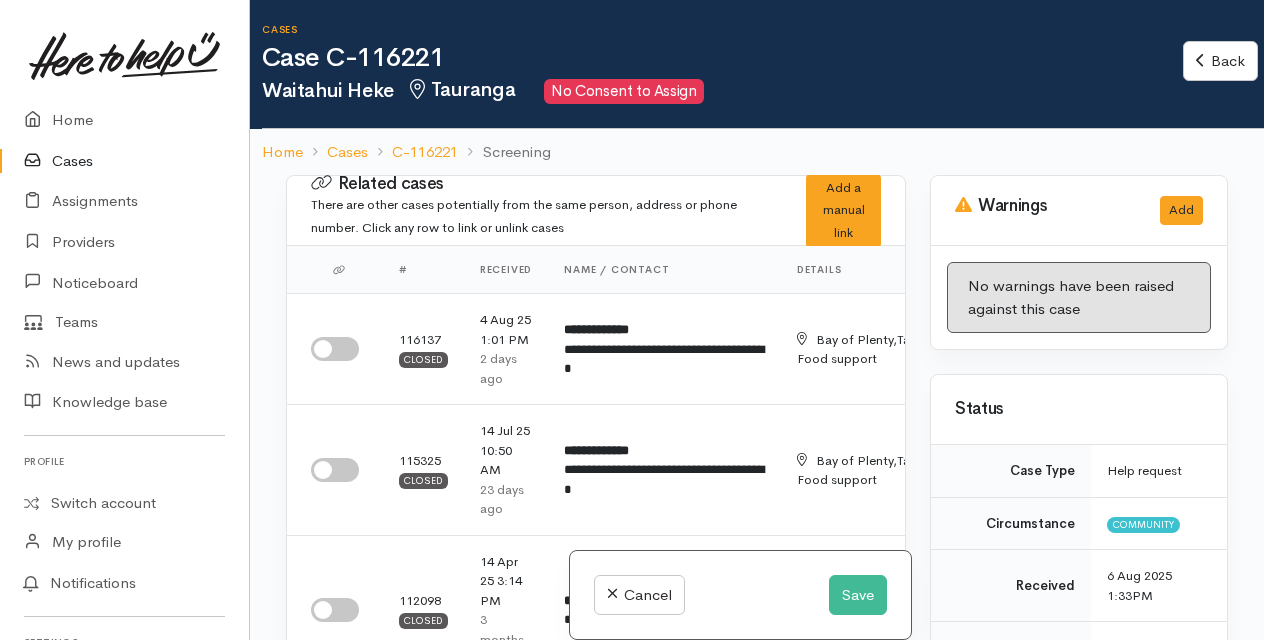 scroll, scrollTop: 0, scrollLeft: 0, axis: both 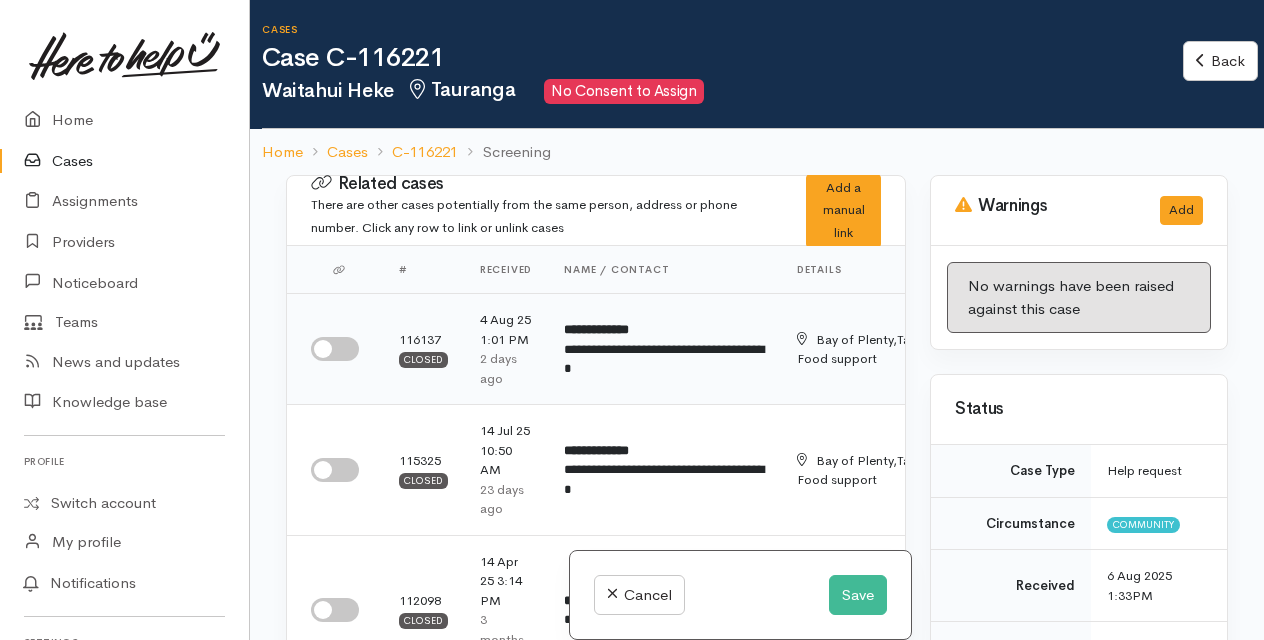 click at bounding box center [335, 349] 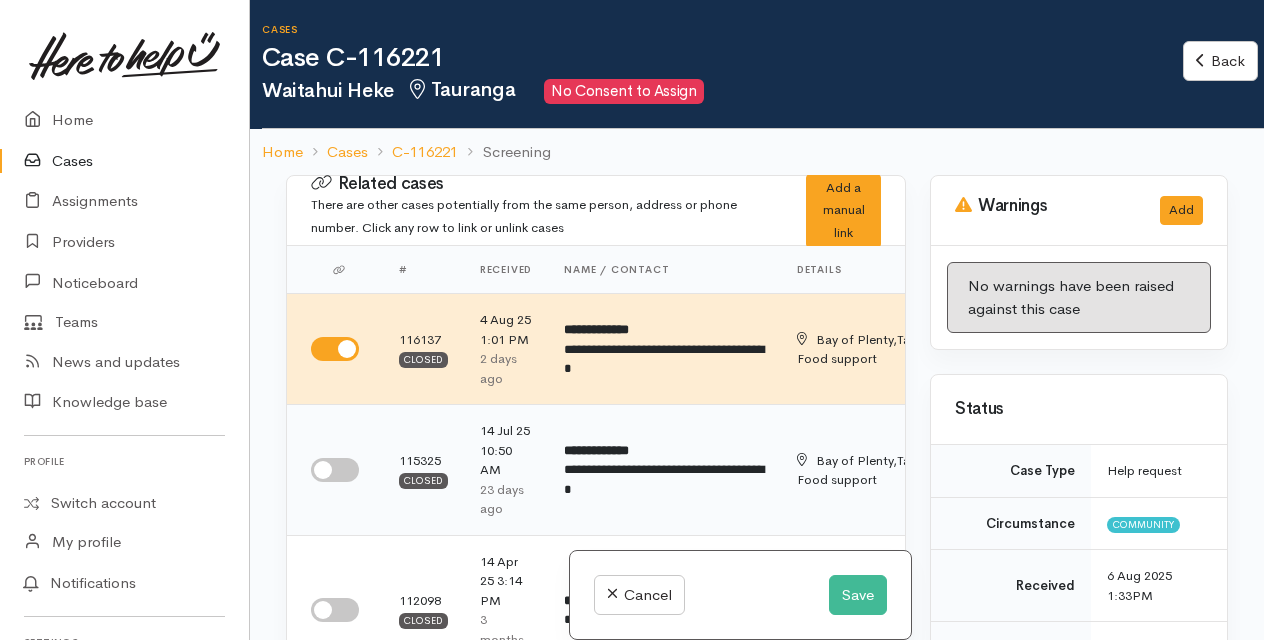 click at bounding box center (335, 470) 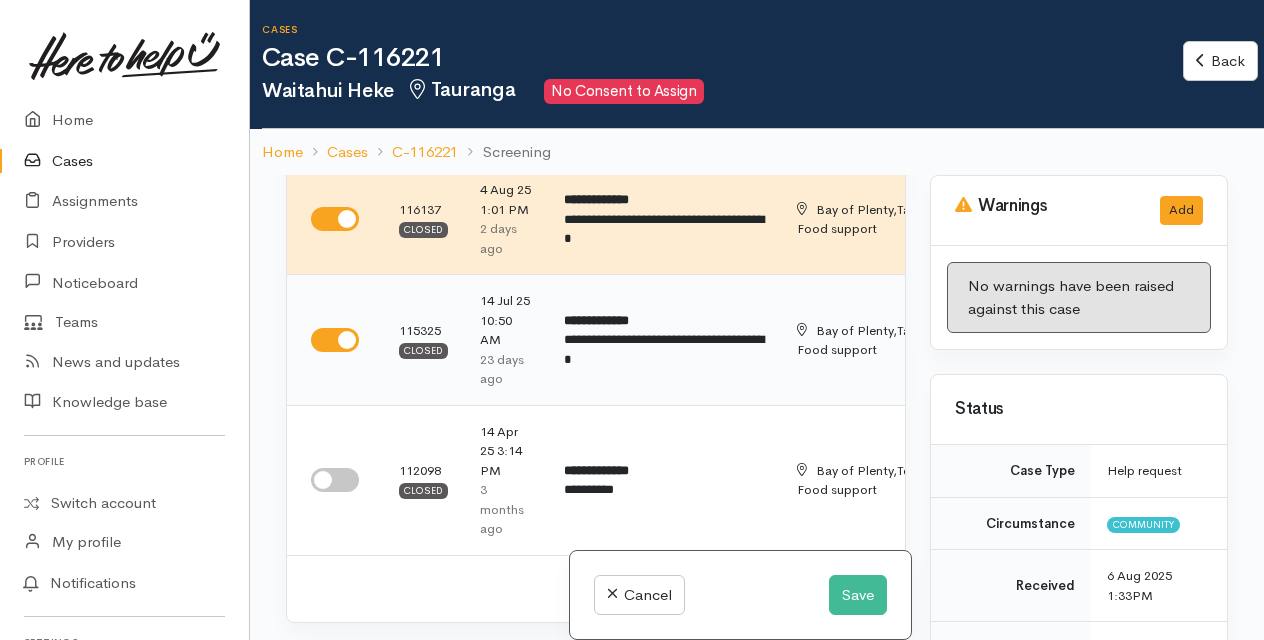 scroll, scrollTop: 131, scrollLeft: 0, axis: vertical 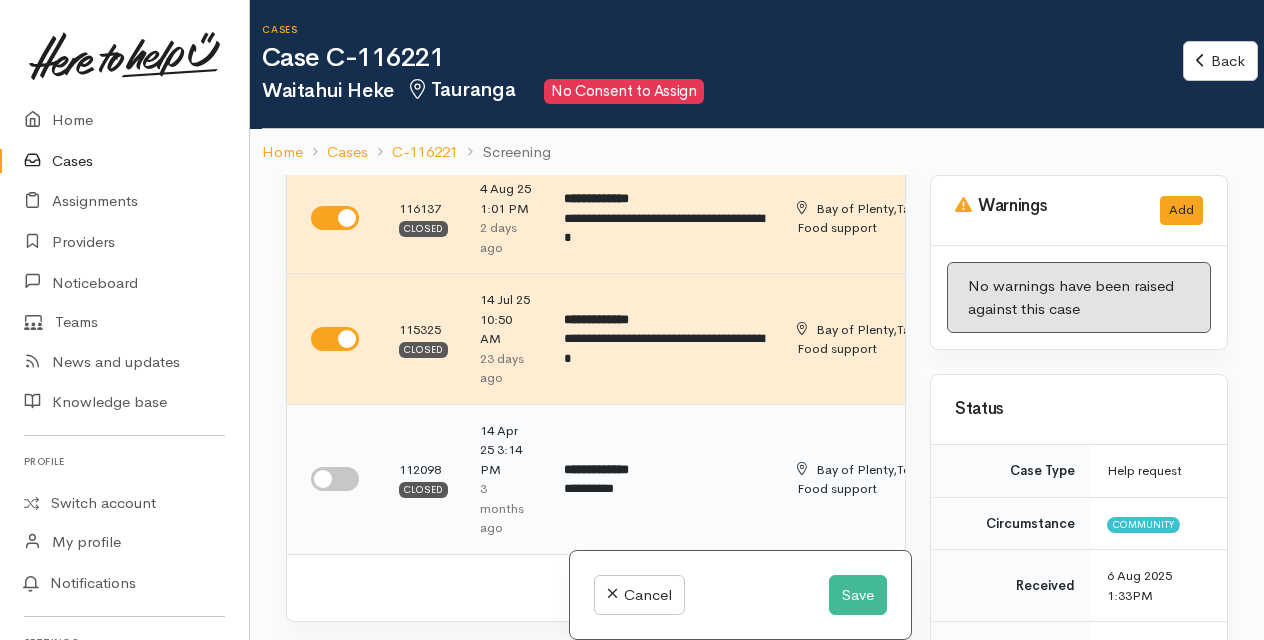 click at bounding box center (335, 479) 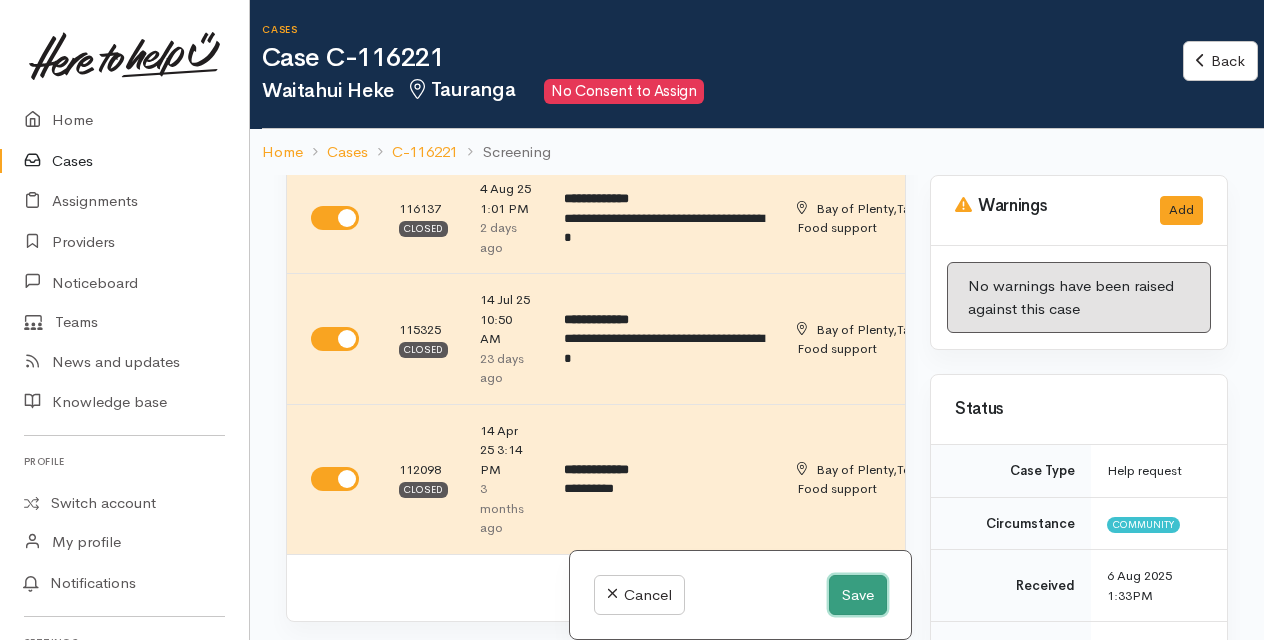 click on "Save" at bounding box center [858, 595] 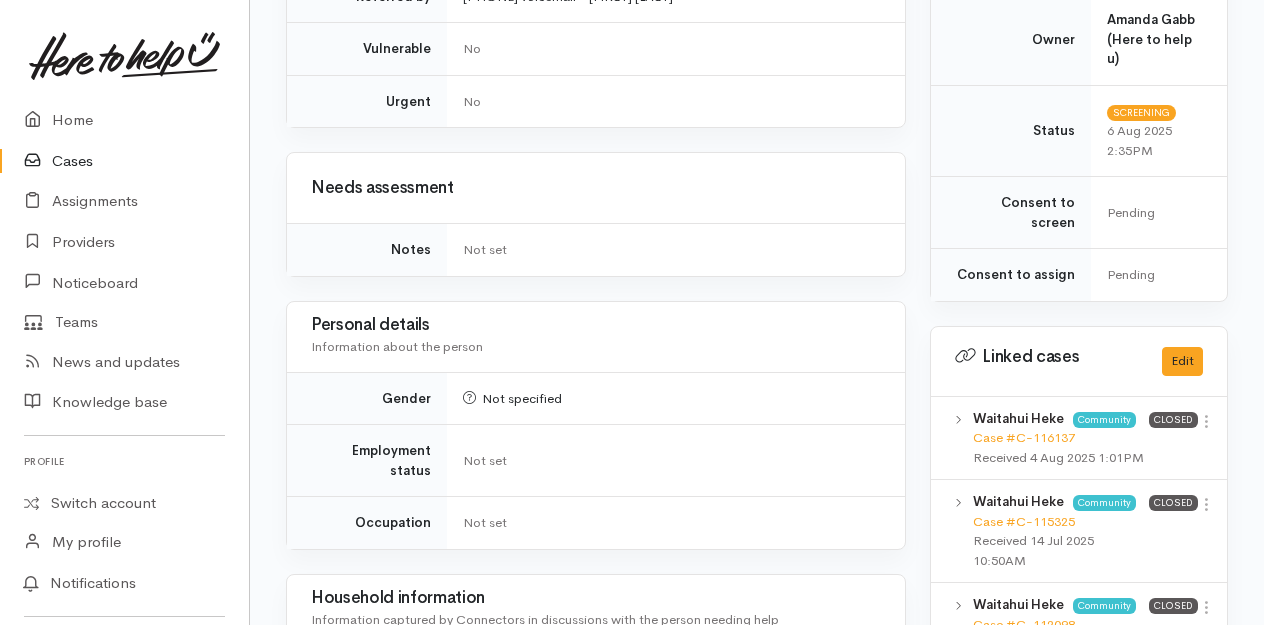scroll, scrollTop: 902, scrollLeft: 0, axis: vertical 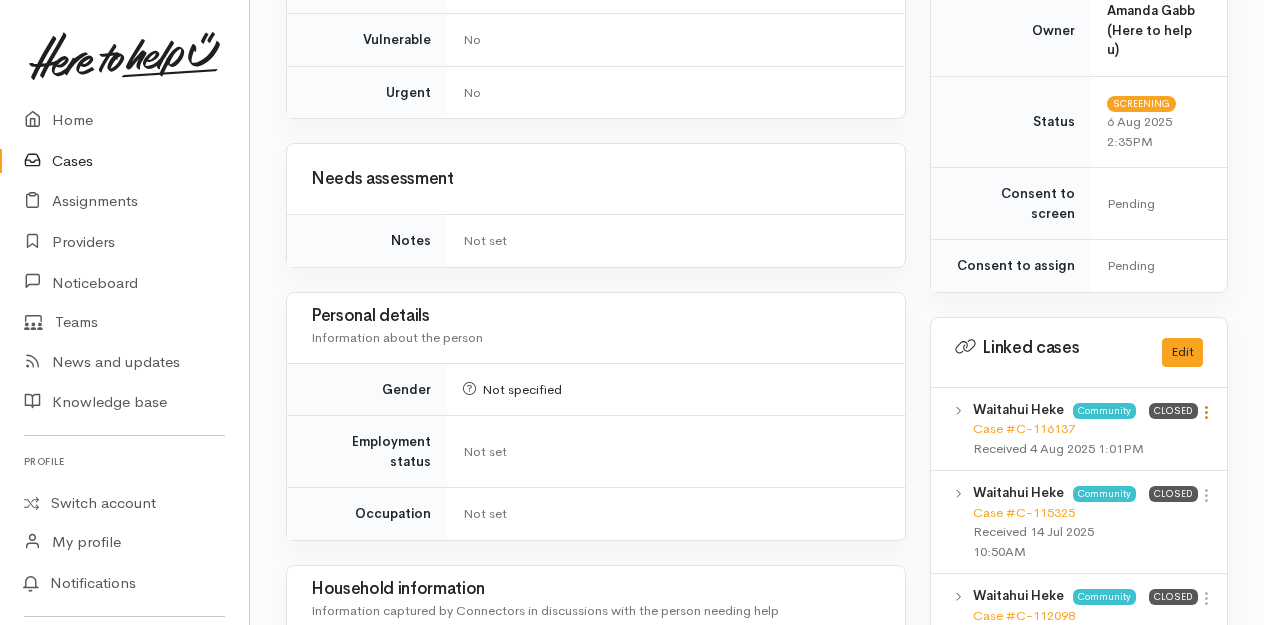 click at bounding box center [1206, 412] 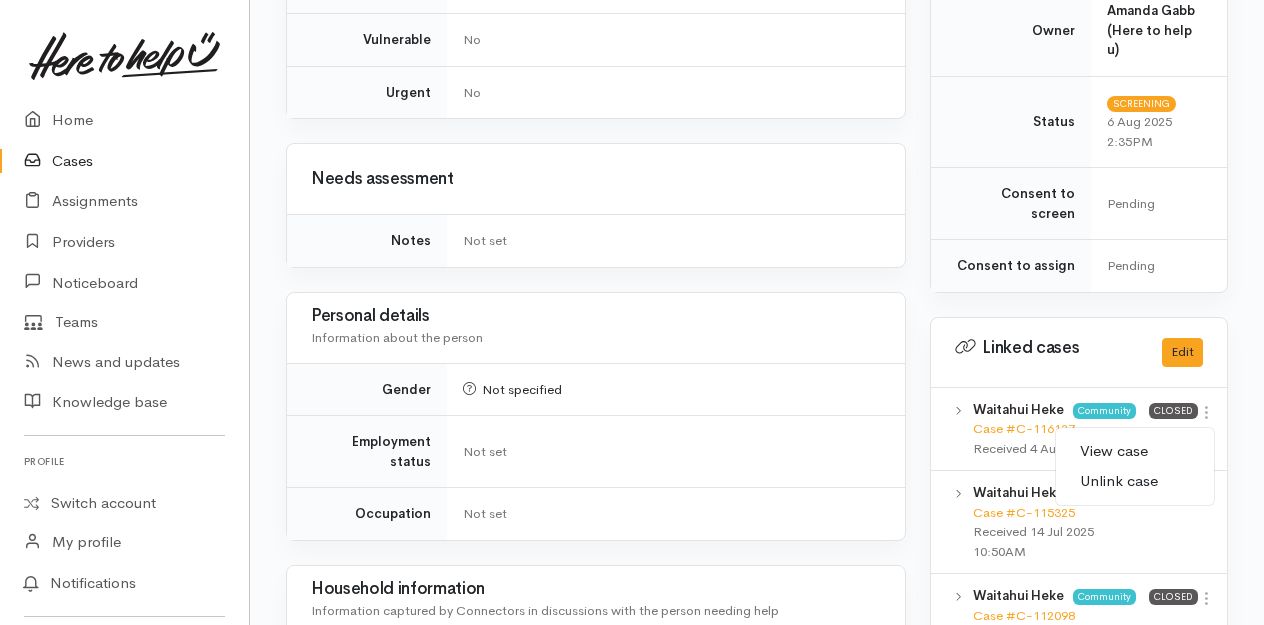 click on "View case" at bounding box center (1135, 451) 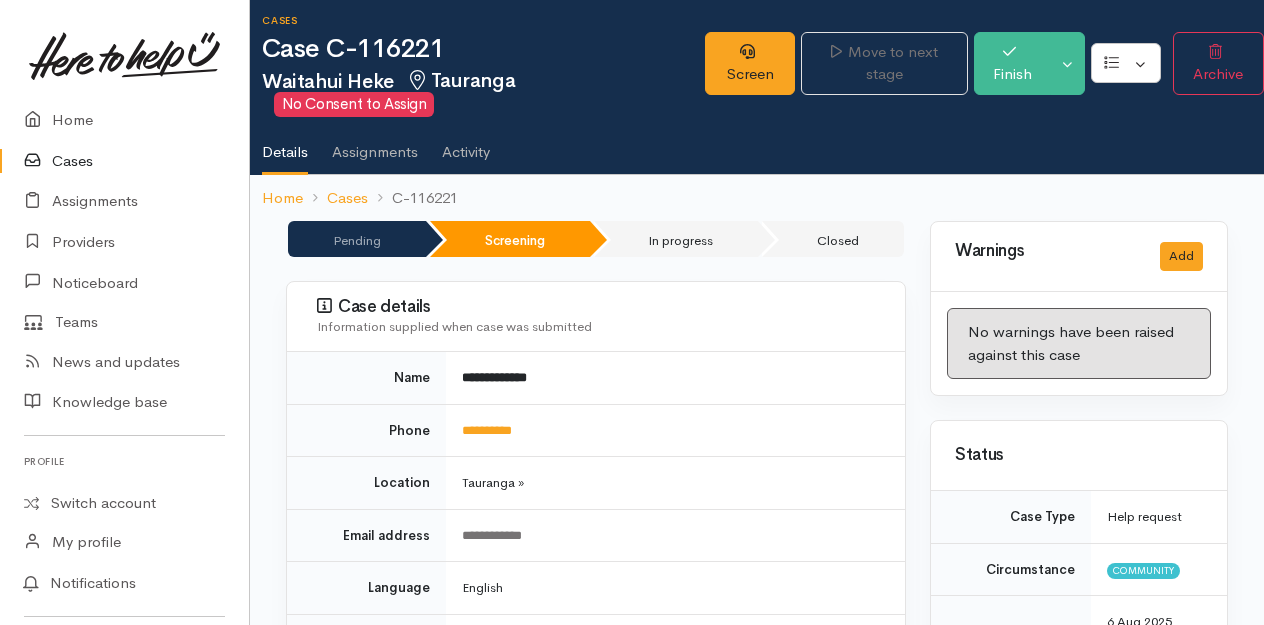 scroll, scrollTop: 0, scrollLeft: 0, axis: both 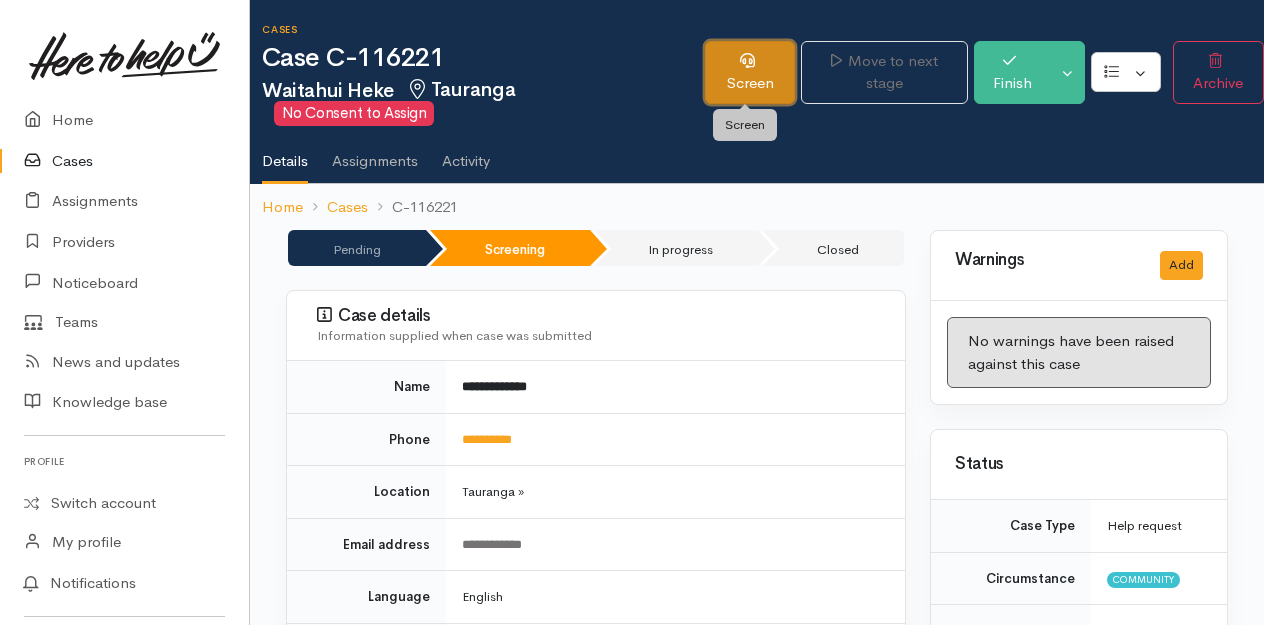 click on "Screen" at bounding box center (750, 72) 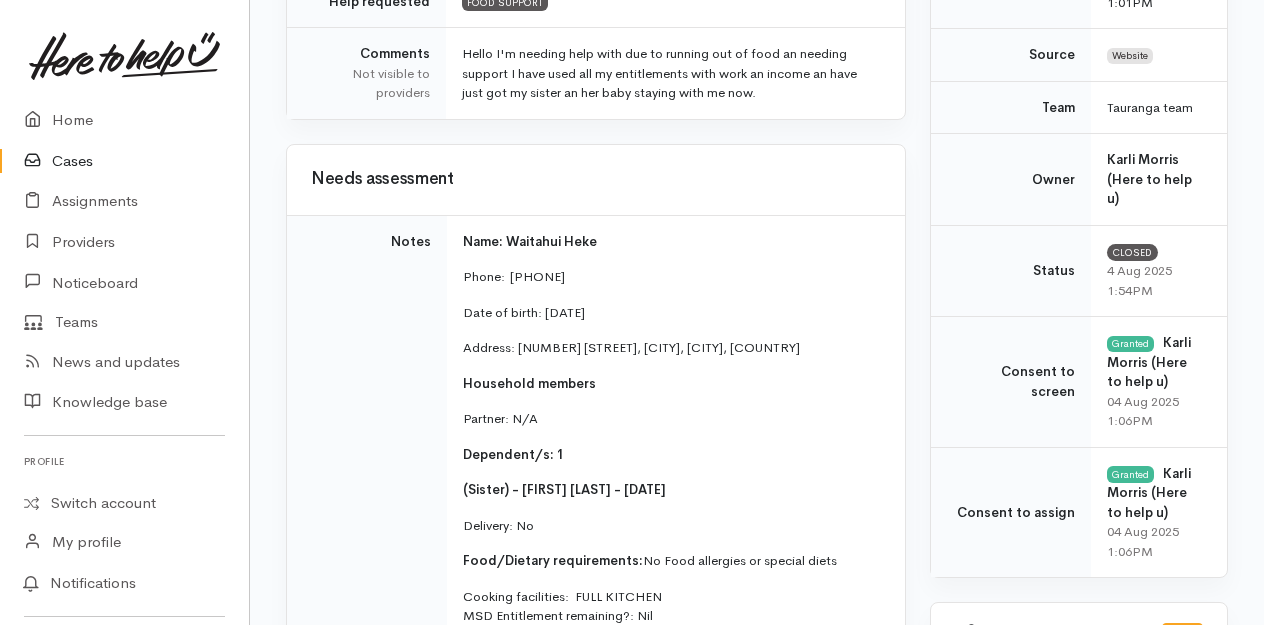 scroll, scrollTop: 624, scrollLeft: 0, axis: vertical 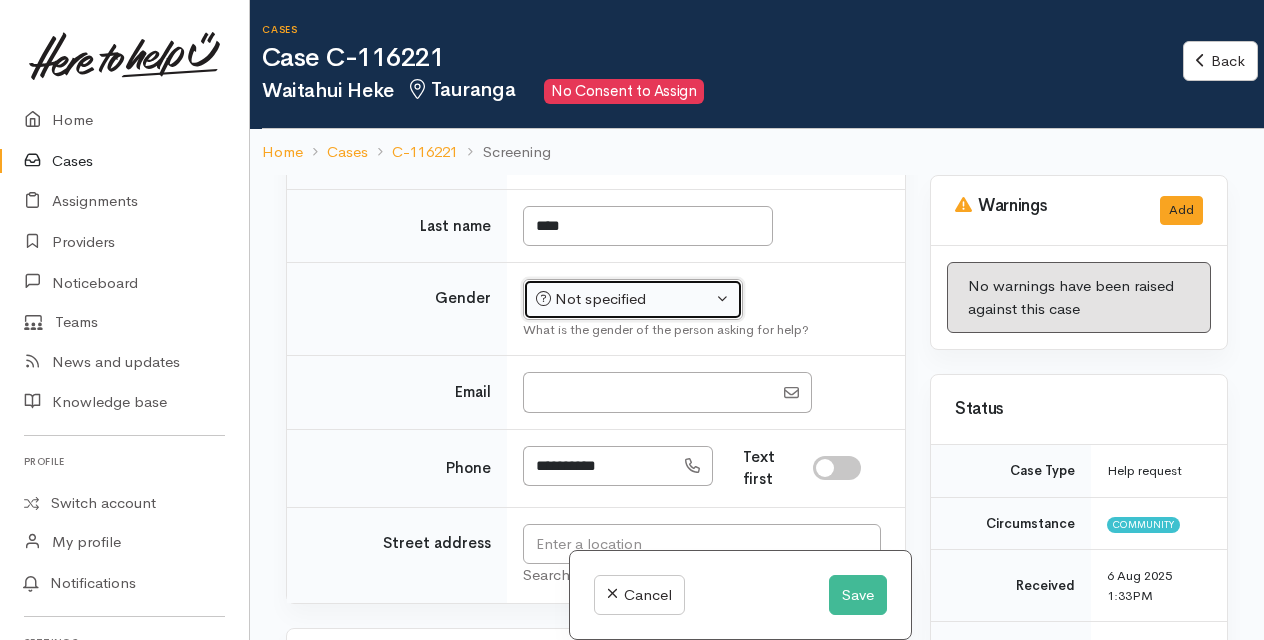 click on "Not specified" at bounding box center [624, 299] 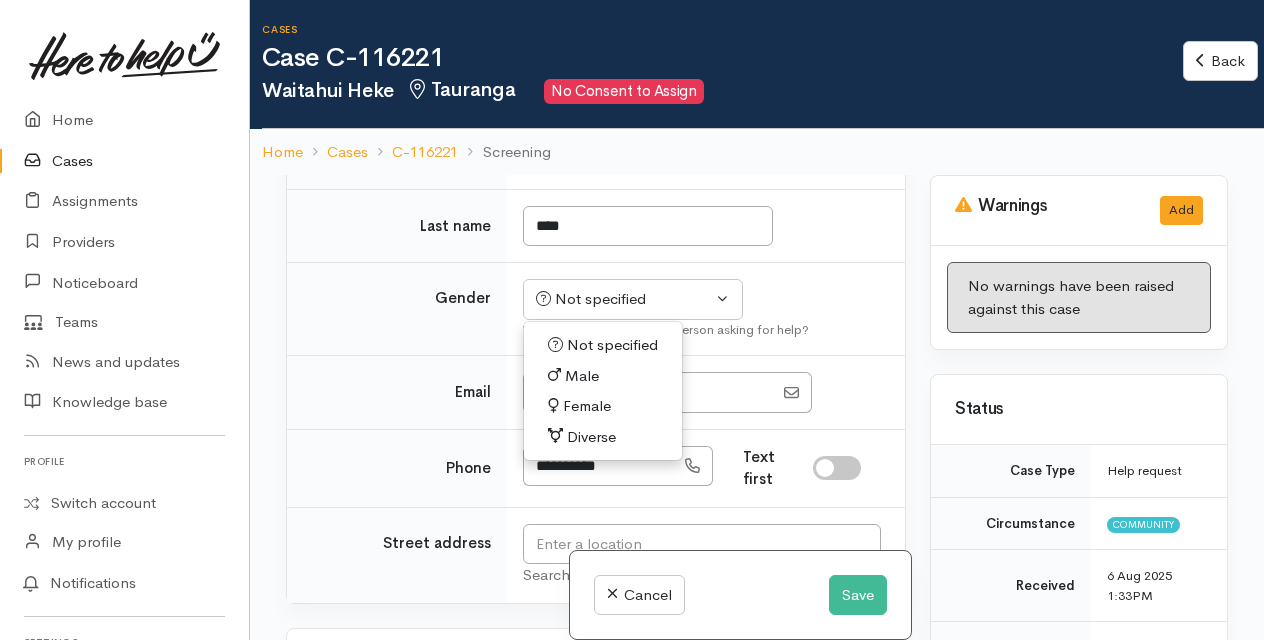 click on "Female" at bounding box center [587, 406] 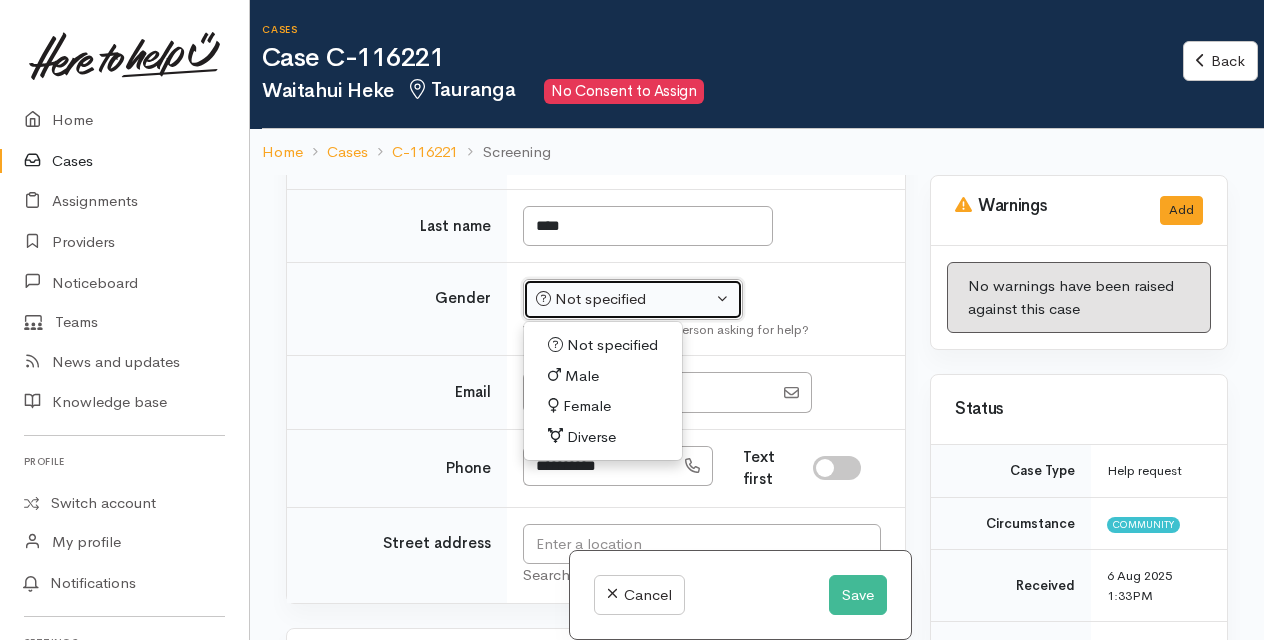 select on "Female" 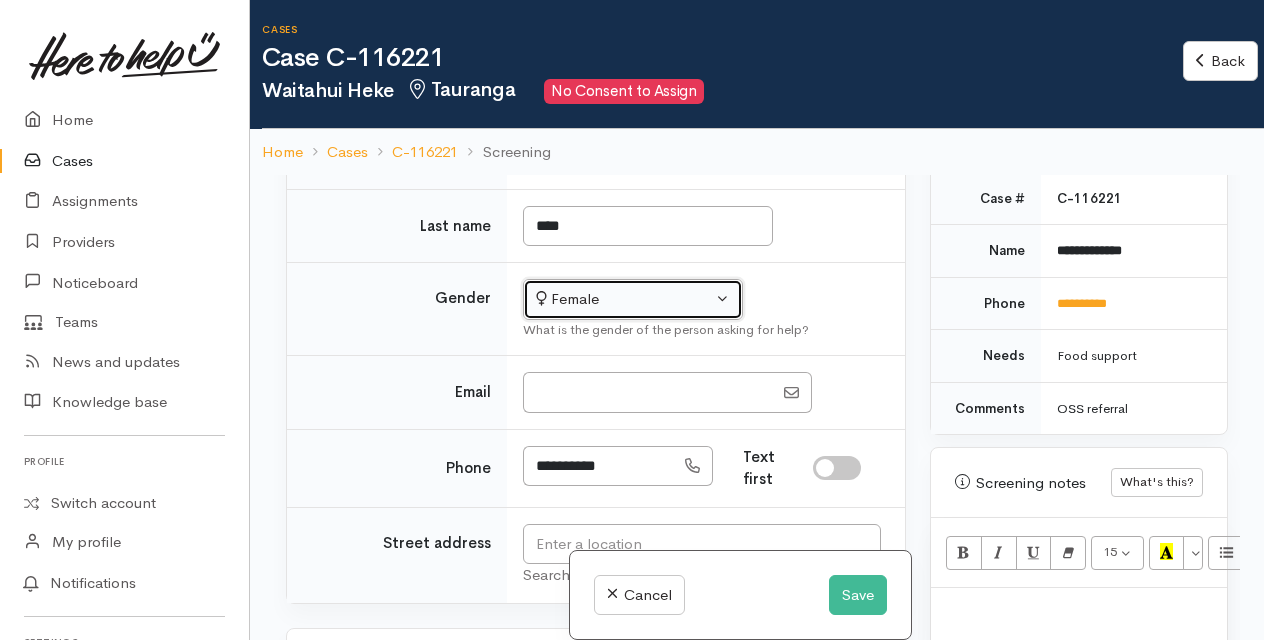 scroll, scrollTop: 1210, scrollLeft: 0, axis: vertical 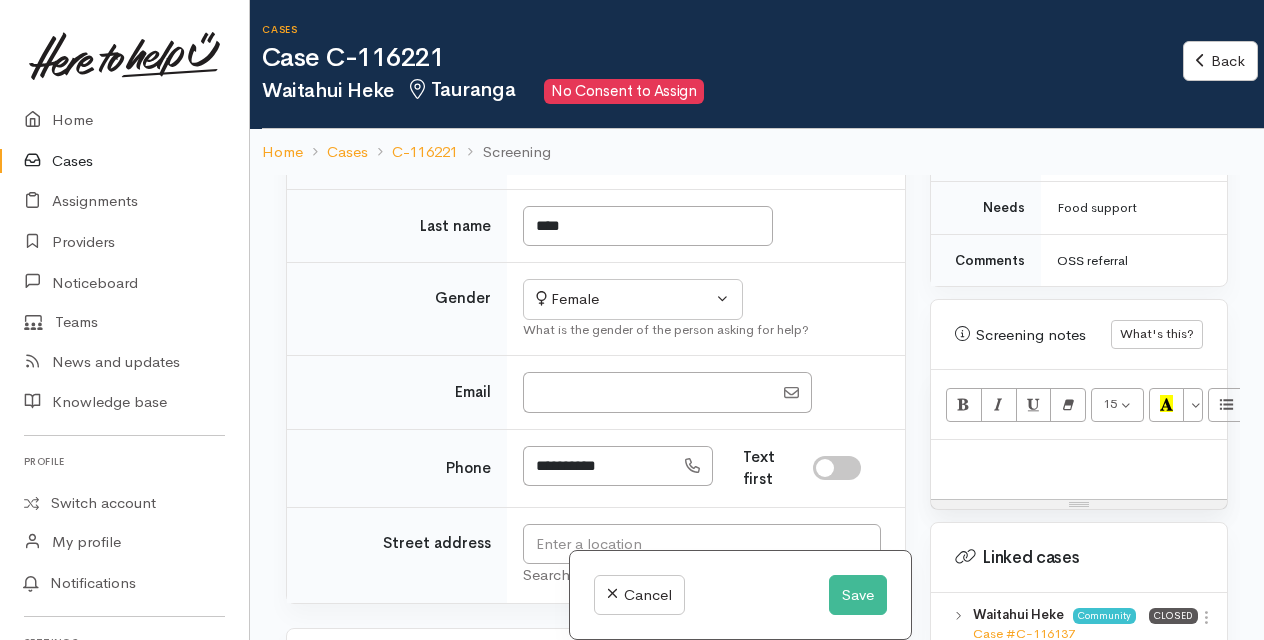 click at bounding box center (1079, 461) 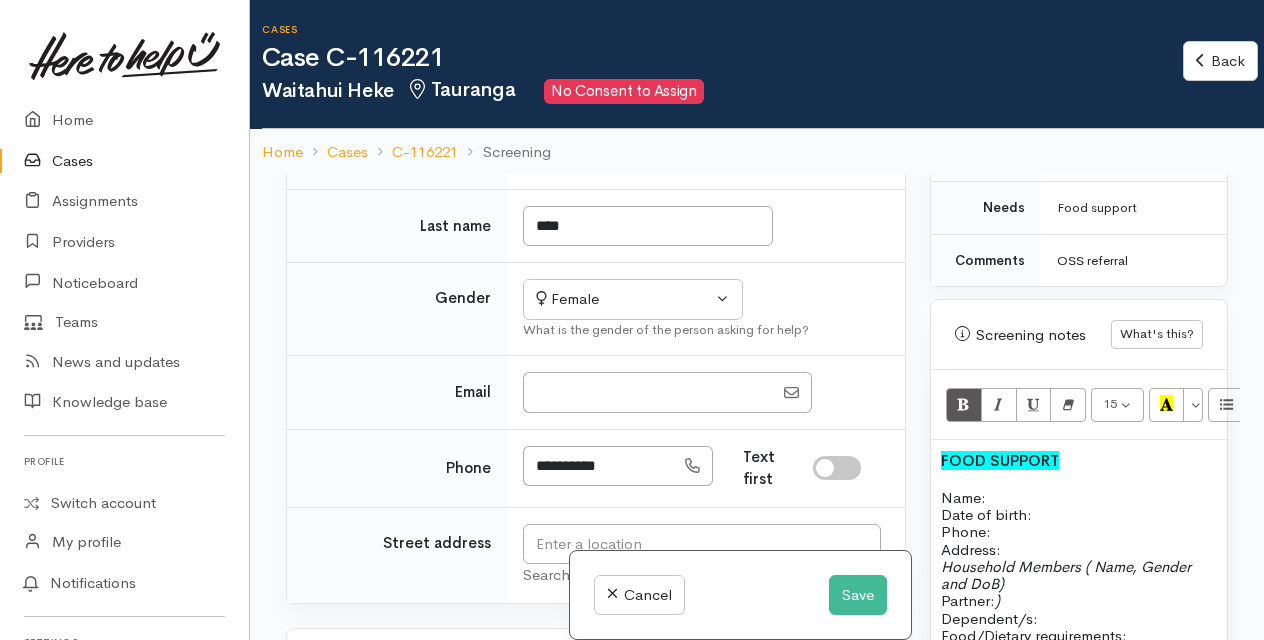 scroll, scrollTop: 1442, scrollLeft: 0, axis: vertical 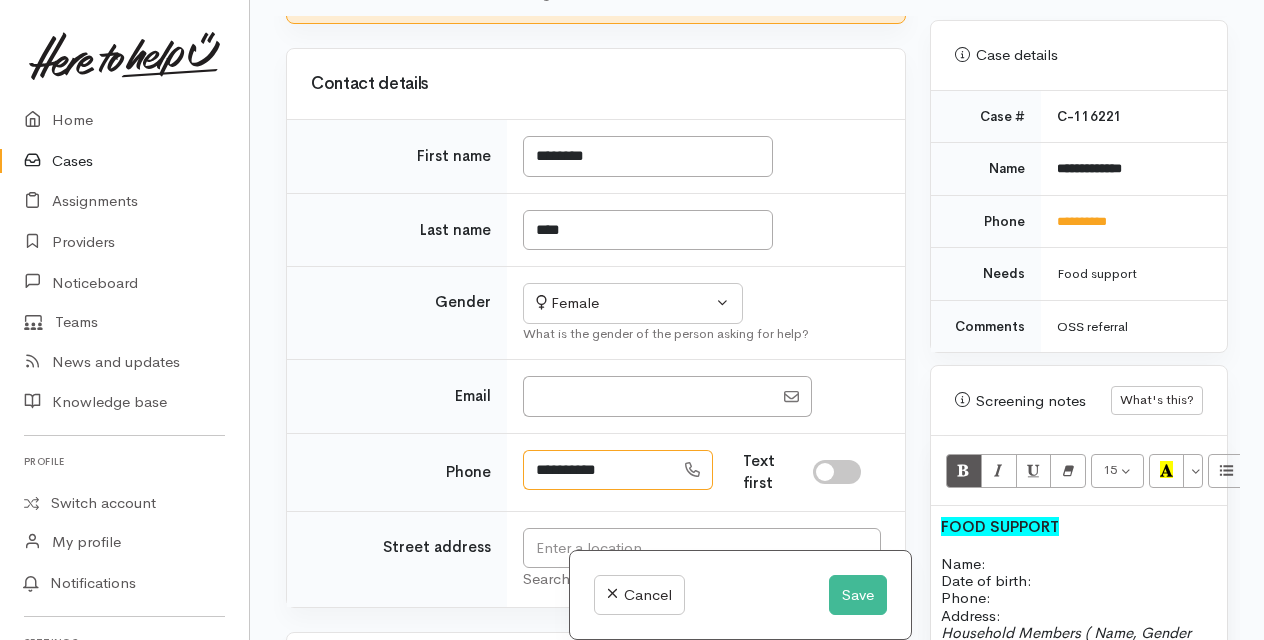 drag, startPoint x: 534, startPoint y: 455, endPoint x: 636, endPoint y: 454, distance: 102.0049 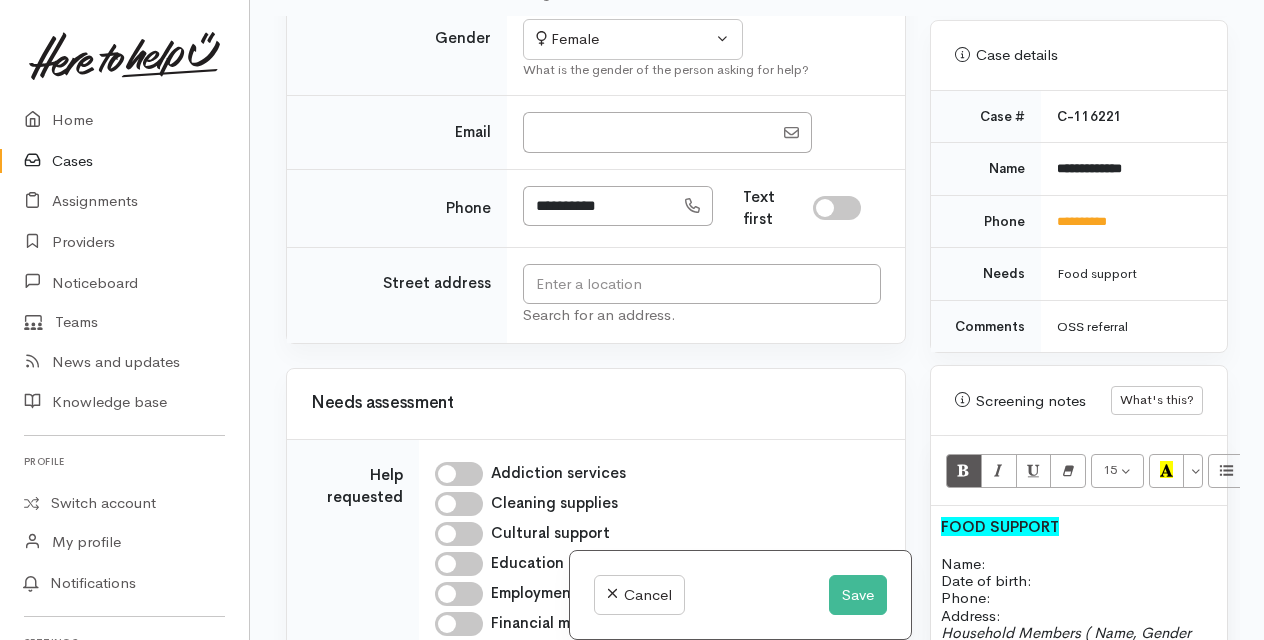 scroll, scrollTop: 978, scrollLeft: 0, axis: vertical 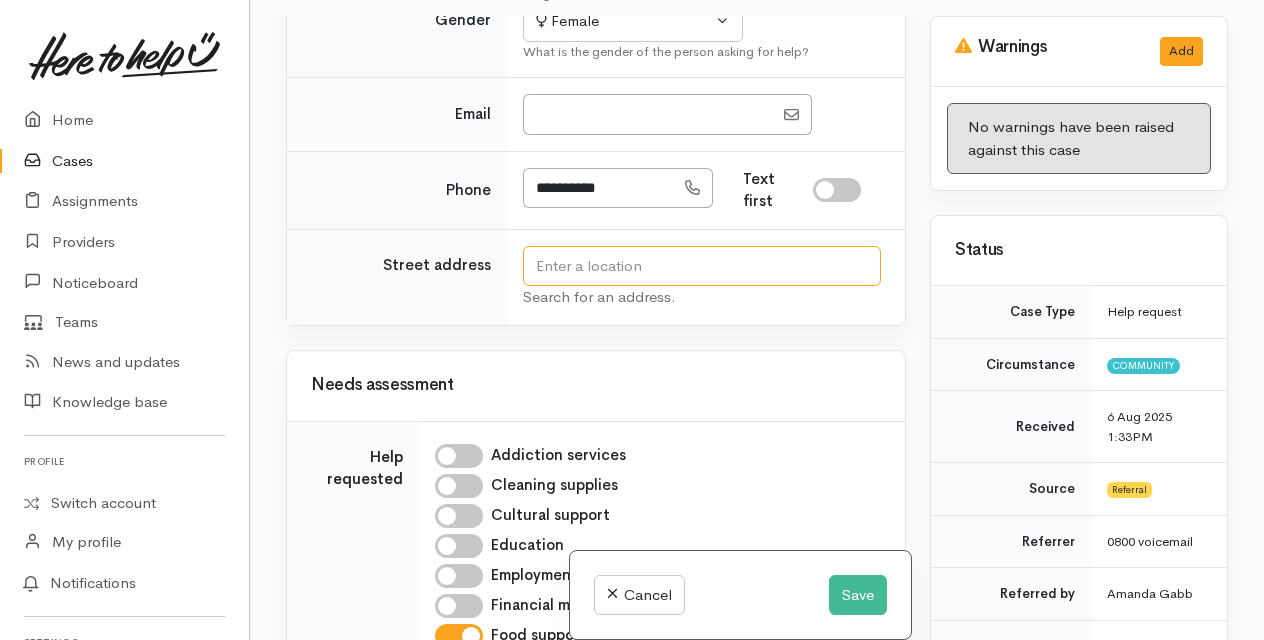 click at bounding box center [702, 266] 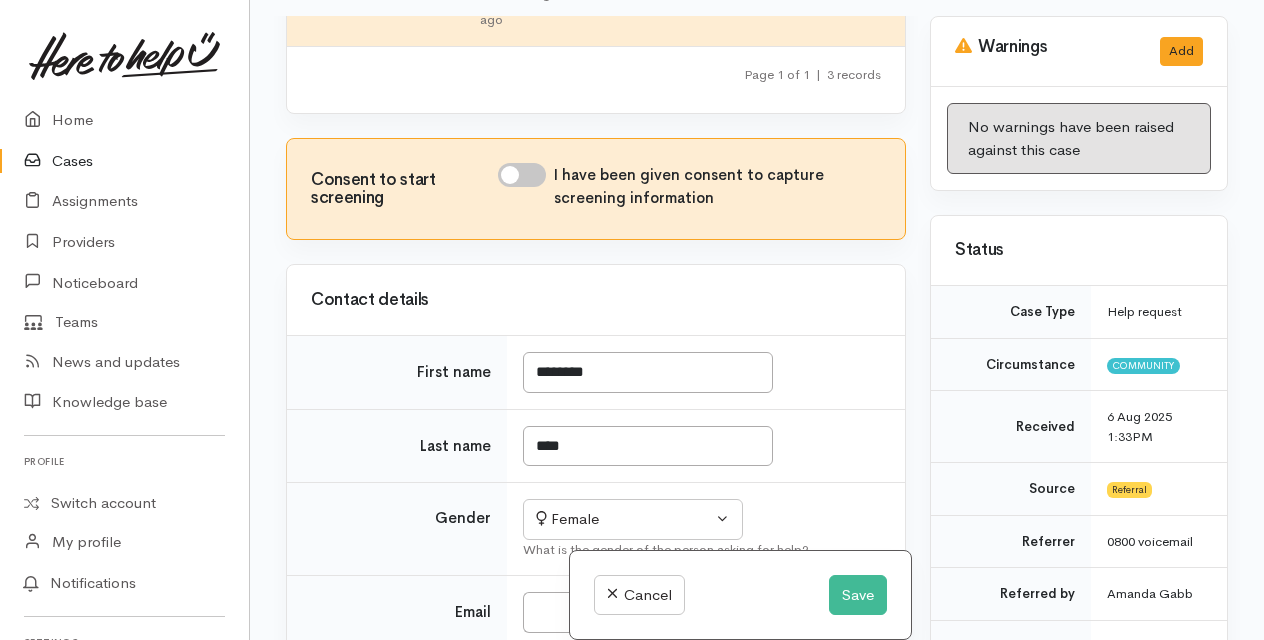 scroll, scrollTop: 479, scrollLeft: 0, axis: vertical 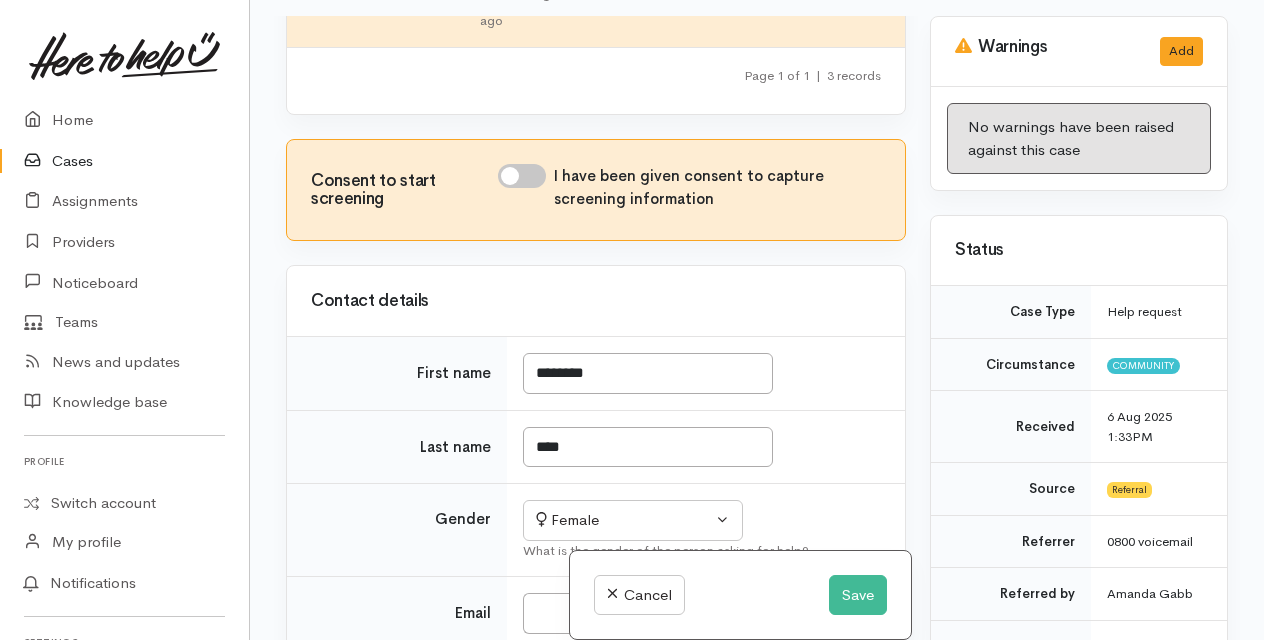 click on "I have been given consent to capture screening information" at bounding box center (522, 176) 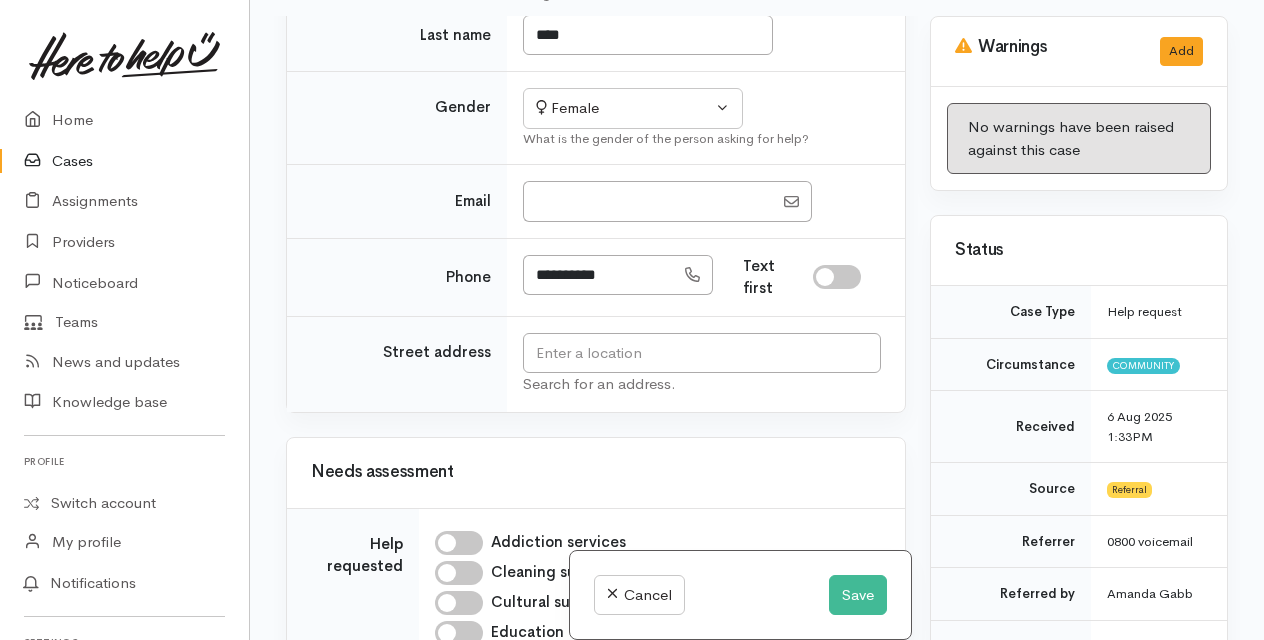 scroll, scrollTop: 892, scrollLeft: 0, axis: vertical 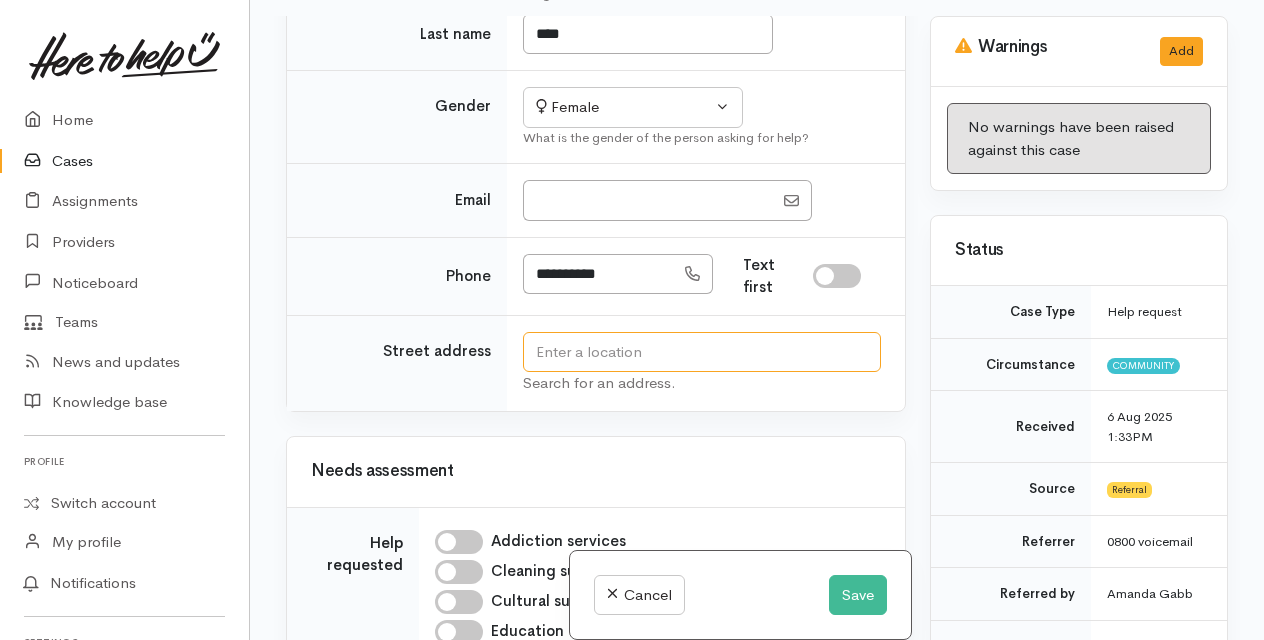 click at bounding box center [702, 352] 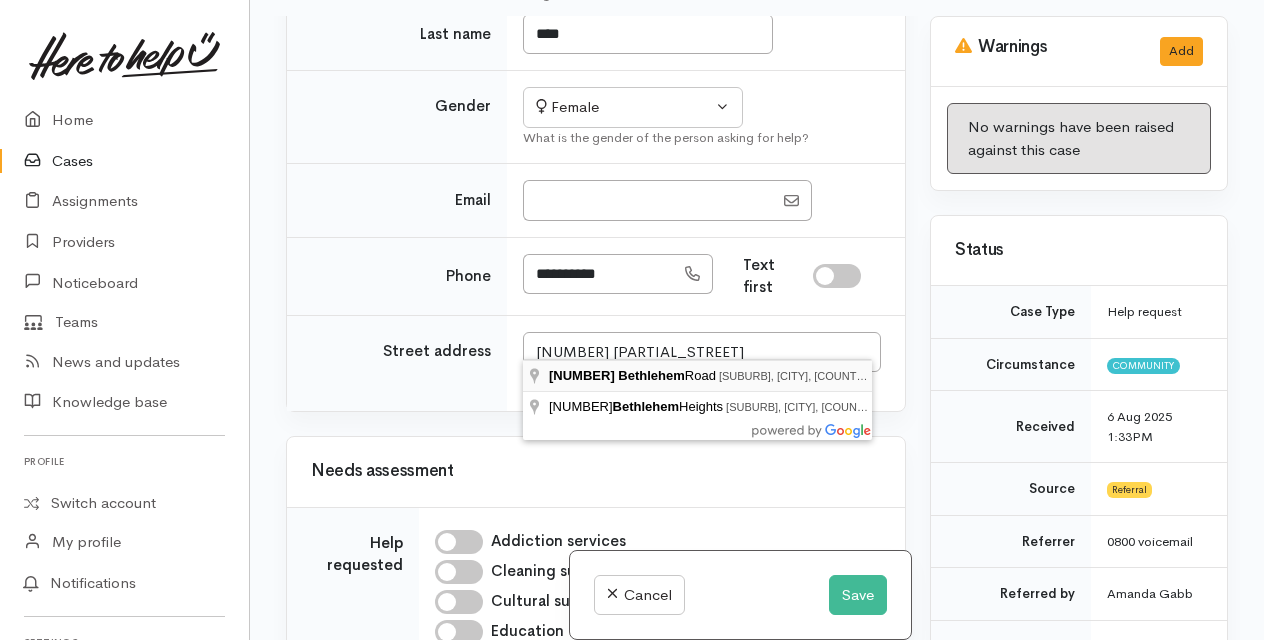 type on "237 Bethlehem Road, Bethlehem, Tauranga, New Zealand" 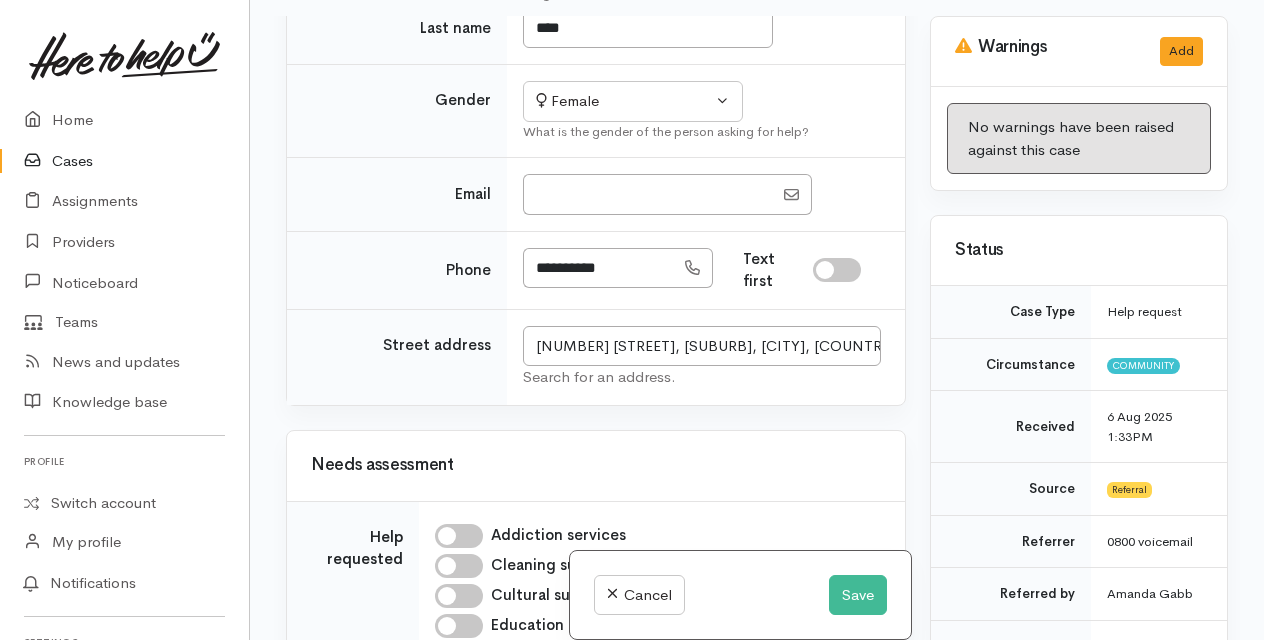 scroll, scrollTop: 1302, scrollLeft: 0, axis: vertical 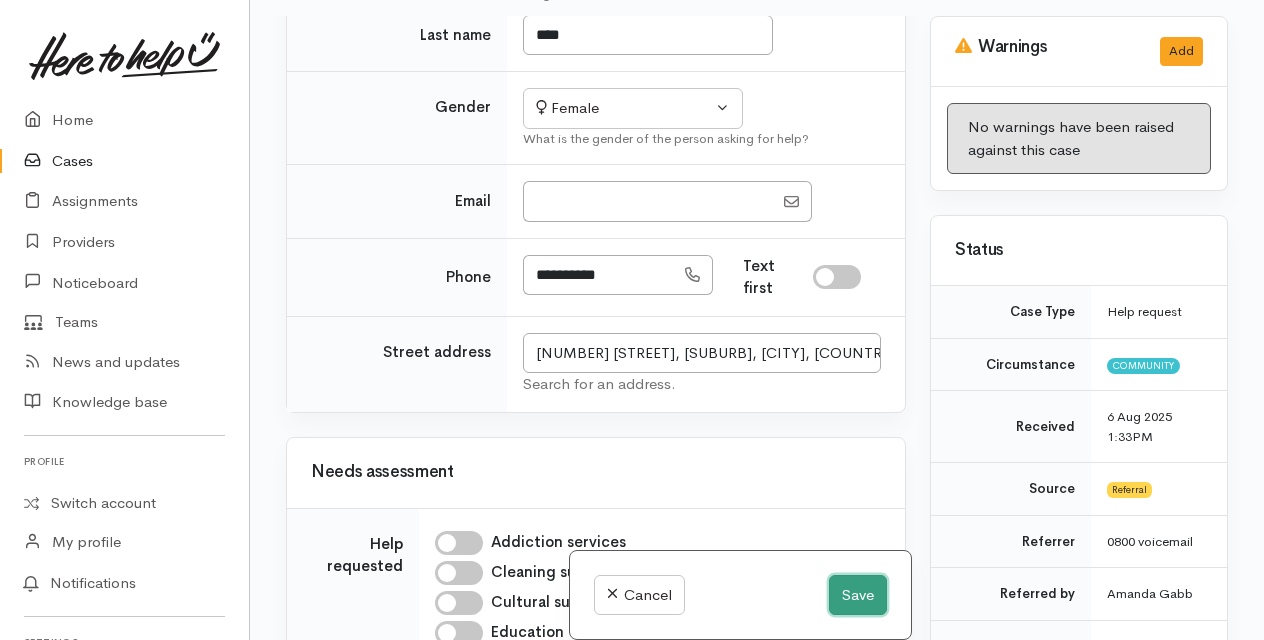 click on "Save" at bounding box center (858, 595) 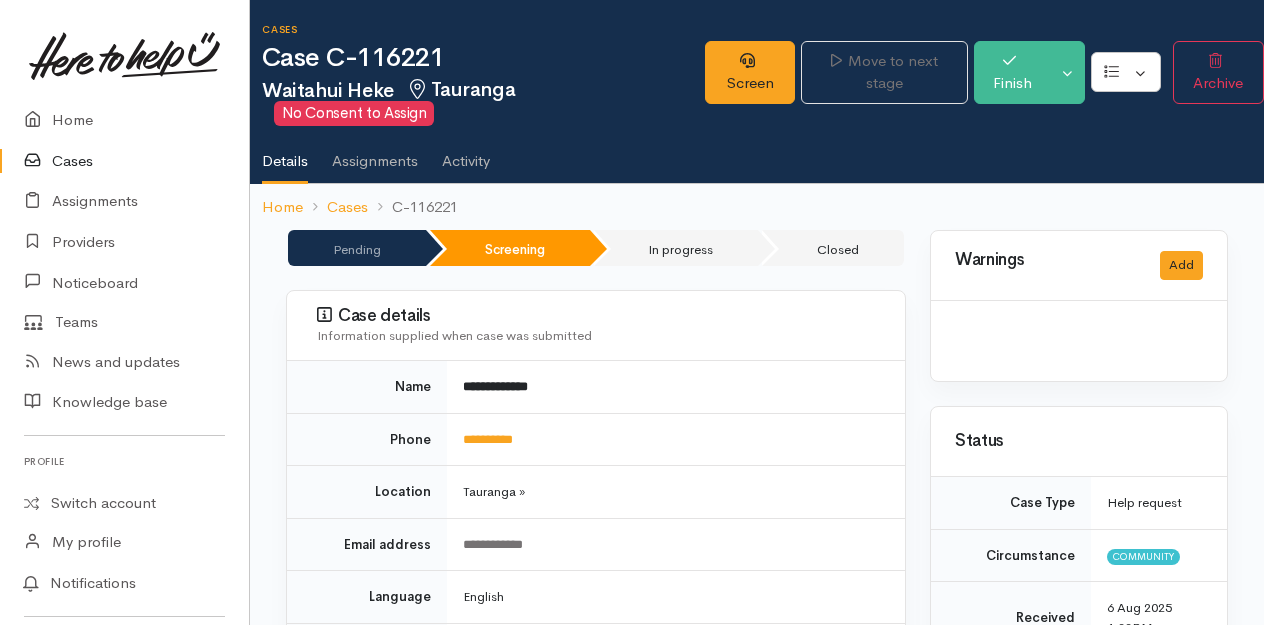 scroll, scrollTop: 0, scrollLeft: 0, axis: both 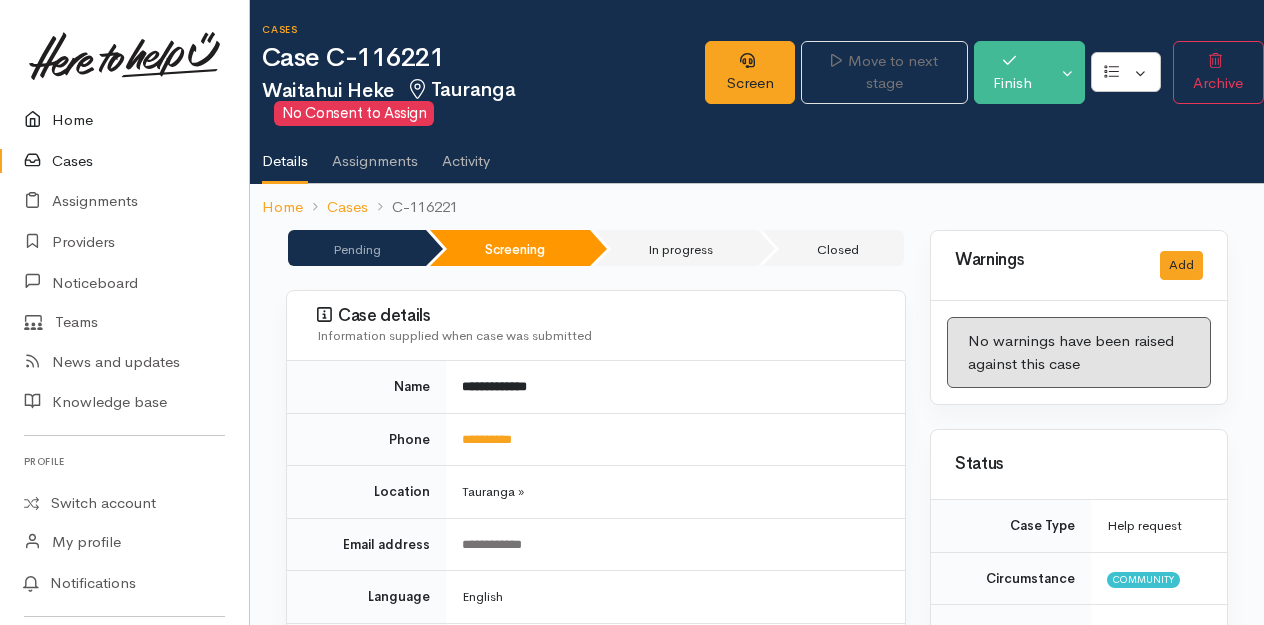 click on "Home" at bounding box center [124, 120] 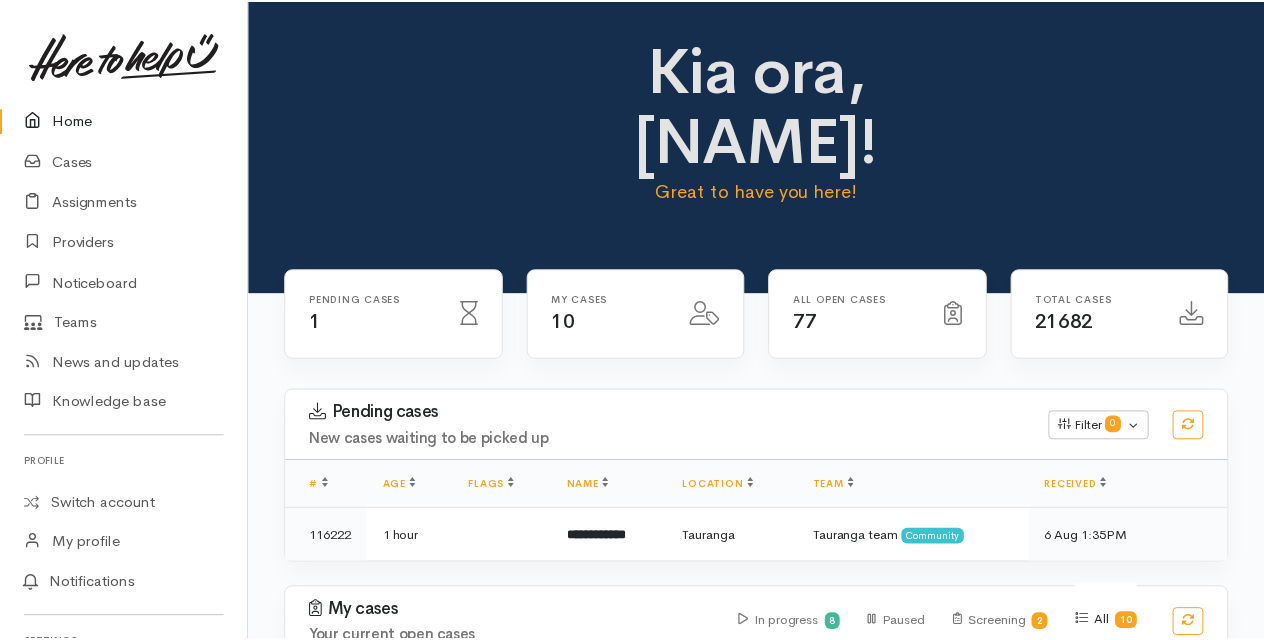 scroll, scrollTop: 0, scrollLeft: 0, axis: both 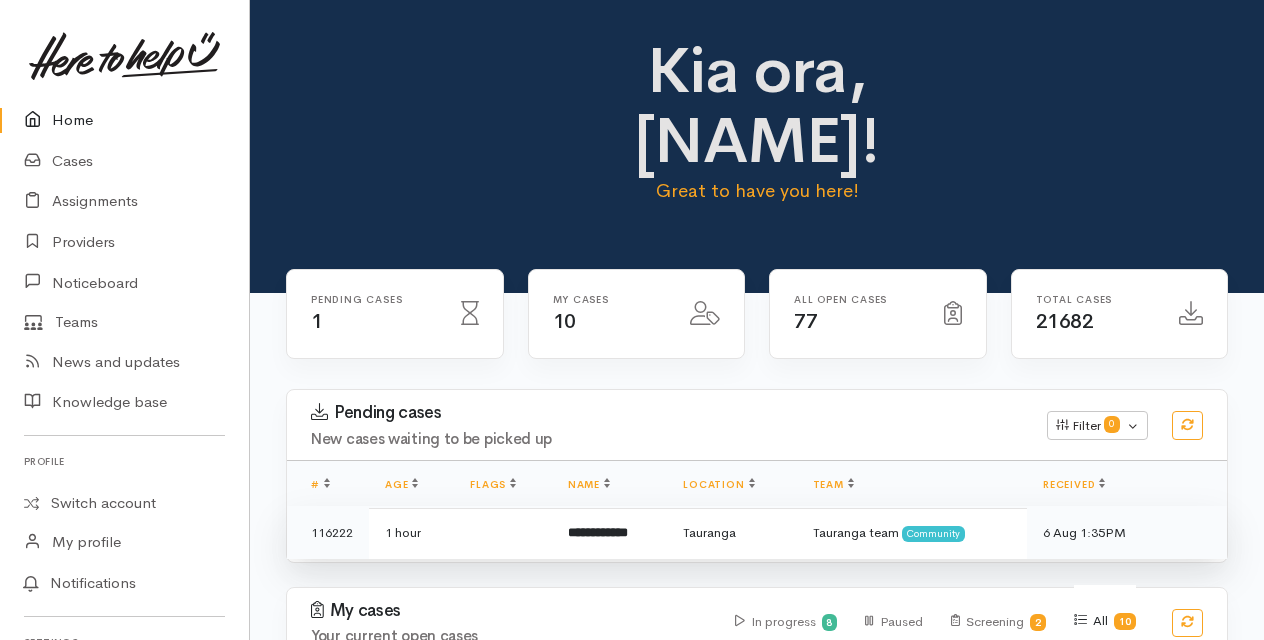 click on "**********" at bounding box center (598, 532) 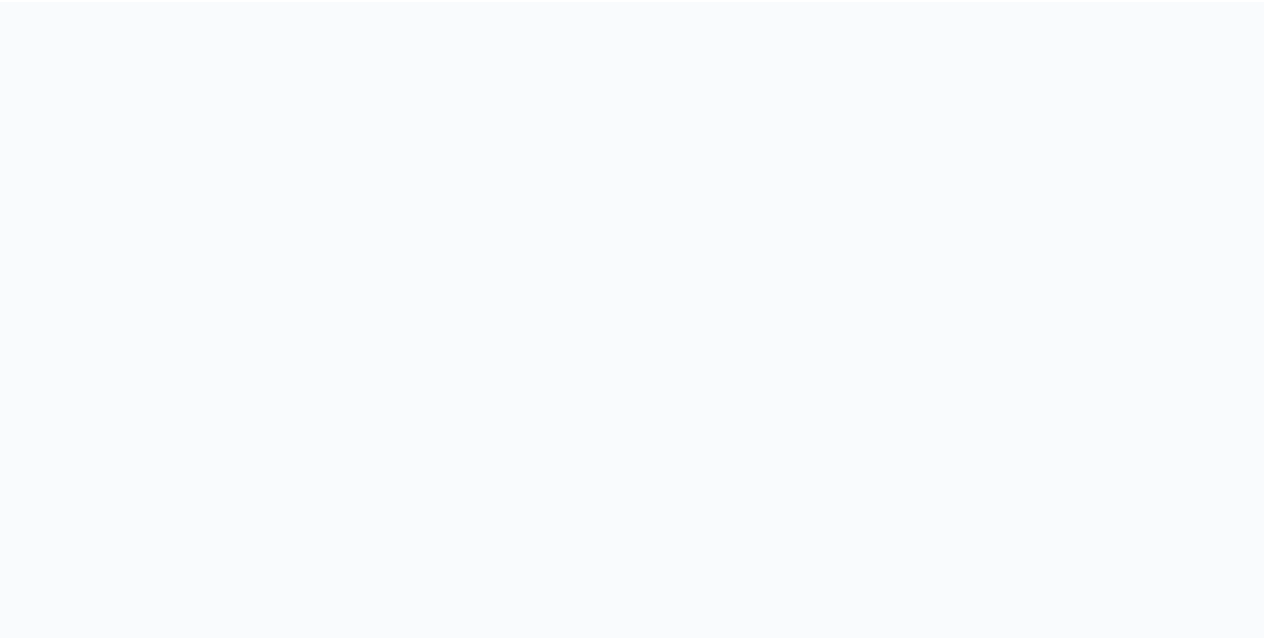 scroll, scrollTop: 0, scrollLeft: 0, axis: both 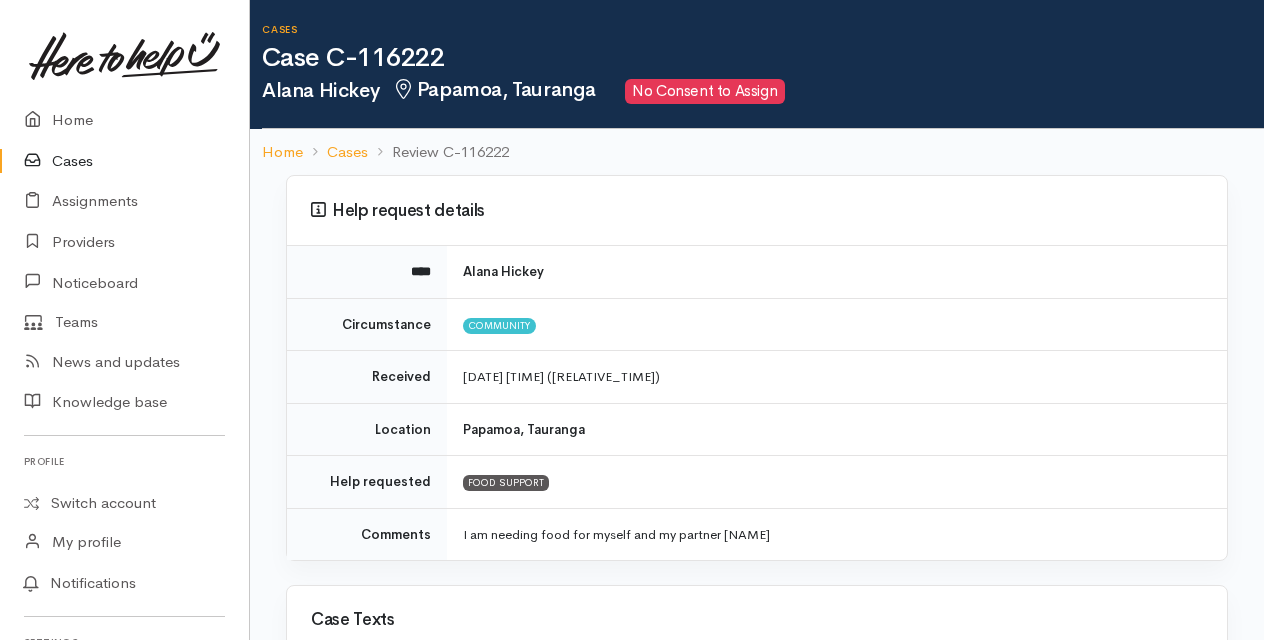click on "Cases" at bounding box center (124, 161) 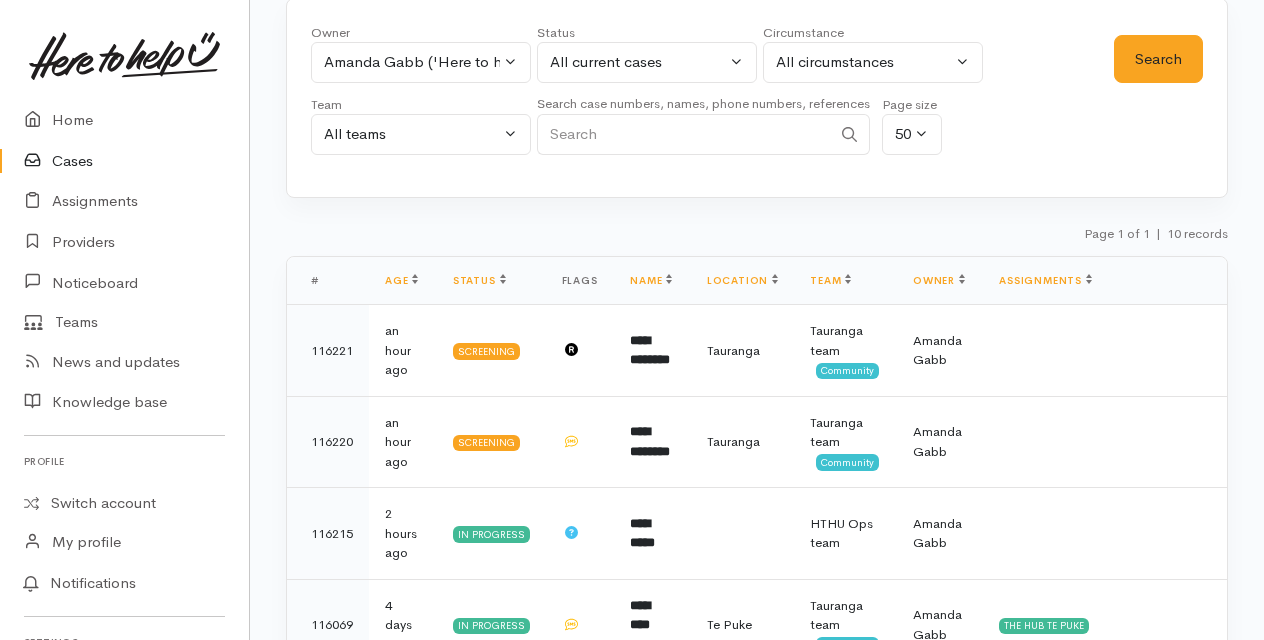 scroll, scrollTop: 122, scrollLeft: 0, axis: vertical 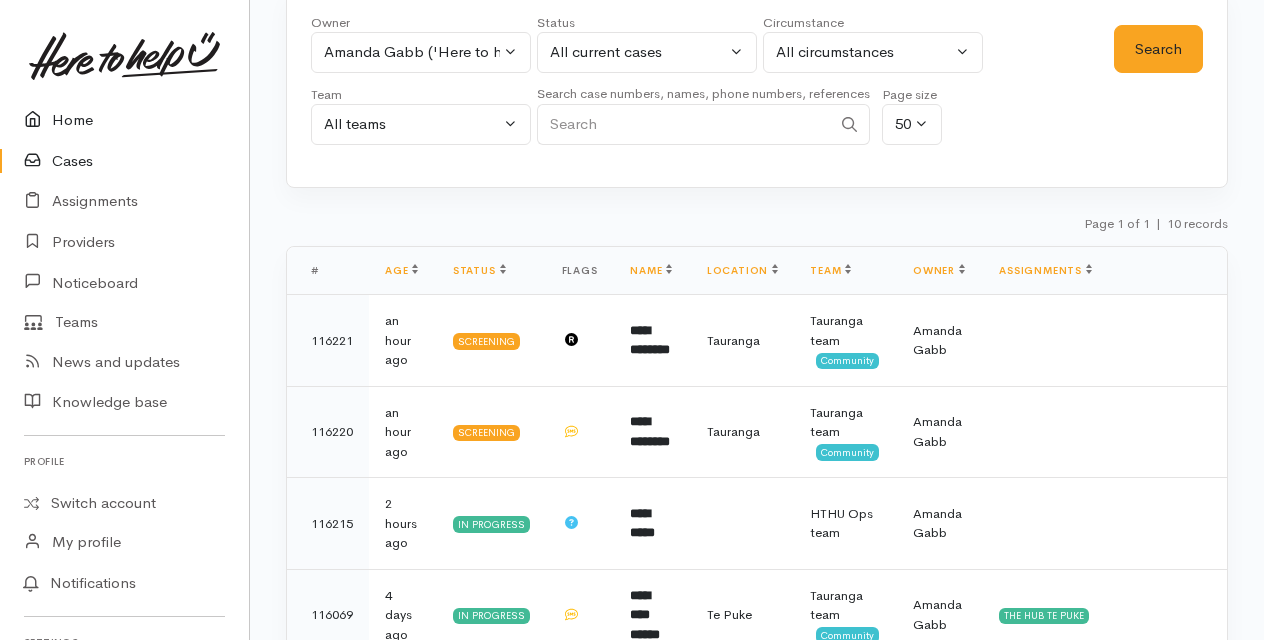 click on "Home" at bounding box center (124, 120) 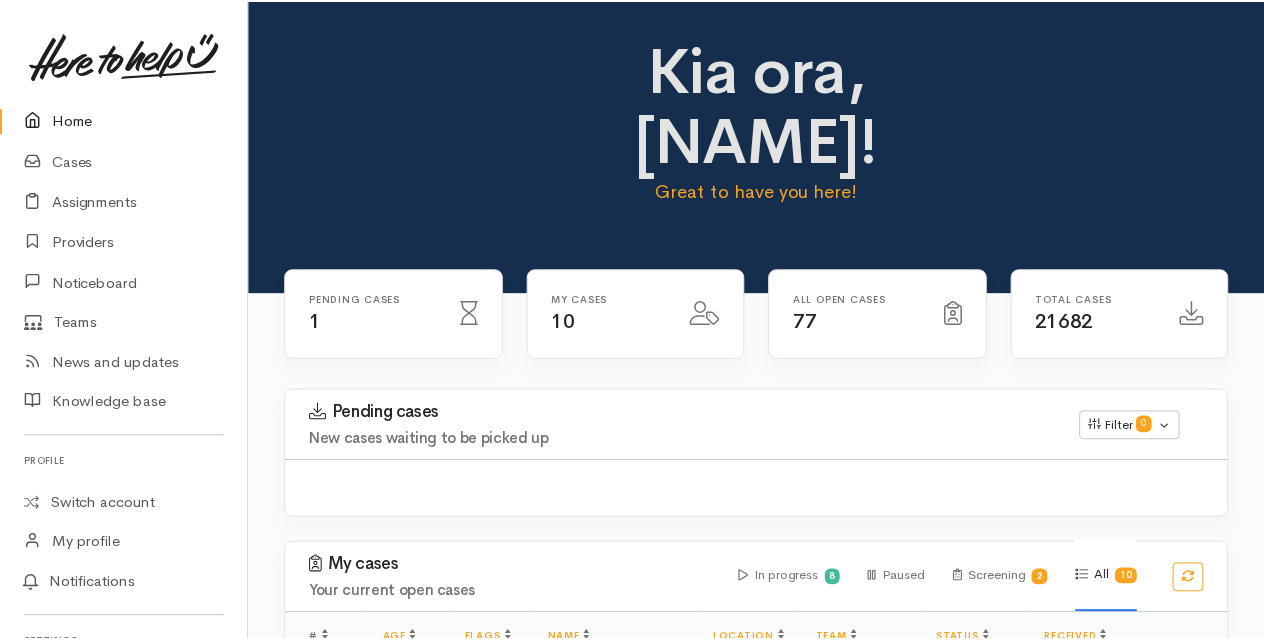 scroll, scrollTop: 0, scrollLeft: 0, axis: both 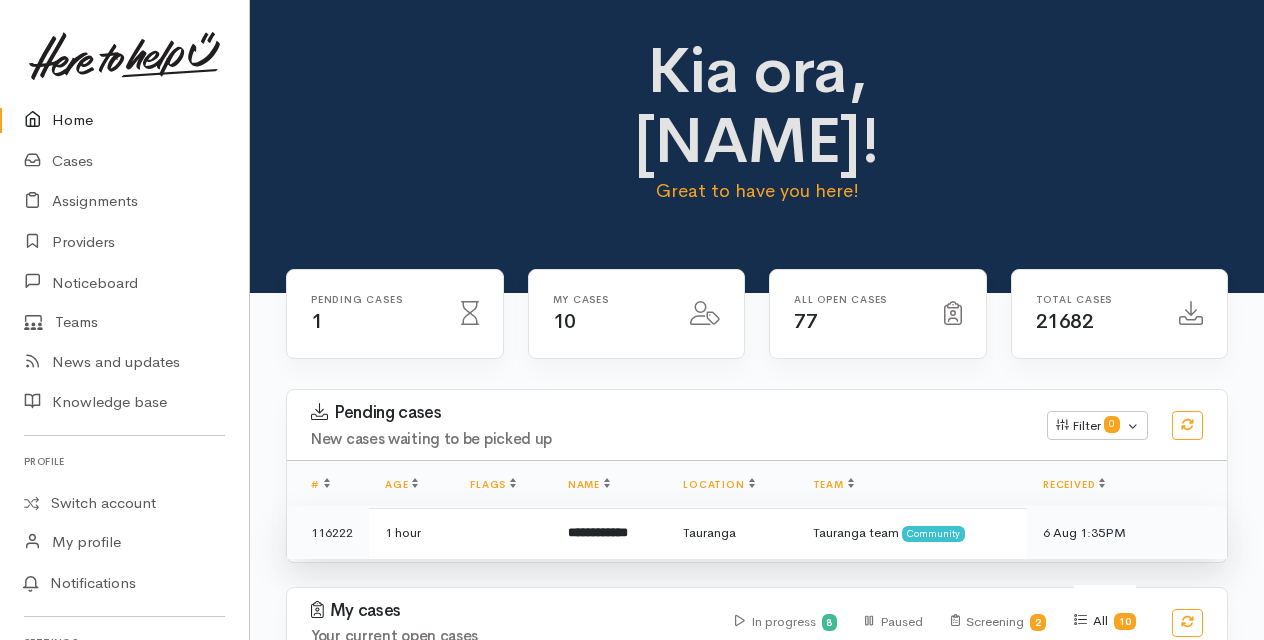 click on "**********" at bounding box center [598, 532] 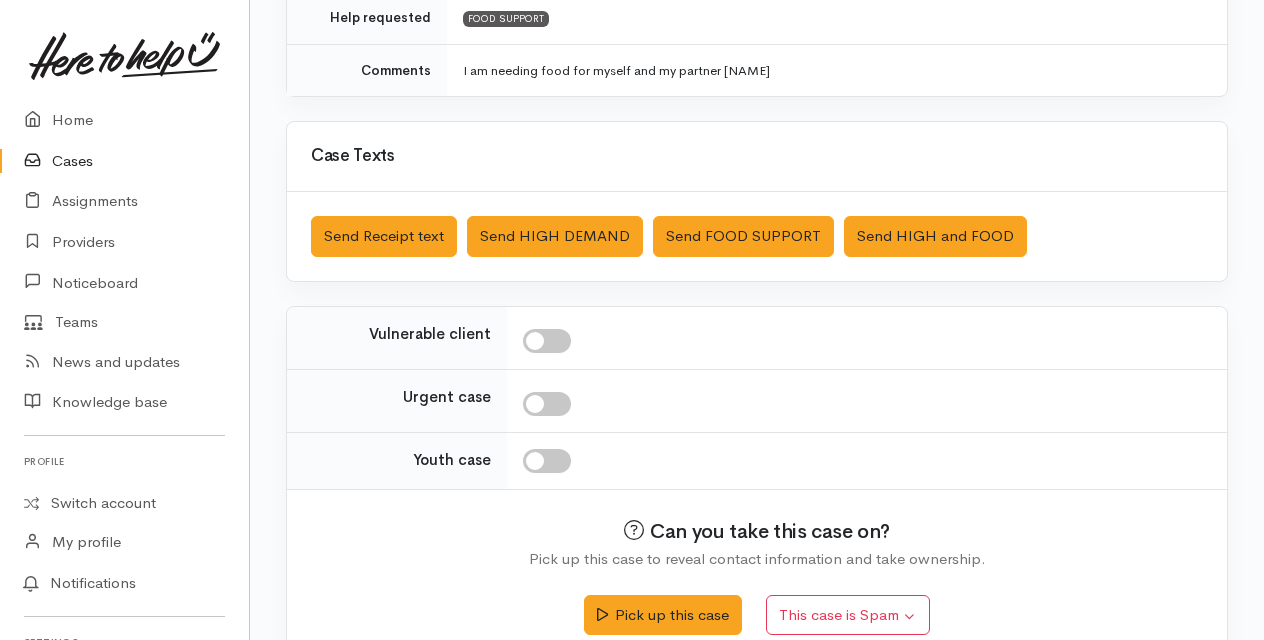 scroll, scrollTop: 489, scrollLeft: 0, axis: vertical 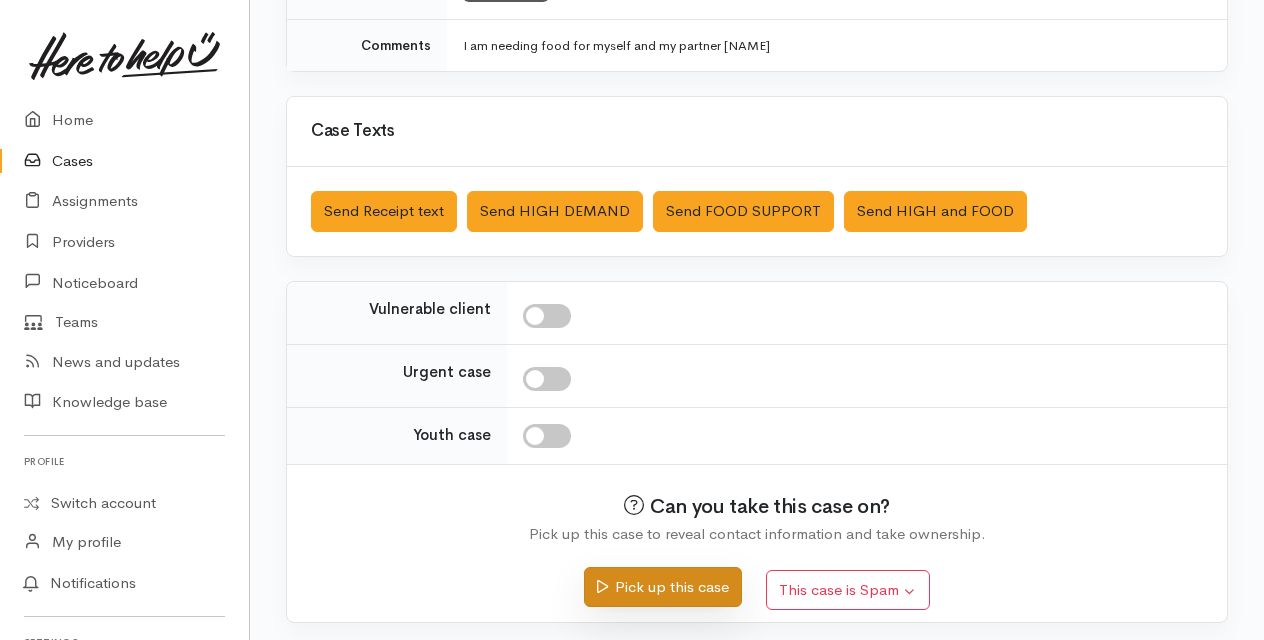 click on "Pick up this case" at bounding box center [662, 587] 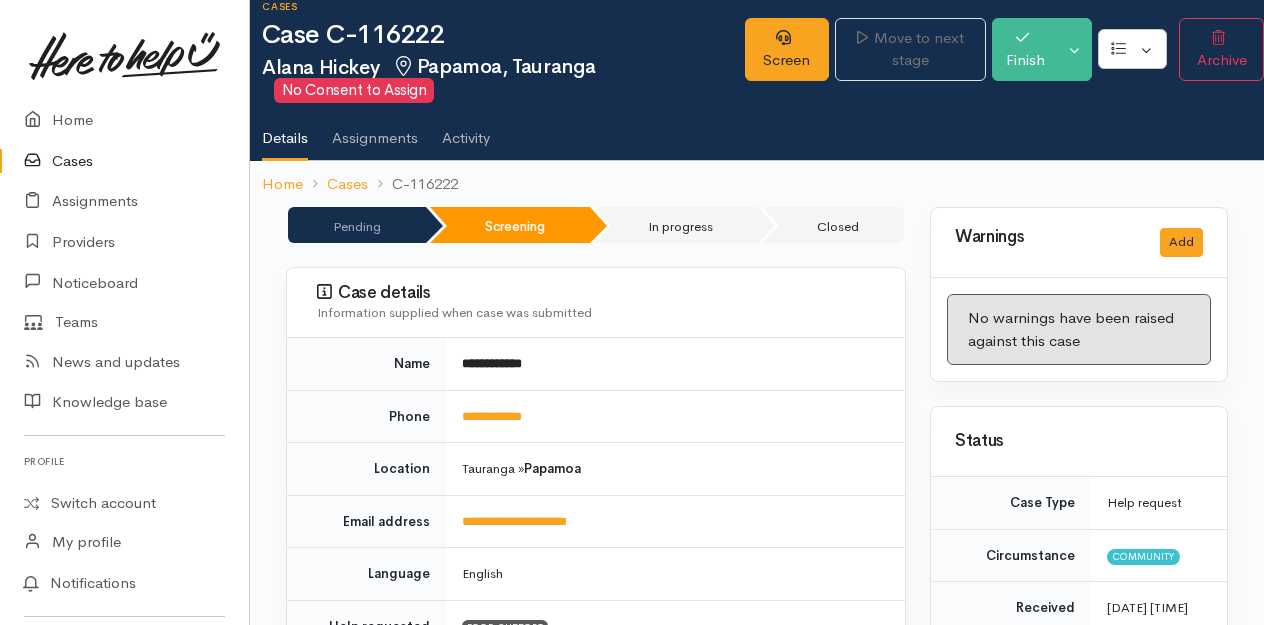 scroll, scrollTop: 0, scrollLeft: 0, axis: both 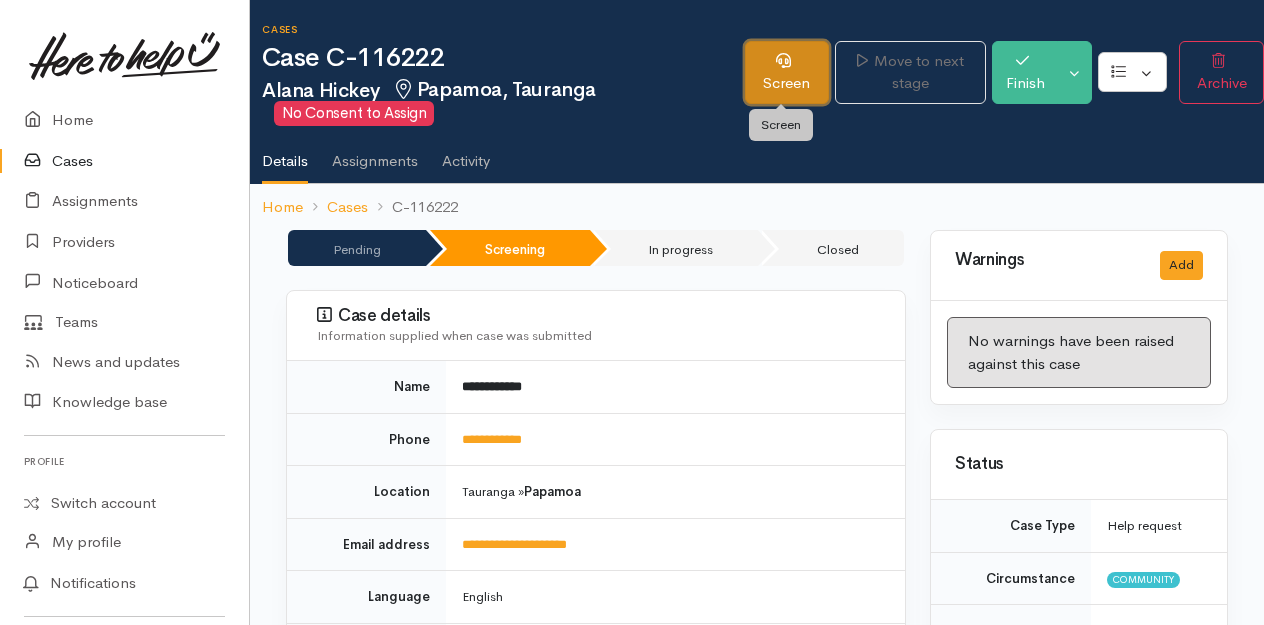 click on "Screen" at bounding box center (787, 72) 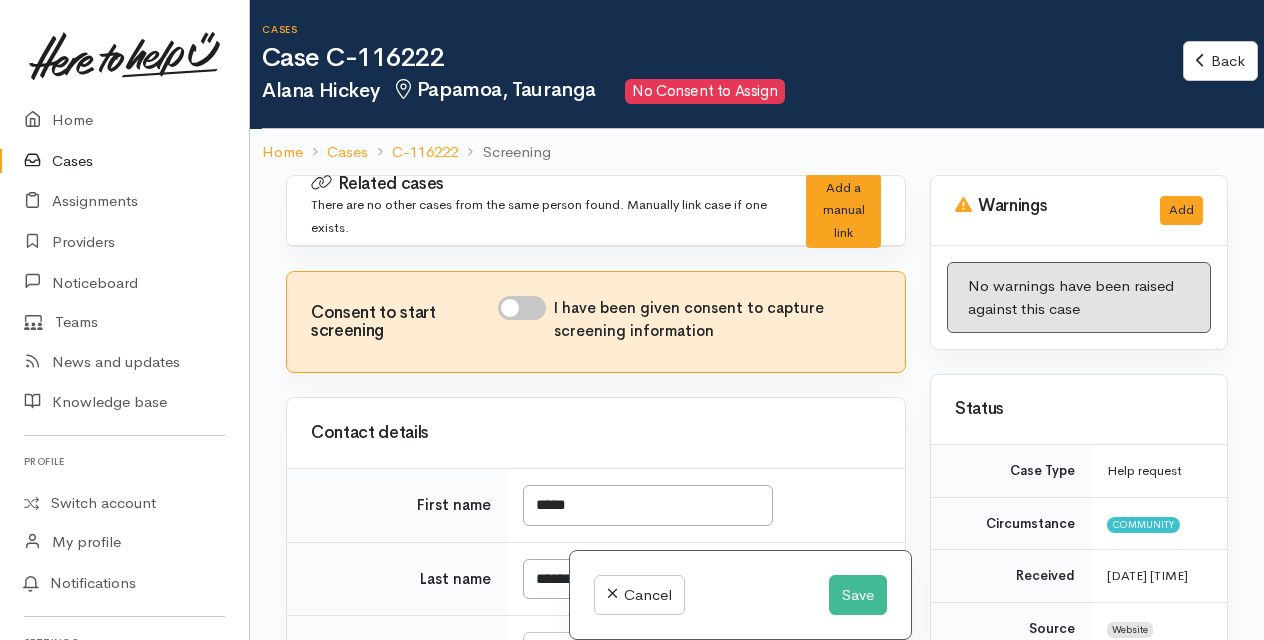 scroll, scrollTop: 0, scrollLeft: 0, axis: both 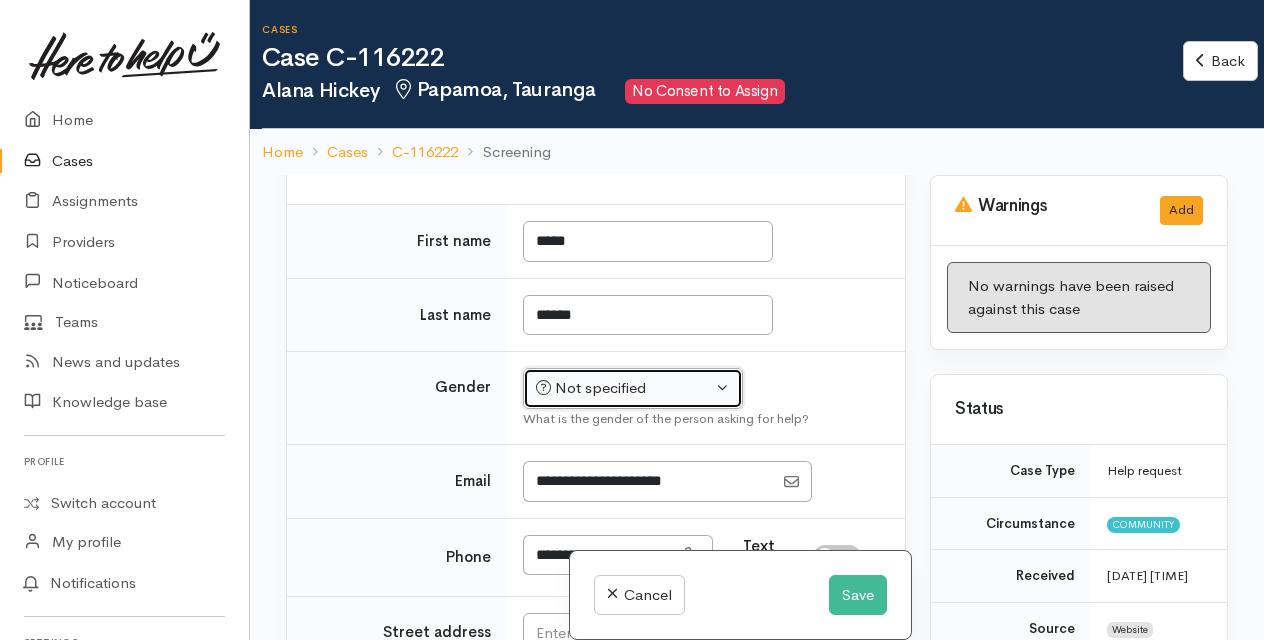 click on "Not specified" at bounding box center (624, 388) 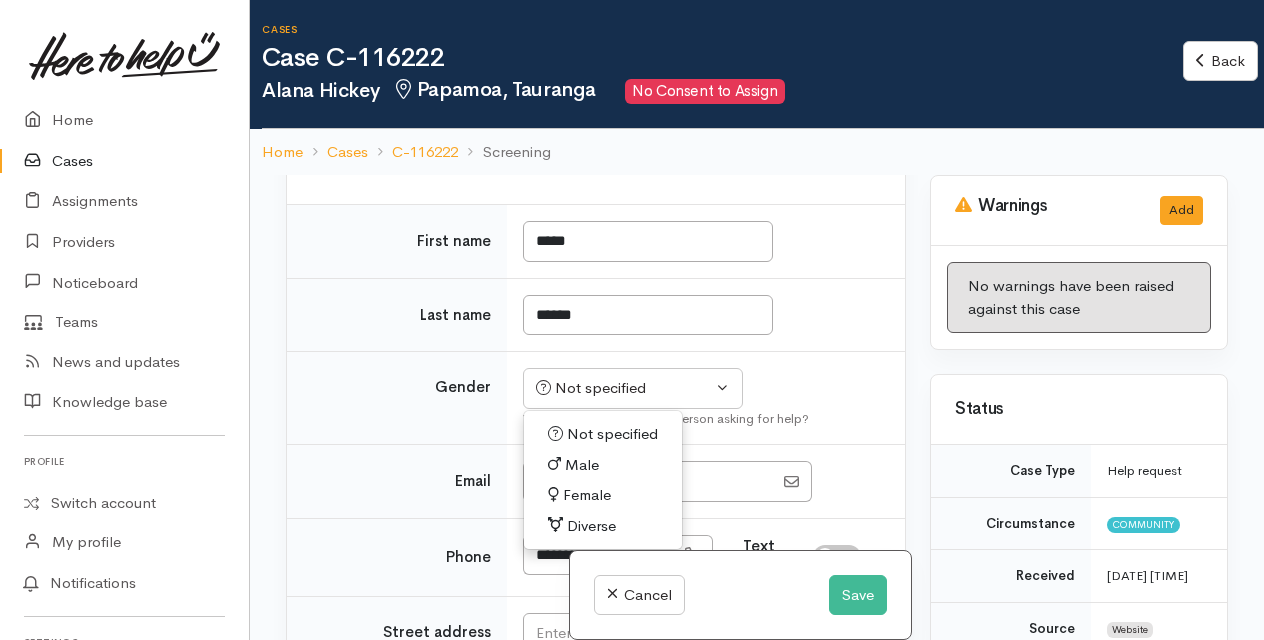 click on "Female" at bounding box center (587, 495) 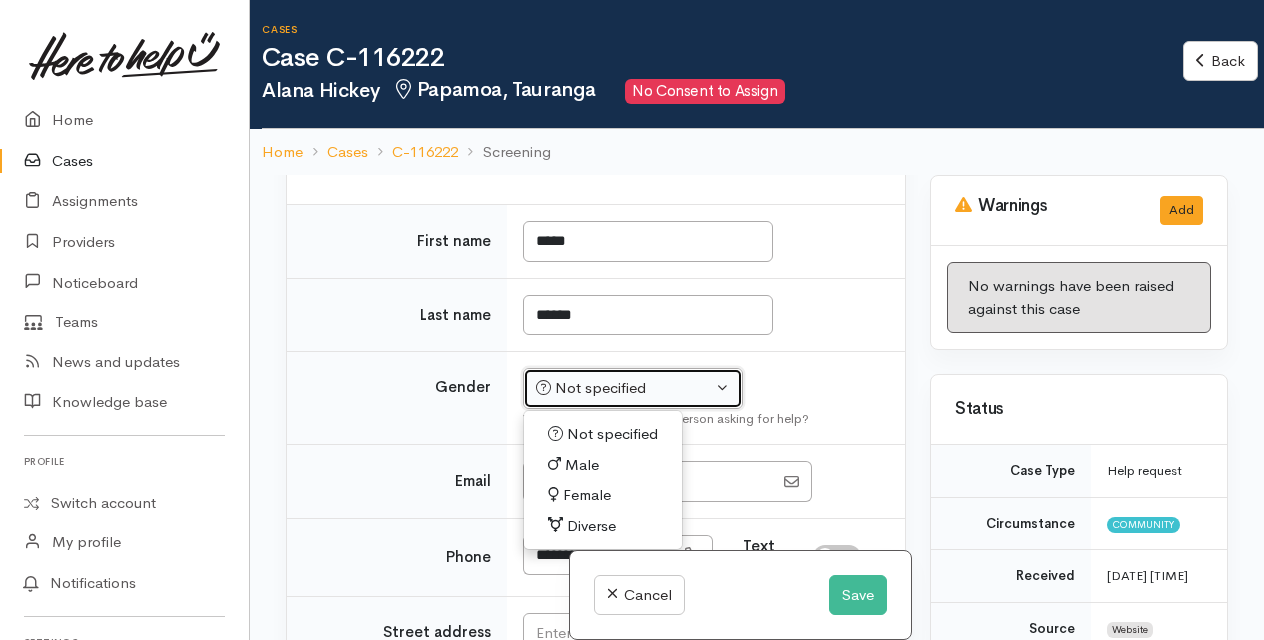 select on "Female" 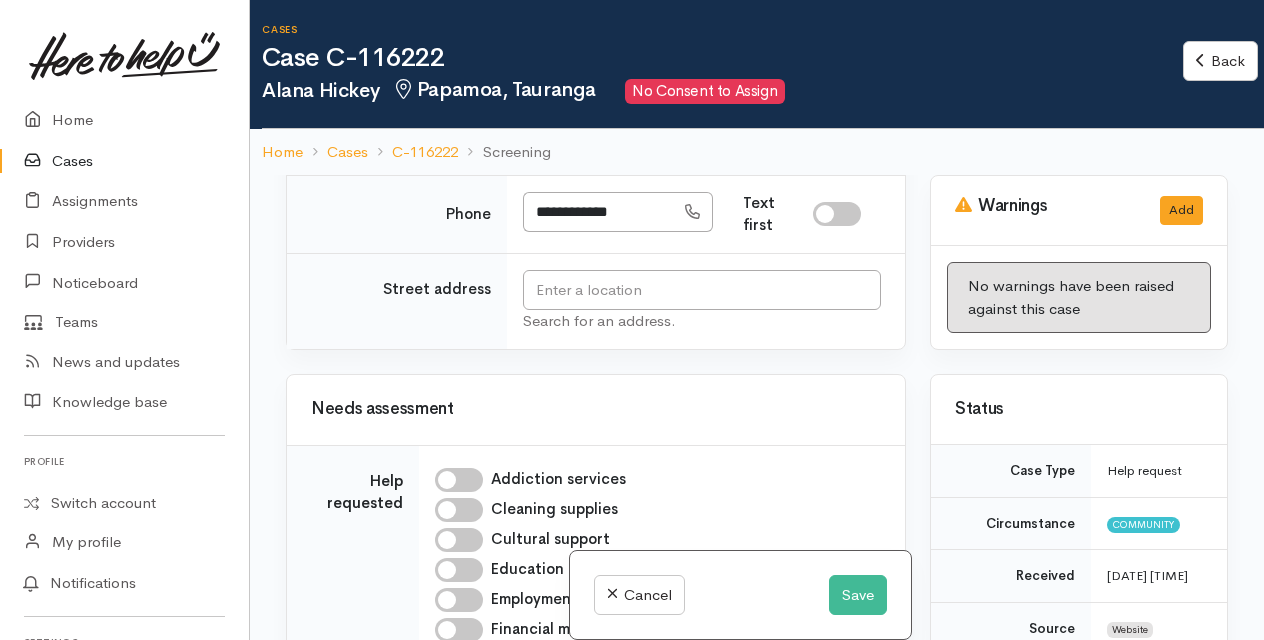 scroll, scrollTop: 609, scrollLeft: 0, axis: vertical 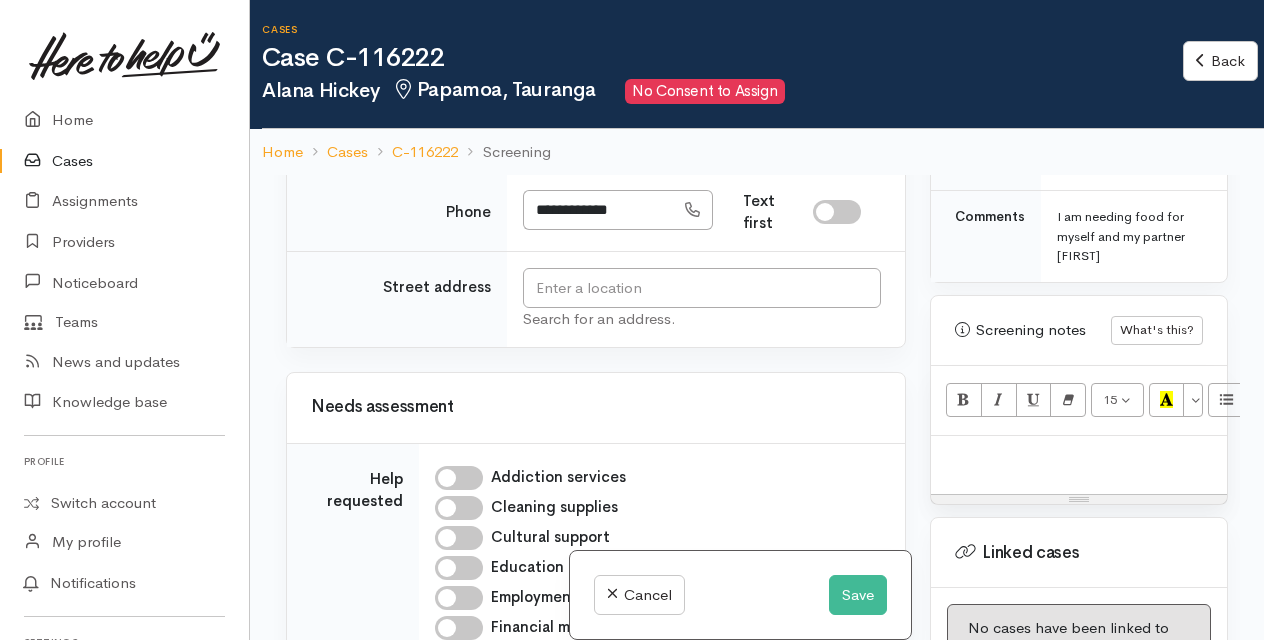 click at bounding box center (1079, 457) 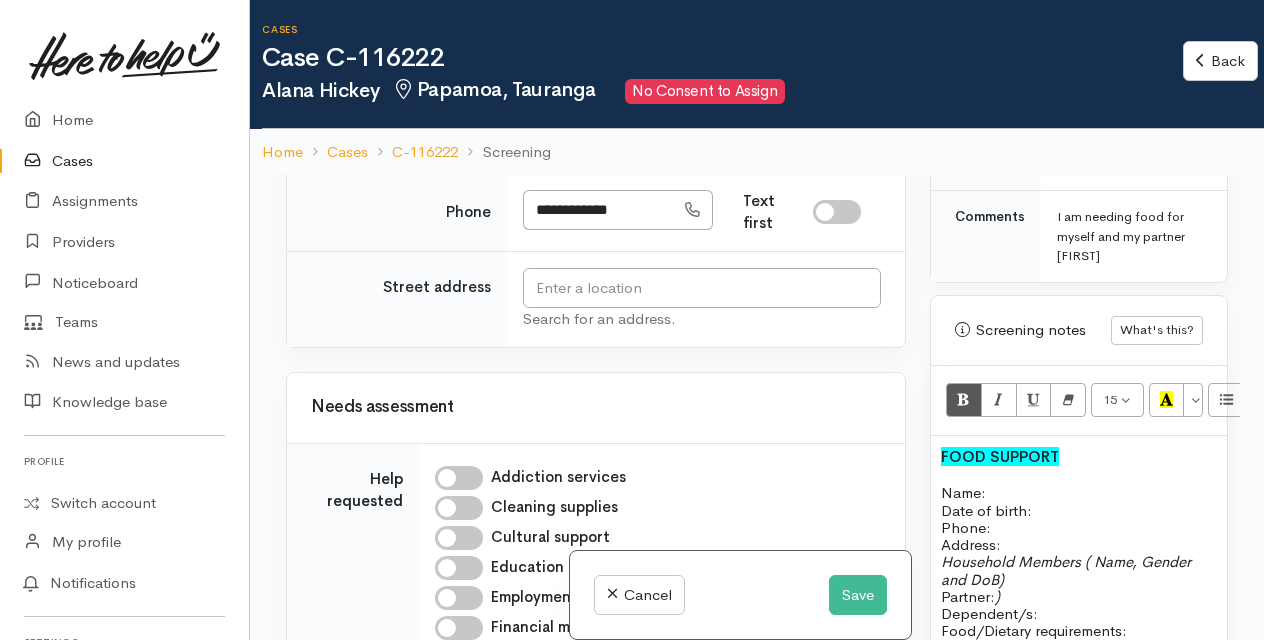 scroll, scrollTop: 1428, scrollLeft: 0, axis: vertical 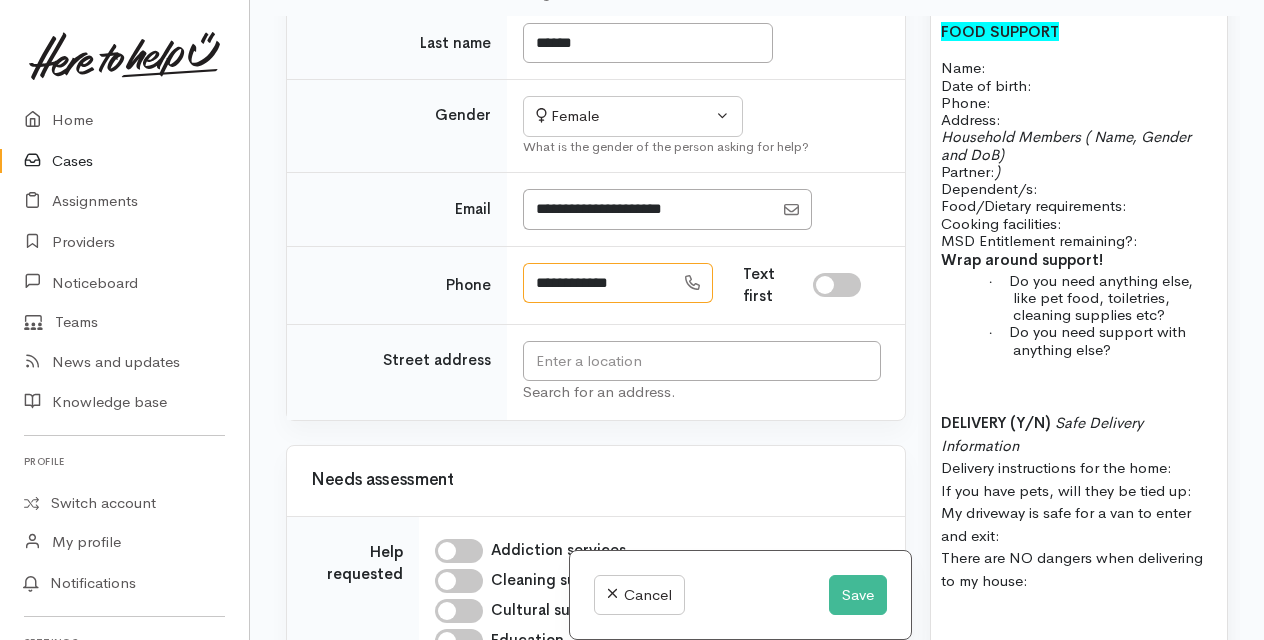 drag, startPoint x: 533, startPoint y: 269, endPoint x: 637, endPoint y: 264, distance: 104.120125 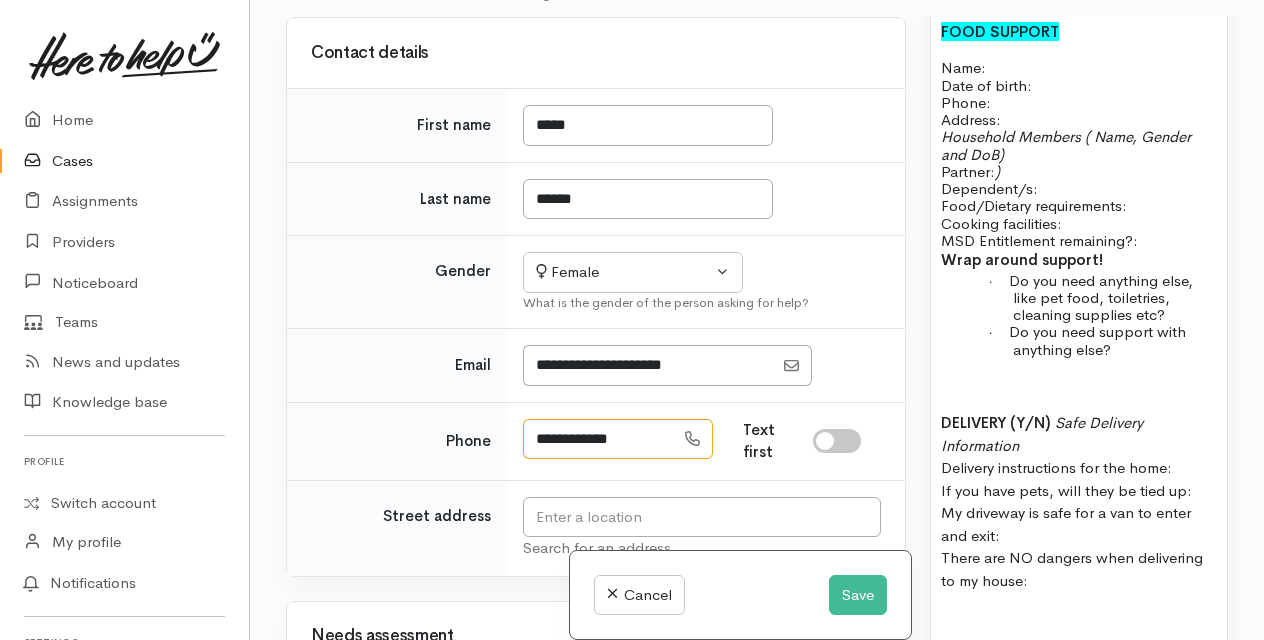 scroll, scrollTop: 220, scrollLeft: 0, axis: vertical 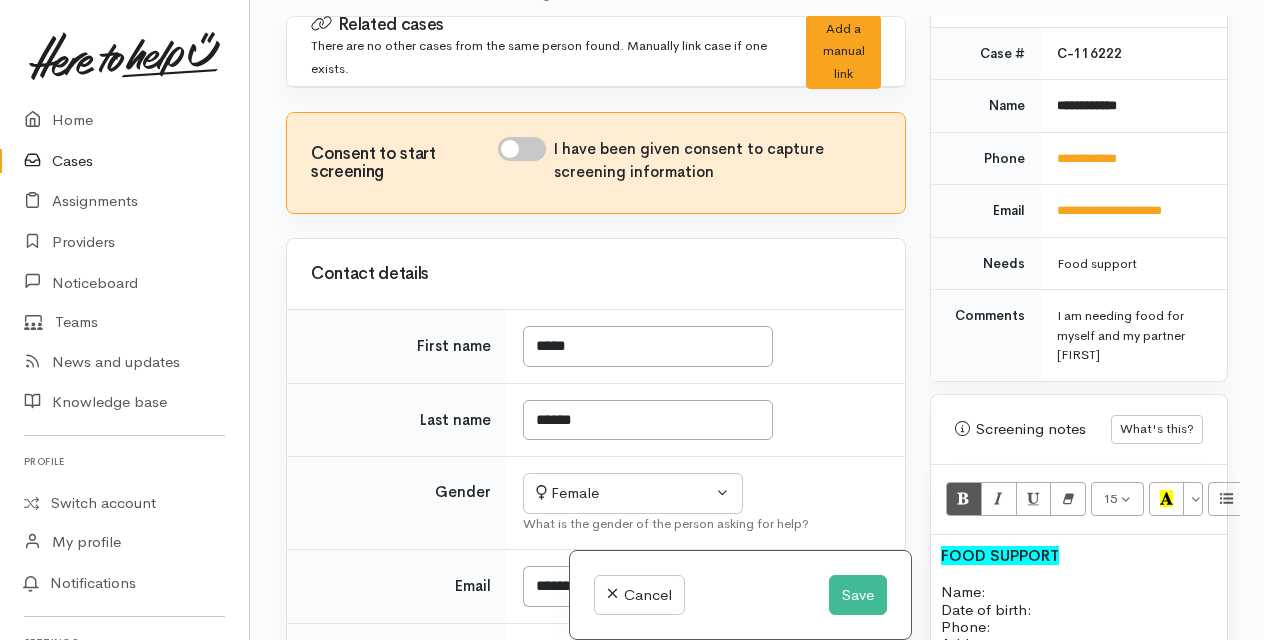 click on "I have been given consent to capture screening information" at bounding box center (522, 149) 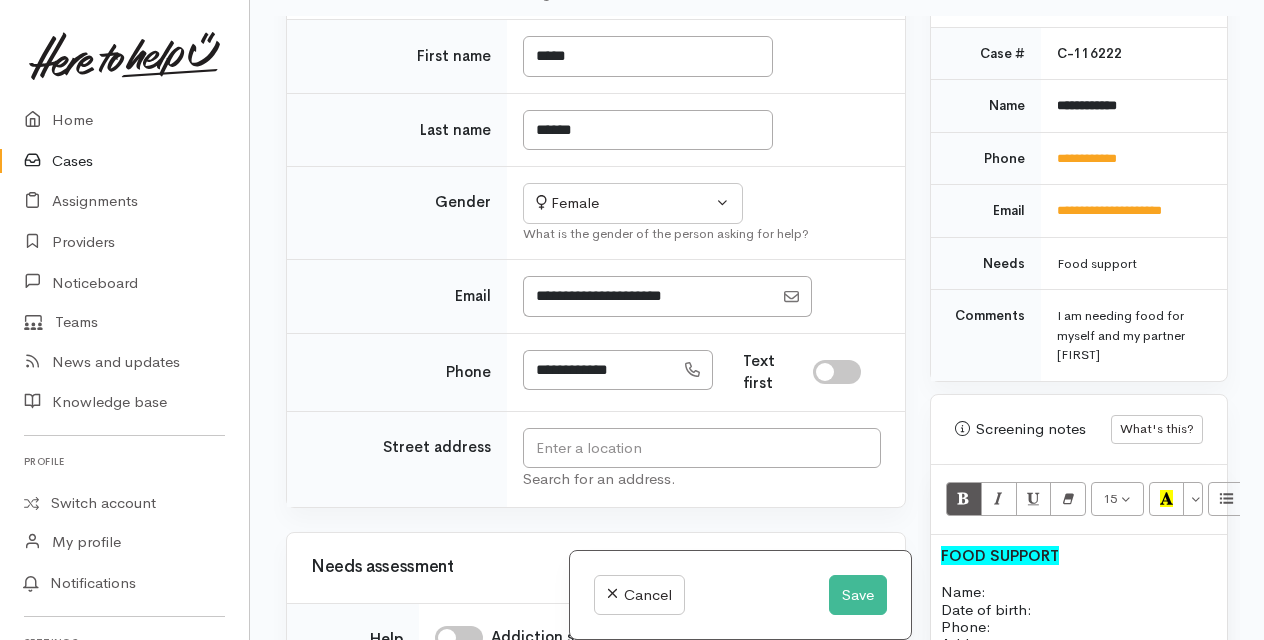 scroll, scrollTop: 291, scrollLeft: 0, axis: vertical 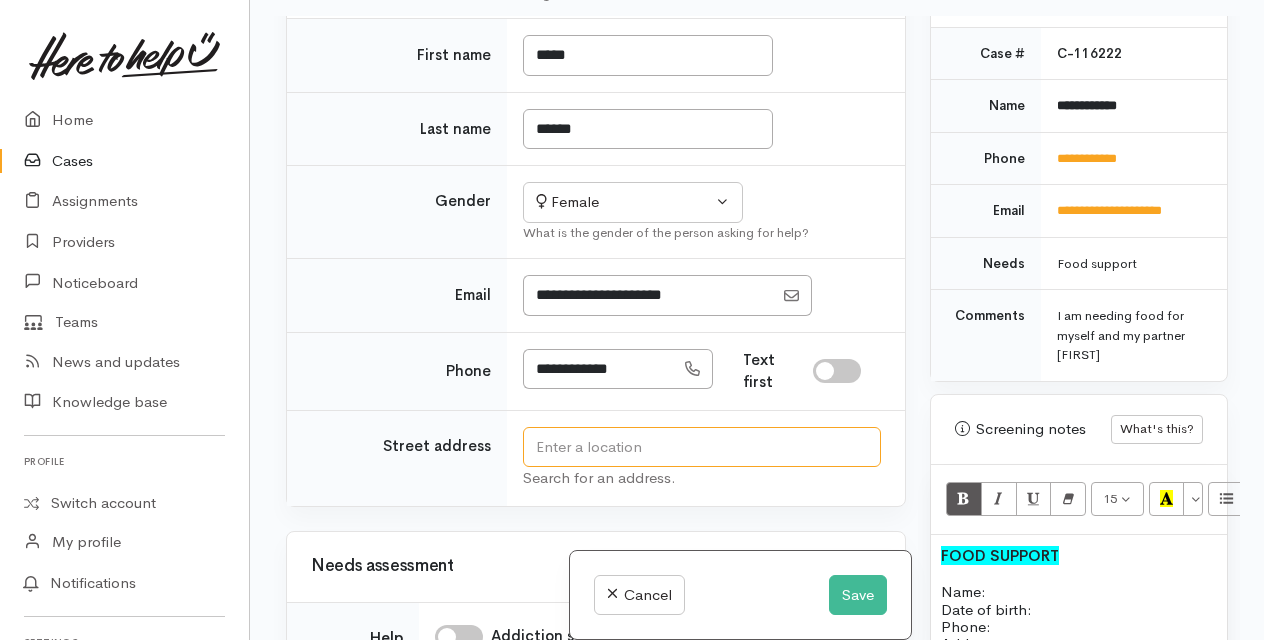 click at bounding box center [702, 447] 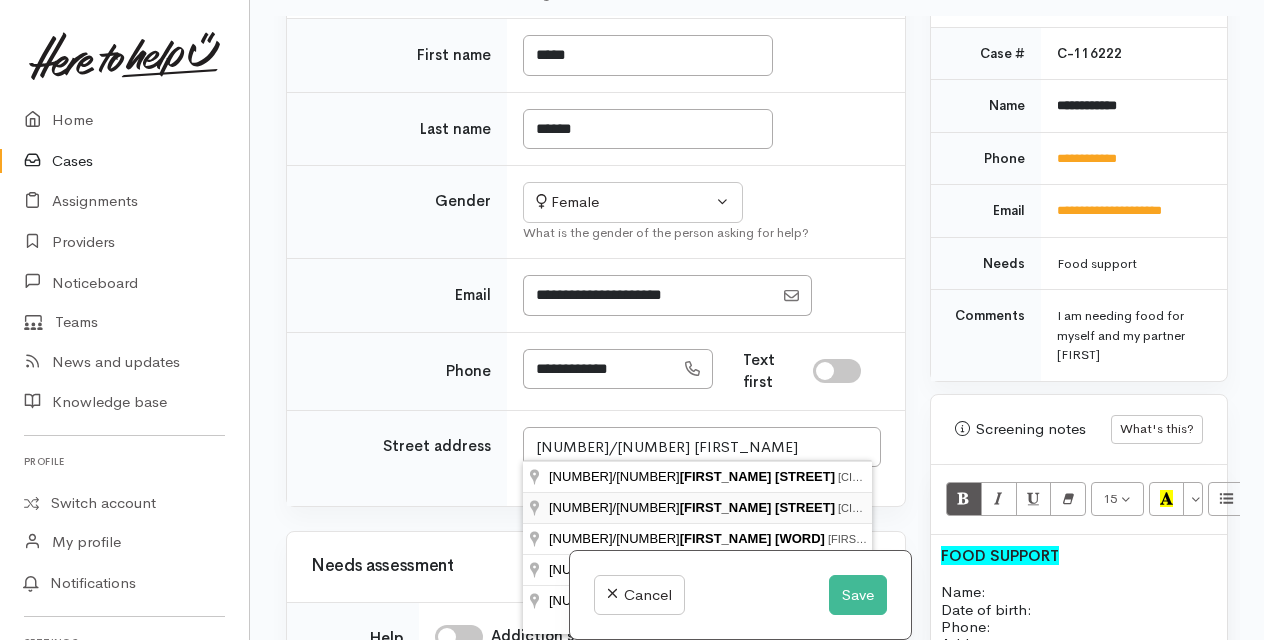 type on "3/18 Ashley Place, Papamoa Beach, Tauranga, New Zealand" 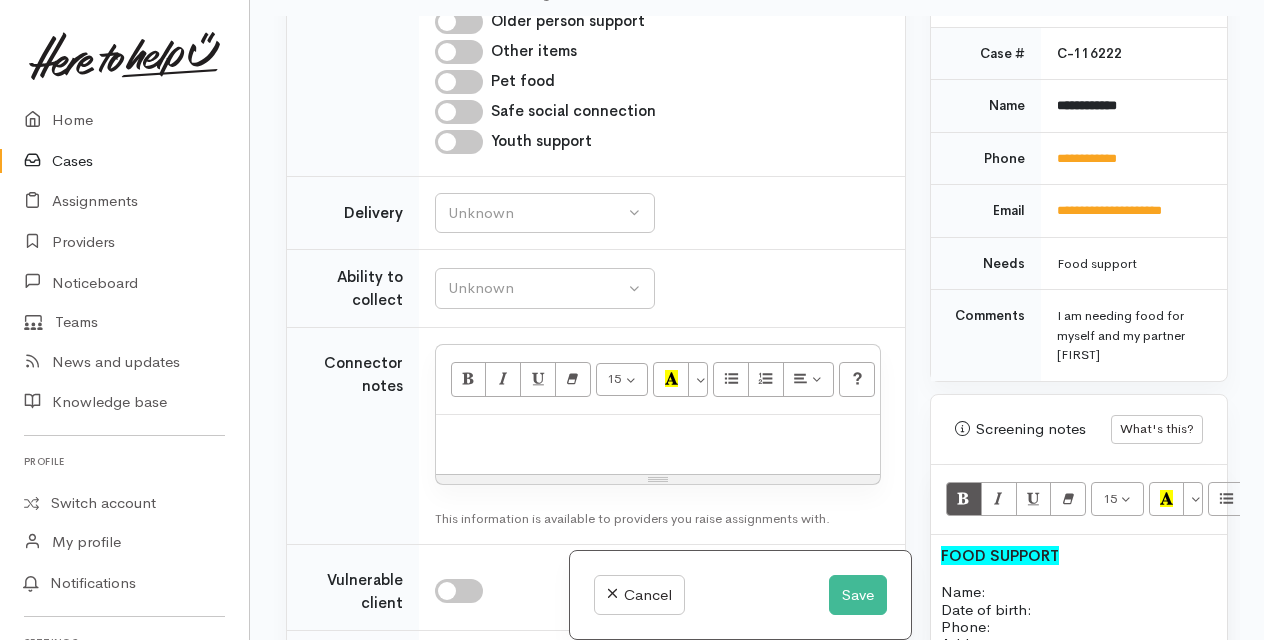 scroll, scrollTop: 1327, scrollLeft: 0, axis: vertical 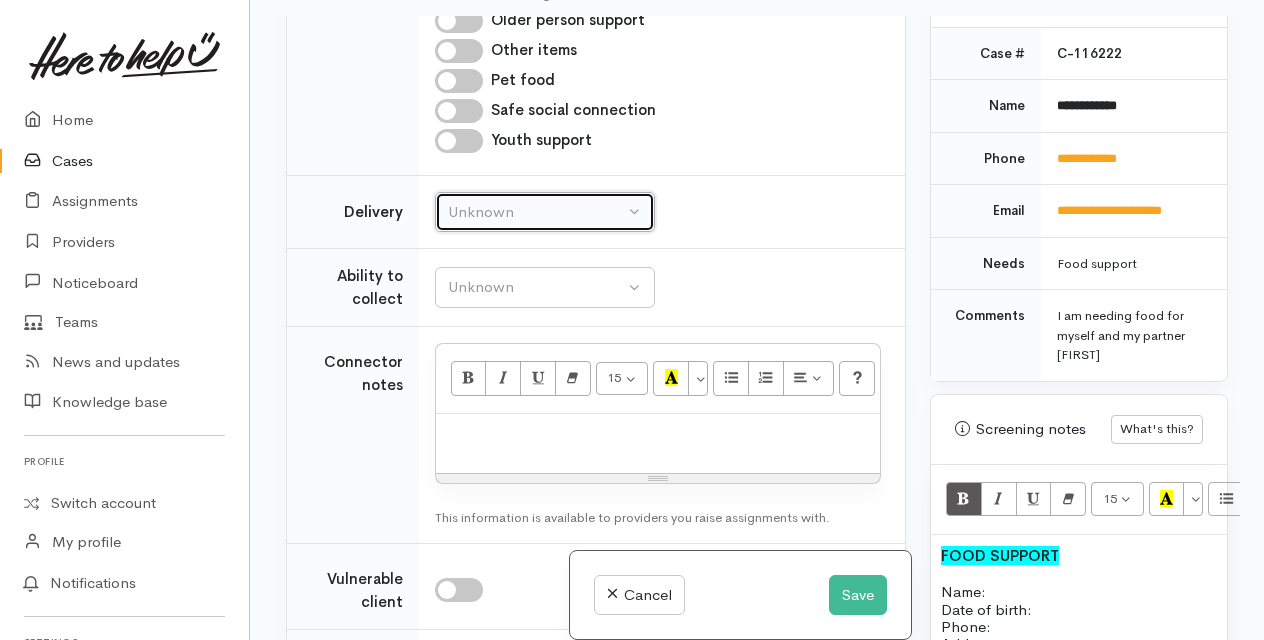 click on "Unknown" at bounding box center (536, 212) 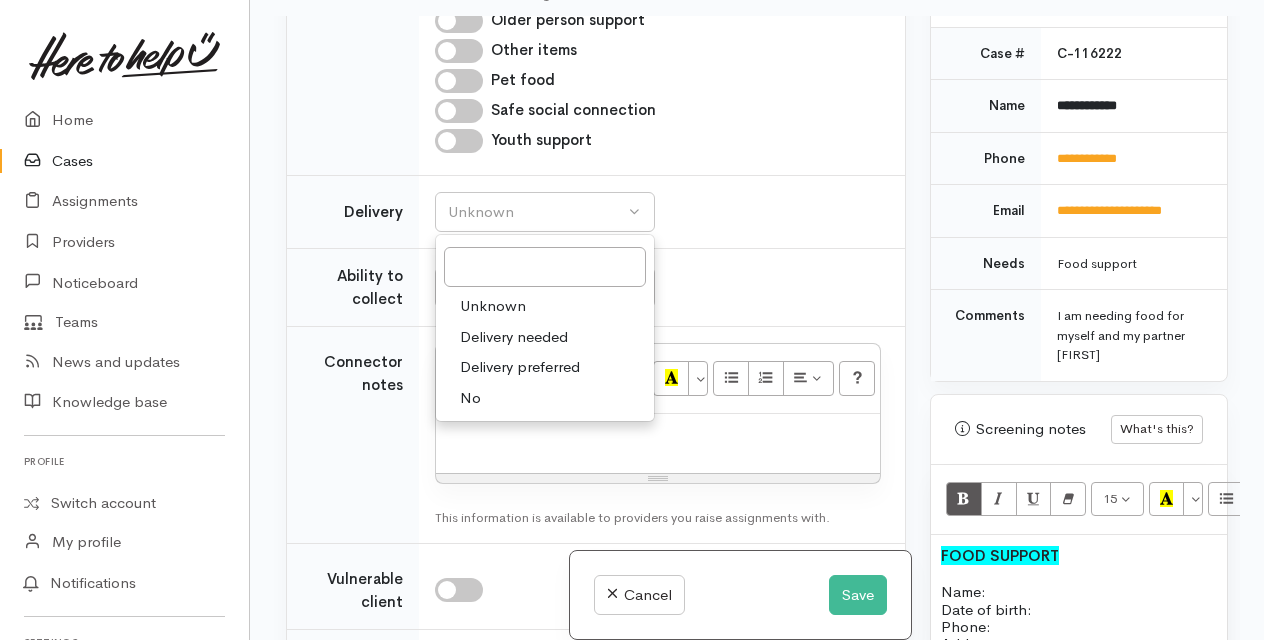 click on "Delivery needed" at bounding box center (514, 337) 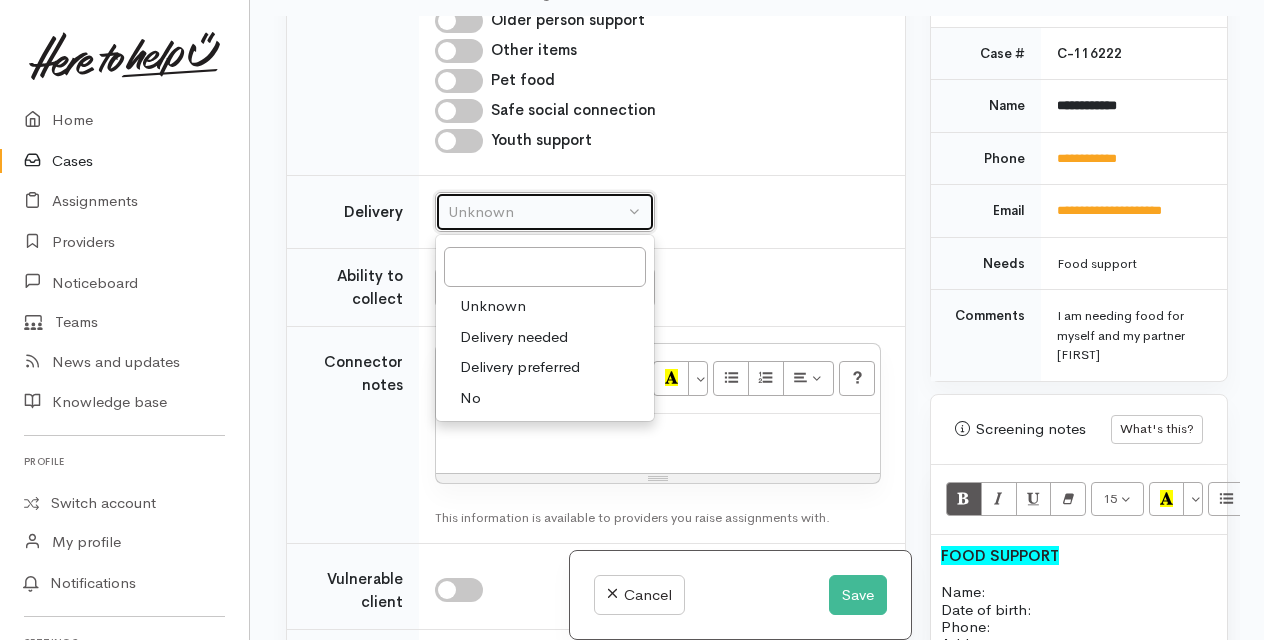 select on "3" 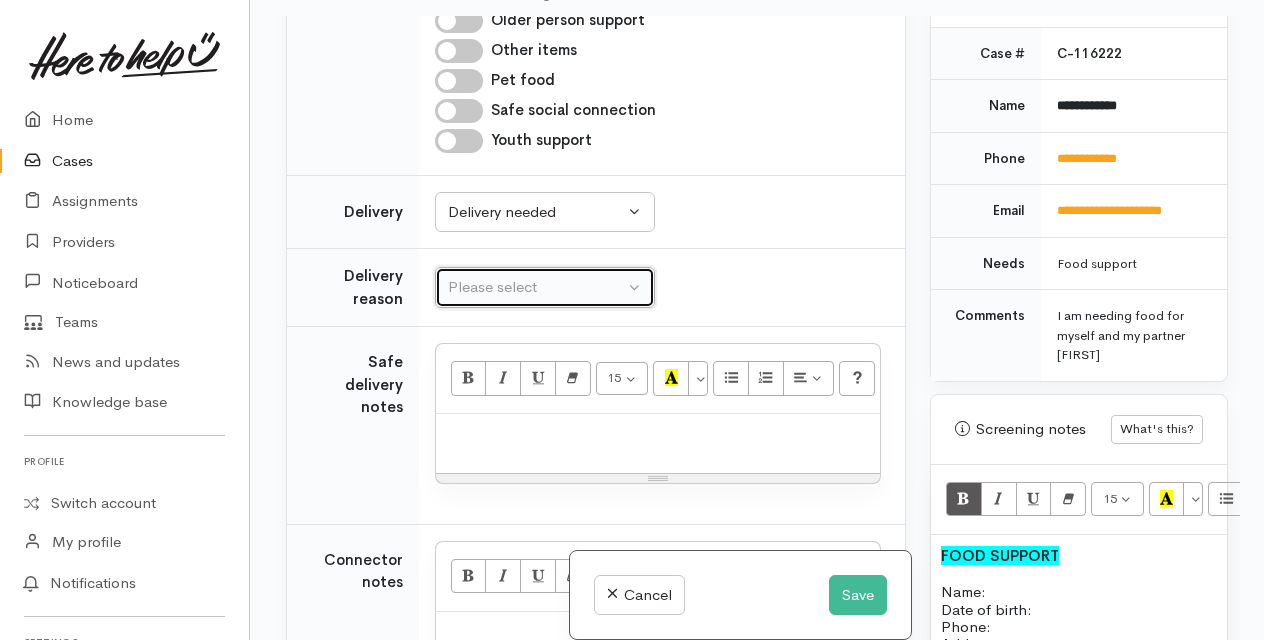click on "Please select" at bounding box center [536, 287] 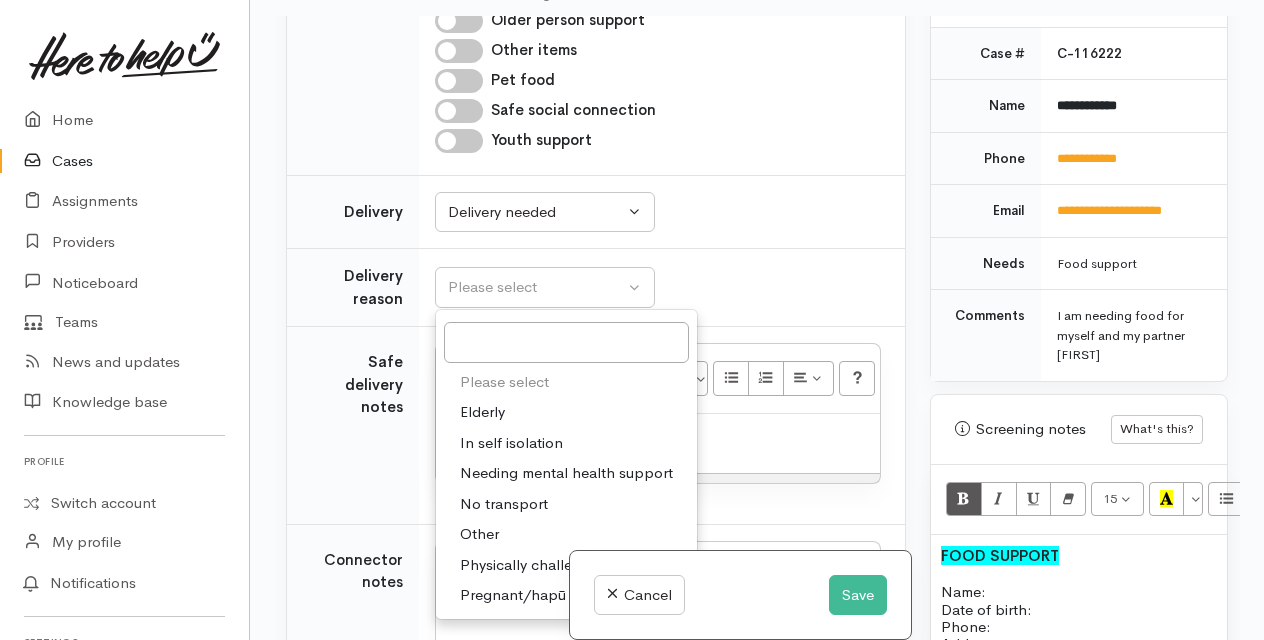 click on "Other" at bounding box center [479, 534] 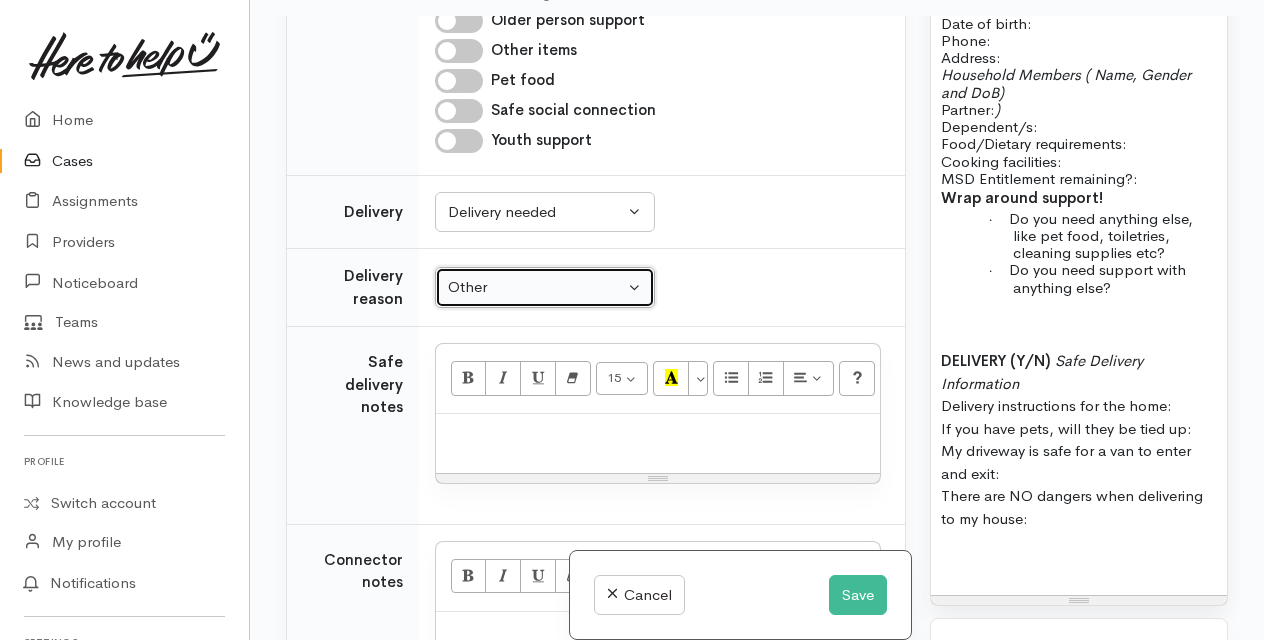 scroll, scrollTop: 1500, scrollLeft: 0, axis: vertical 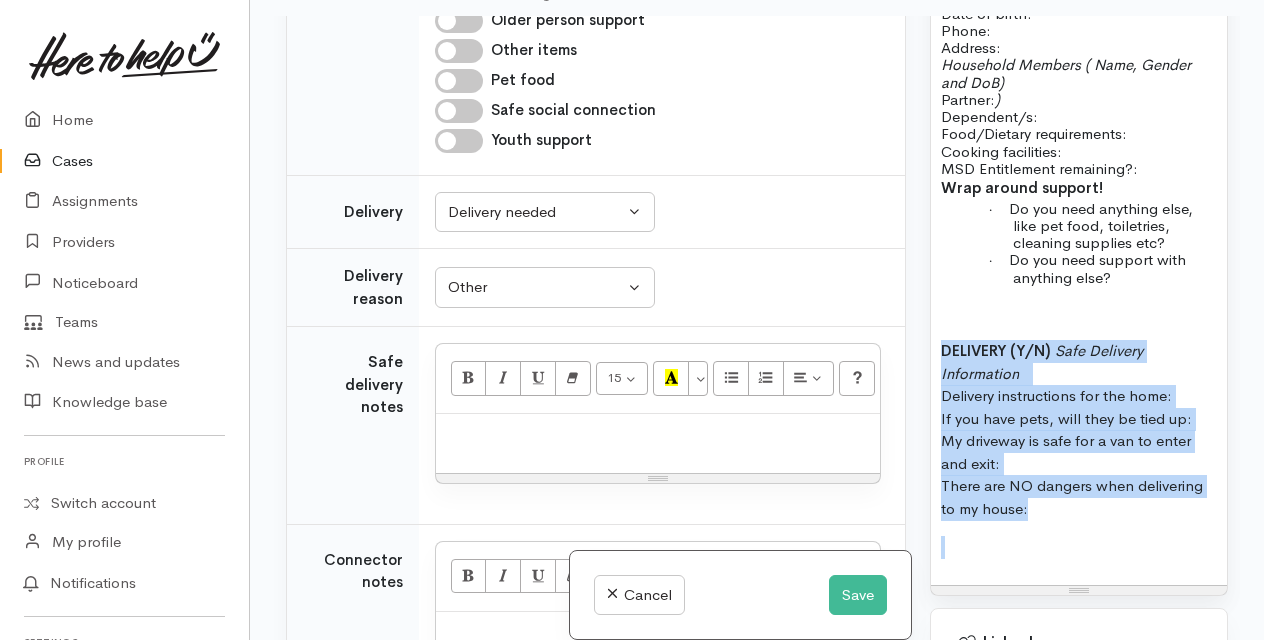 drag, startPoint x: 945, startPoint y: 362, endPoint x: 1094, endPoint y: 550, distance: 239.88539 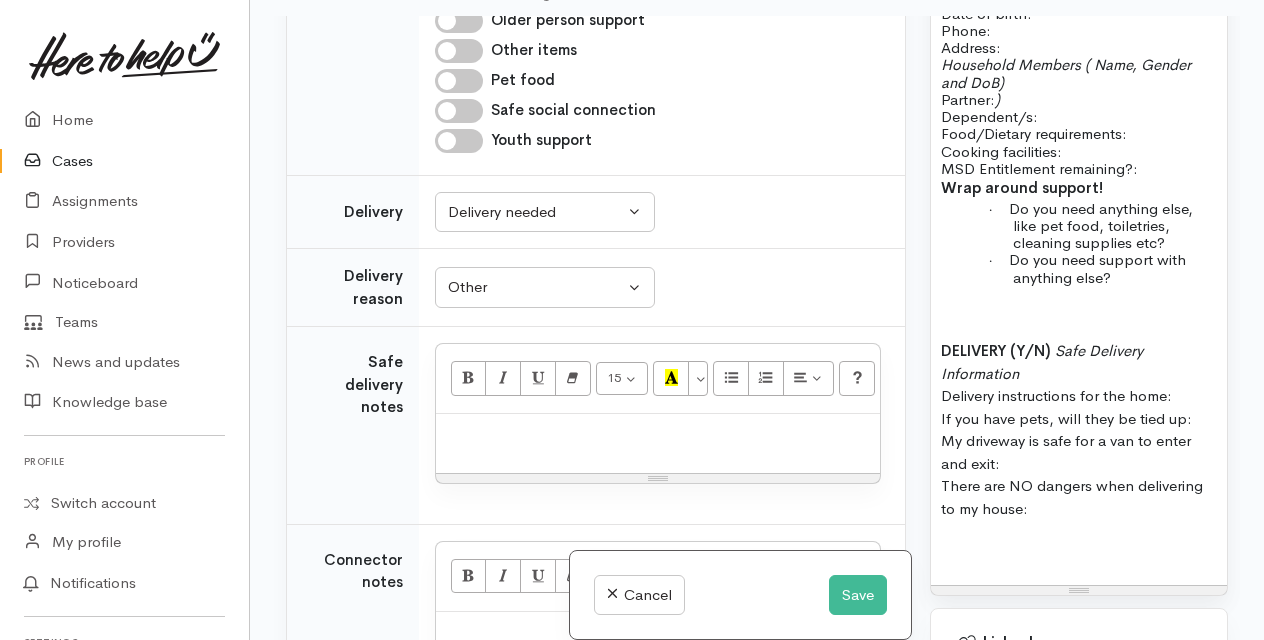 click at bounding box center (658, 435) 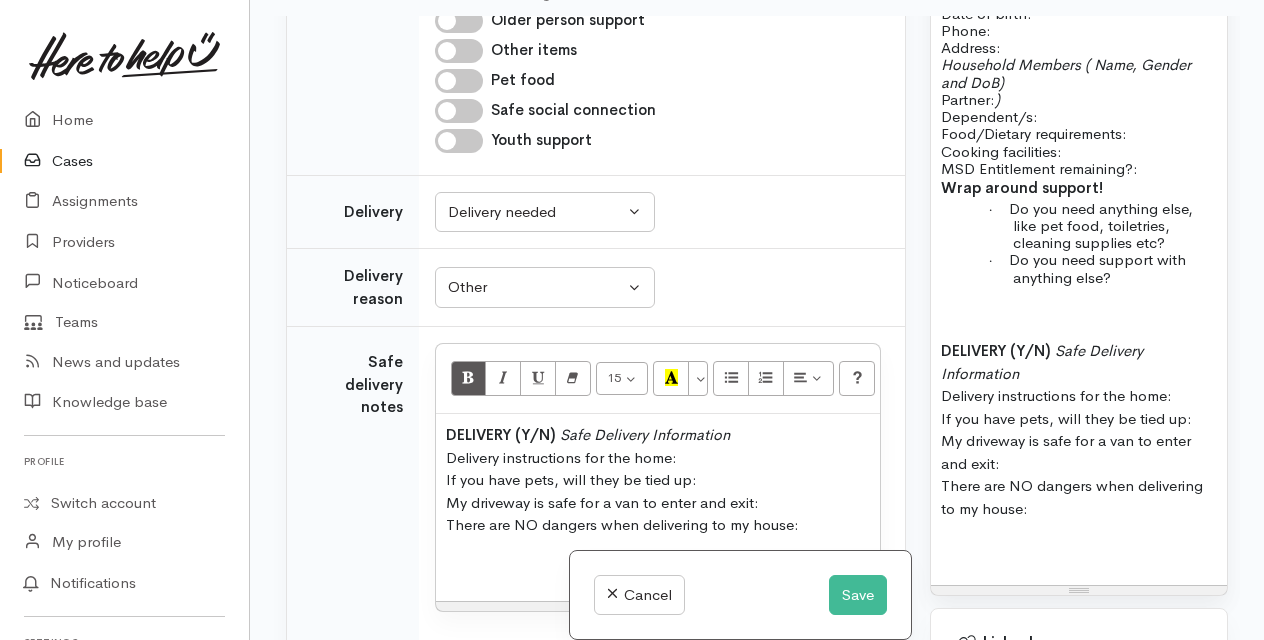 click on "DELIVERY (Y/N)   Safe Delivery Information       Delivery instructions for the home:   If you have pets, will they be tied up:   My driveway is safe for a van to enter and exit:   There are NO dangers when delivering to my house:" at bounding box center (658, 480) 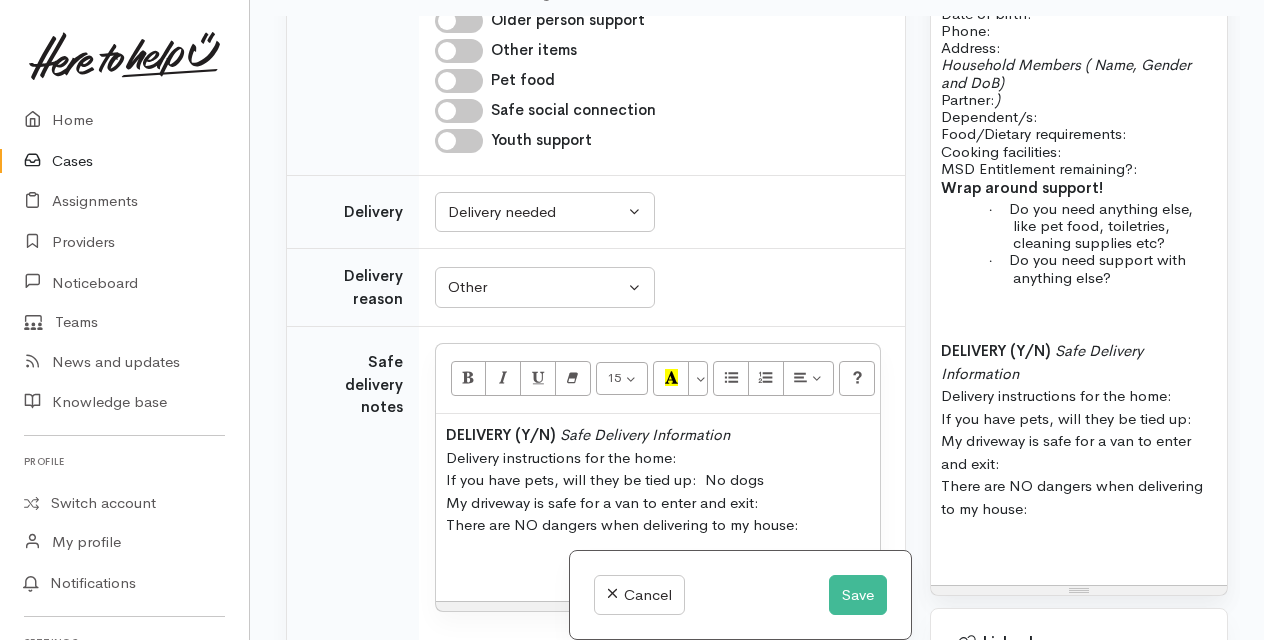 click on "DELIVERY (Y/N)   Safe Delivery Information       Delivery instructions for the home:   If you have pets, will they be tied up:  No dogs My driveway is safe for a van to enter and exit:   There are NO dangers when delivering to my house:" at bounding box center [658, 480] 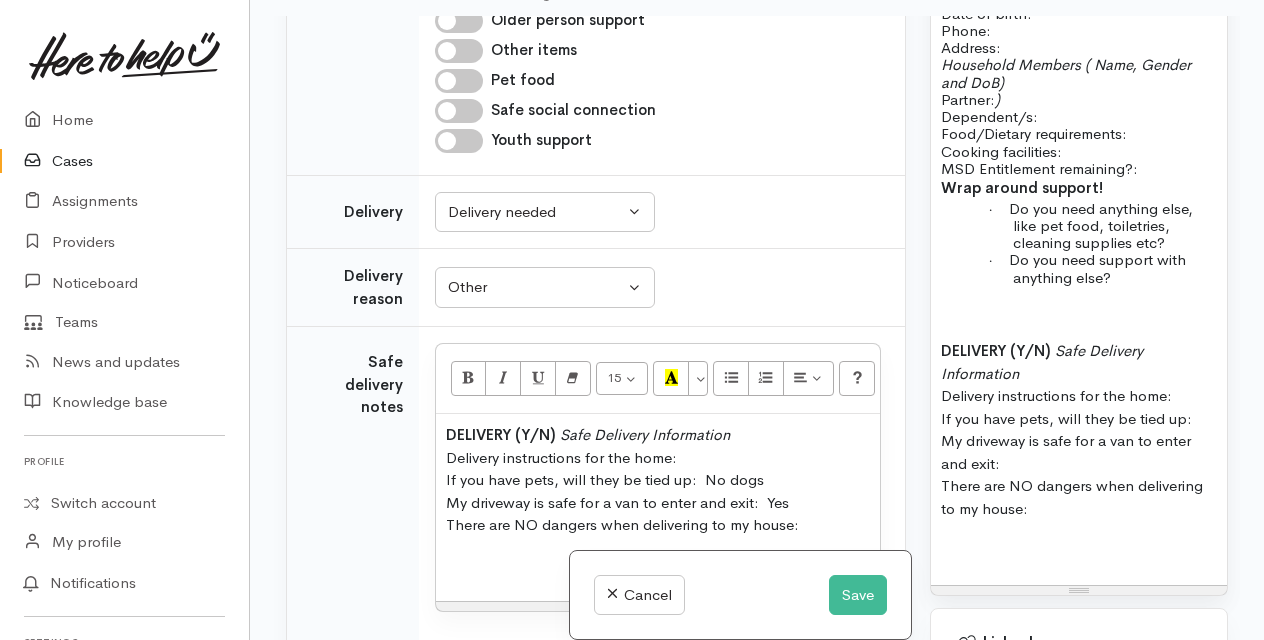 click on "DELIVERY (Y/N)   Safe Delivery Information       Delivery instructions for the home:   If you have pets, will they be tied up:  No dogs My driveway is safe for a van to enter and exit:  Yes There are NO dangers when delivering to my house:" at bounding box center (658, 480) 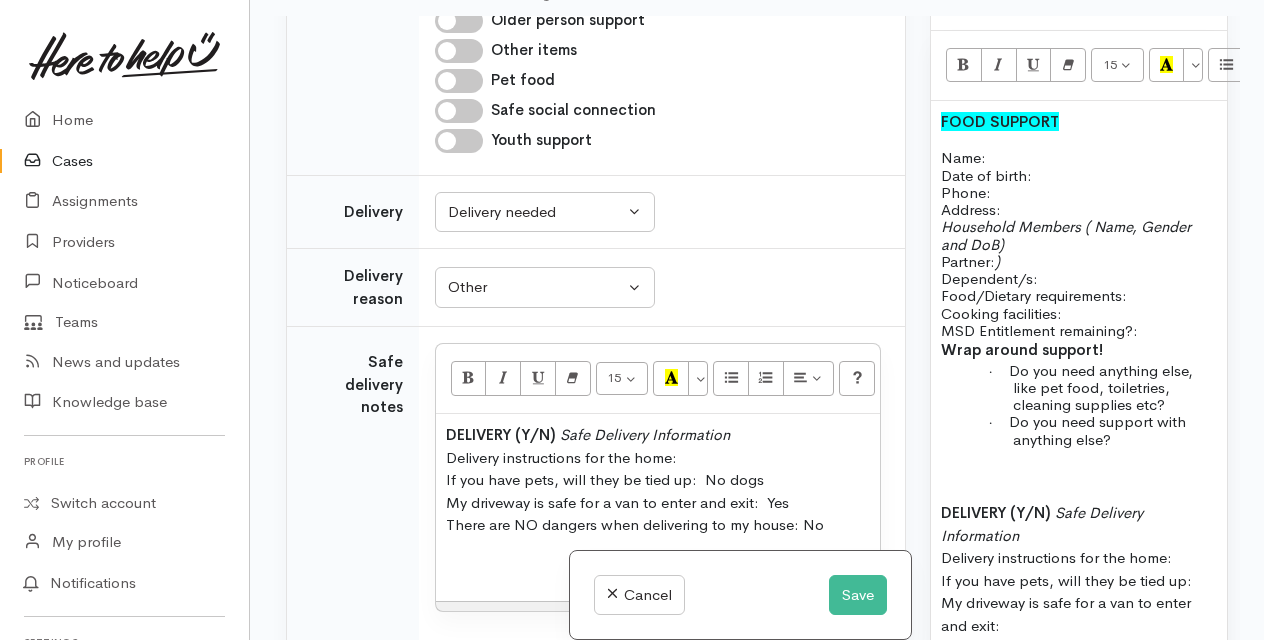 scroll, scrollTop: 1330, scrollLeft: 0, axis: vertical 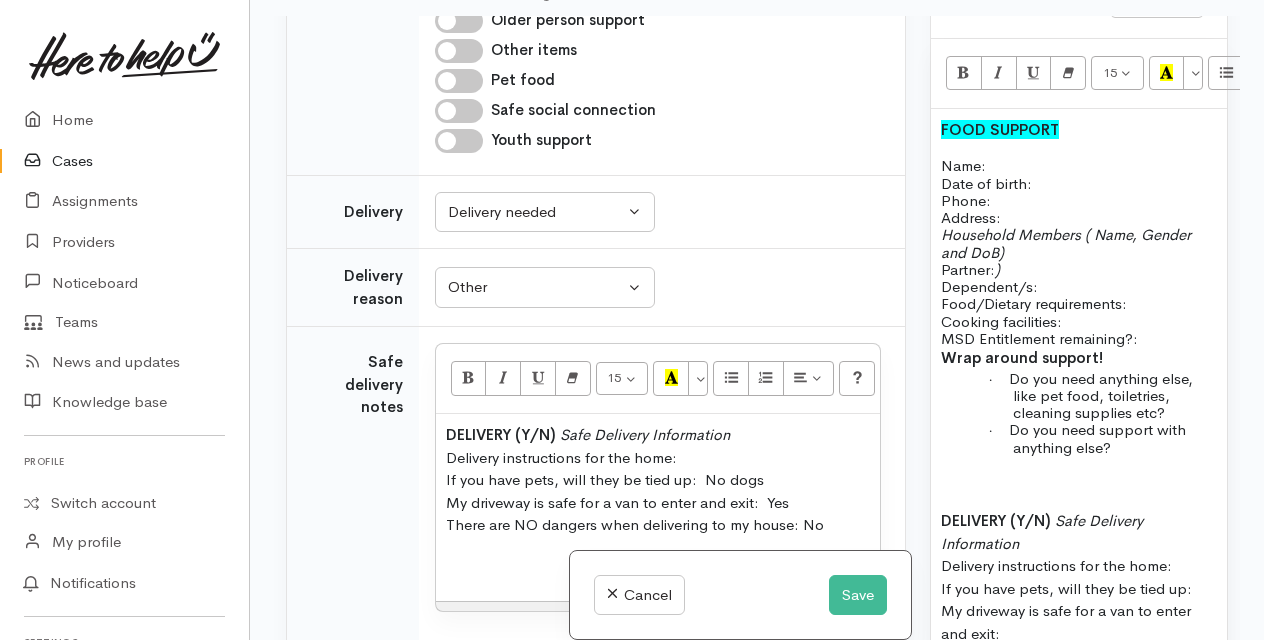 click on "Name:
Date of birth:
Phone:" at bounding box center (1079, 183) 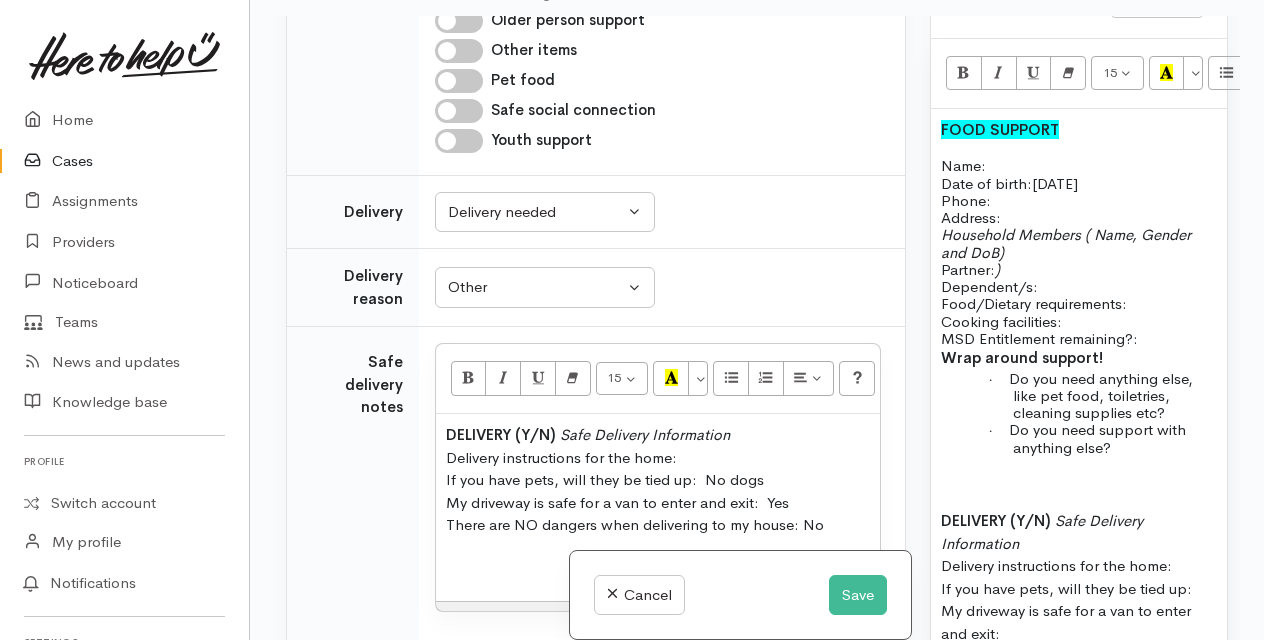 click on "Address:" at bounding box center [1079, 217] 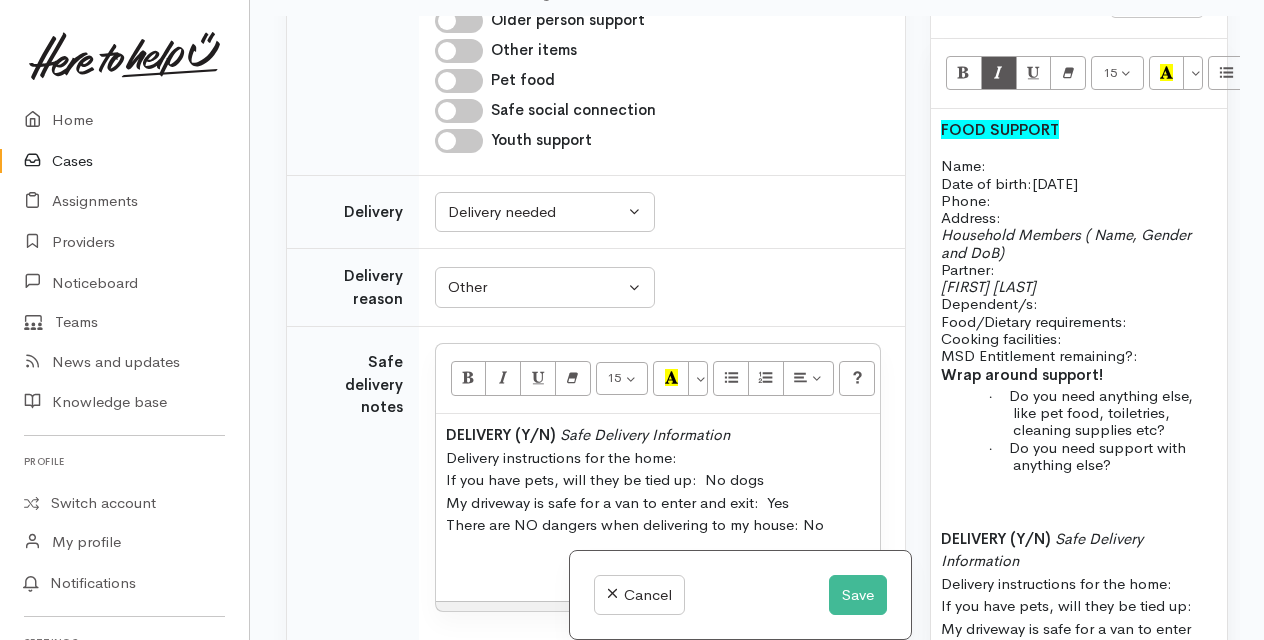 click on "James Anderson
Dependent/s:" at bounding box center [1079, 295] 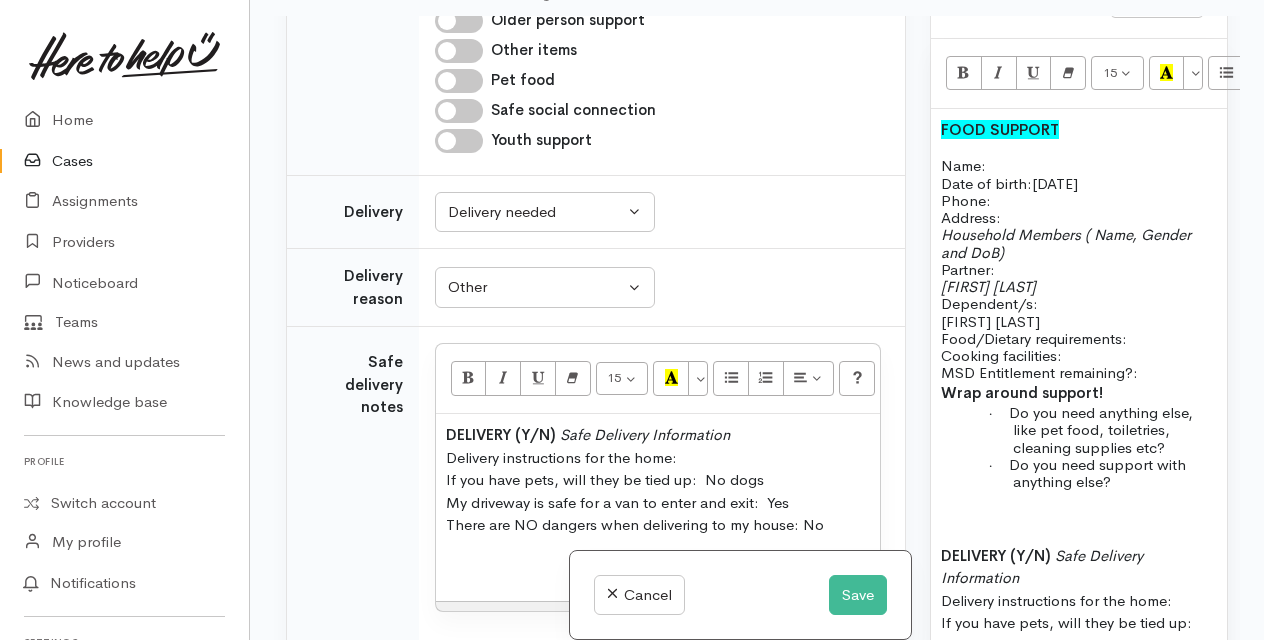 click on "Bonnie Hikey" at bounding box center [990, 321] 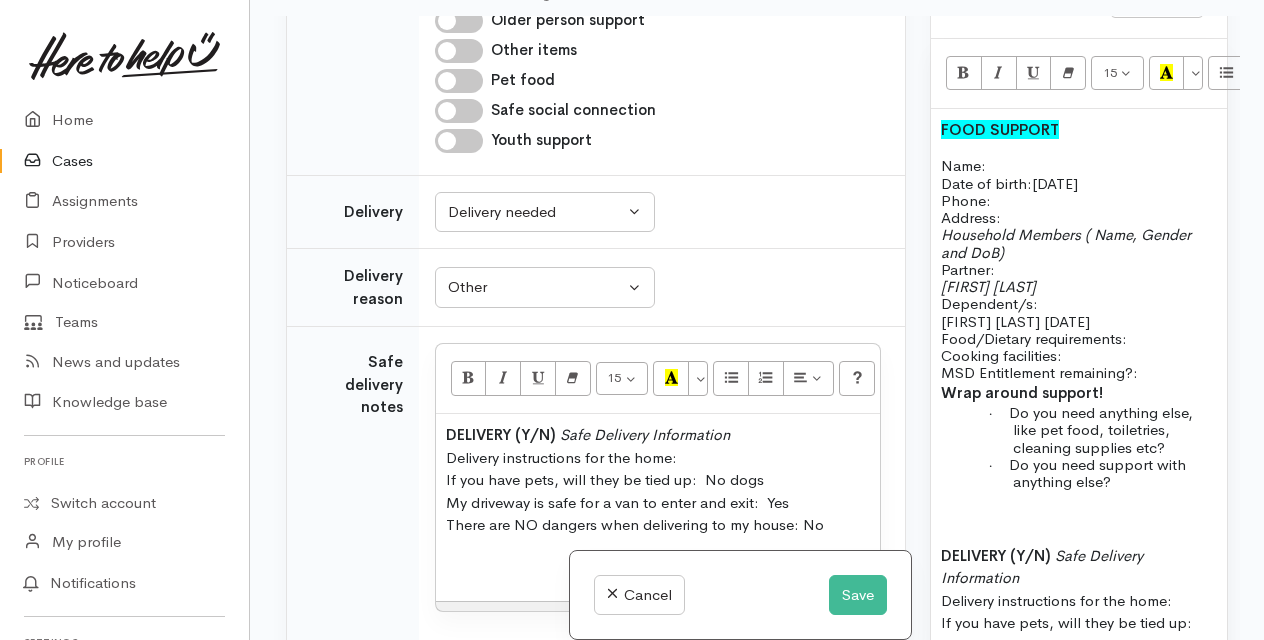 click on "Food/Dietary requirements:
Cooking facilities:
MSD Entitlement
remaining?:" at bounding box center [1079, 356] 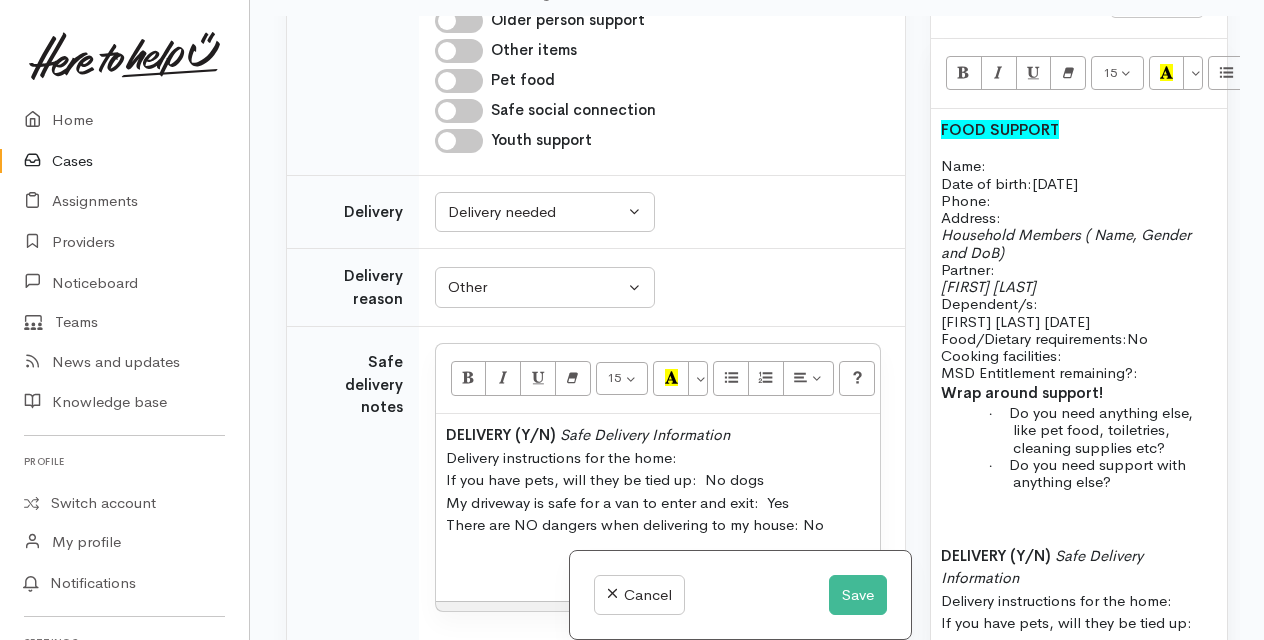 click on "Food/Dietary requirements:   No
Cooking facilities:
MSD Entitlement
remaining?:" at bounding box center [1079, 356] 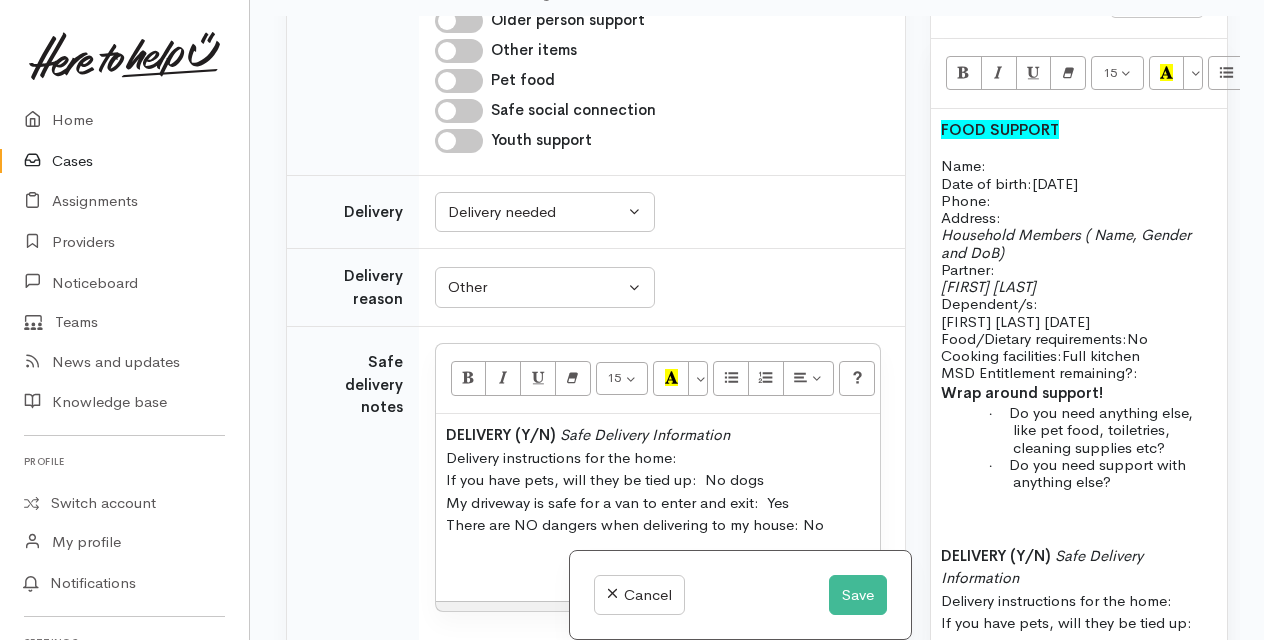 click at bounding box center (1079, 517) 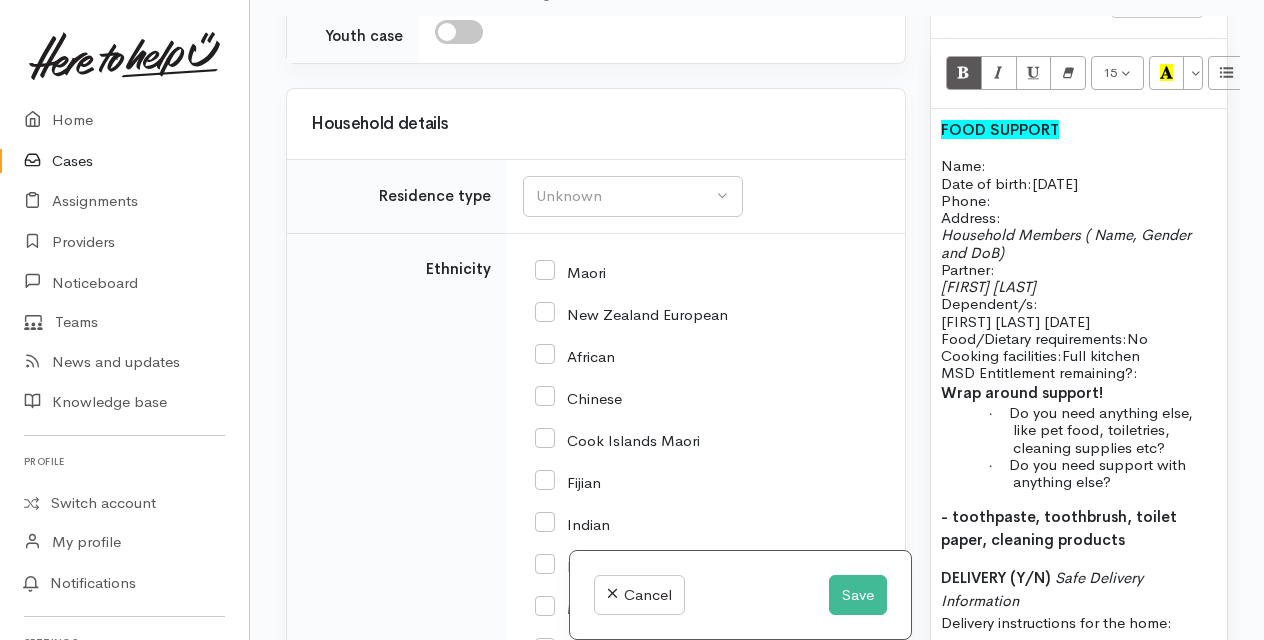 scroll, scrollTop: 2347, scrollLeft: 0, axis: vertical 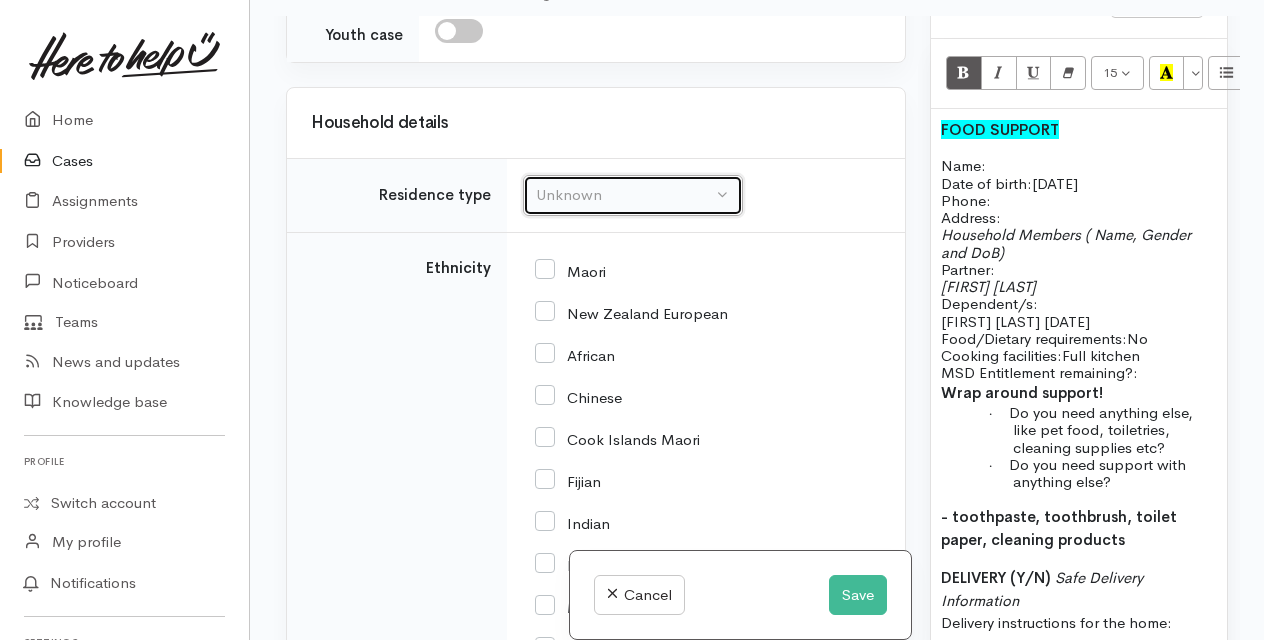 click on "Unknown" at bounding box center (624, 195) 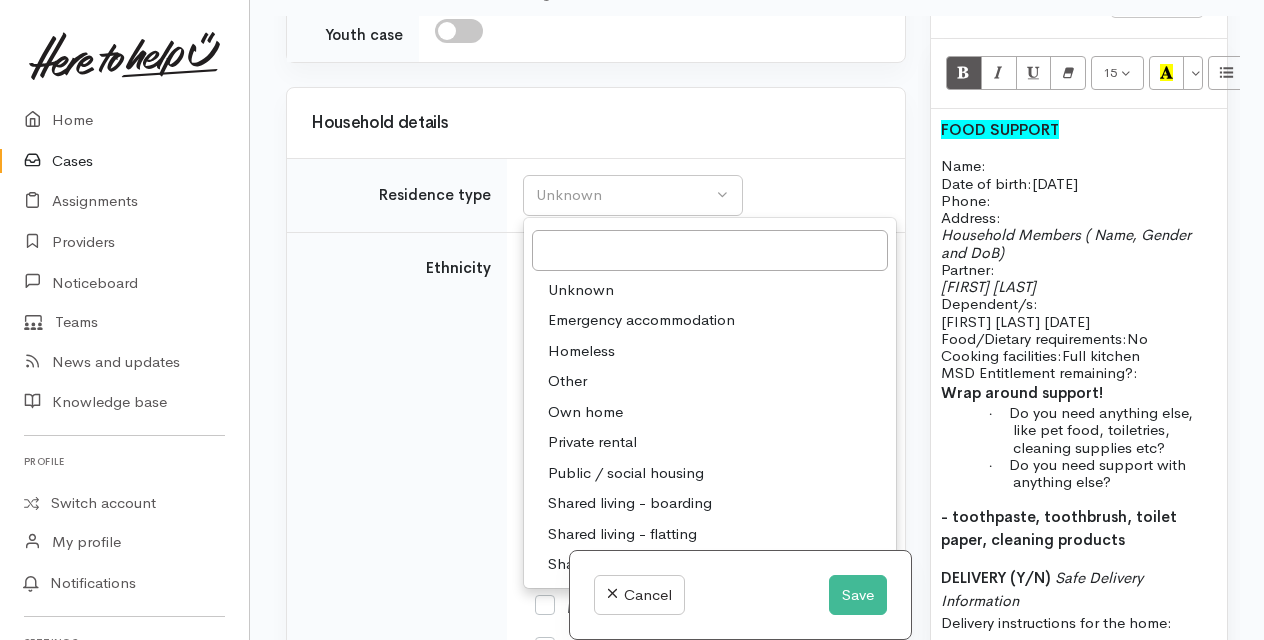 click on "Private rental" at bounding box center (592, 442) 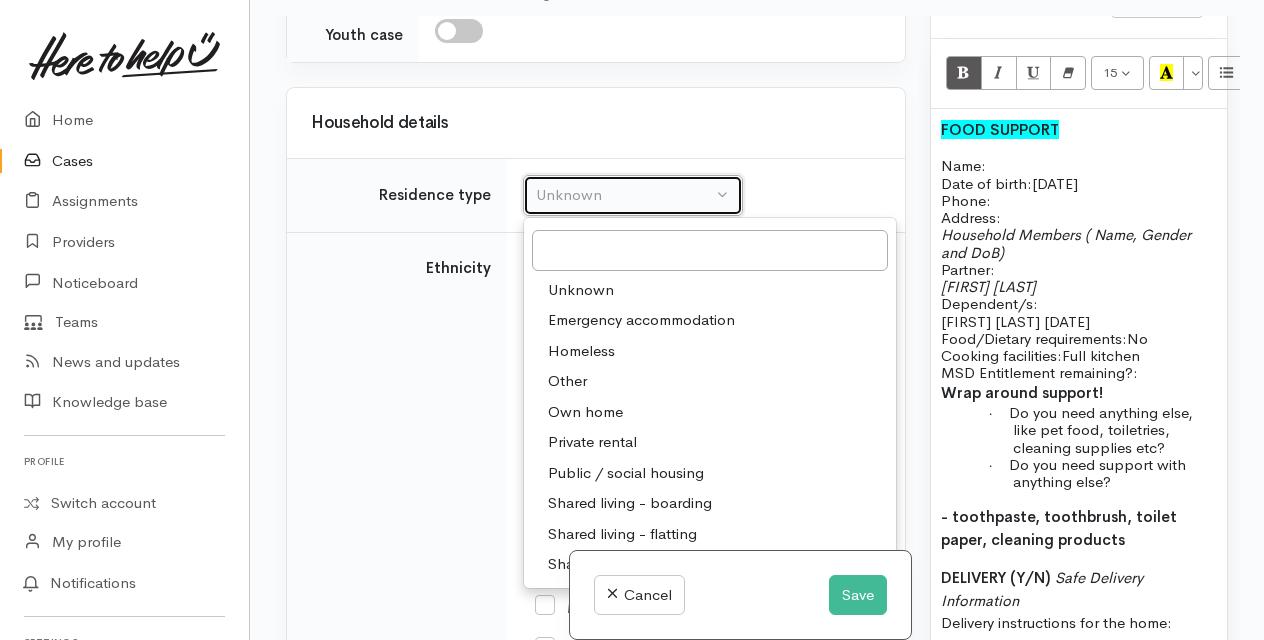 select on "2" 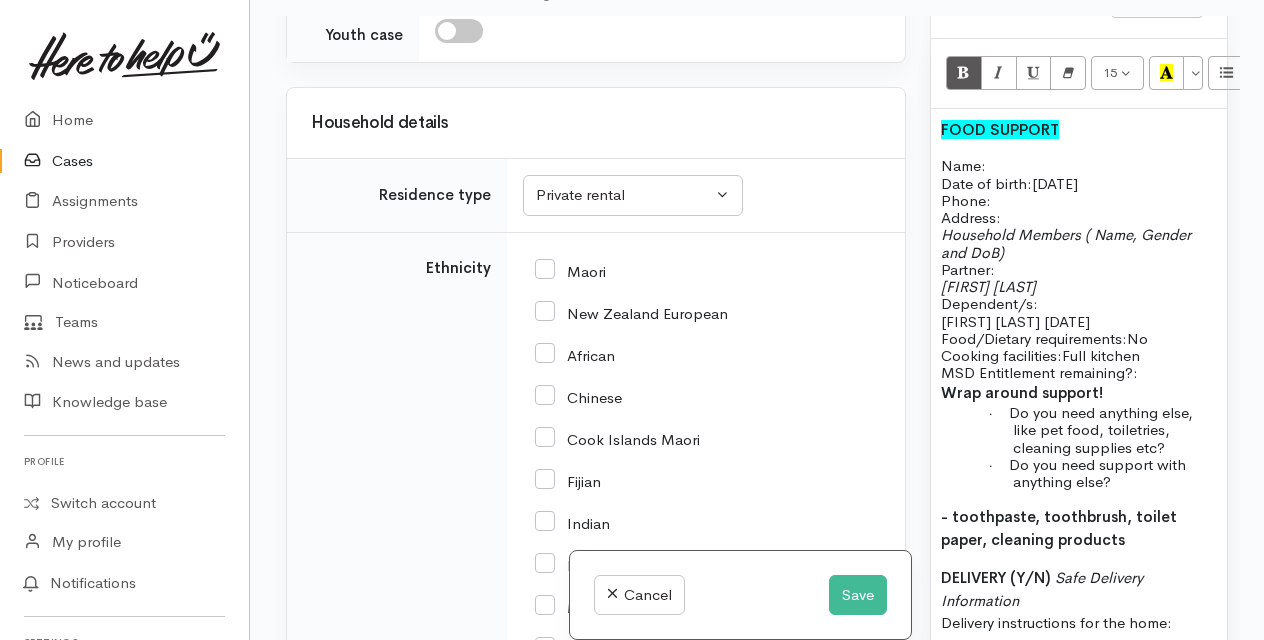 click on "New Zealand European" at bounding box center (631, 312) 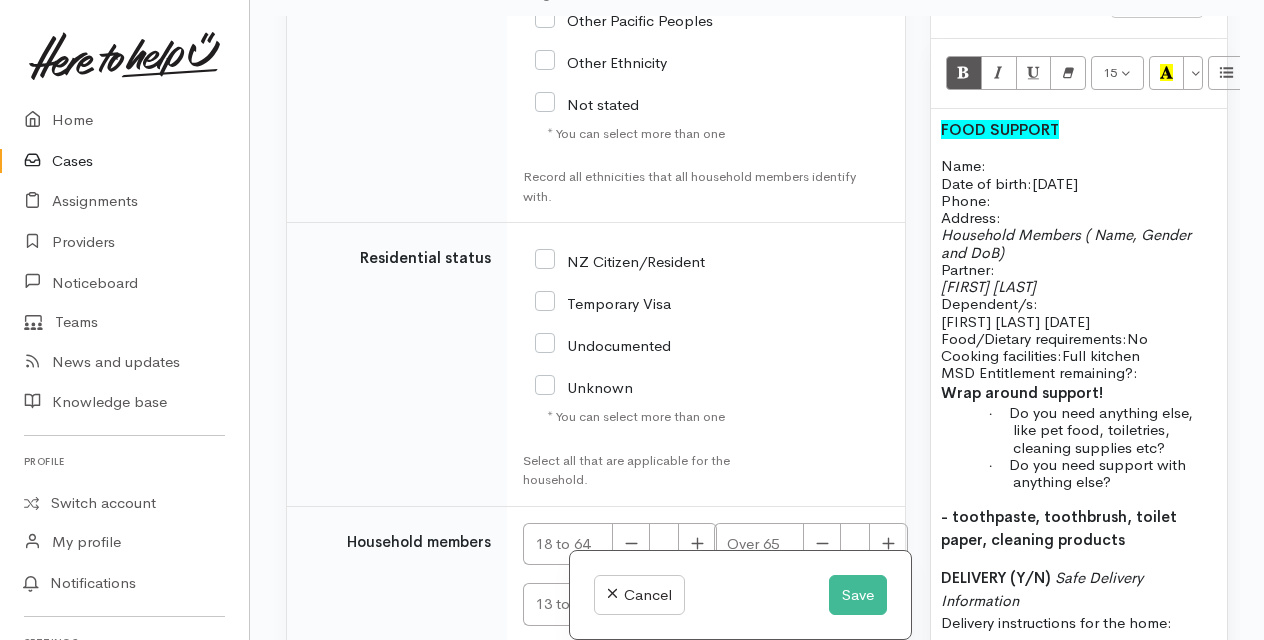 scroll, scrollTop: 3271, scrollLeft: 0, axis: vertical 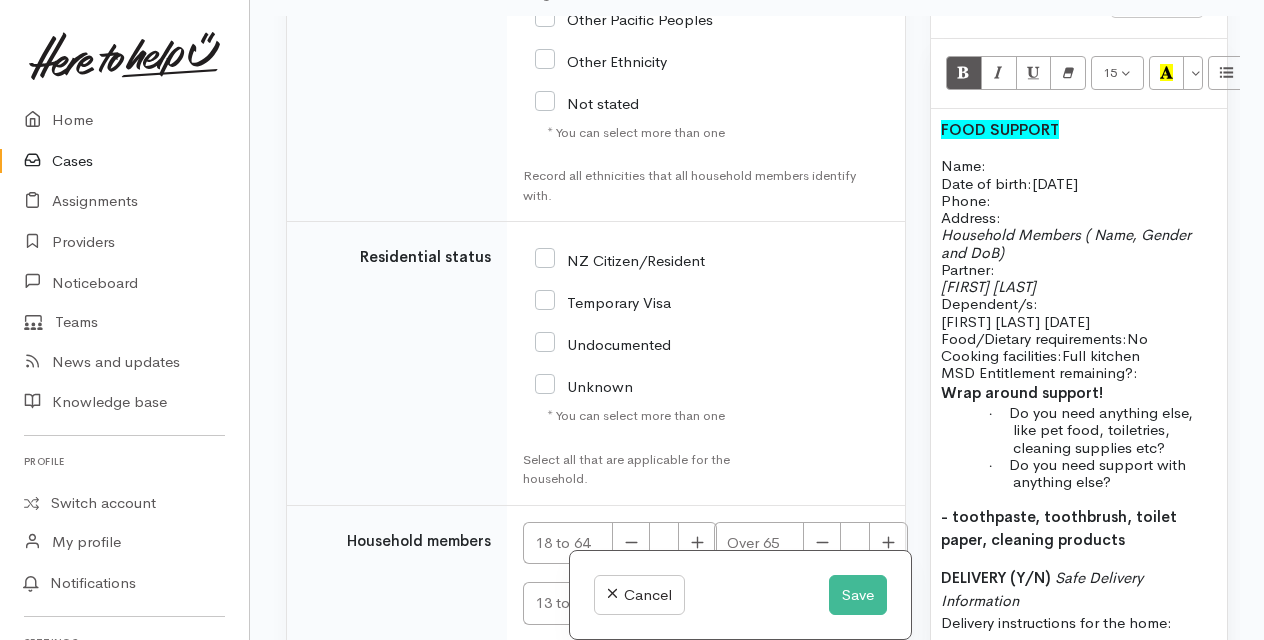 click on "NZ Citizen/Resident" at bounding box center (620, 259) 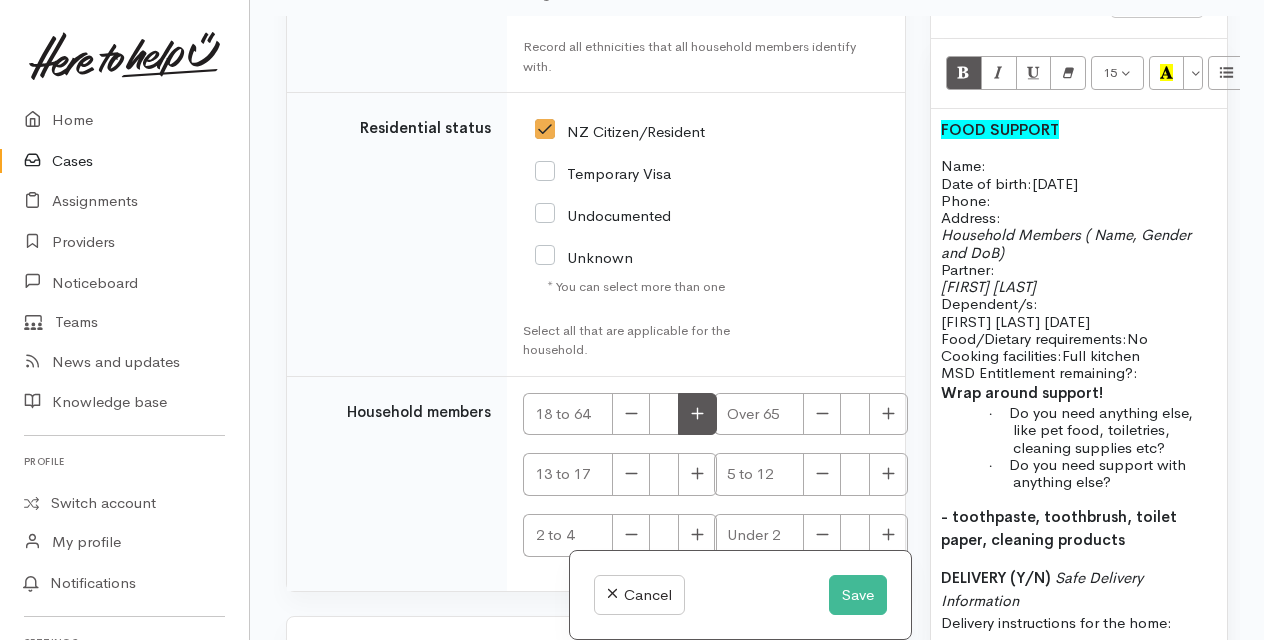 scroll, scrollTop: 3401, scrollLeft: 0, axis: vertical 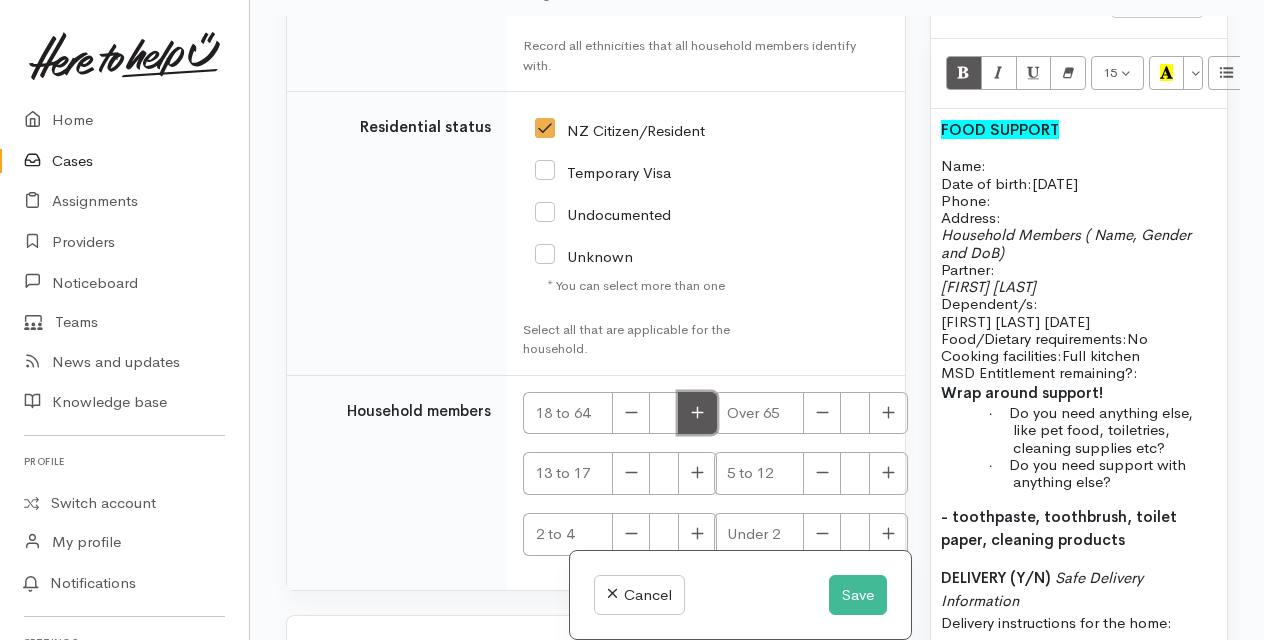 click 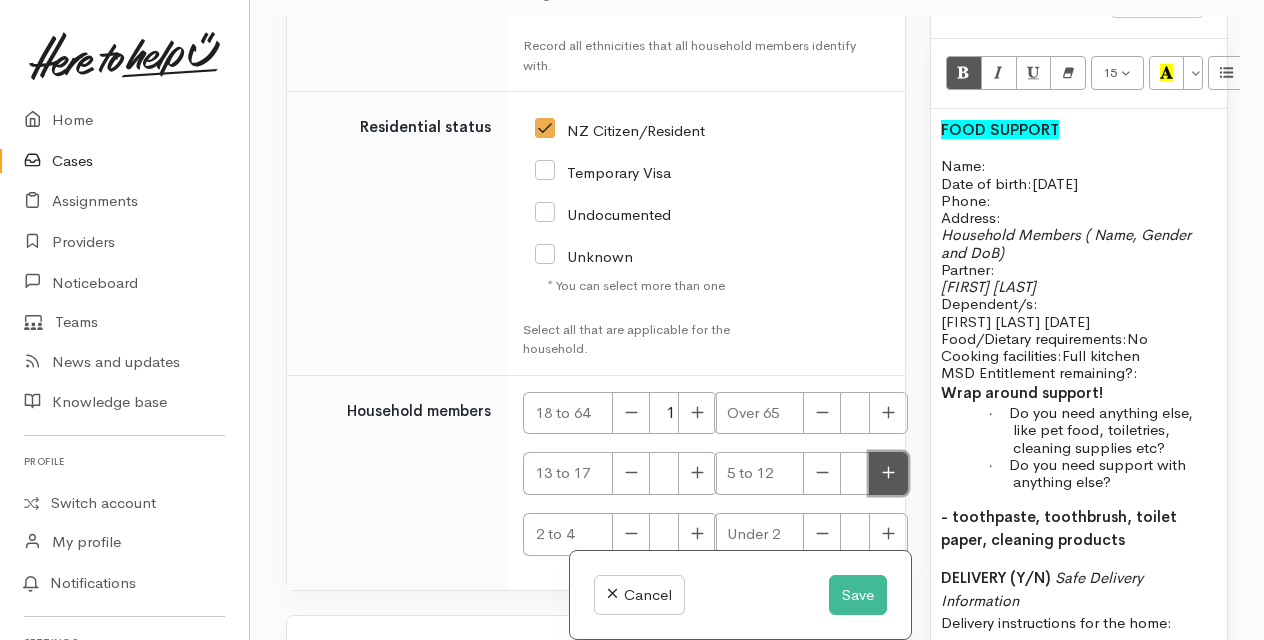 drag, startPoint x: 698, startPoint y: 391, endPoint x: 884, endPoint y: 460, distance: 198.38599 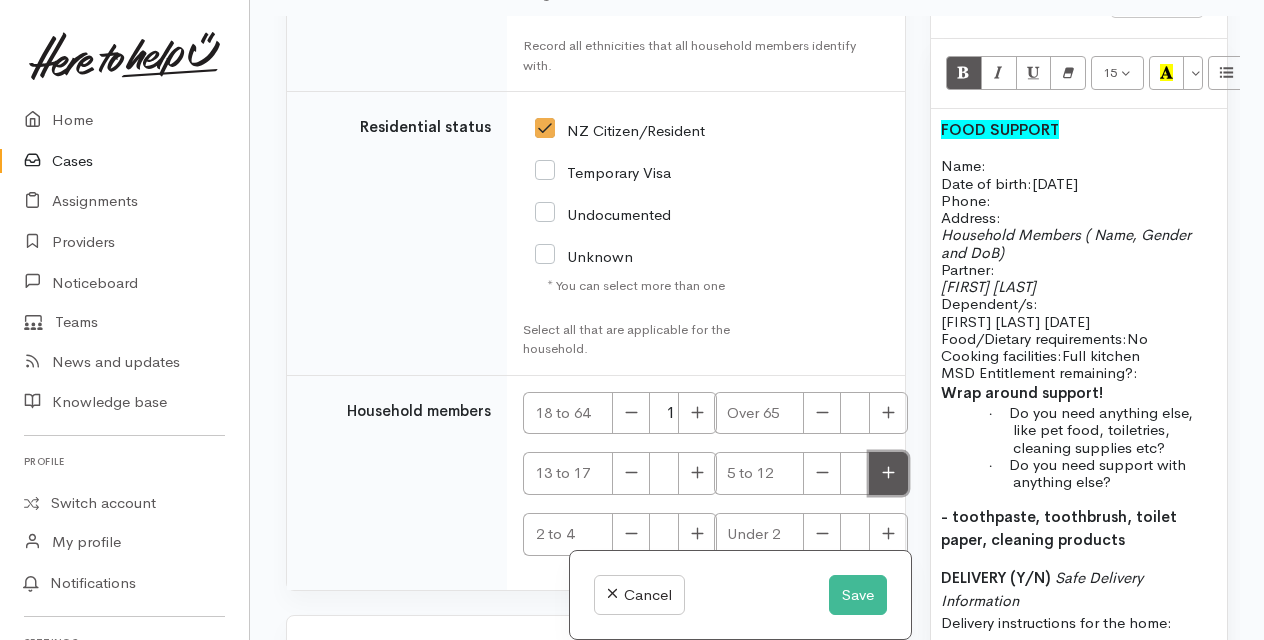click 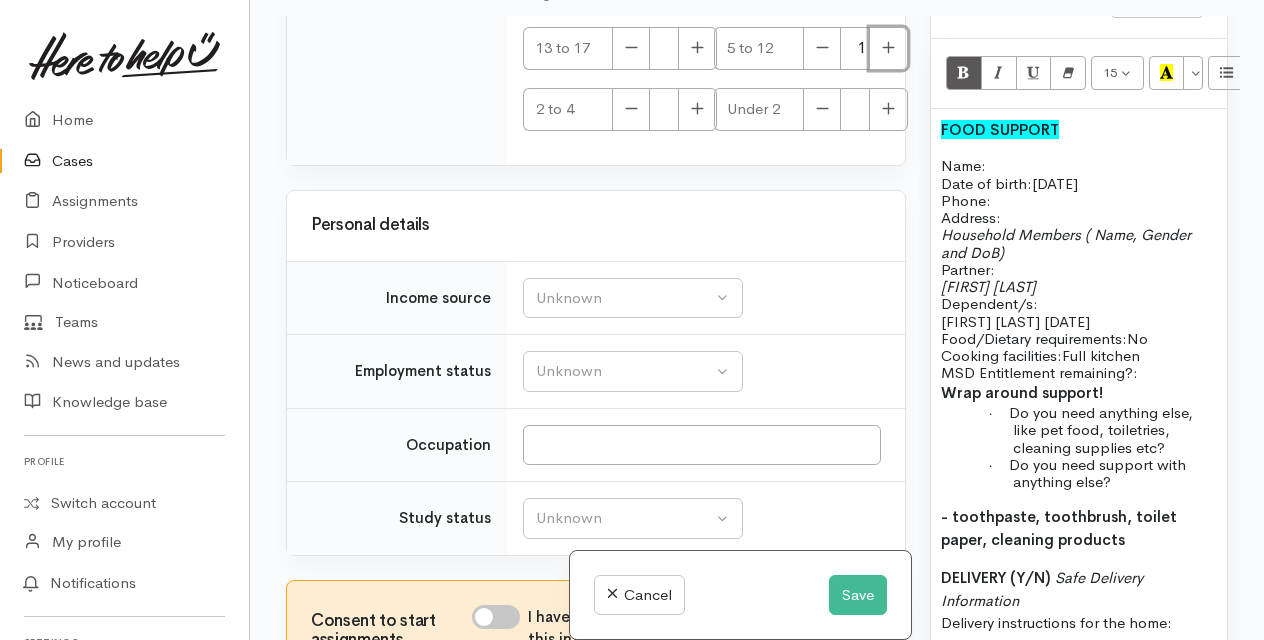 scroll, scrollTop: 3851, scrollLeft: 0, axis: vertical 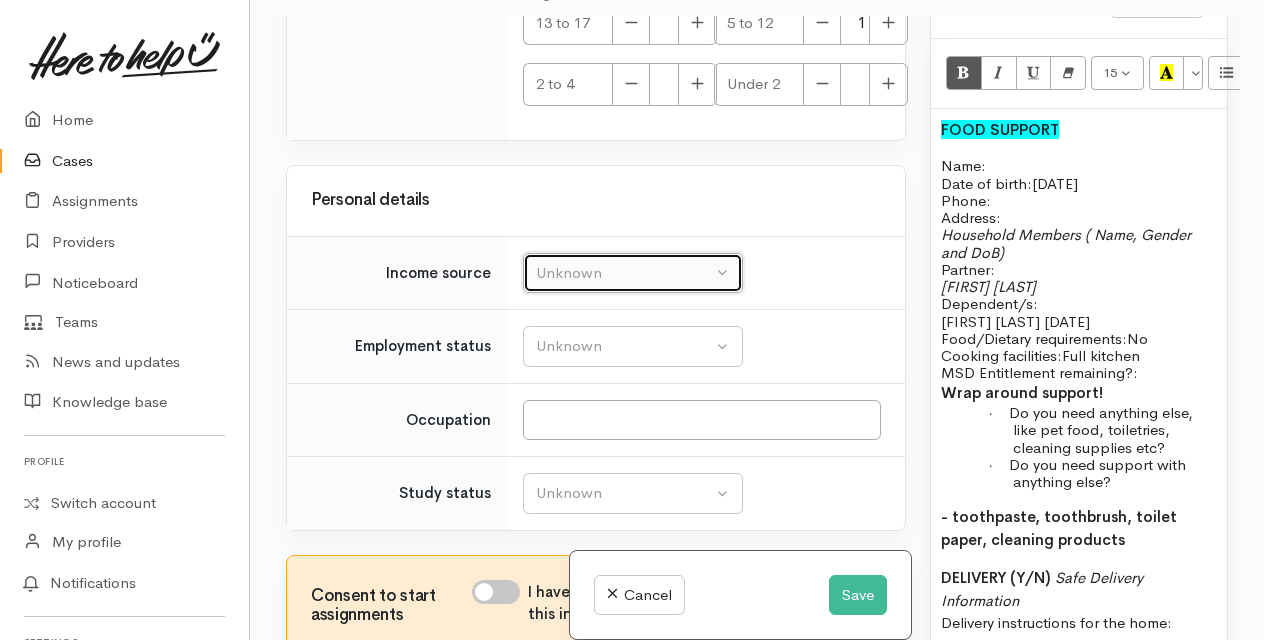 click on "Unknown" at bounding box center [624, 273] 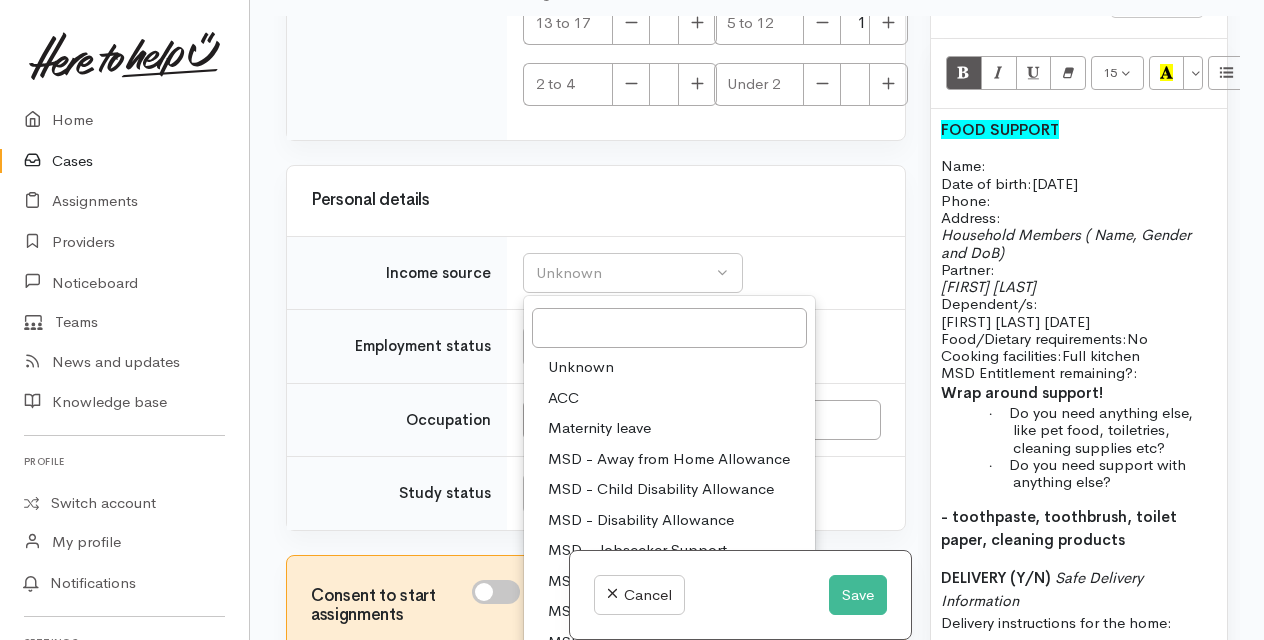 click on "MSD - Jobseeker Support" at bounding box center (637, 550) 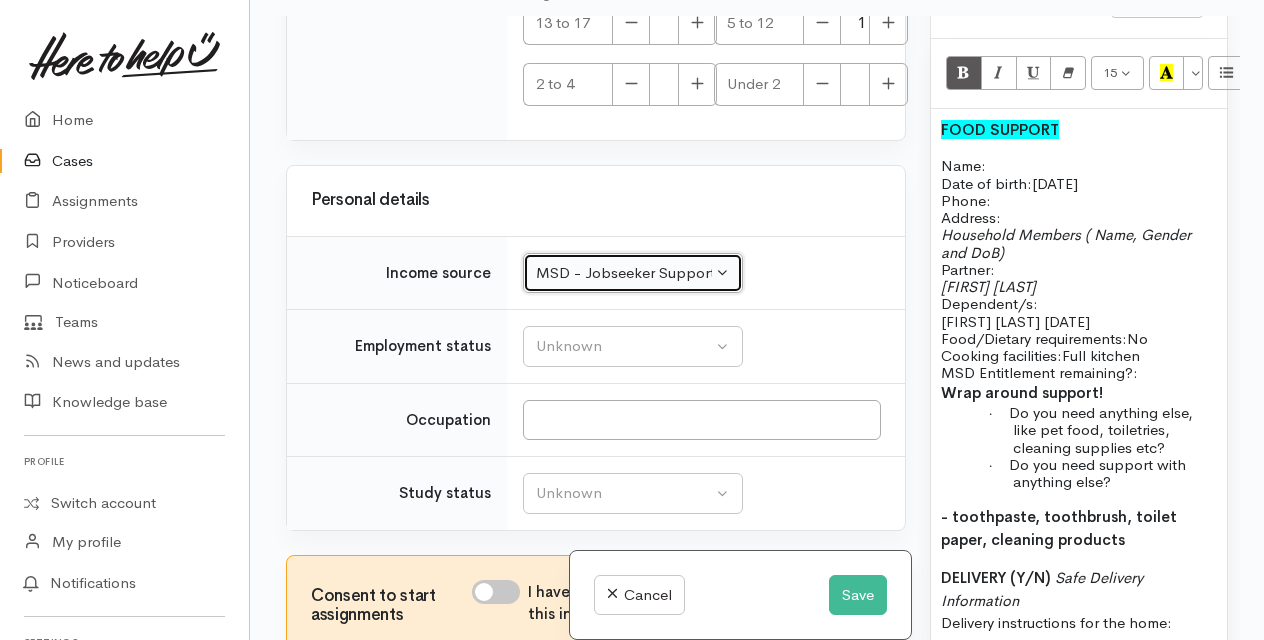 scroll, scrollTop: 3952, scrollLeft: 0, axis: vertical 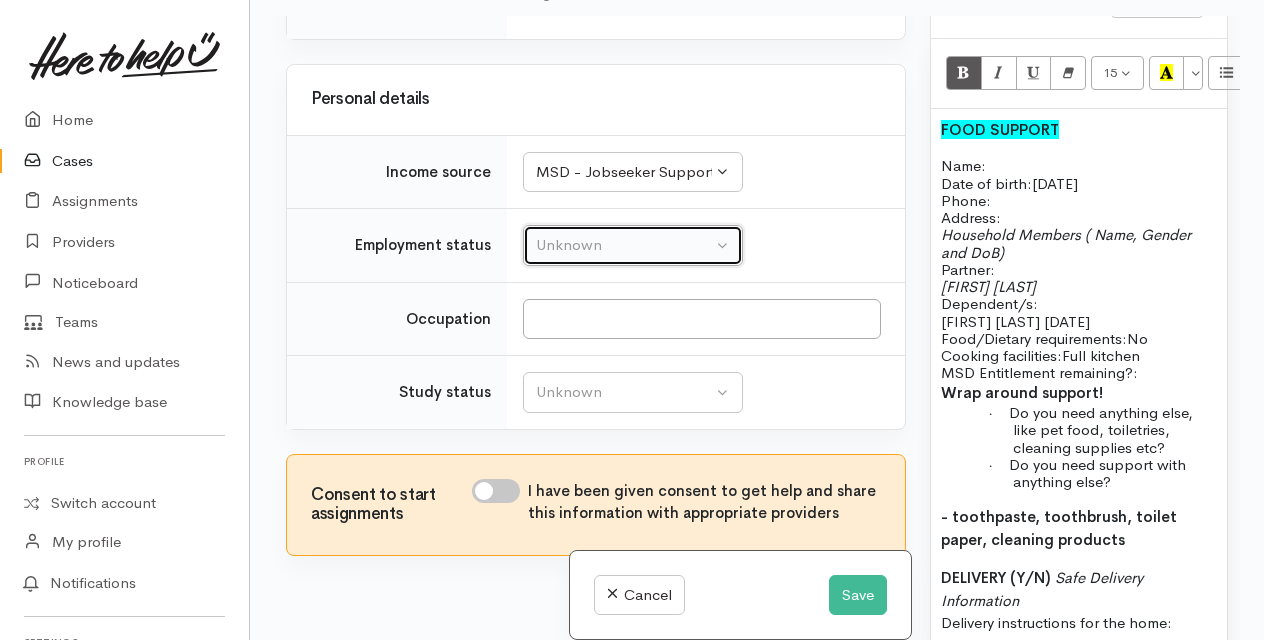 click on "Unknown" at bounding box center (624, 245) 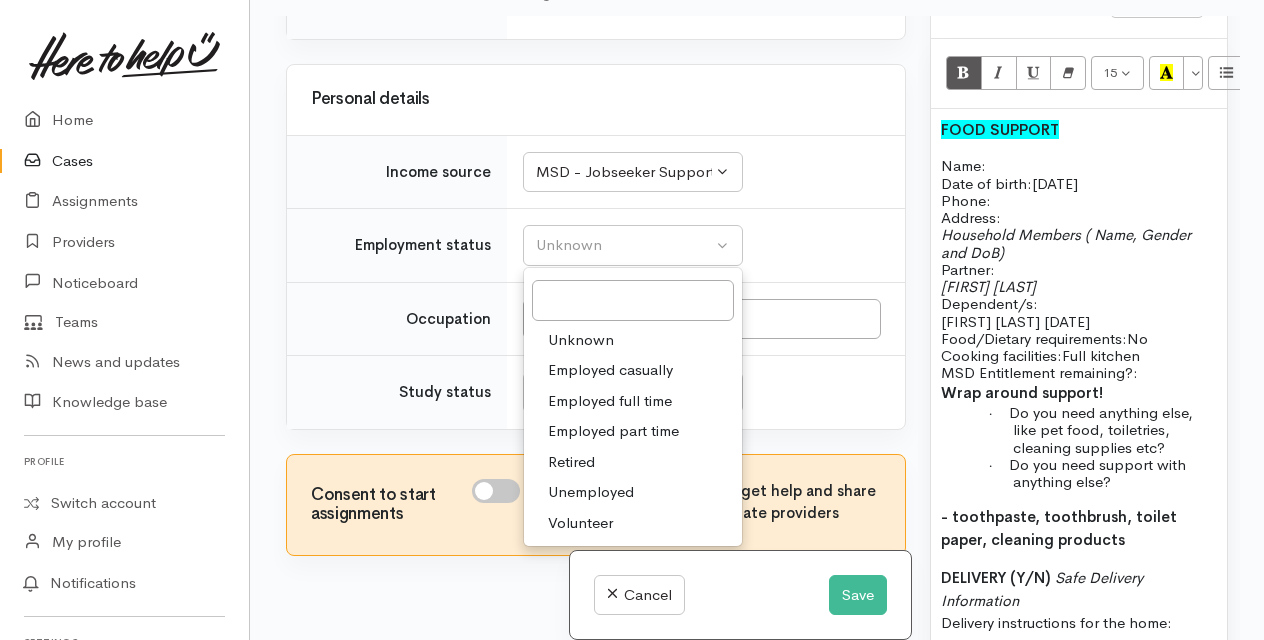click on "Unemployed" at bounding box center [591, 492] 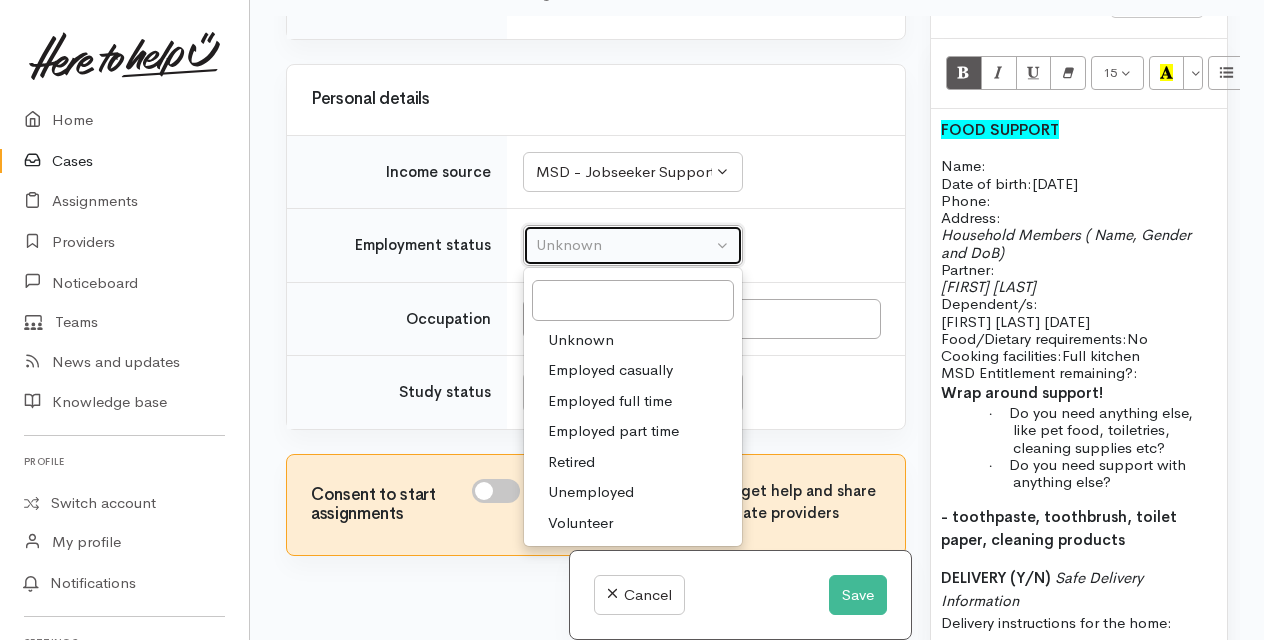select on "1" 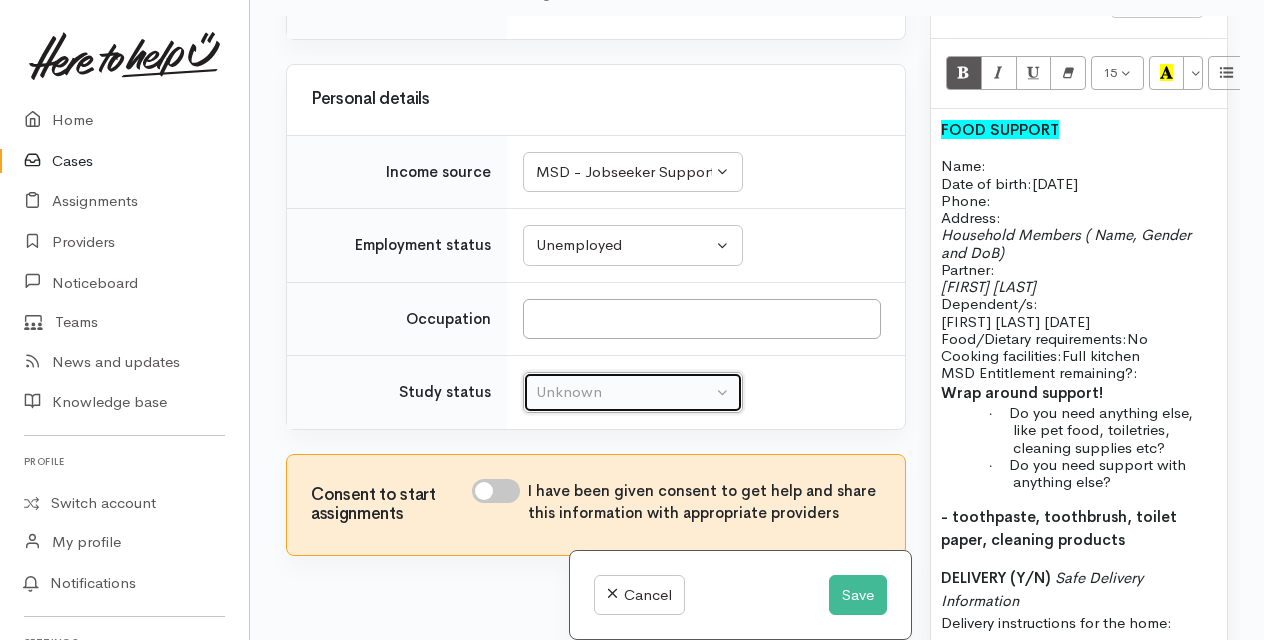 click on "Unknown" at bounding box center [633, 392] 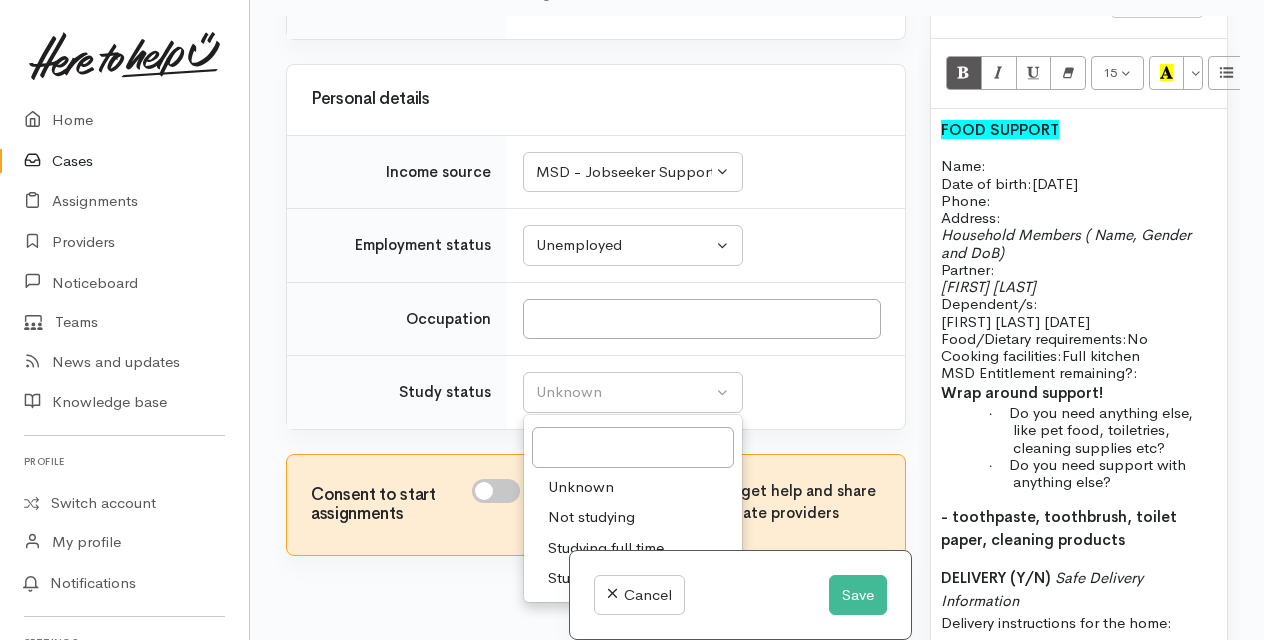 click on "Not studying" at bounding box center [591, 517] 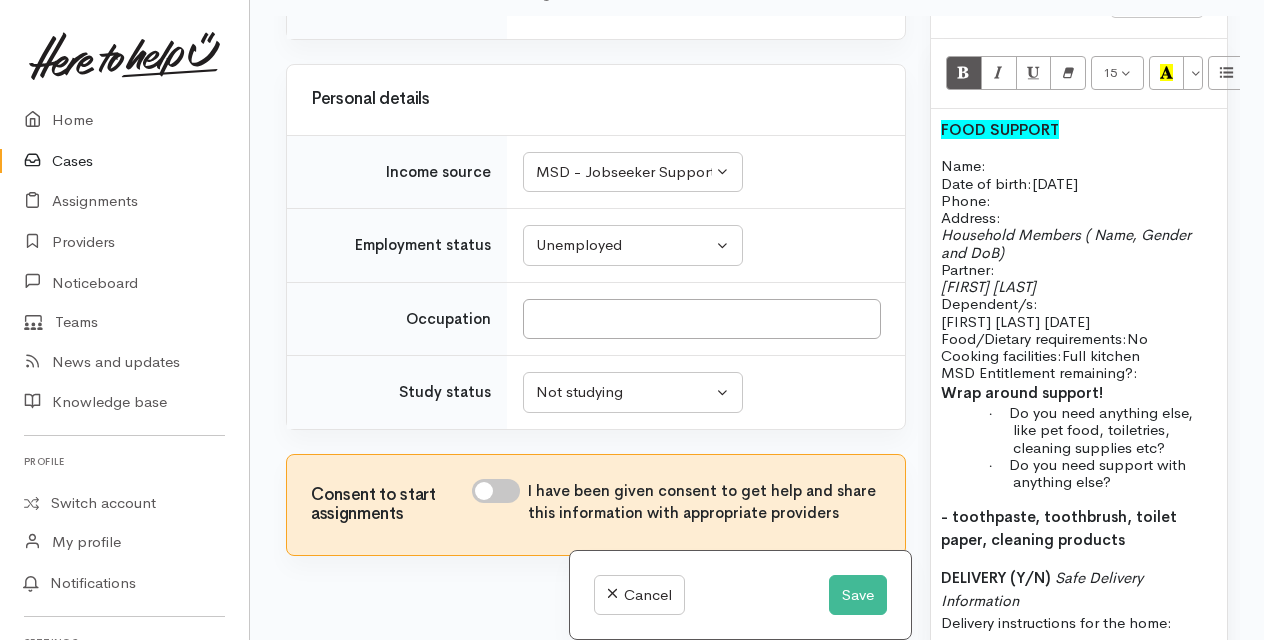 click on "I have been given consent to get help and share this information with appropriate providers" at bounding box center [496, 491] 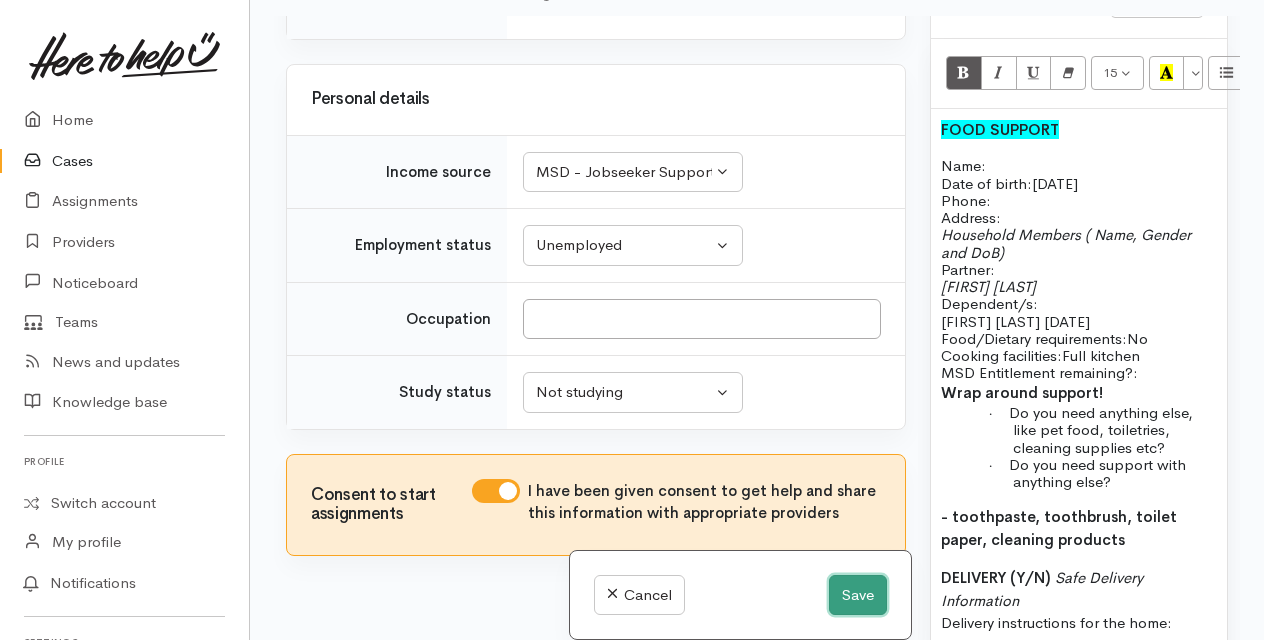 click on "Save" at bounding box center (858, 595) 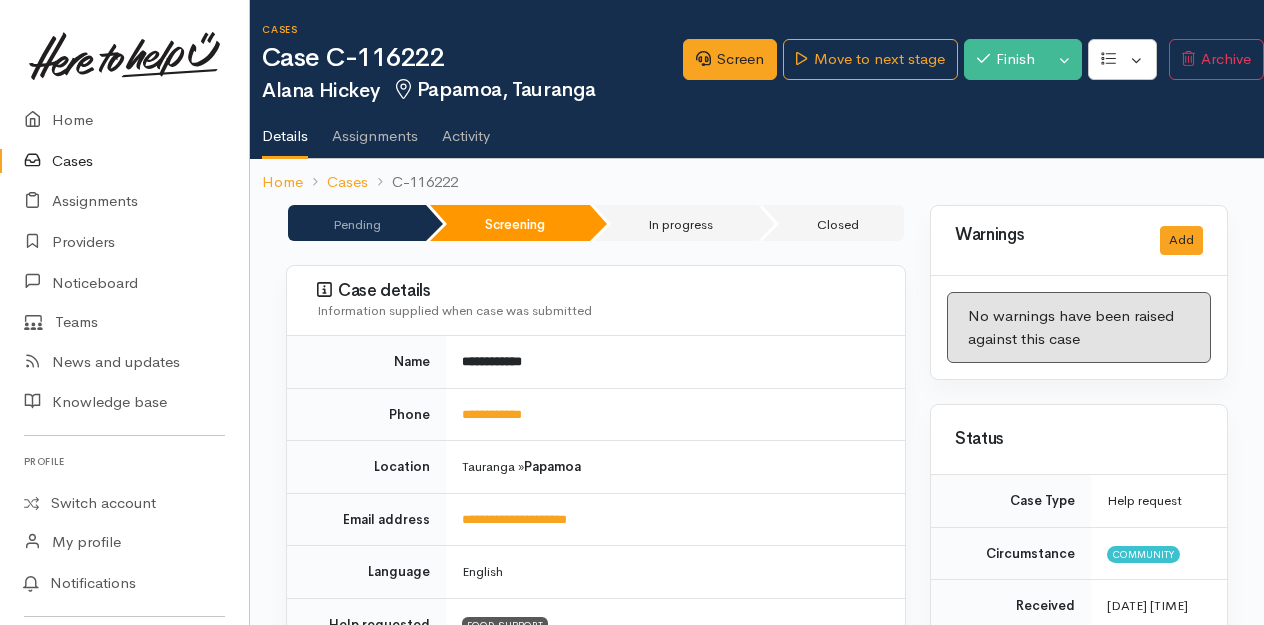 scroll, scrollTop: 0, scrollLeft: 0, axis: both 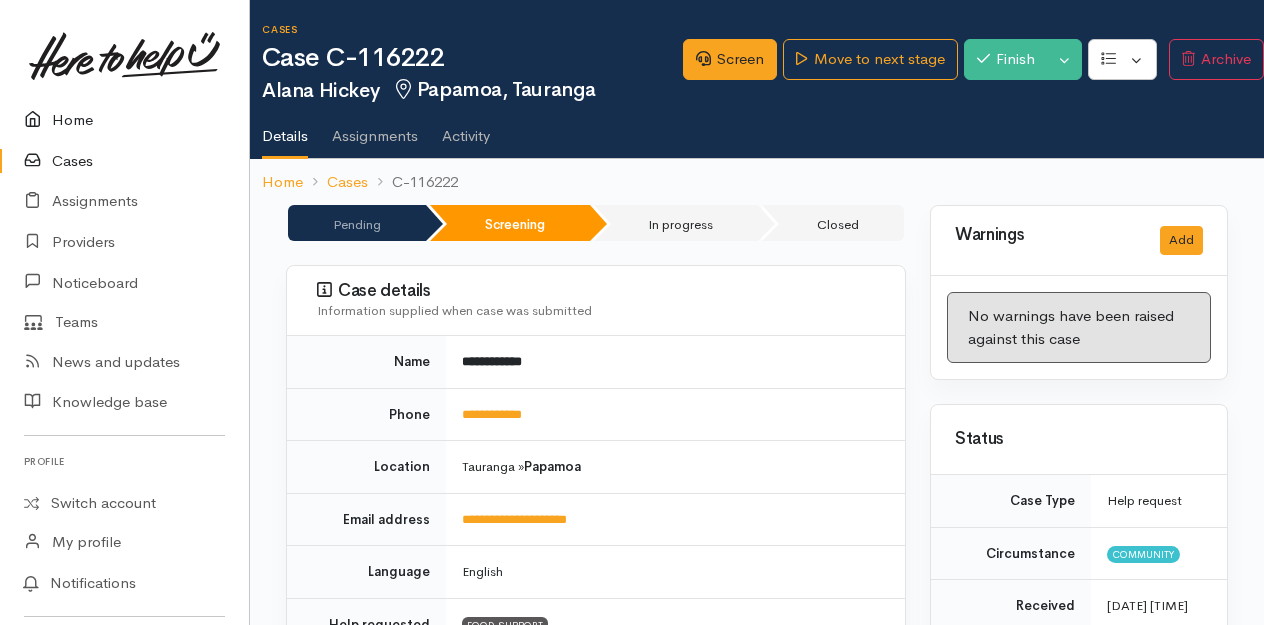click on "Home" at bounding box center [124, 120] 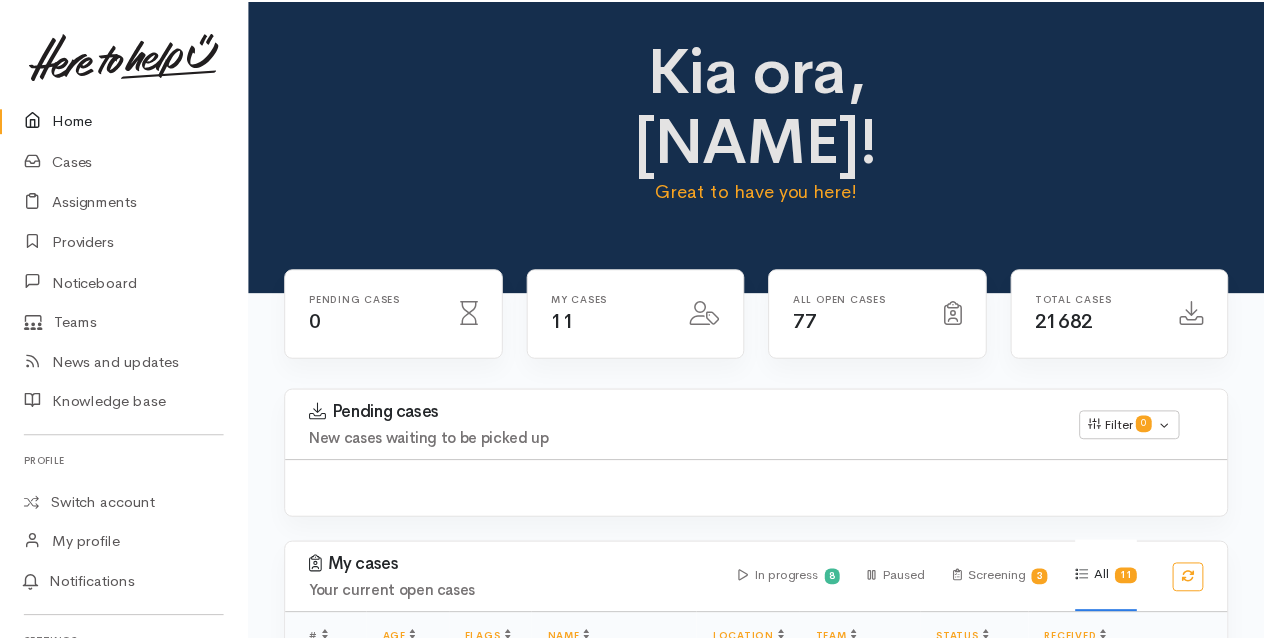 scroll, scrollTop: 0, scrollLeft: 0, axis: both 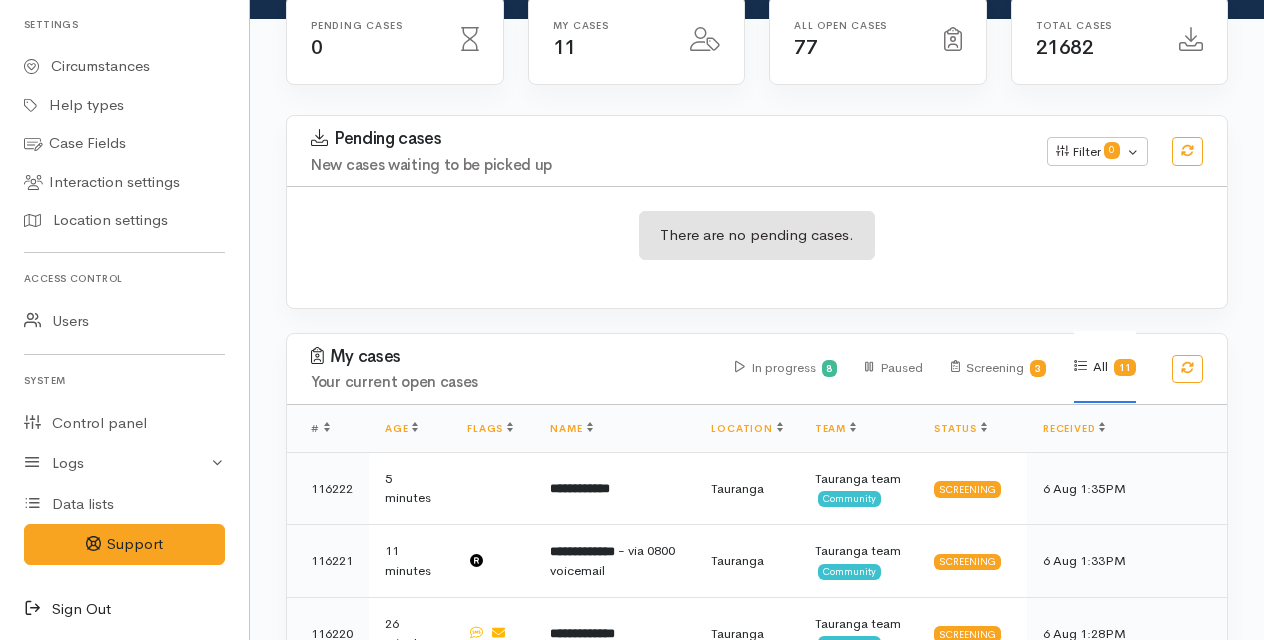 click at bounding box center [38, 609] 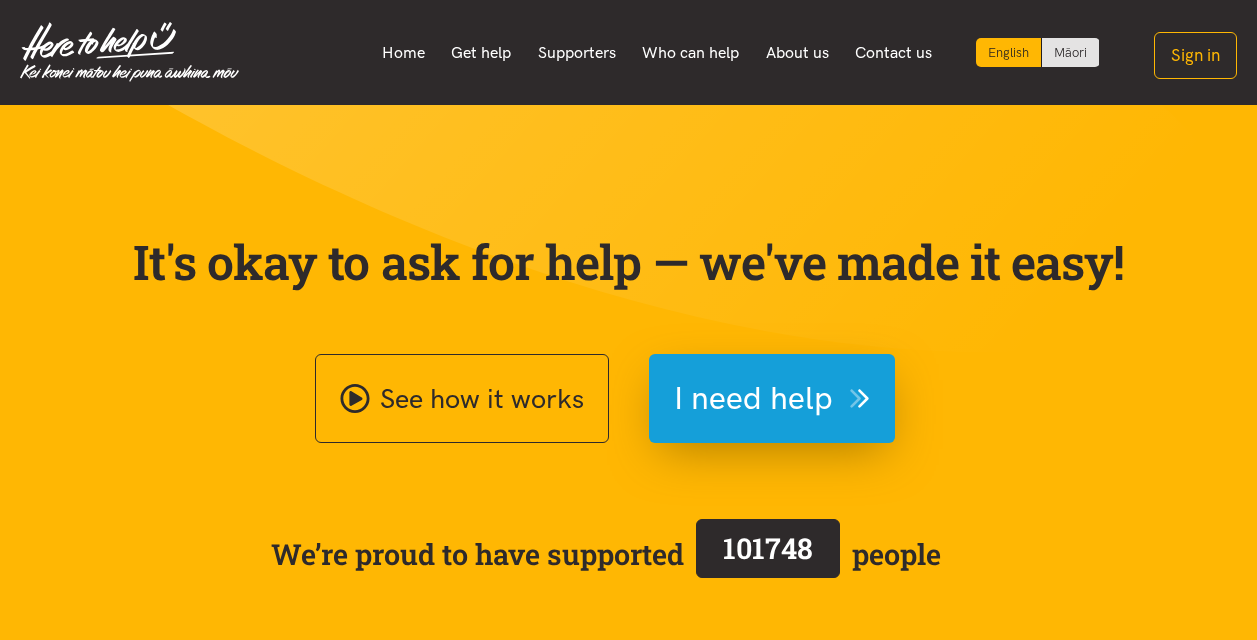 scroll, scrollTop: 0, scrollLeft: 0, axis: both 